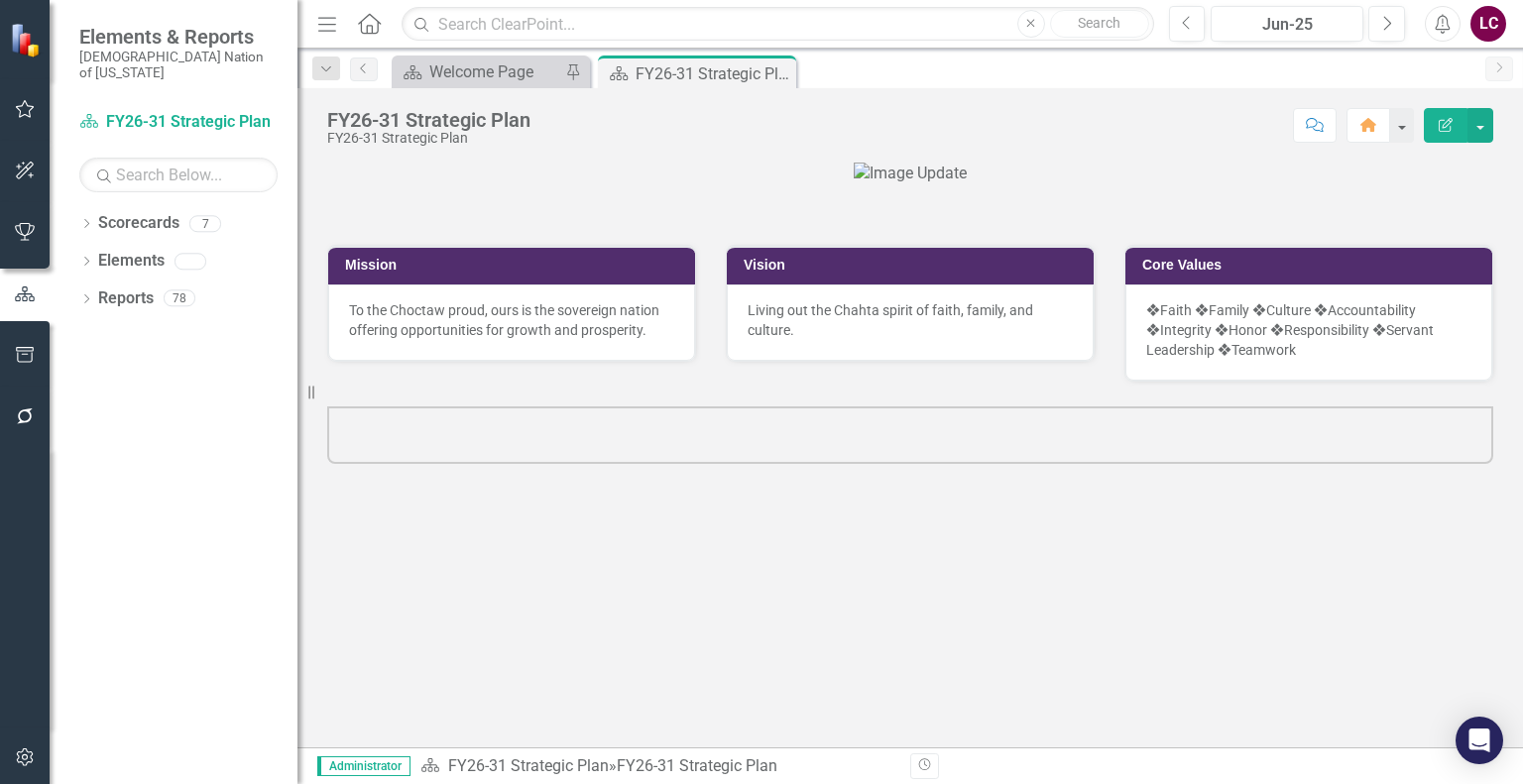 scroll, scrollTop: 0, scrollLeft: 0, axis: both 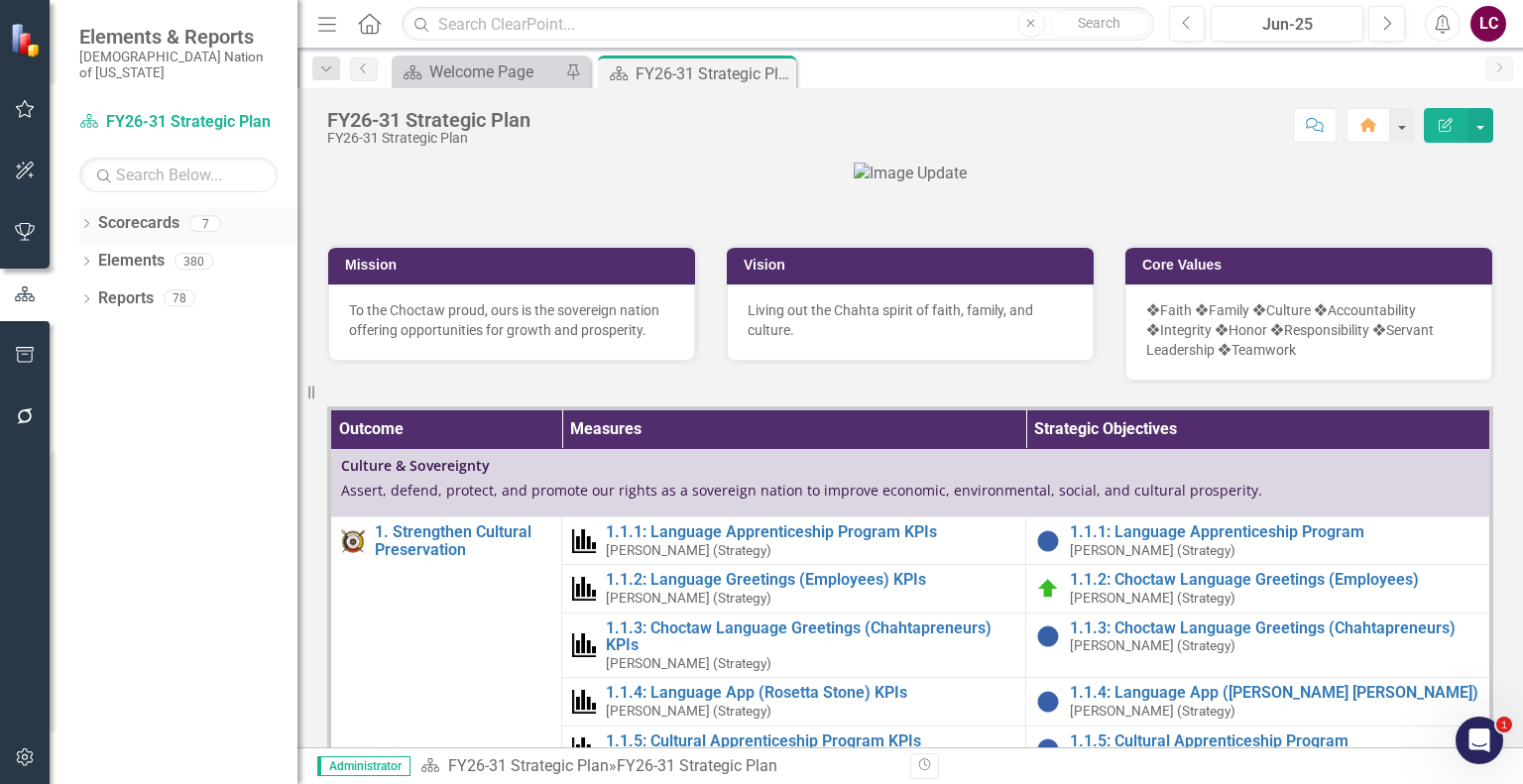click on "Dropdown" 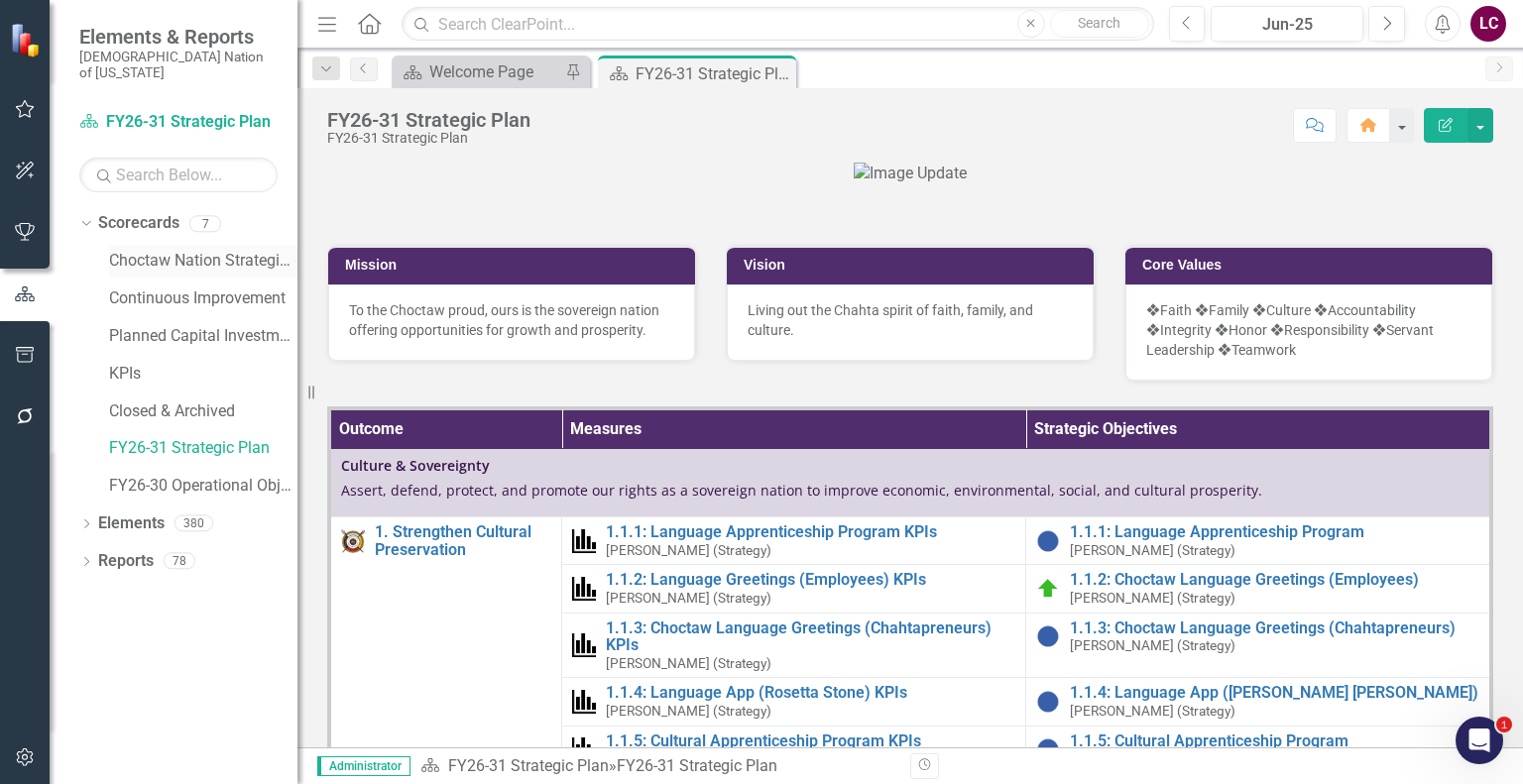 click on "Choctaw Nation Strategic Plan" at bounding box center [203, 261] 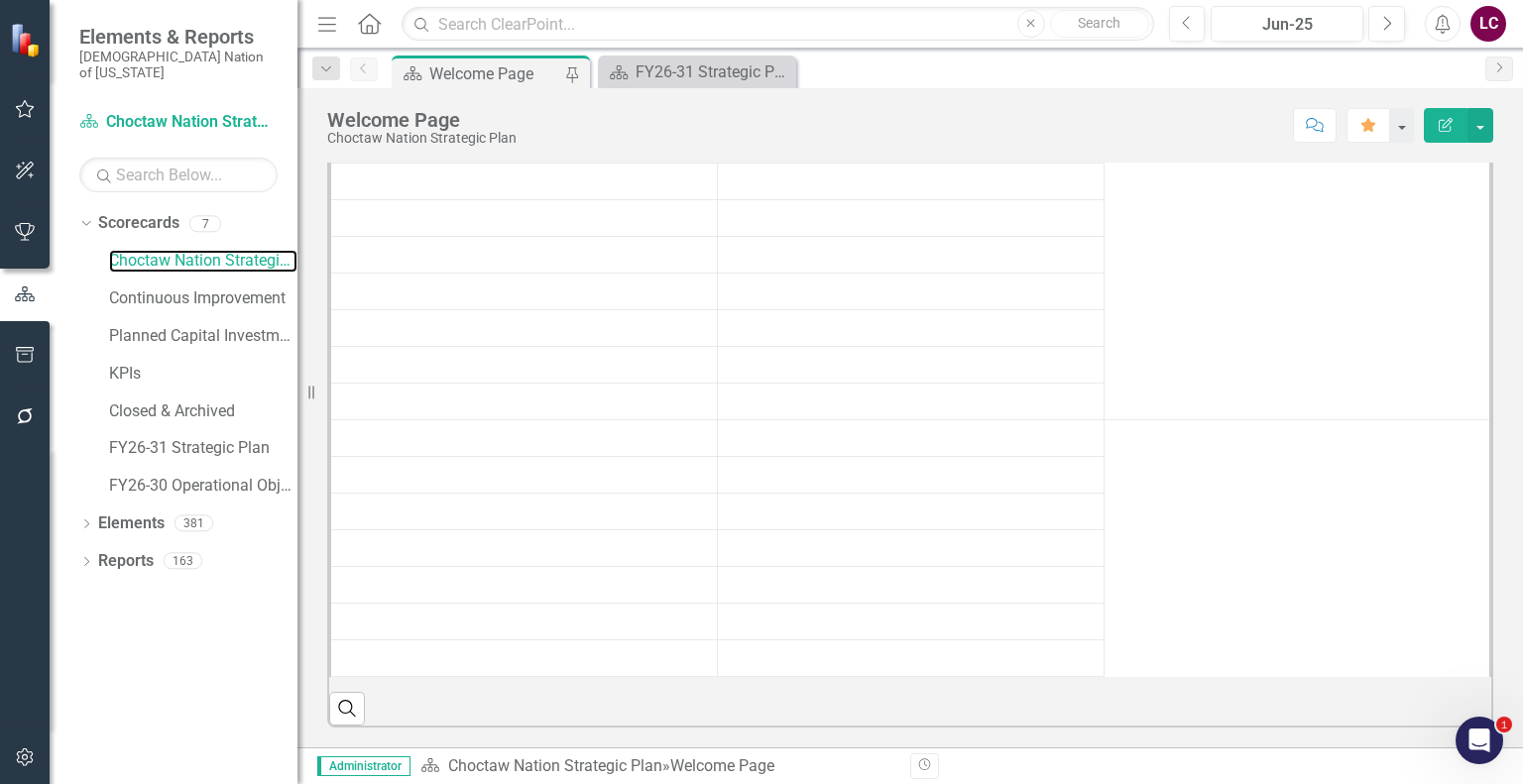 scroll, scrollTop: 595, scrollLeft: 0, axis: vertical 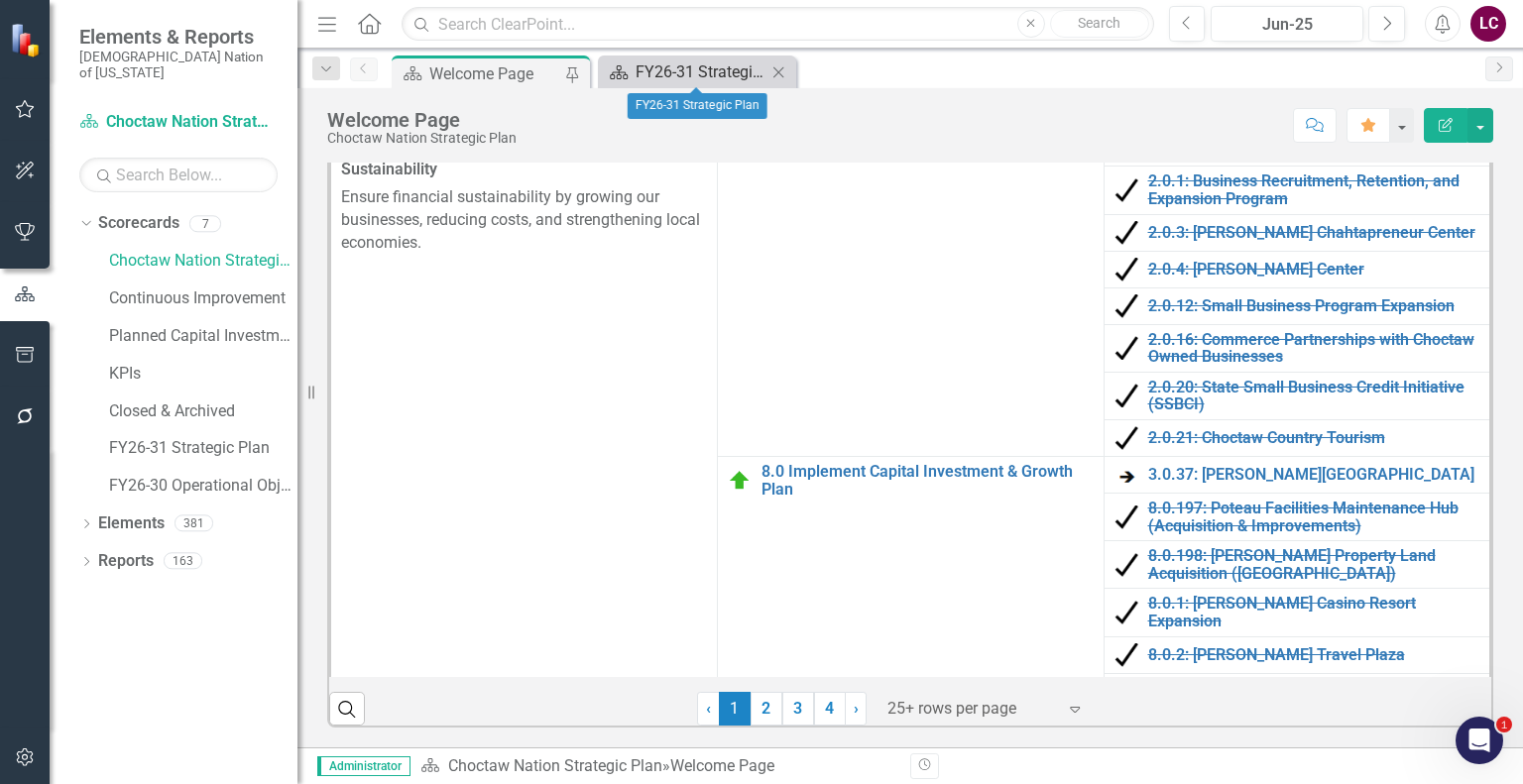 click on "FY26-31 Strategic Plan" at bounding box center [701, 71] 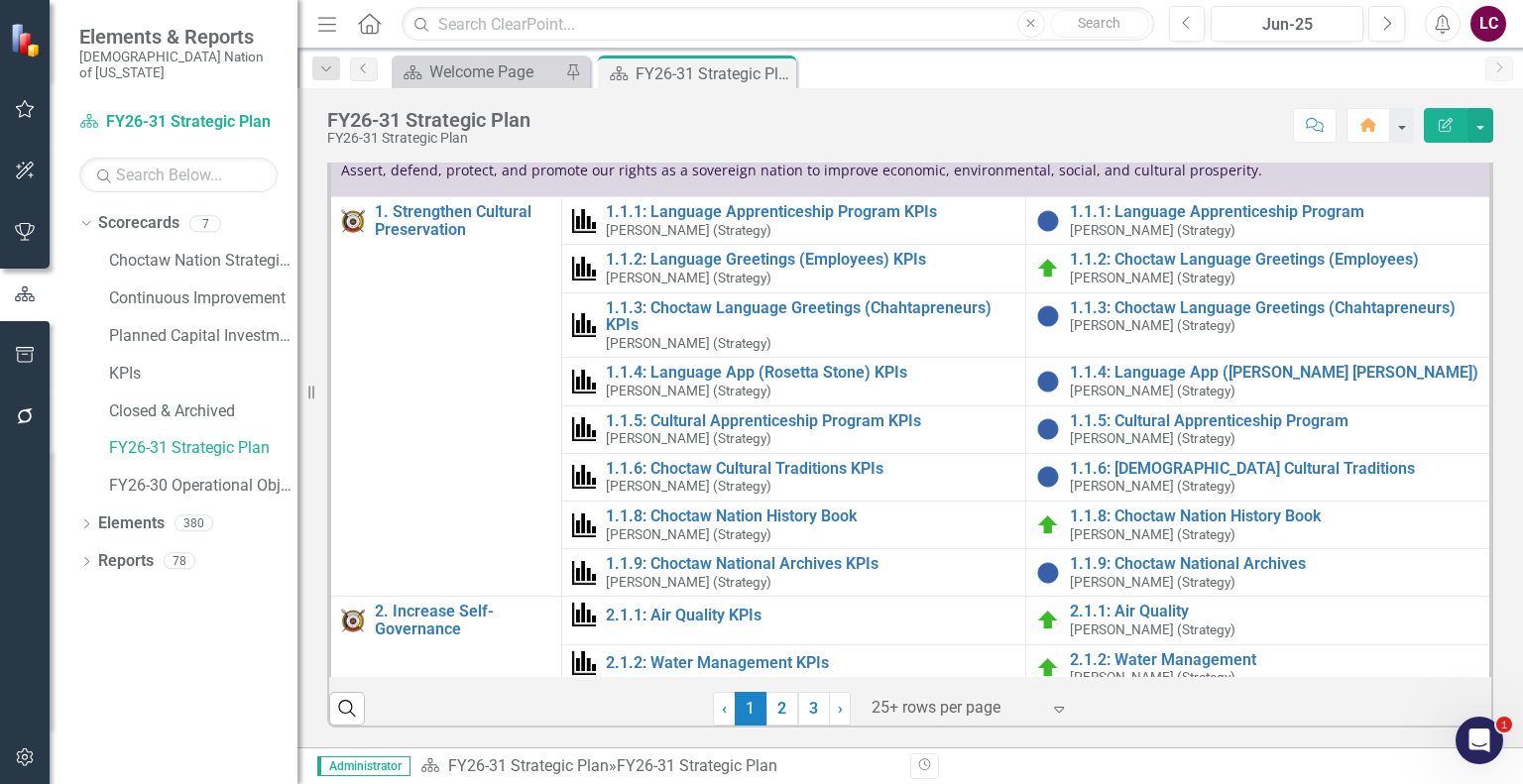 scroll, scrollTop: 792, scrollLeft: 0, axis: vertical 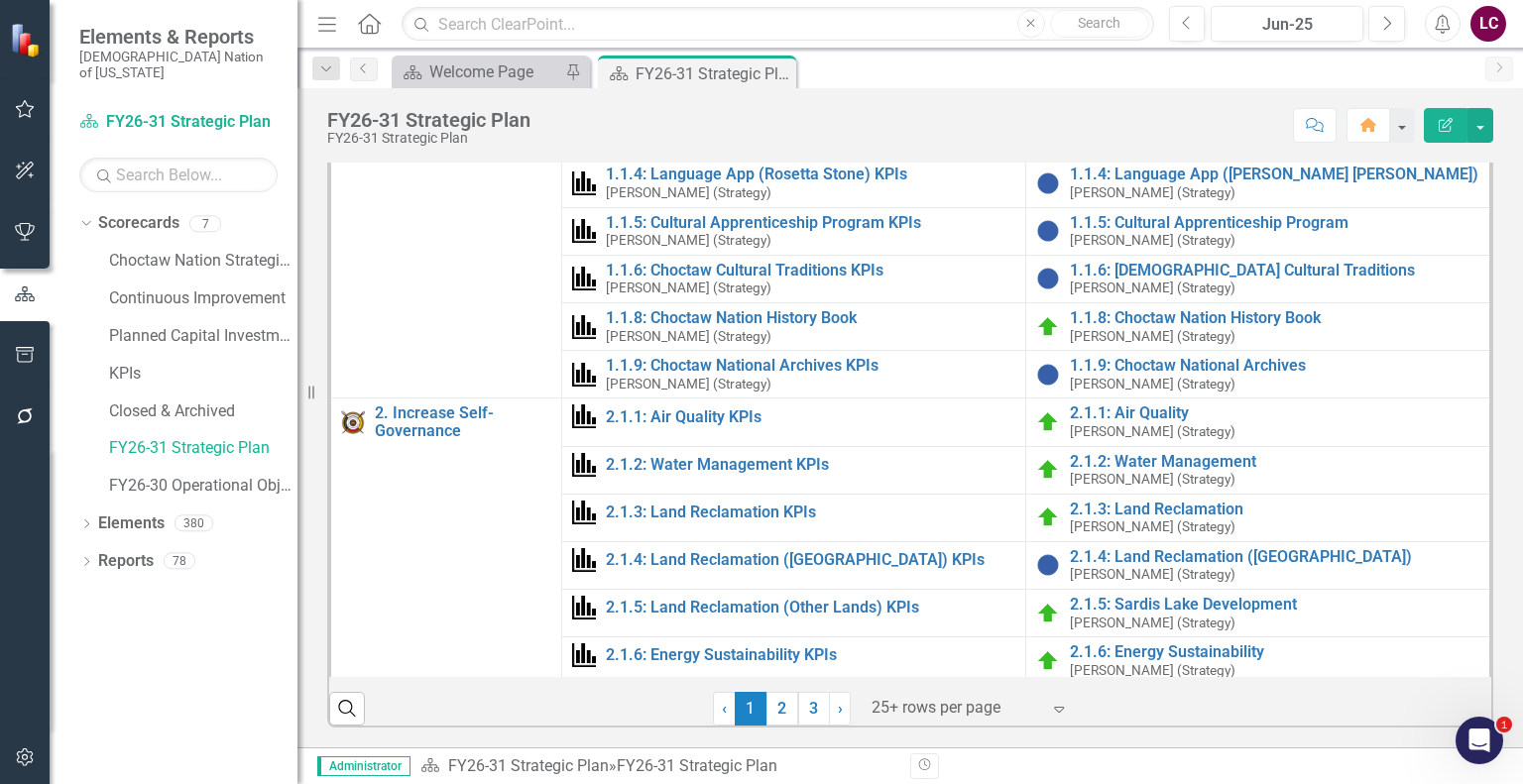 click at bounding box center (956, 708) 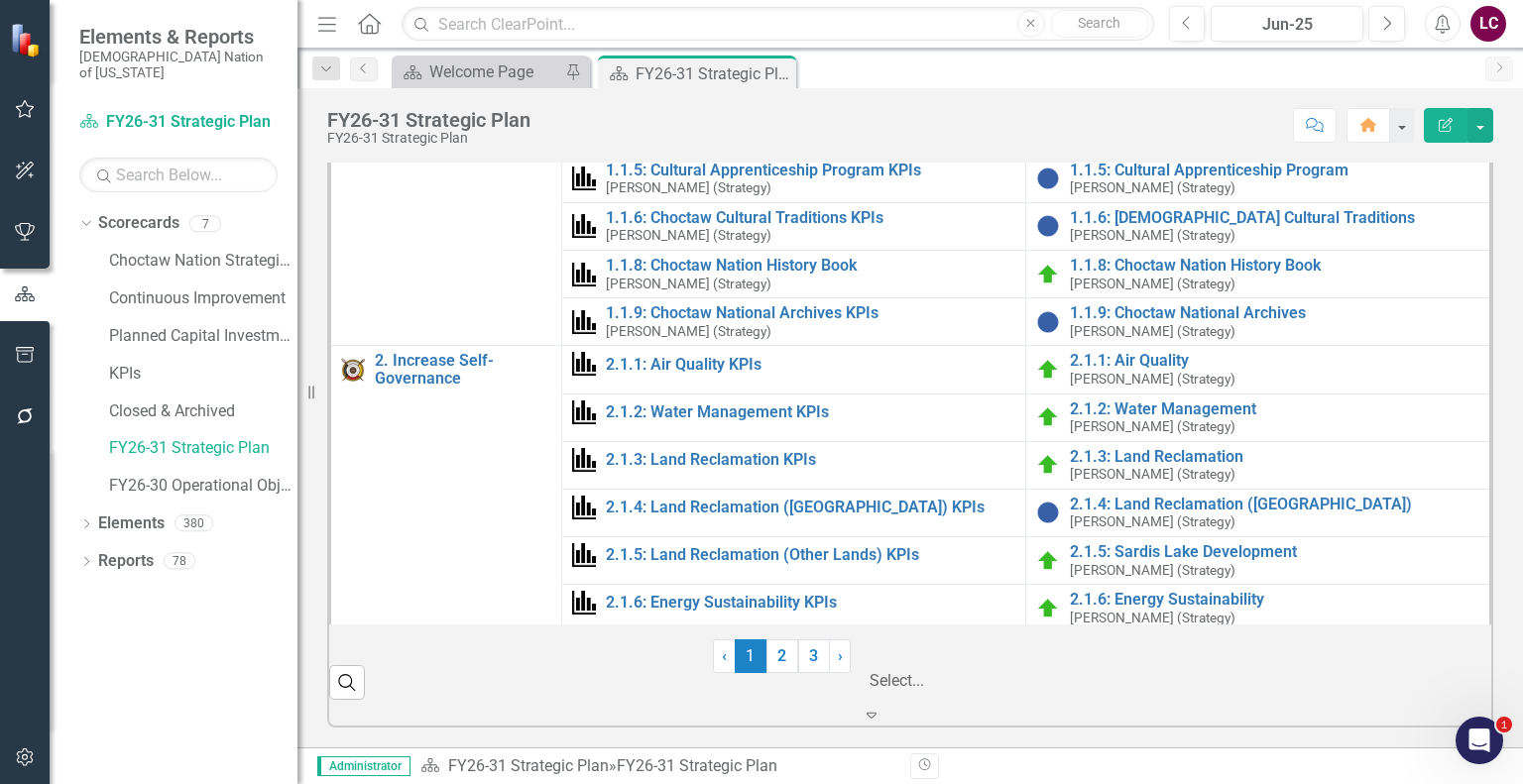 click on "Display All Rows" at bounding box center [762, 885] 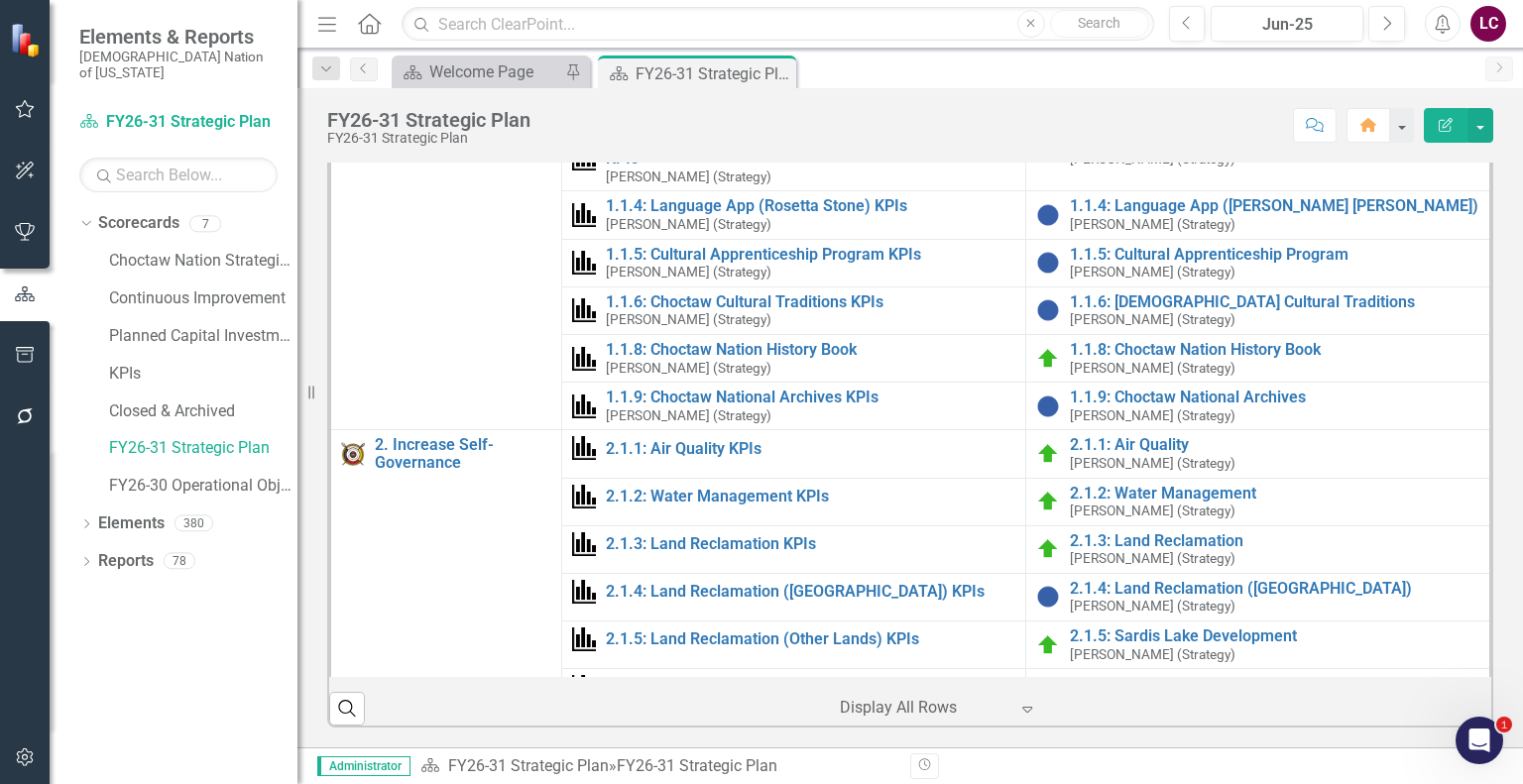scroll, scrollTop: 0, scrollLeft: 0, axis: both 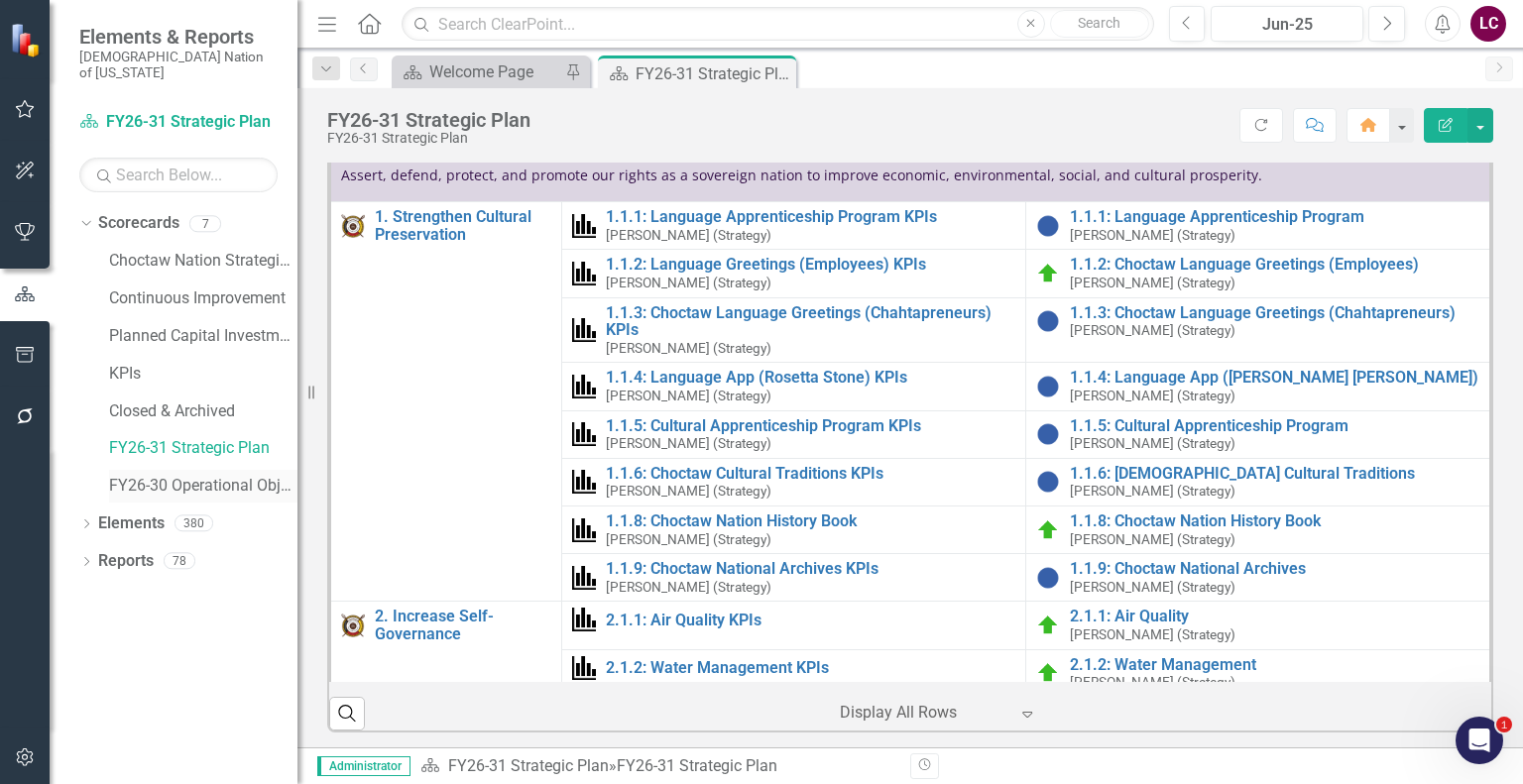 click on "FY26-30 Operational Objectives" at bounding box center (203, 486) 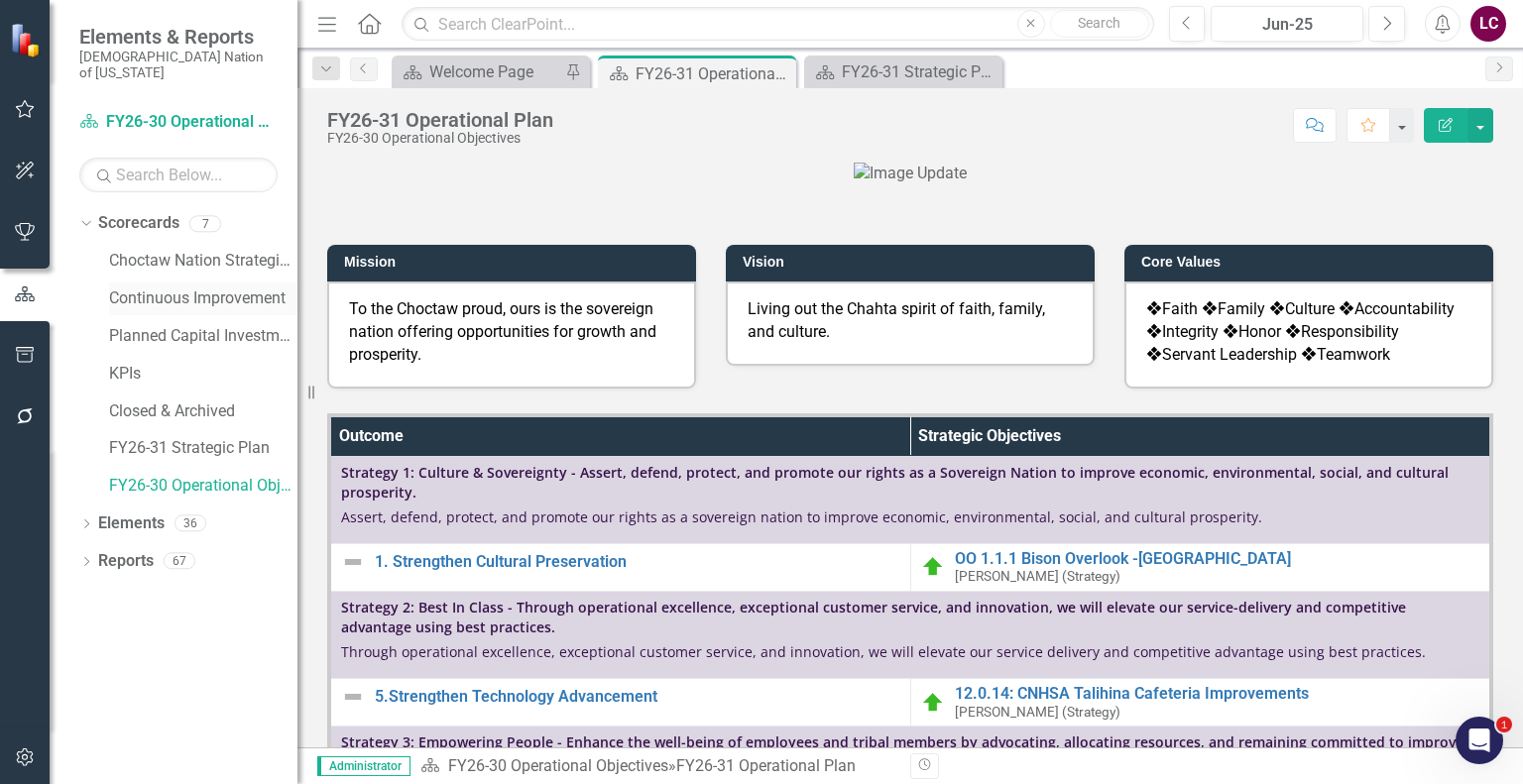 click on "Continuous Improvement" at bounding box center (203, 298) 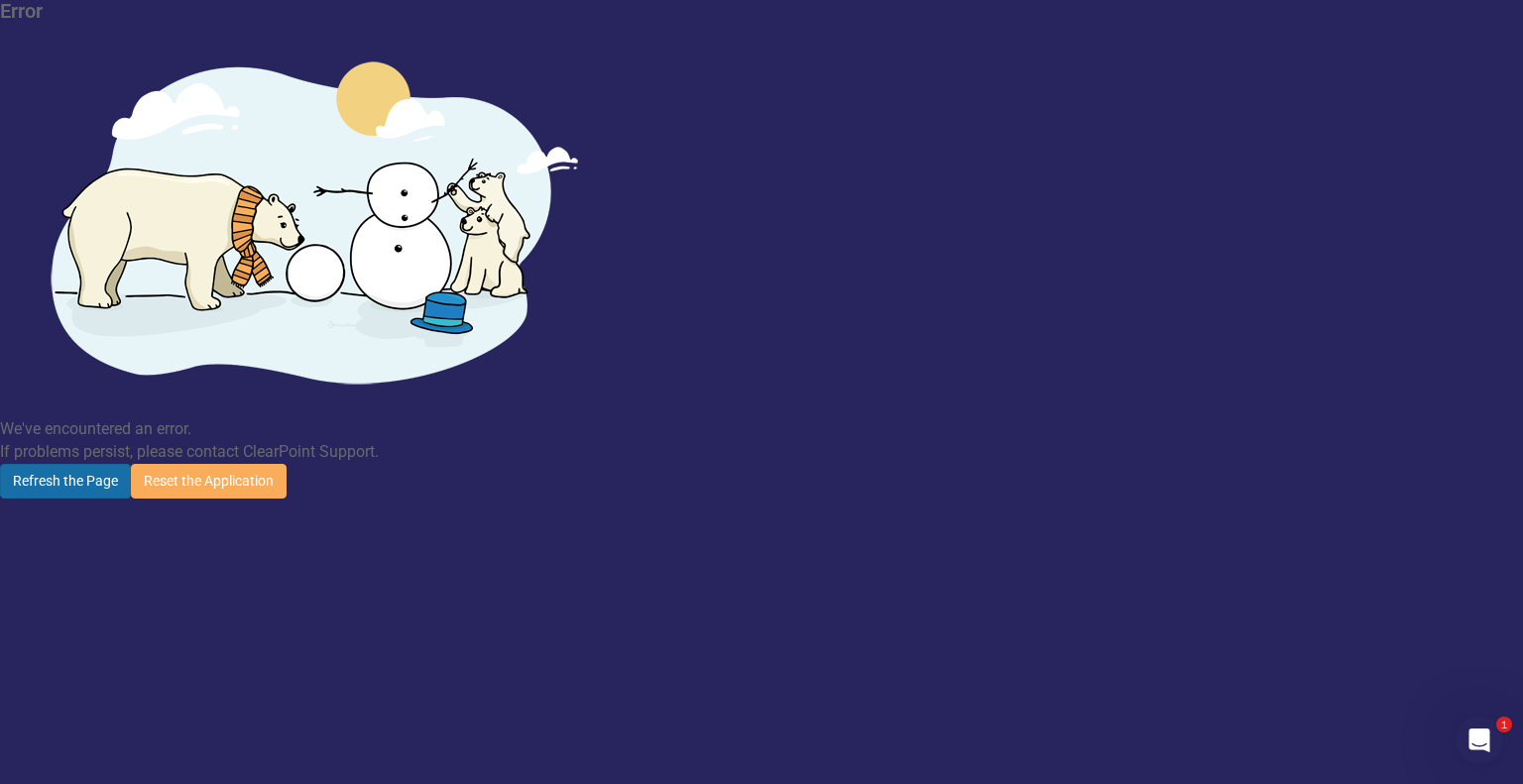 click on "Refresh the Page" at bounding box center [65, 481] 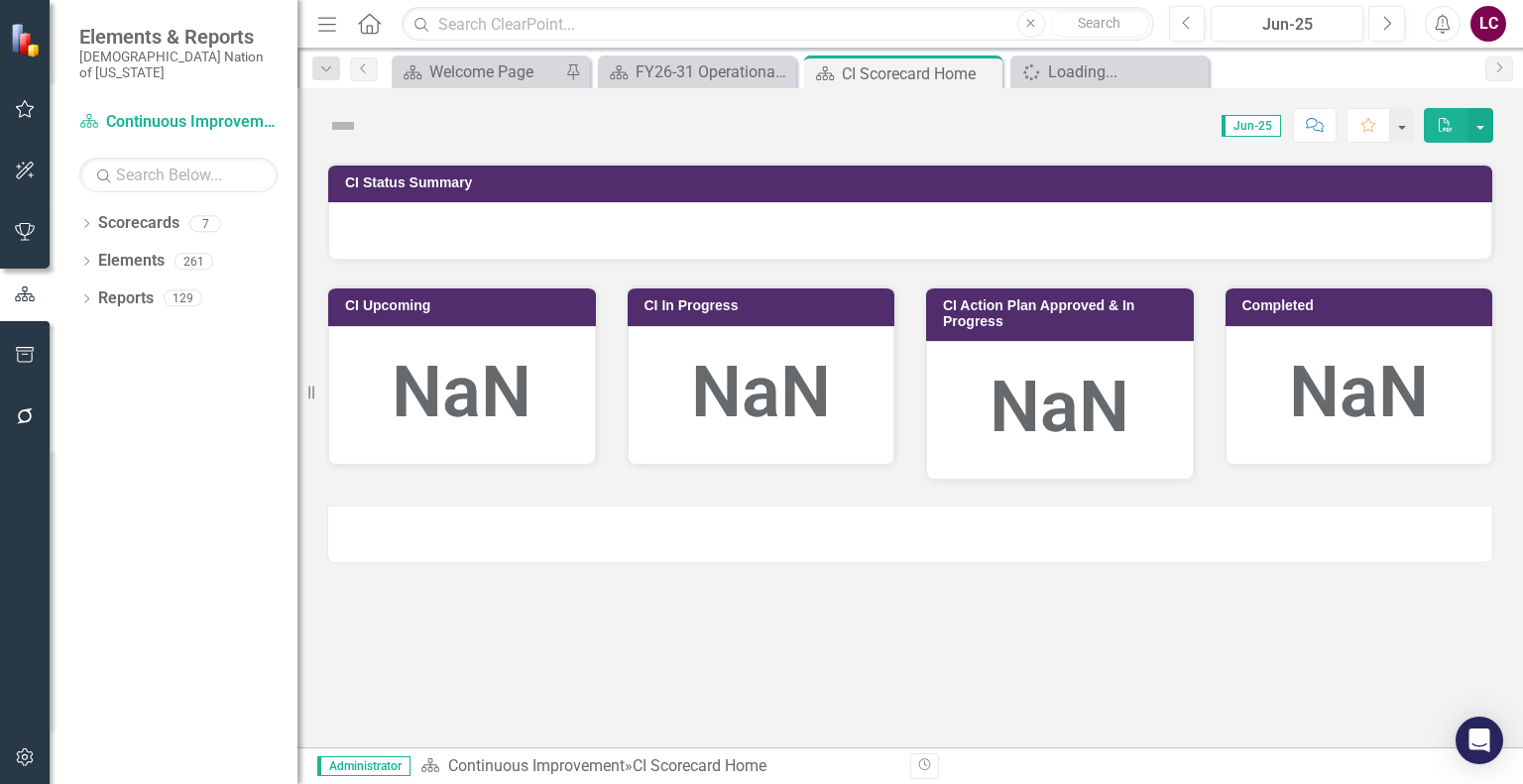 scroll, scrollTop: 0, scrollLeft: 0, axis: both 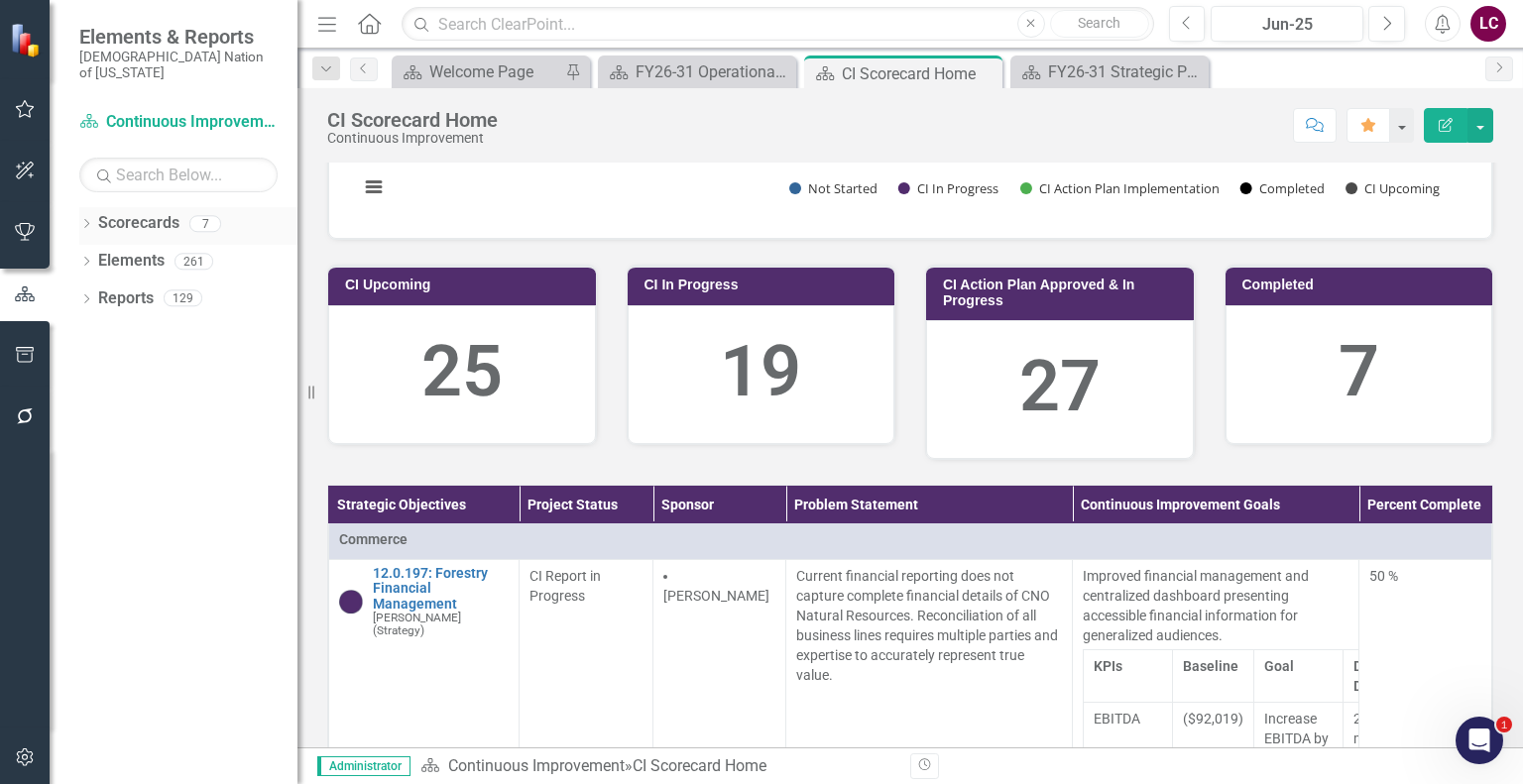 click on "Dropdown" 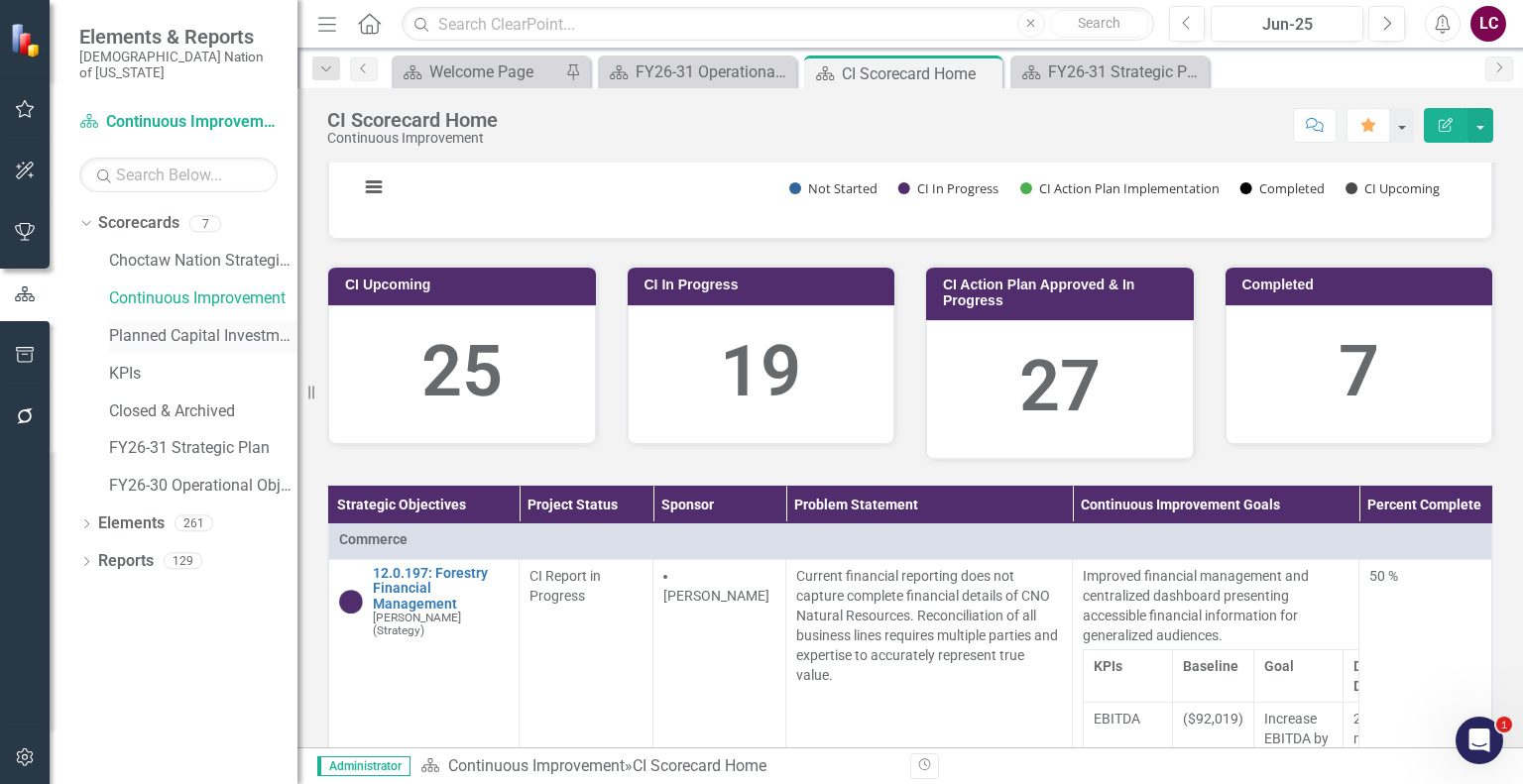 click on "Planned Capital Investments" at bounding box center [203, 336] 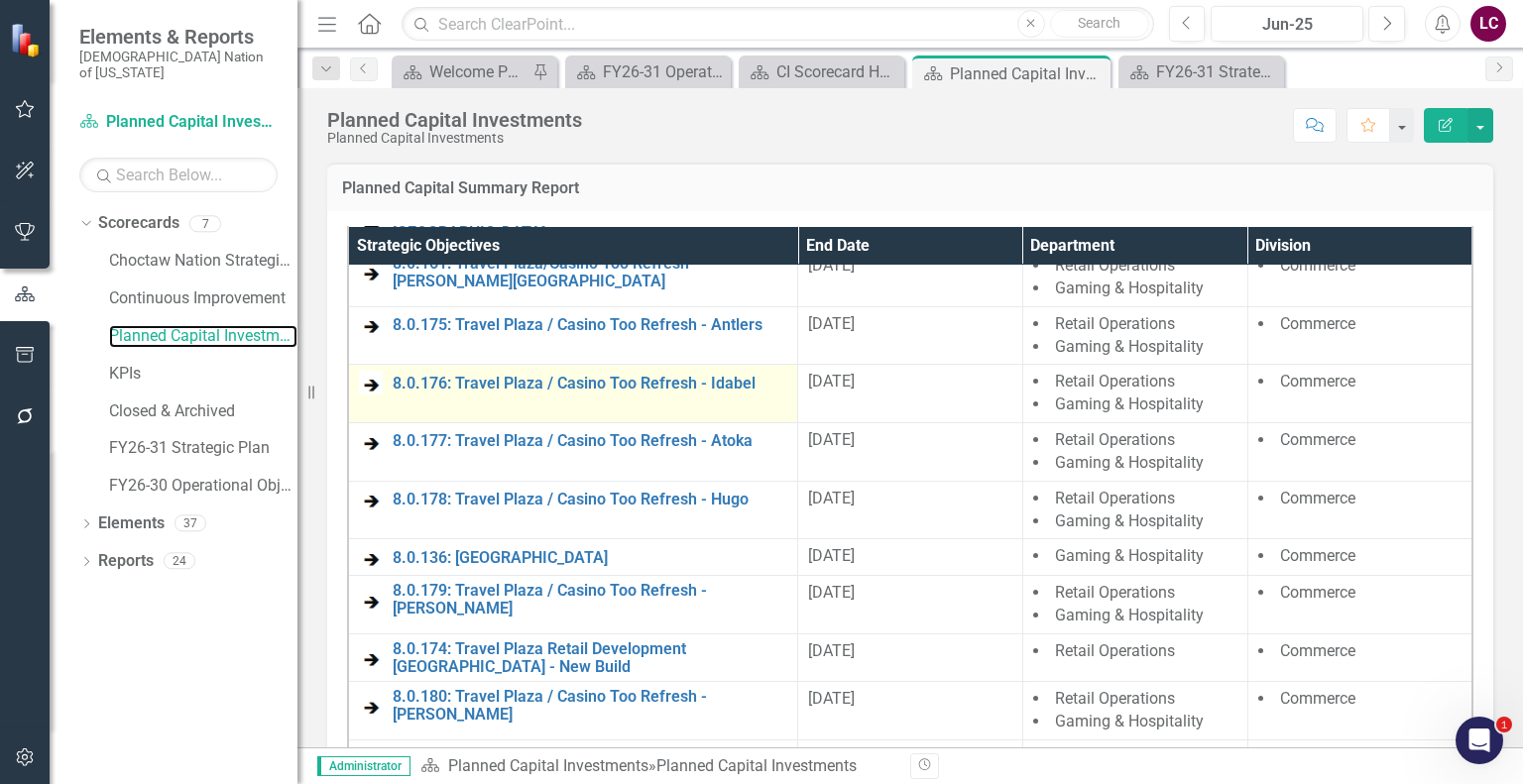 scroll, scrollTop: 1182, scrollLeft: 0, axis: vertical 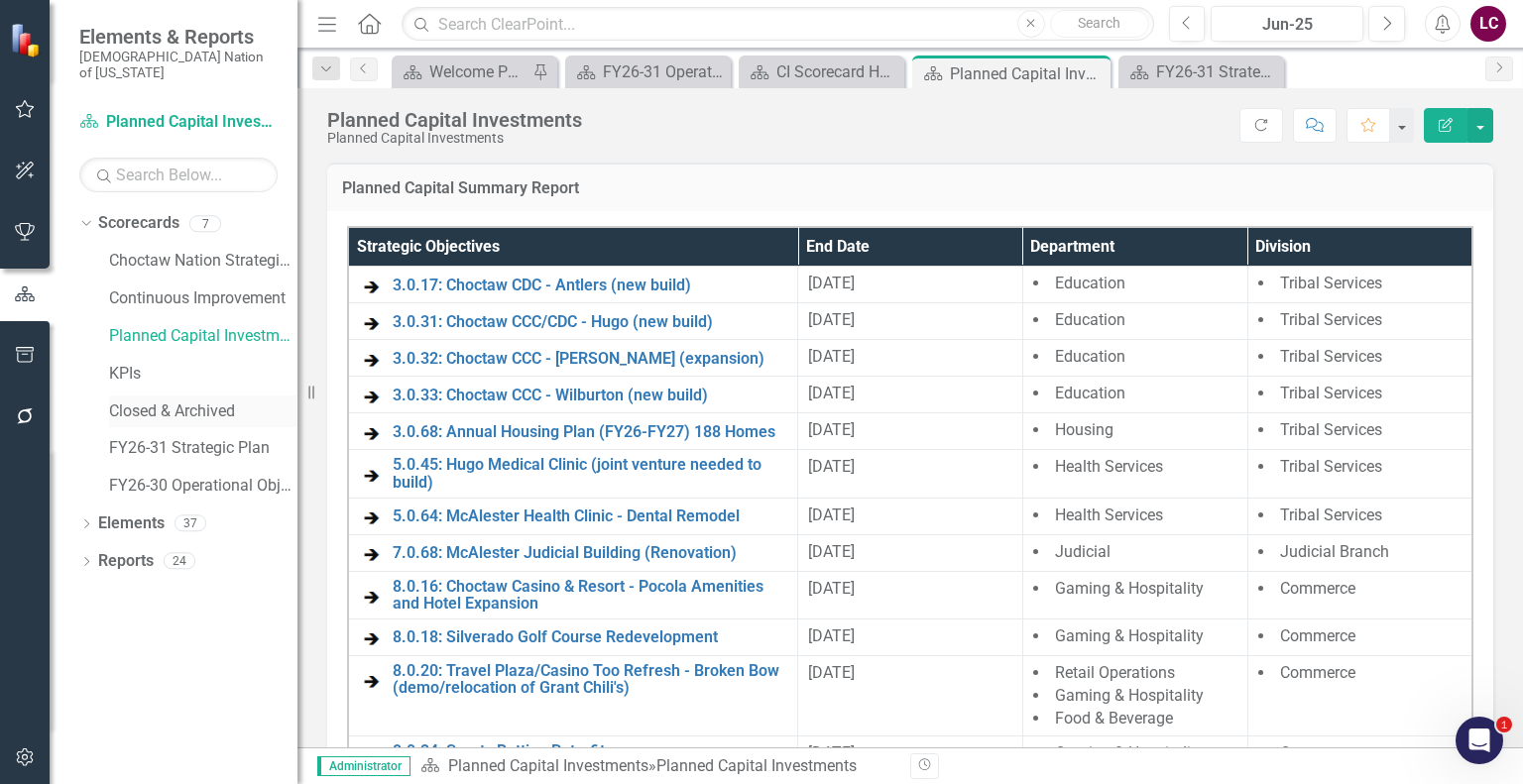 click on "Closed & Archived" at bounding box center [203, 411] 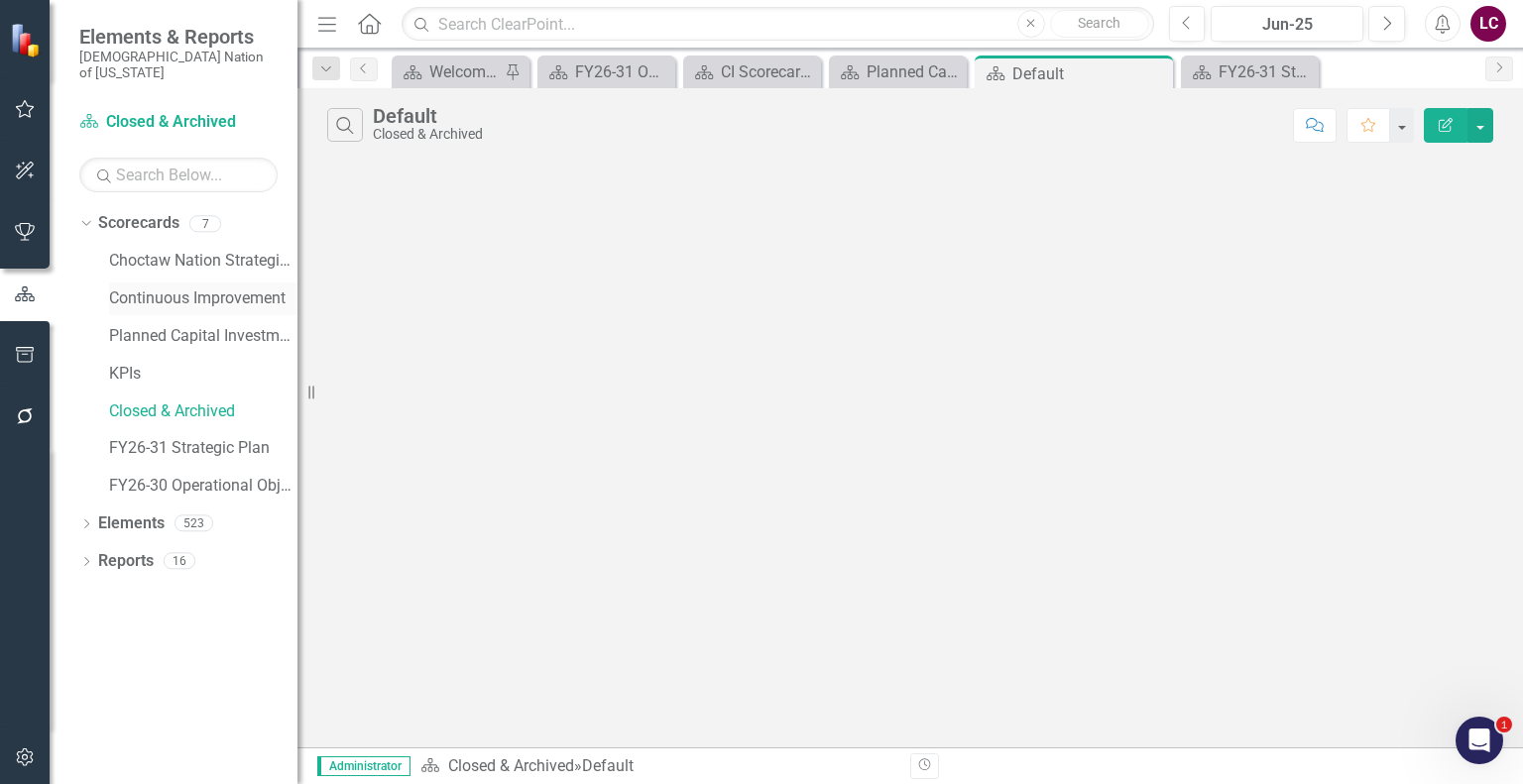 click on "Continuous Improvement" at bounding box center (203, 298) 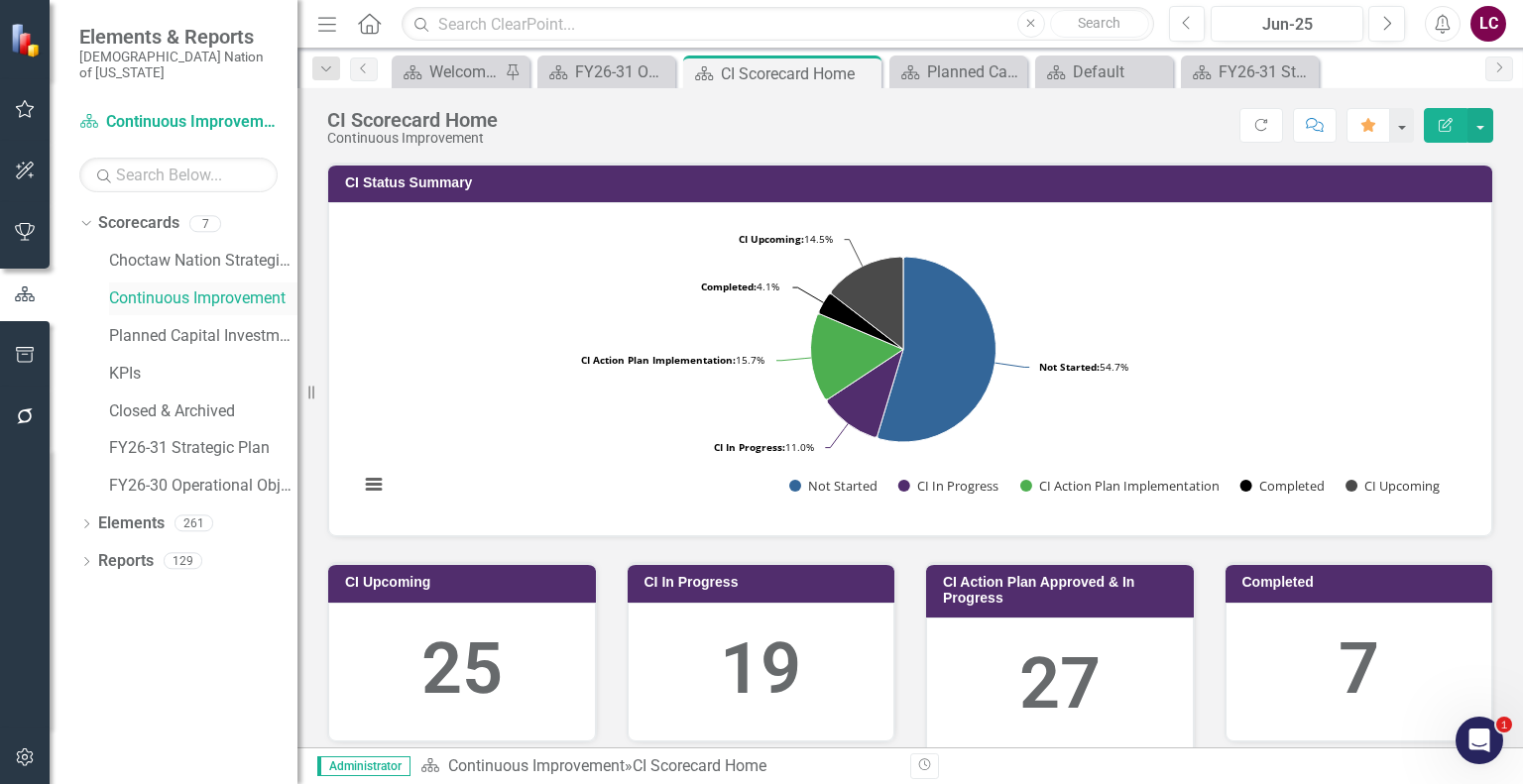 click on "Continuous Improvement" at bounding box center [203, 298] 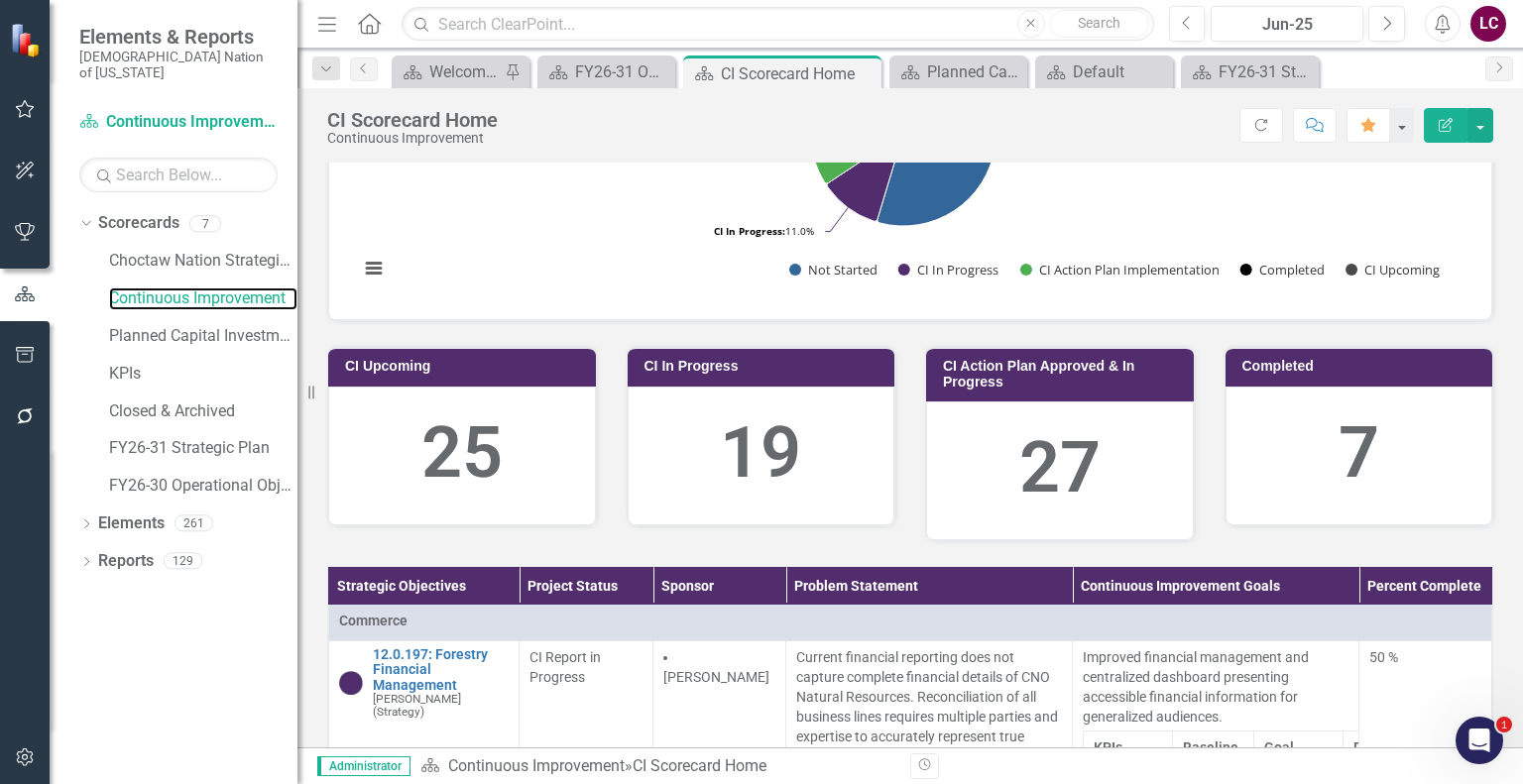 scroll, scrollTop: 595, scrollLeft: 0, axis: vertical 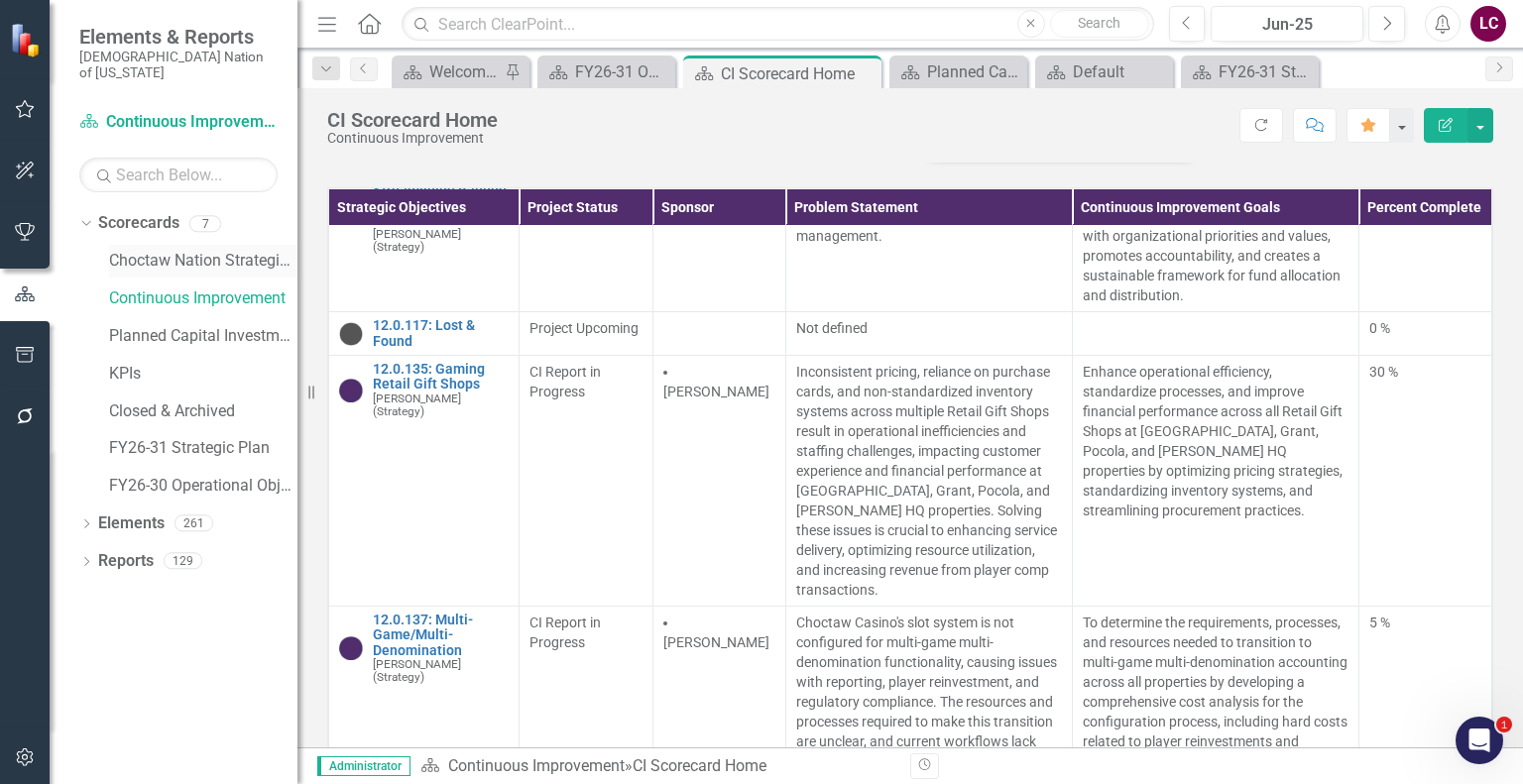 drag, startPoint x: 219, startPoint y: 241, endPoint x: 248, endPoint y: 248, distance: 29.832868 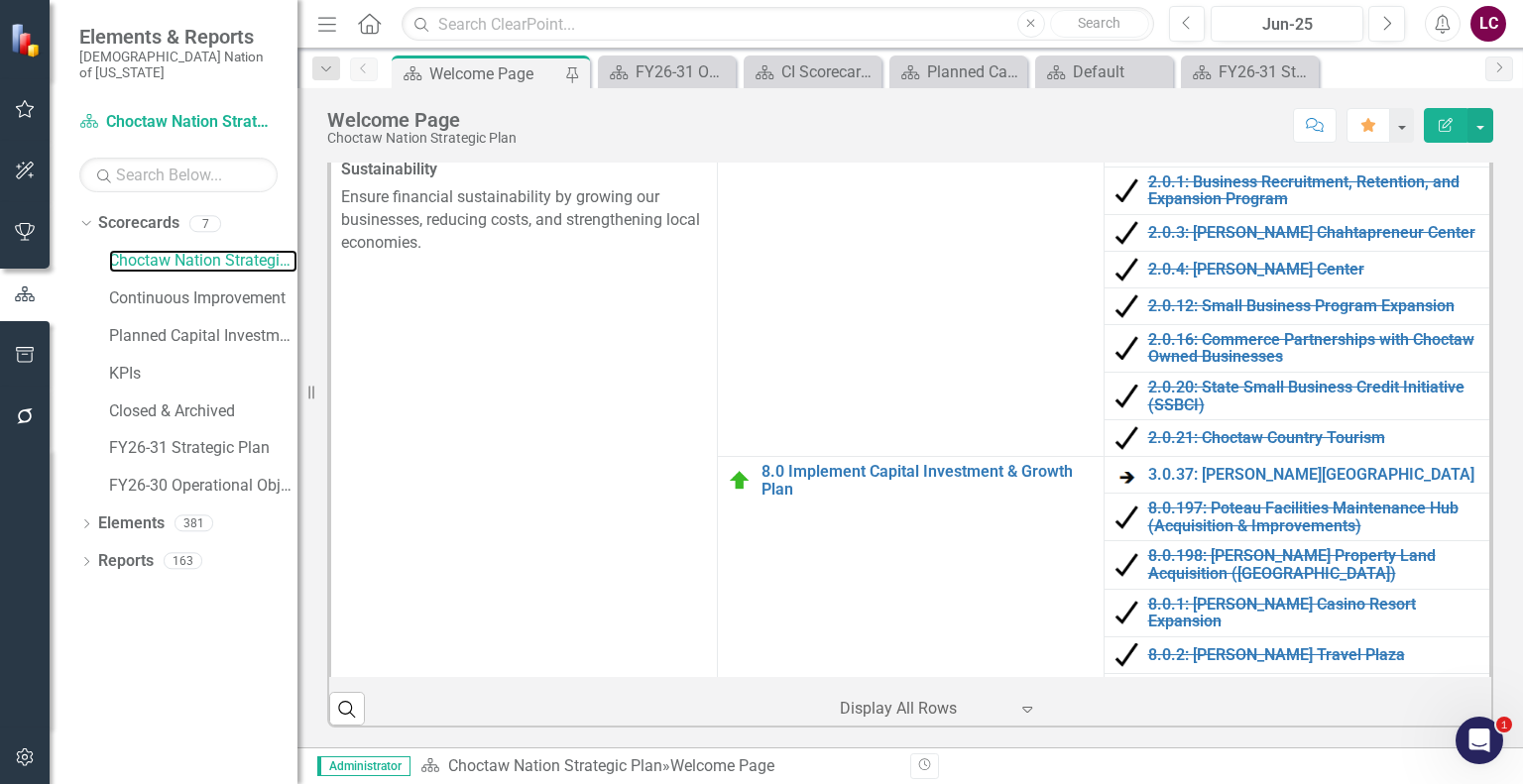 scroll, scrollTop: 777, scrollLeft: 0, axis: vertical 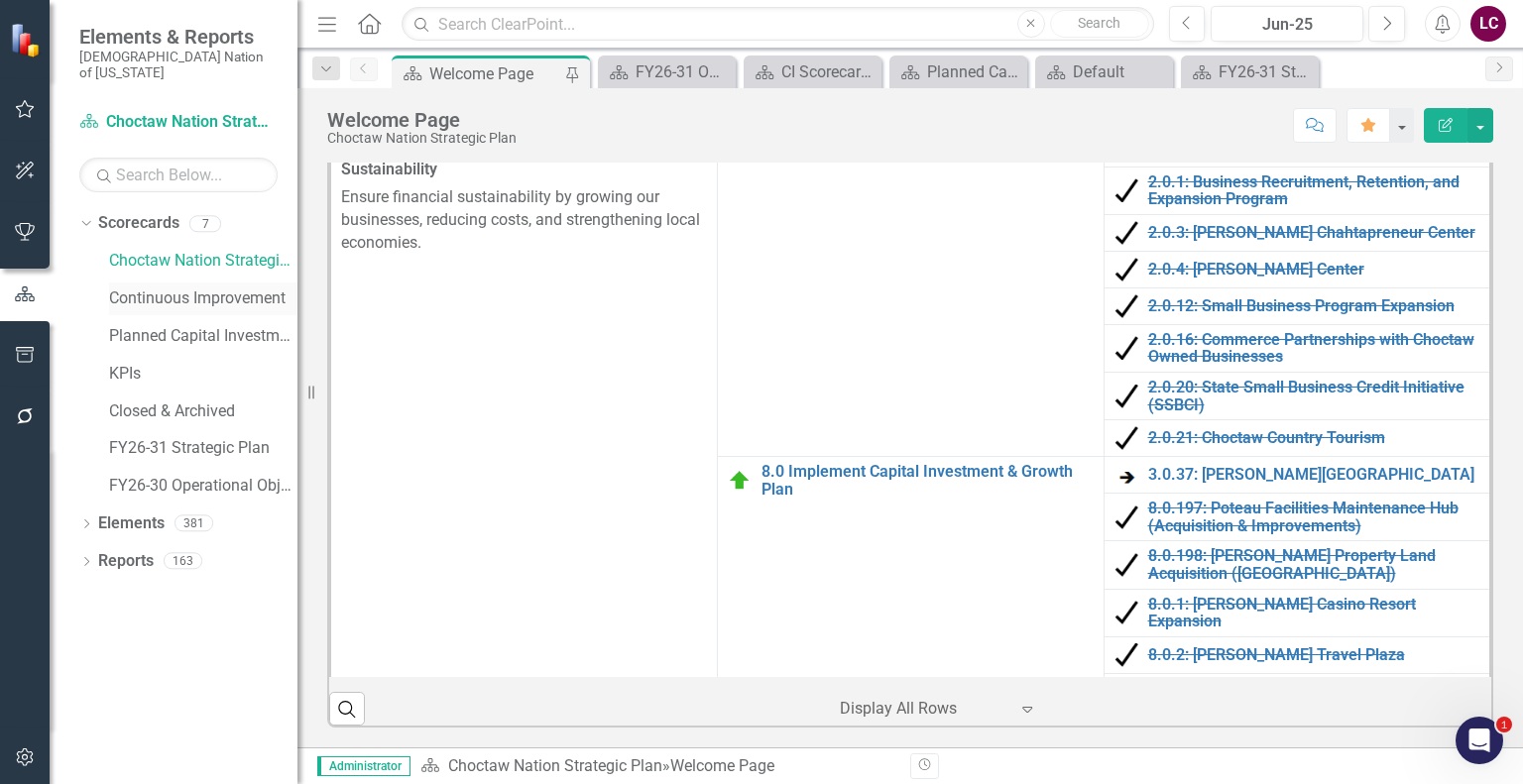 click on "Continuous Improvement" at bounding box center (203, 298) 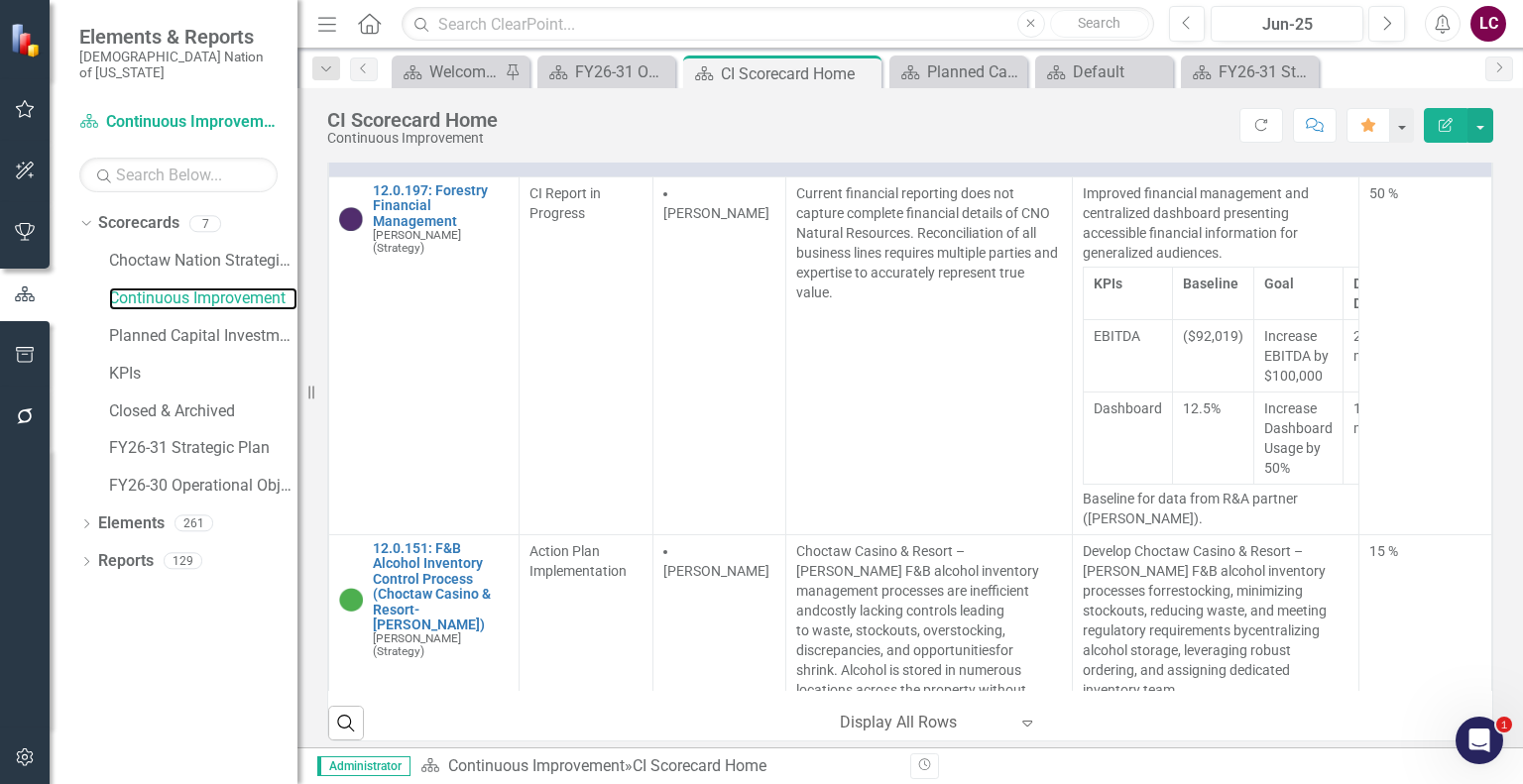 scroll, scrollTop: 689, scrollLeft: 0, axis: vertical 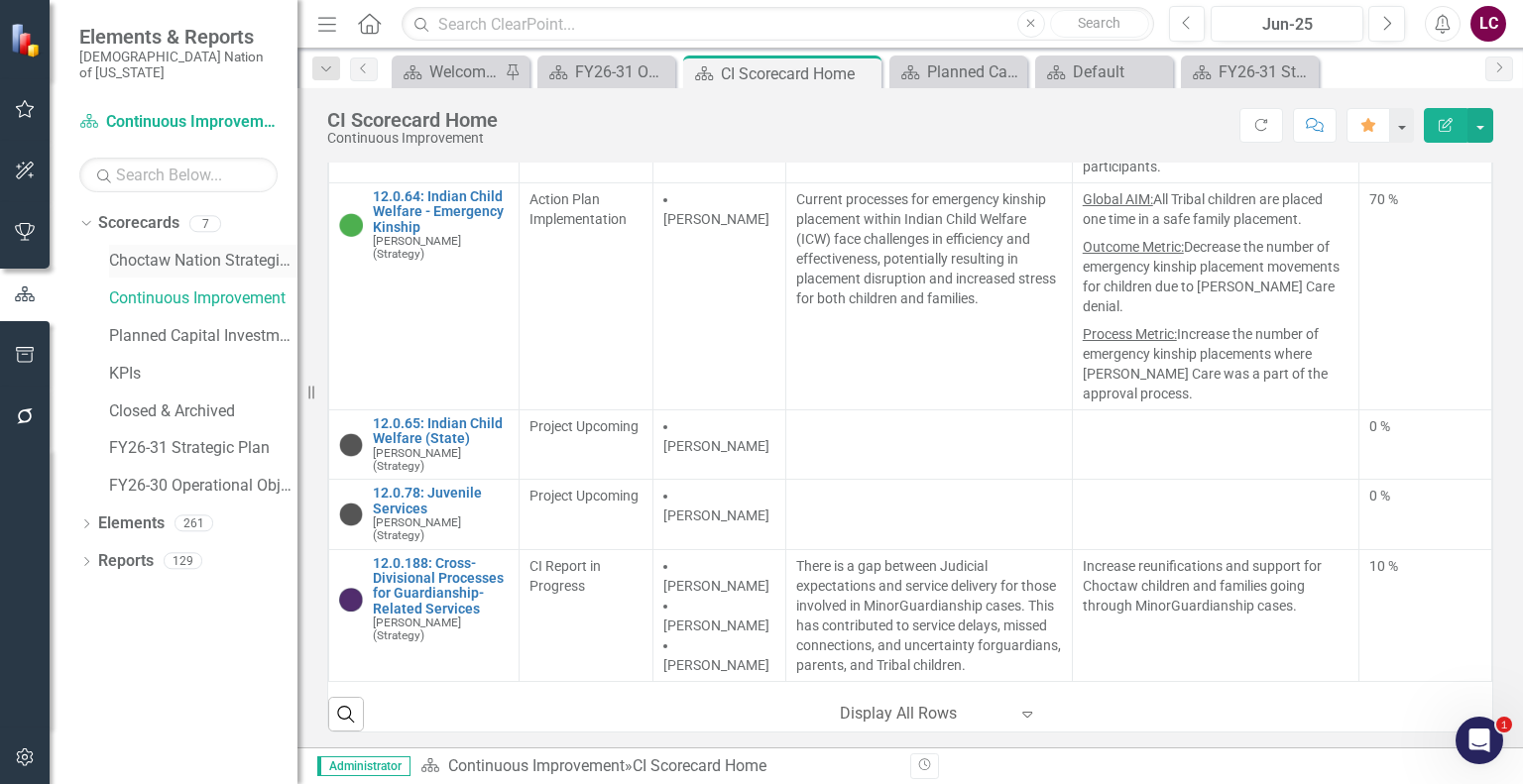 click on "Choctaw Nation Strategic Plan" at bounding box center (203, 261) 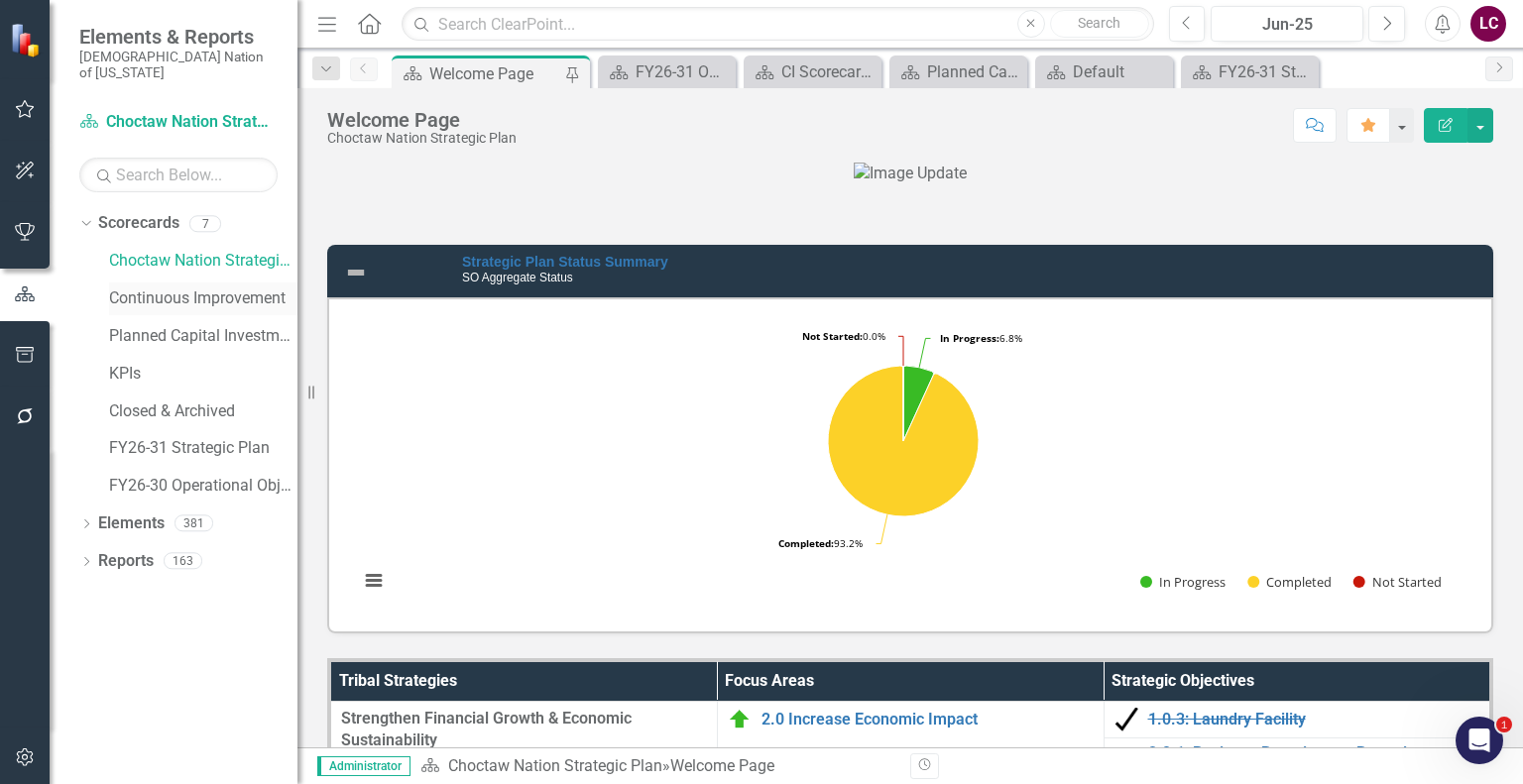 click on "Continuous Improvement" at bounding box center [203, 298] 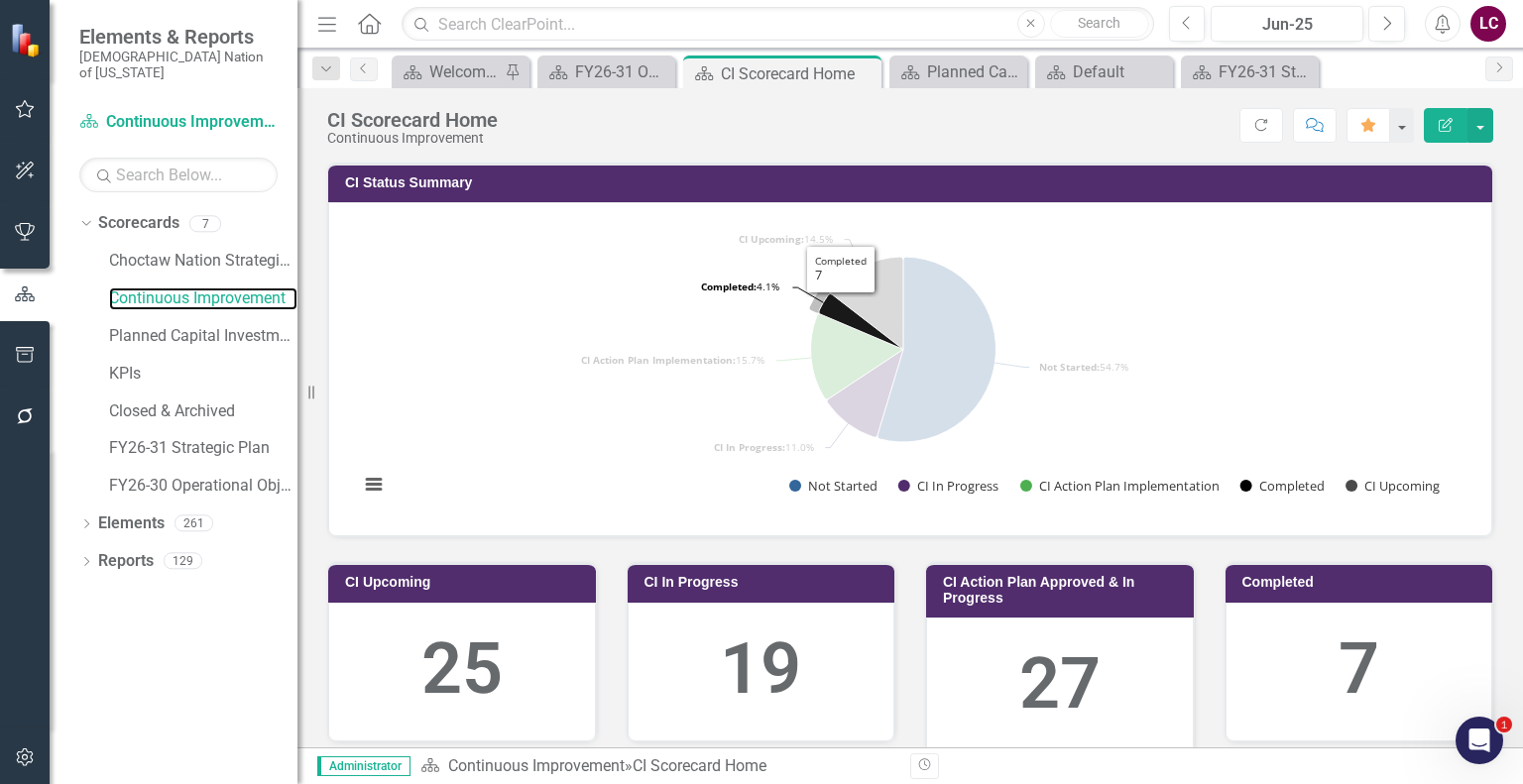click 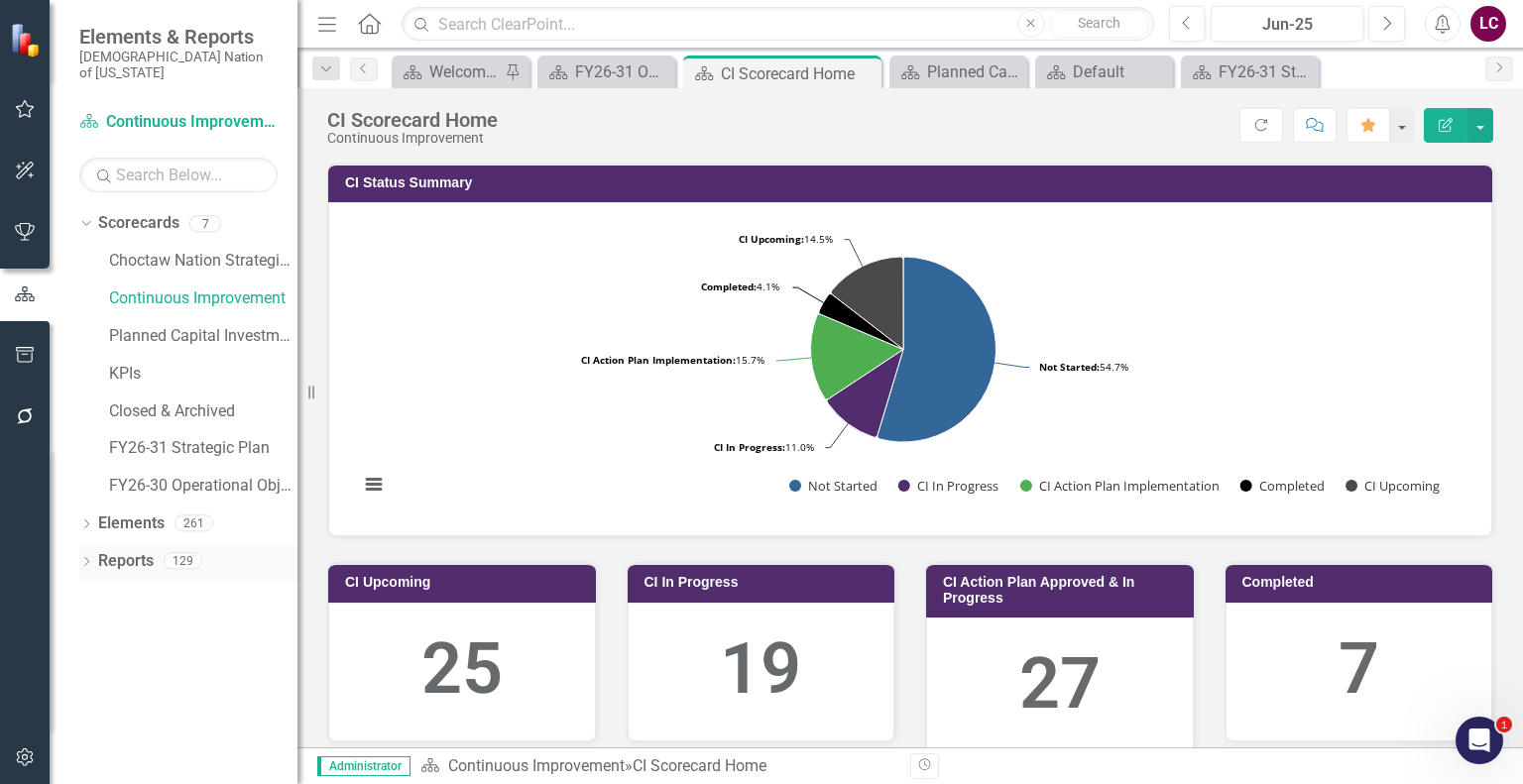 click on "Reports" at bounding box center [126, 561] 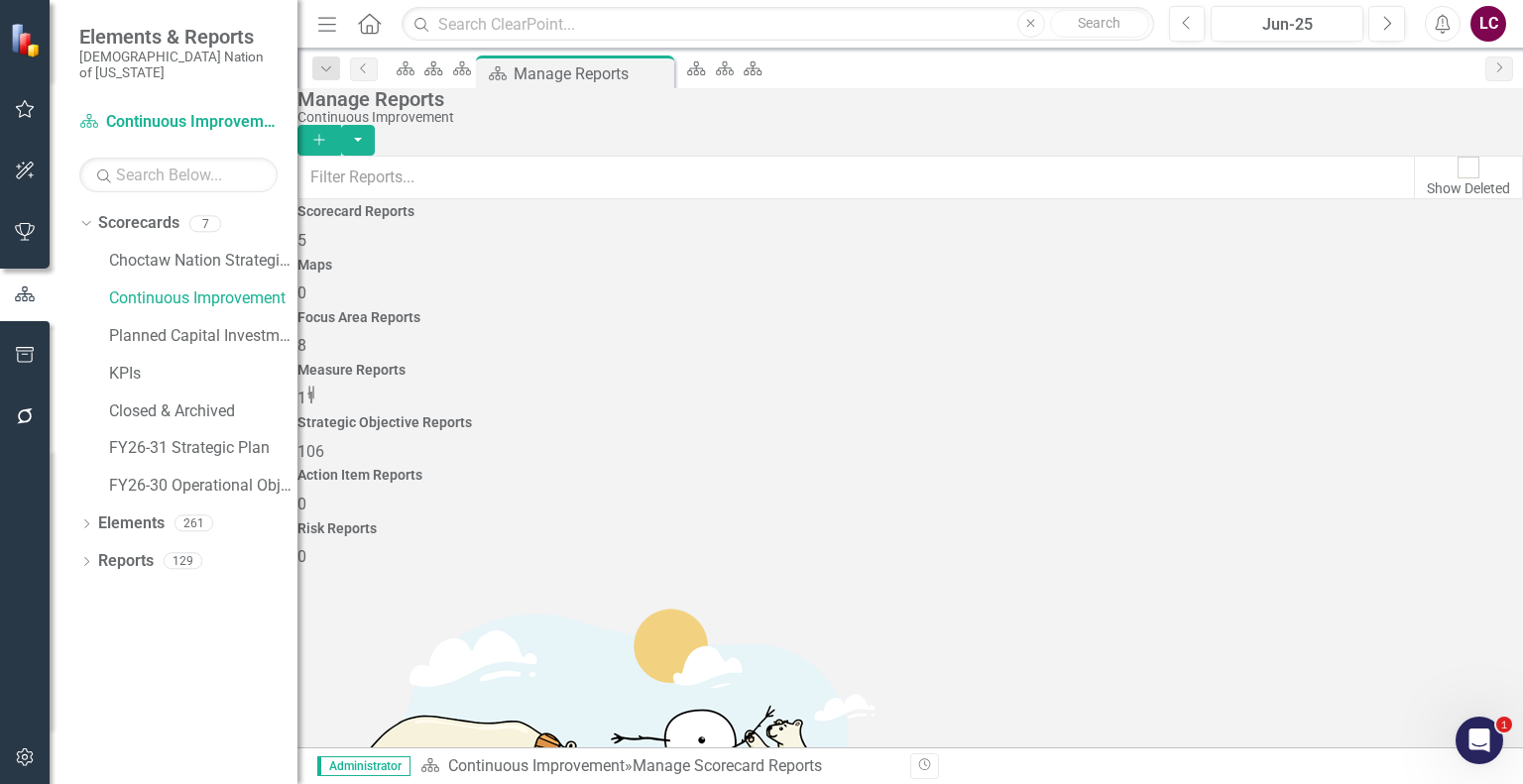 click on "106" at bounding box center (310, 451) 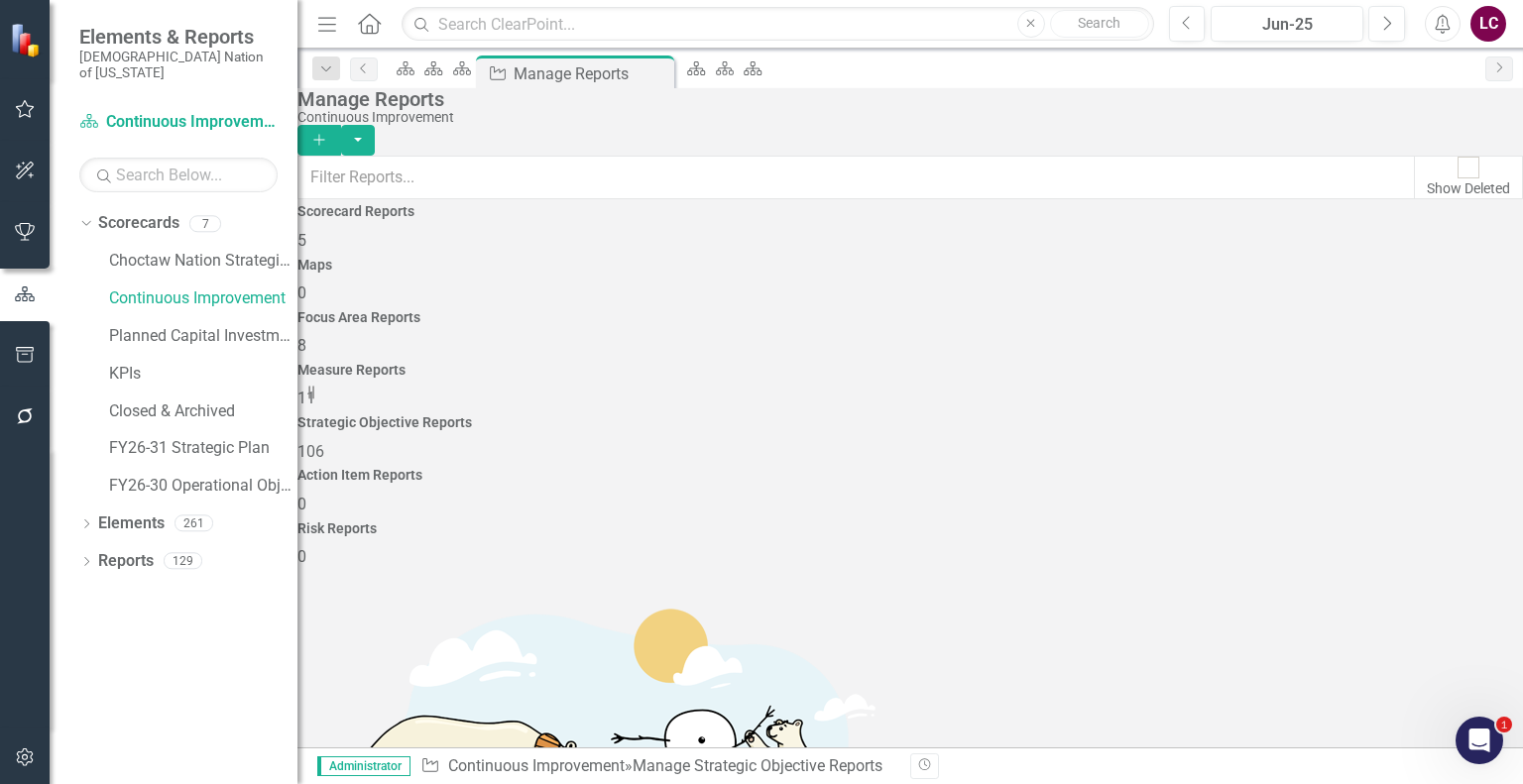 scroll, scrollTop: 0, scrollLeft: 0, axis: both 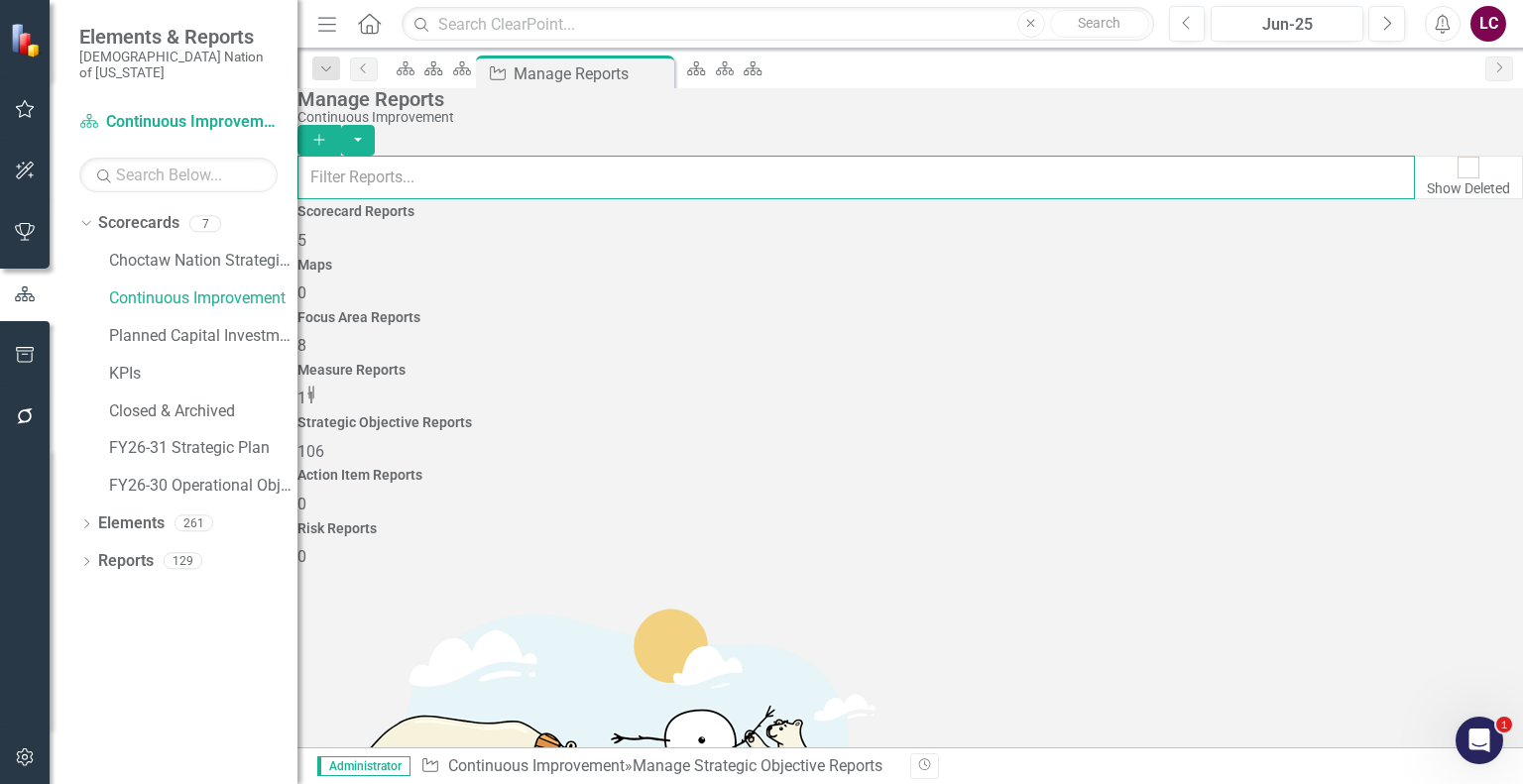 click at bounding box center (856, 177) 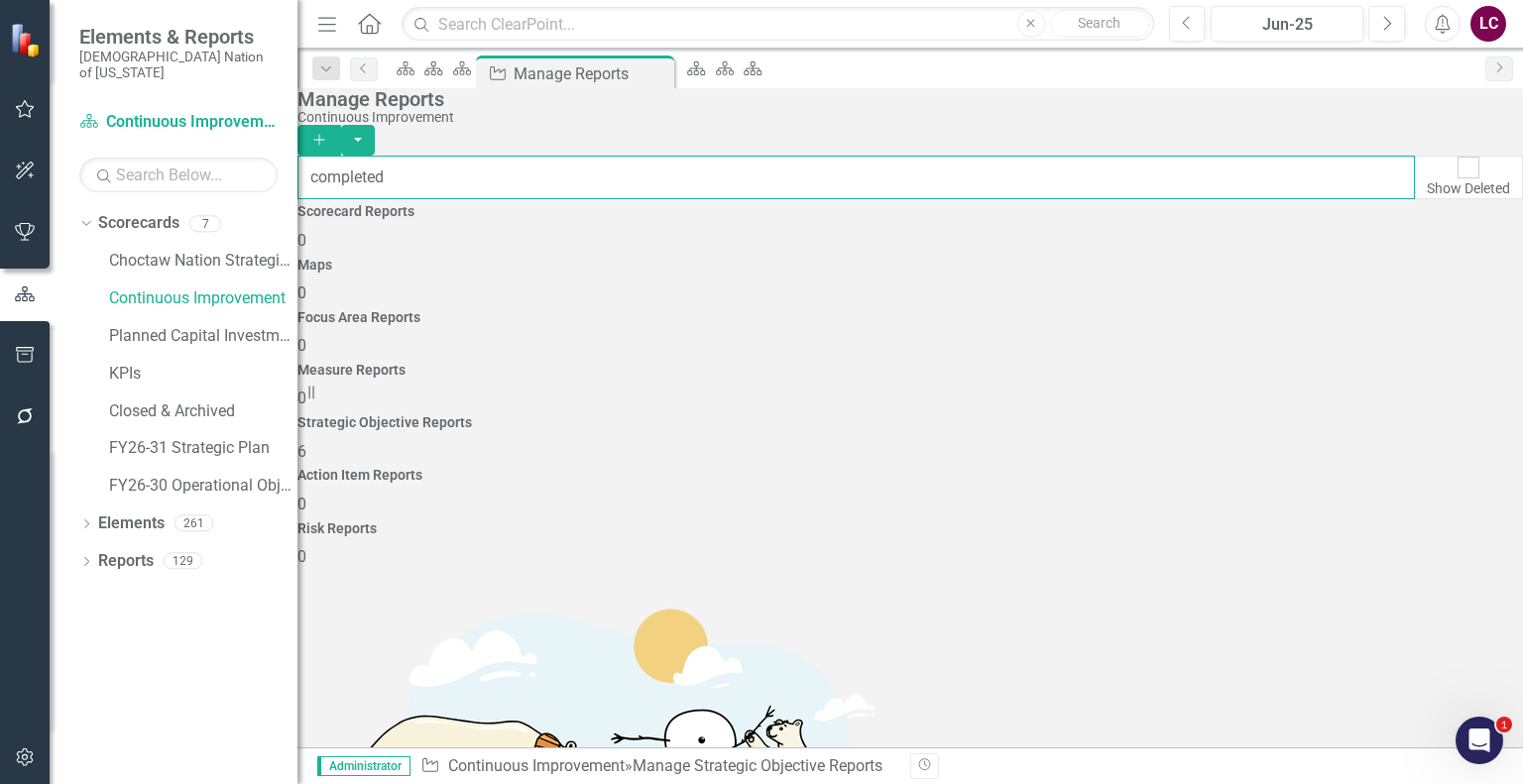 type on "completed" 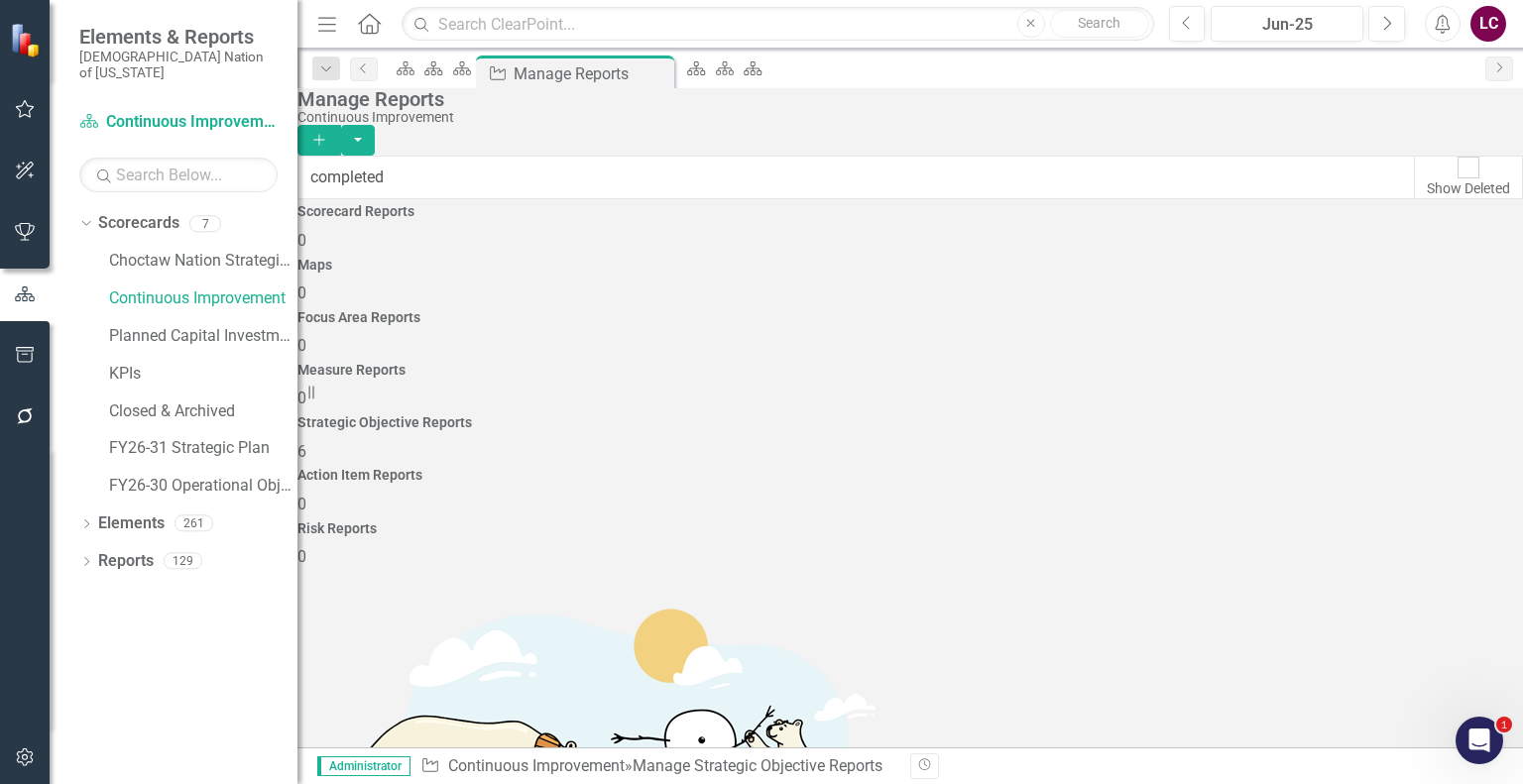 click on "CNO CIs (Completed)" at bounding box center (373, 1122) 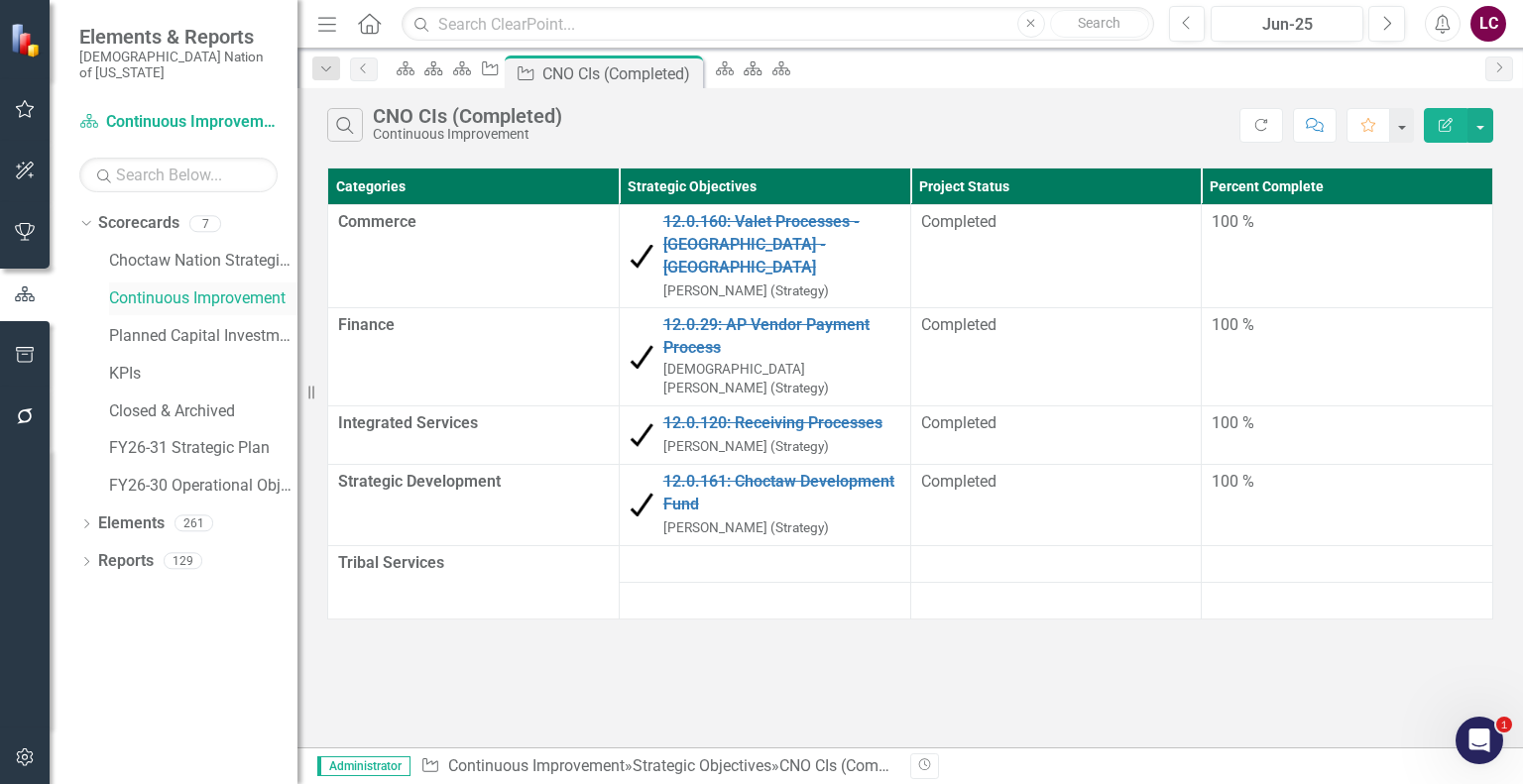 click on "Continuous Improvement" at bounding box center [203, 298] 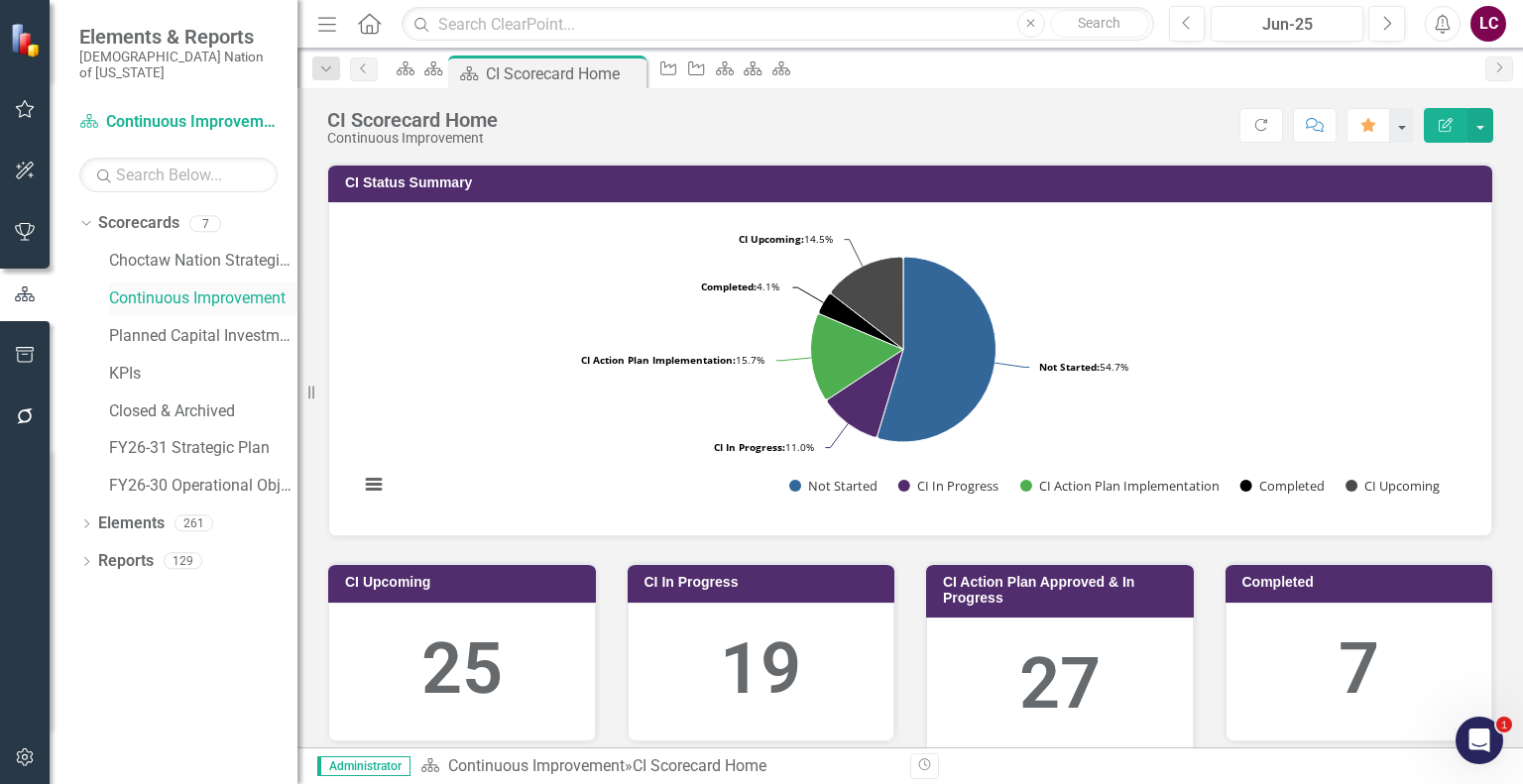 click on "Continuous Improvement" at bounding box center [203, 298] 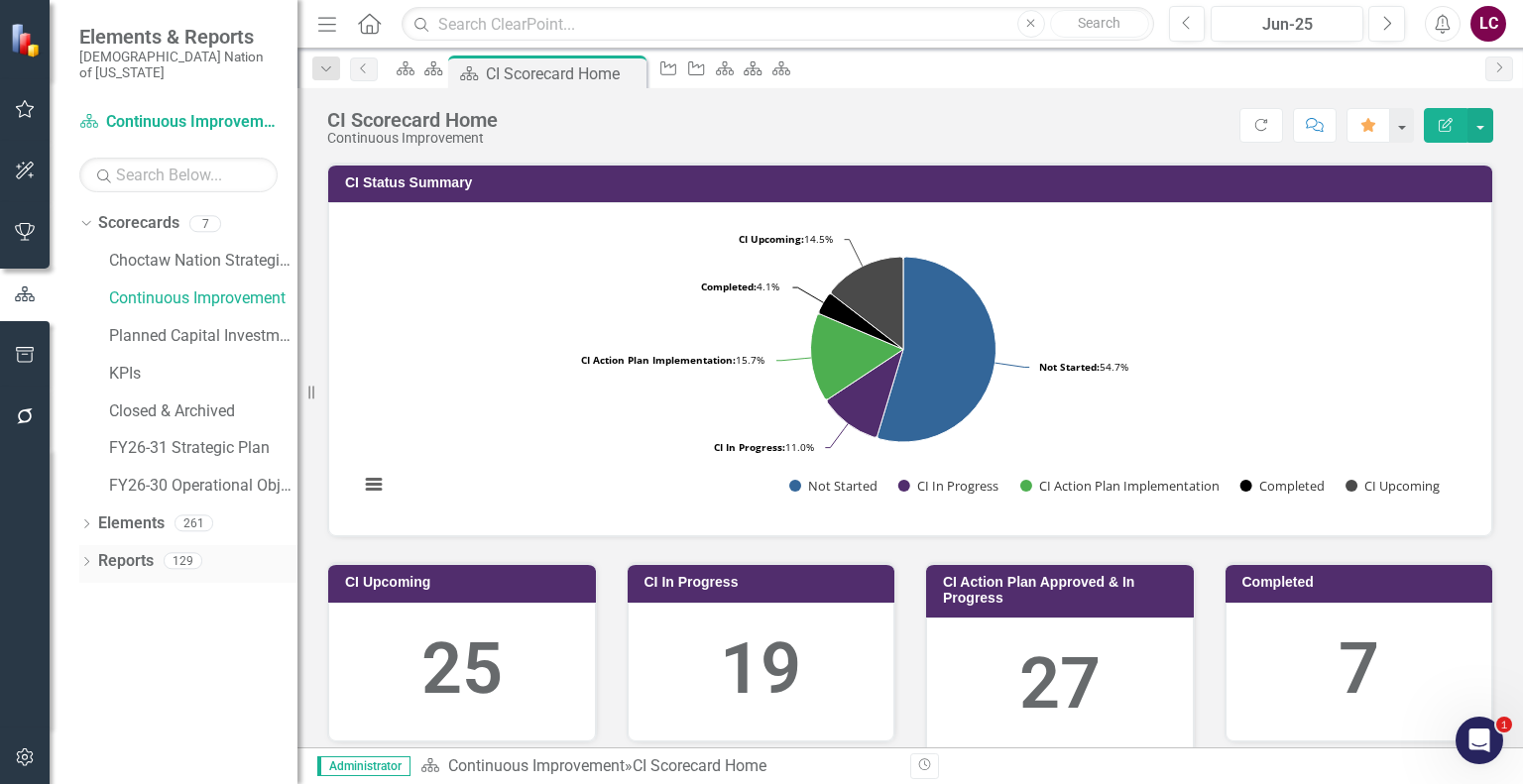 click on "Reports" at bounding box center [126, 561] 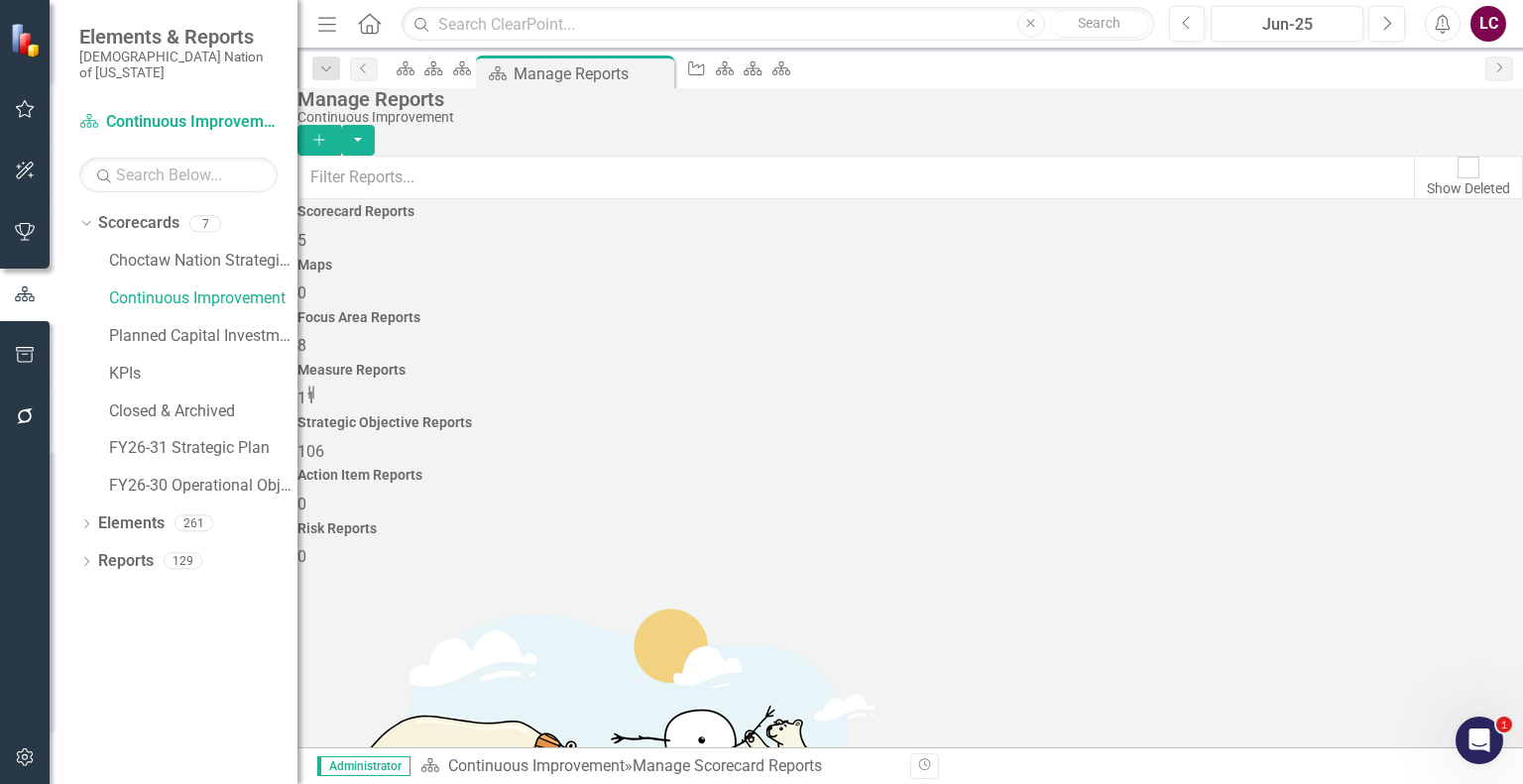 click on "Strategic Objective Reports 106" at bounding box center [910, 439] 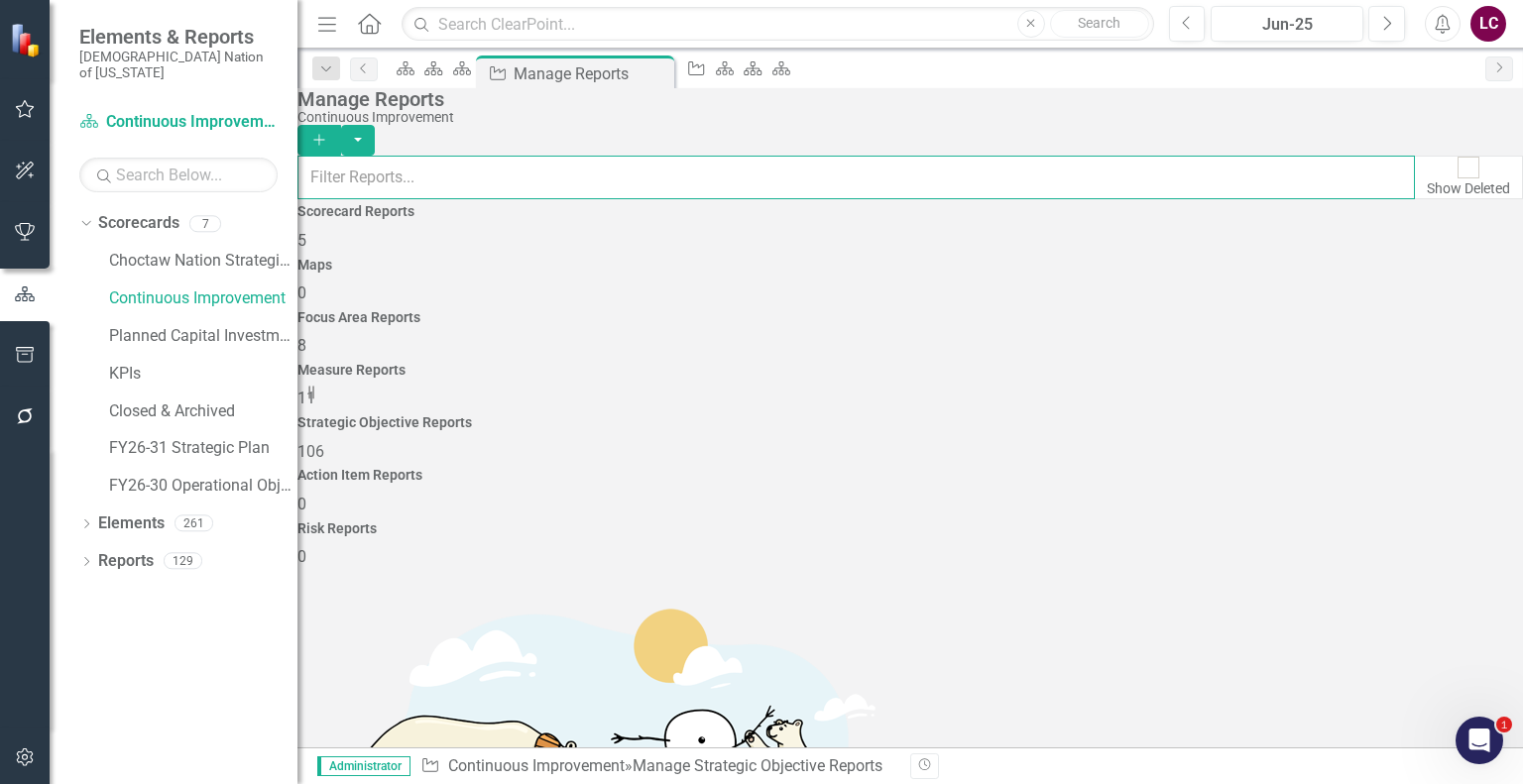 click at bounding box center [856, 177] 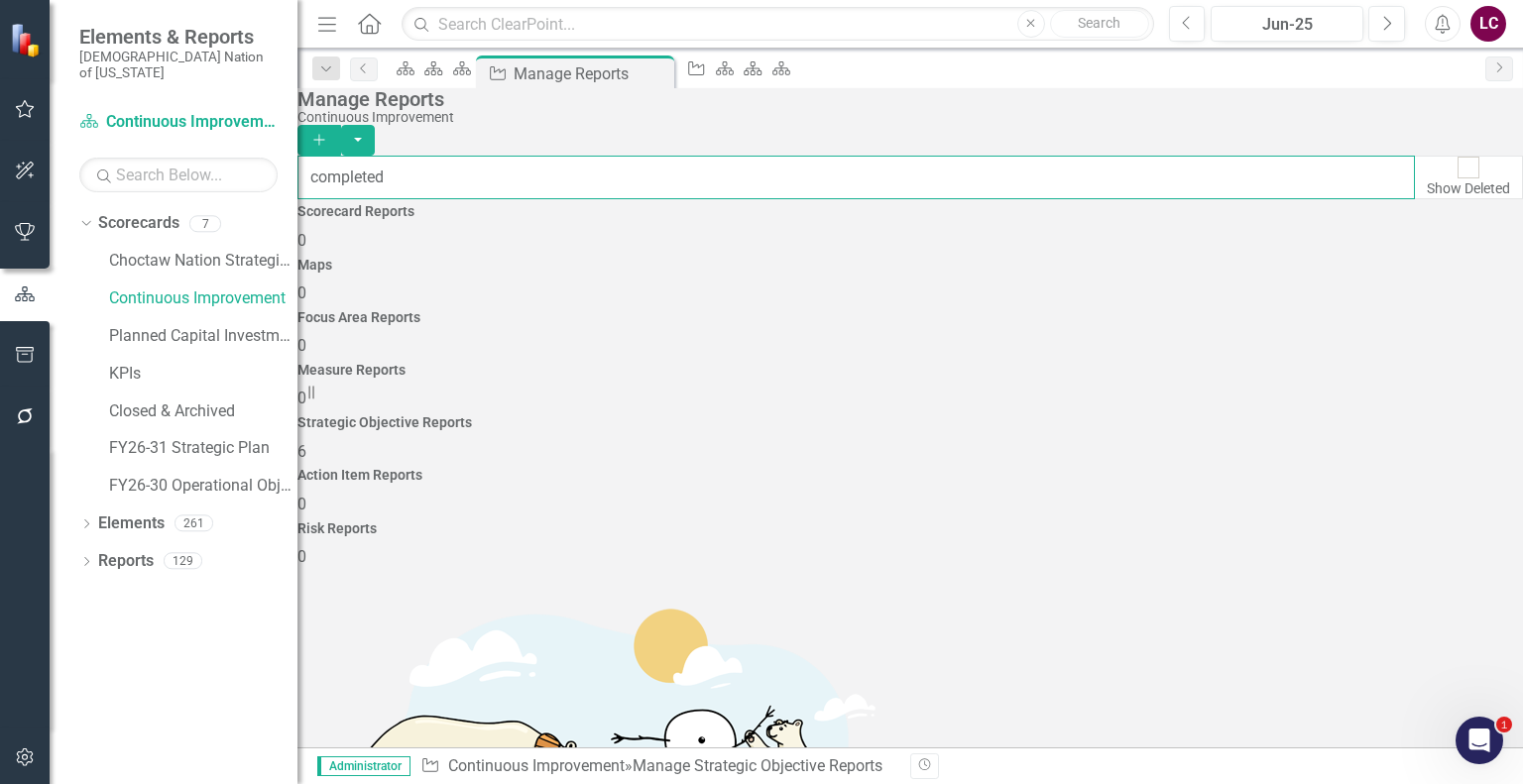 type on "completed" 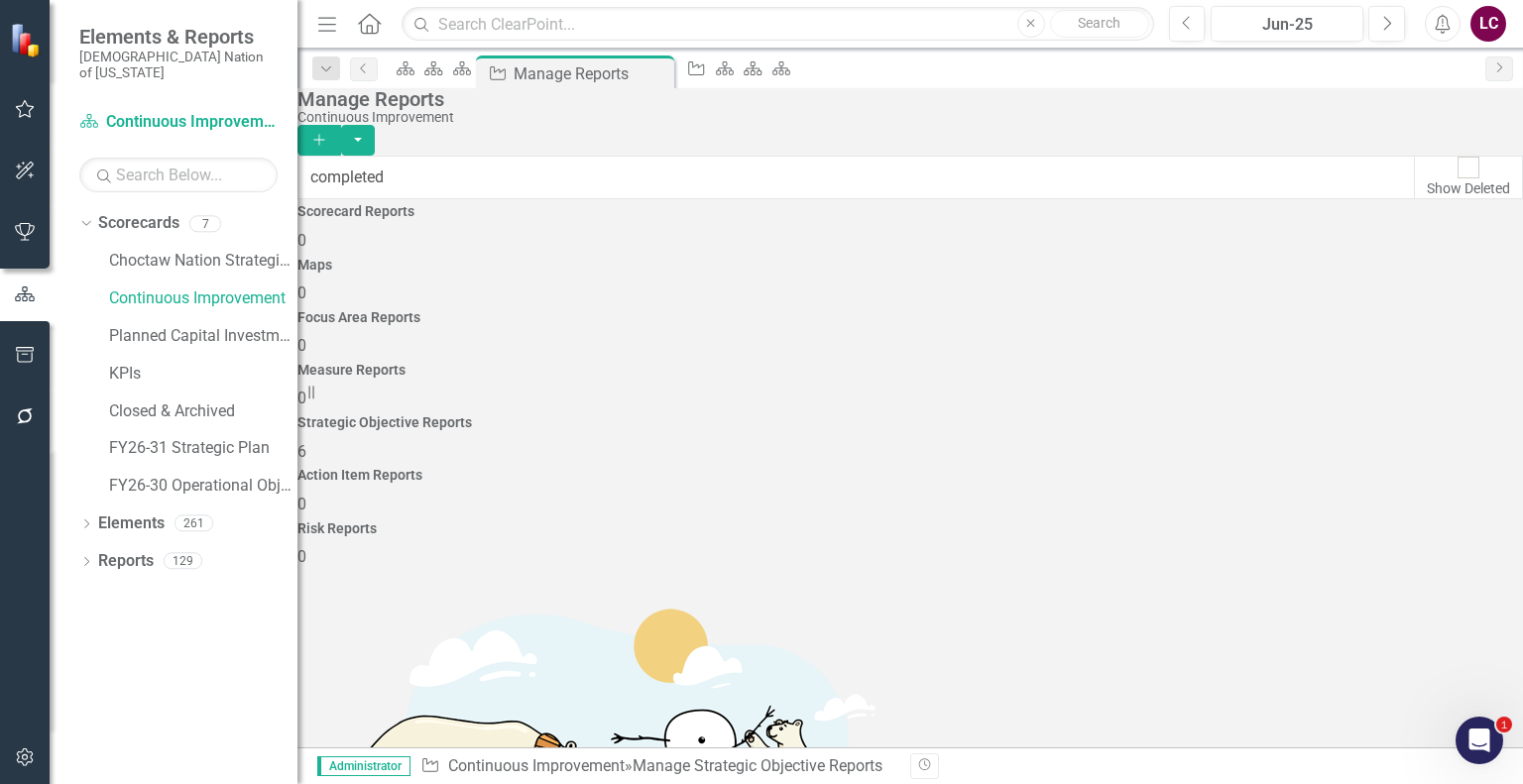 click on "CNO CIs (Completed)" at bounding box center [373, 1122] 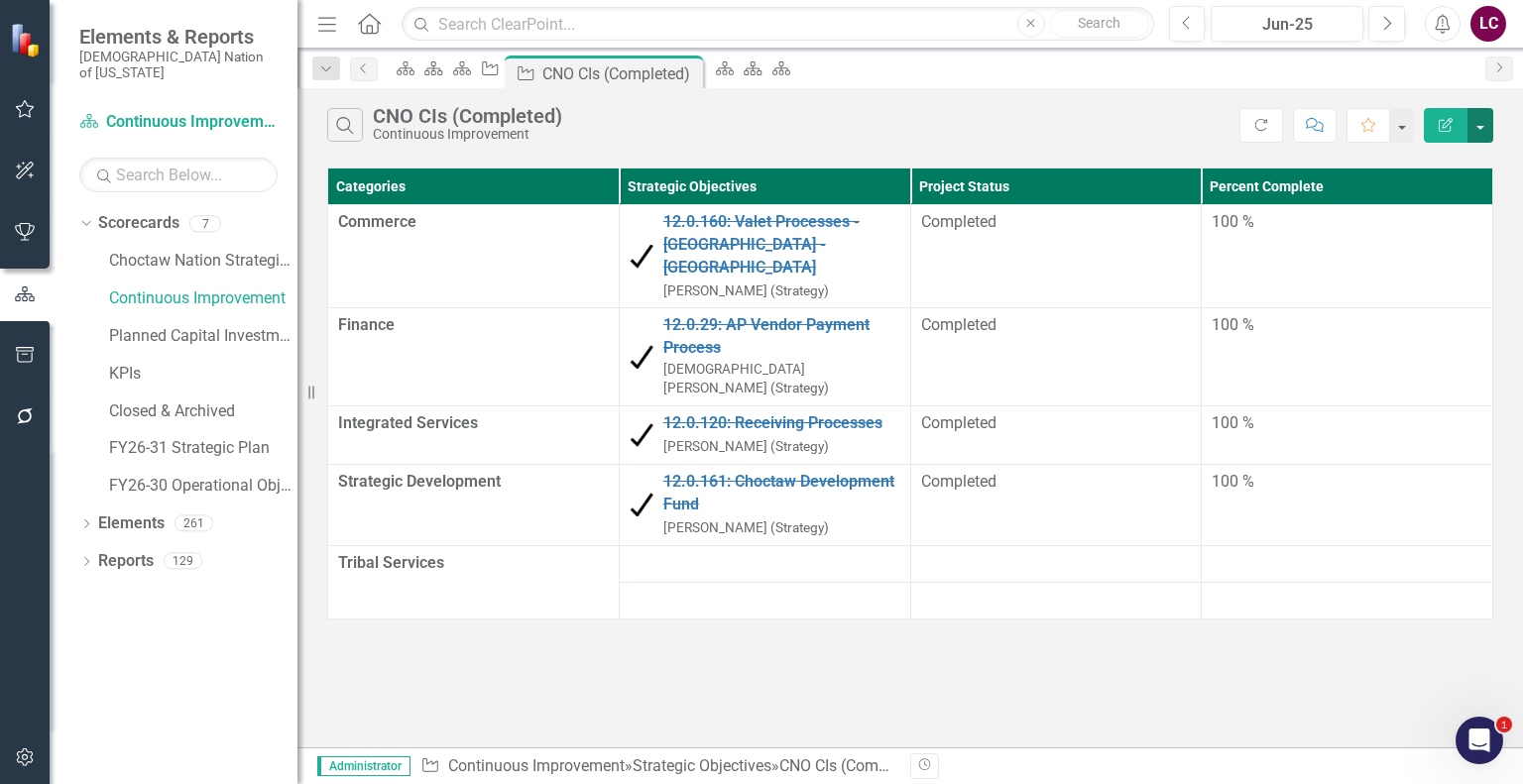 click at bounding box center (1480, 125) 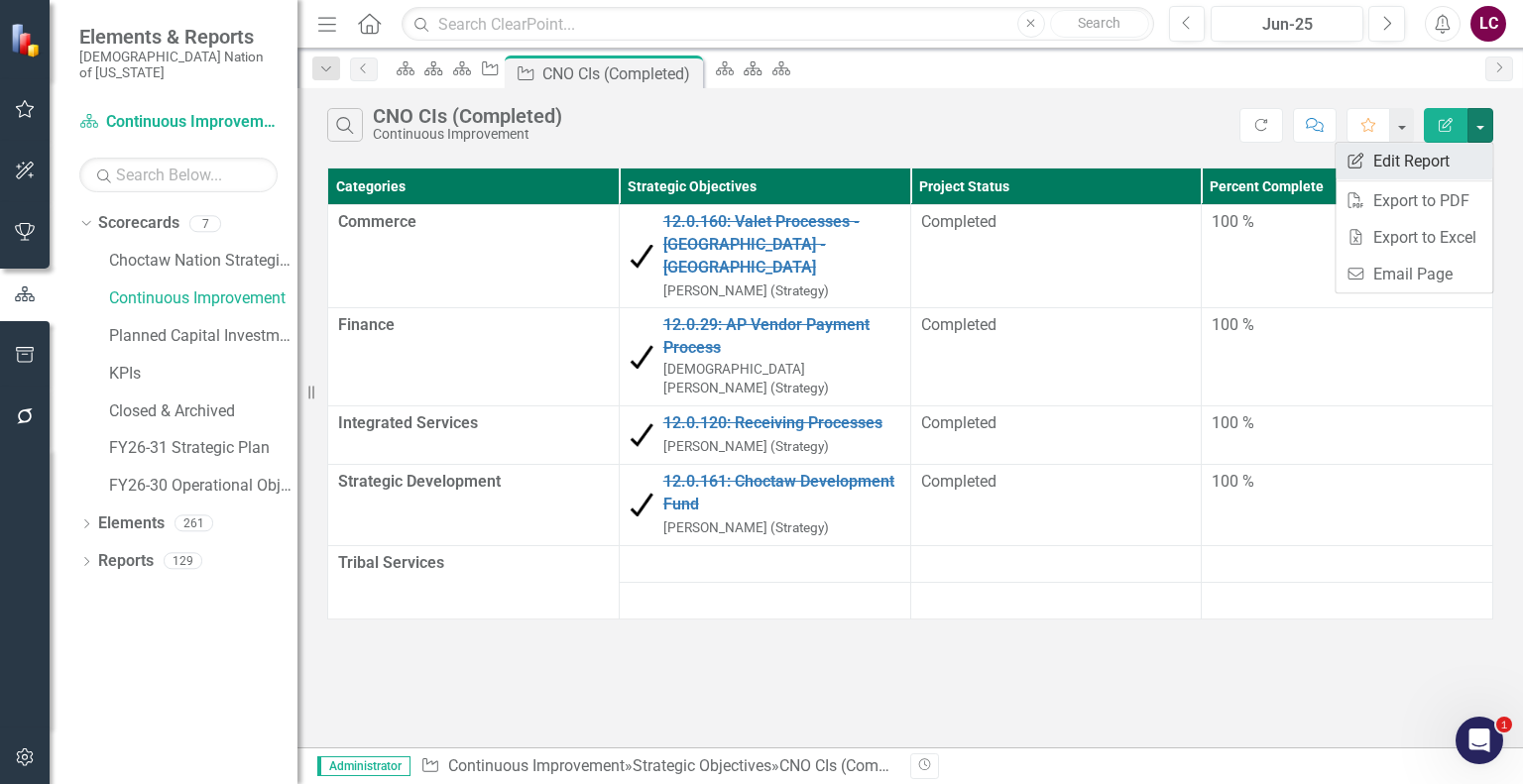 click on "Edit Report Edit Report" at bounding box center [1414, 161] 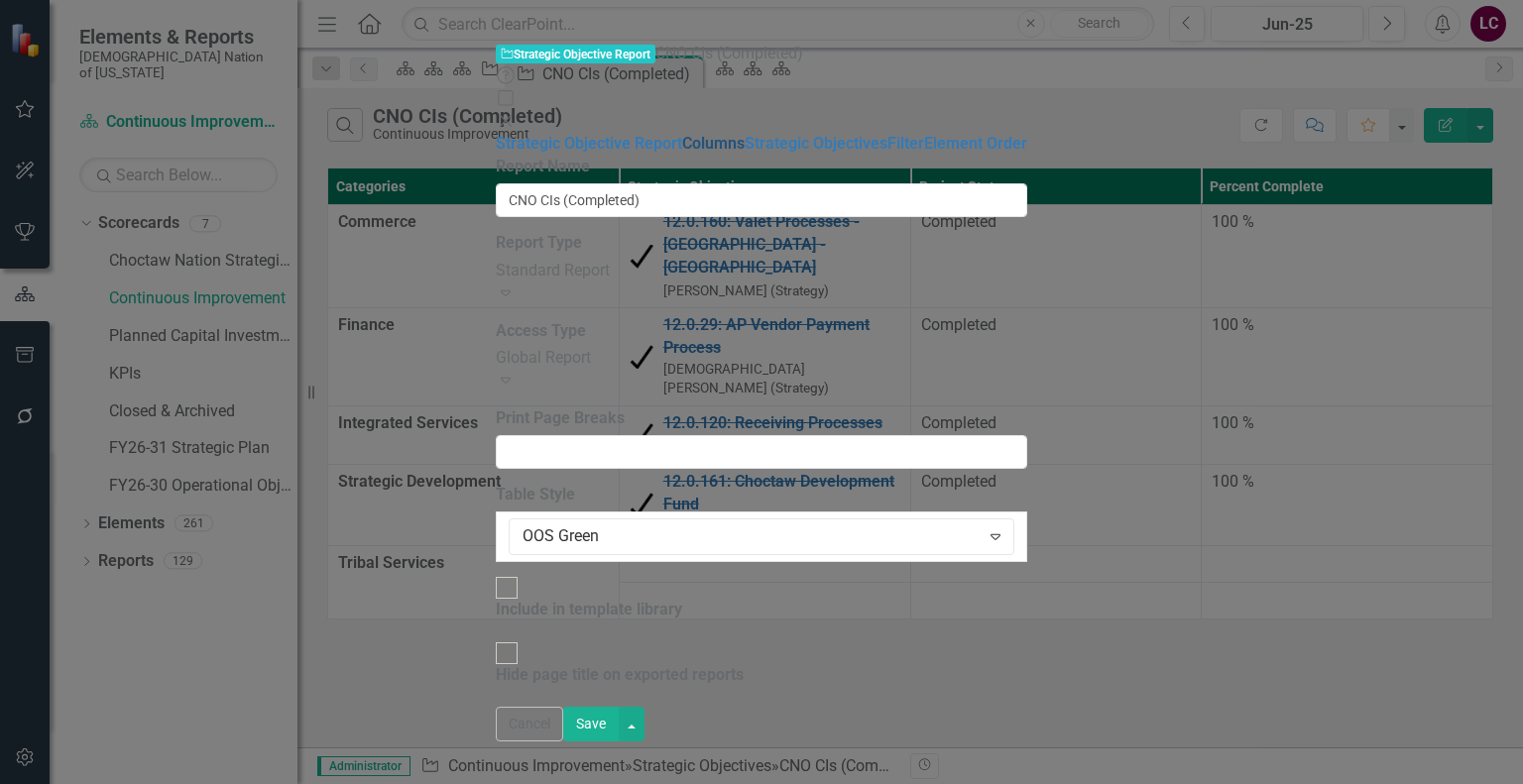 click on "Columns" at bounding box center (713, 143) 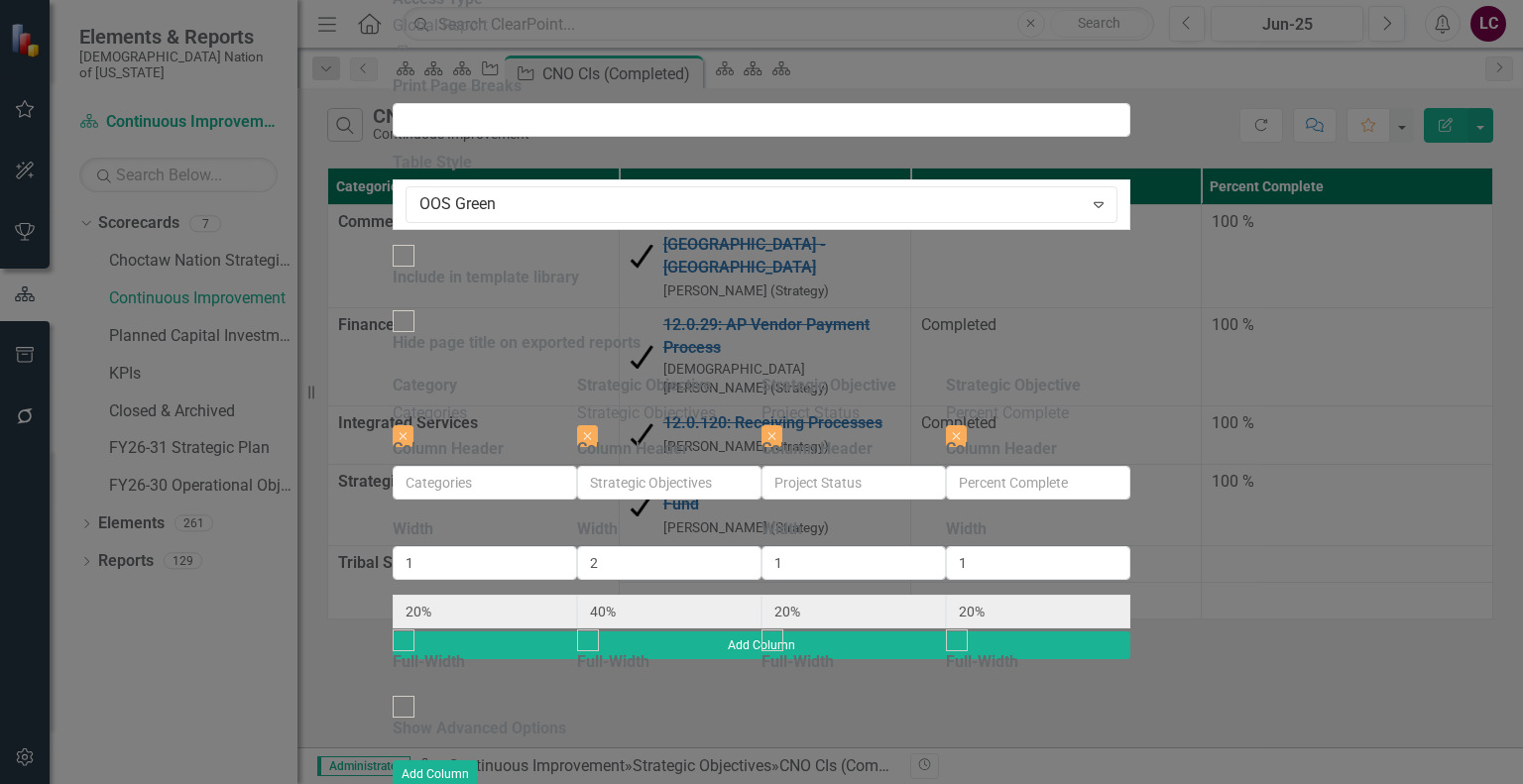 click on "Strategic Objectives" at bounding box center (713, -189) 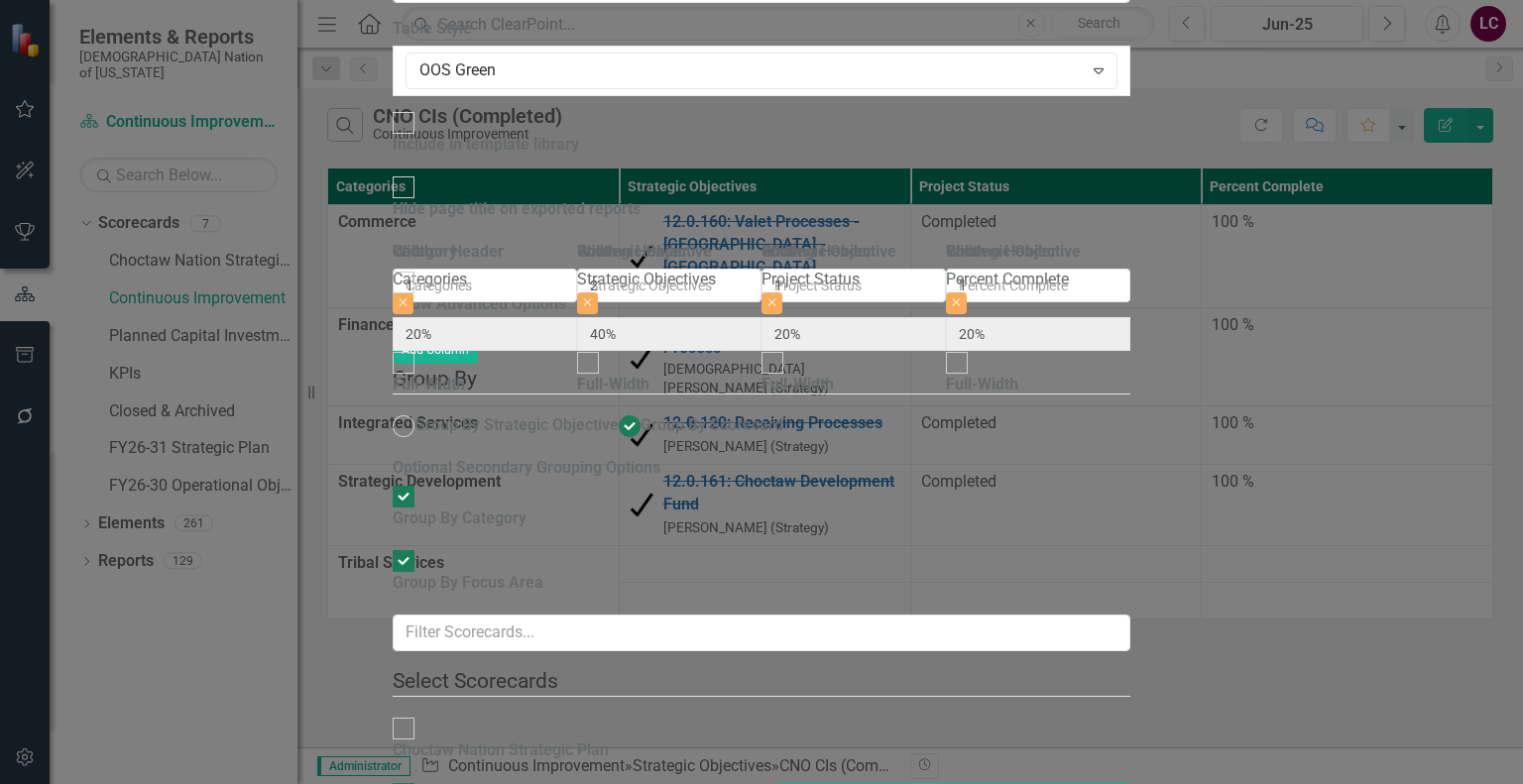 click on "Filter" at bounding box center [802, -323] 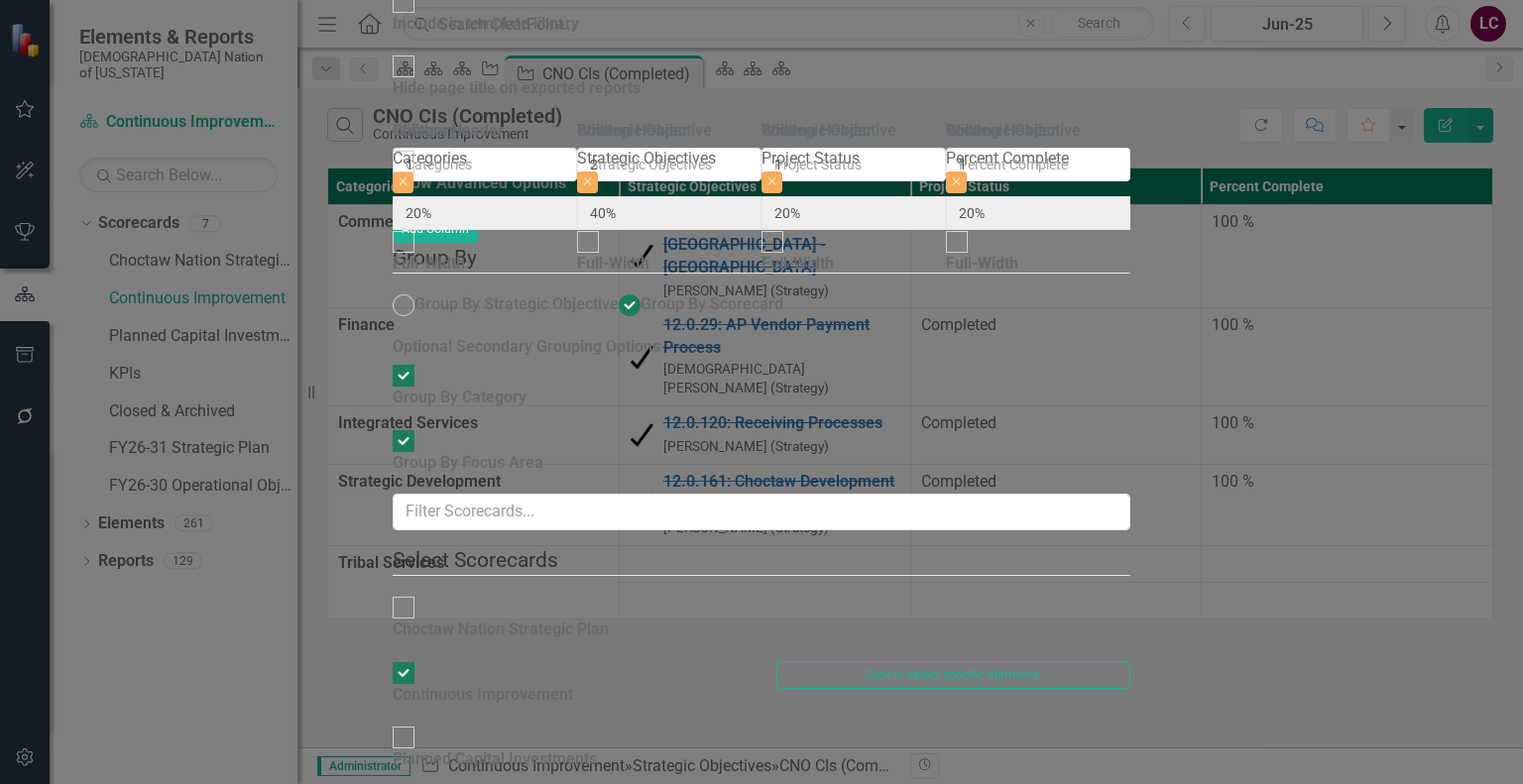 click on "Element Order" at bounding box center [873, -443] 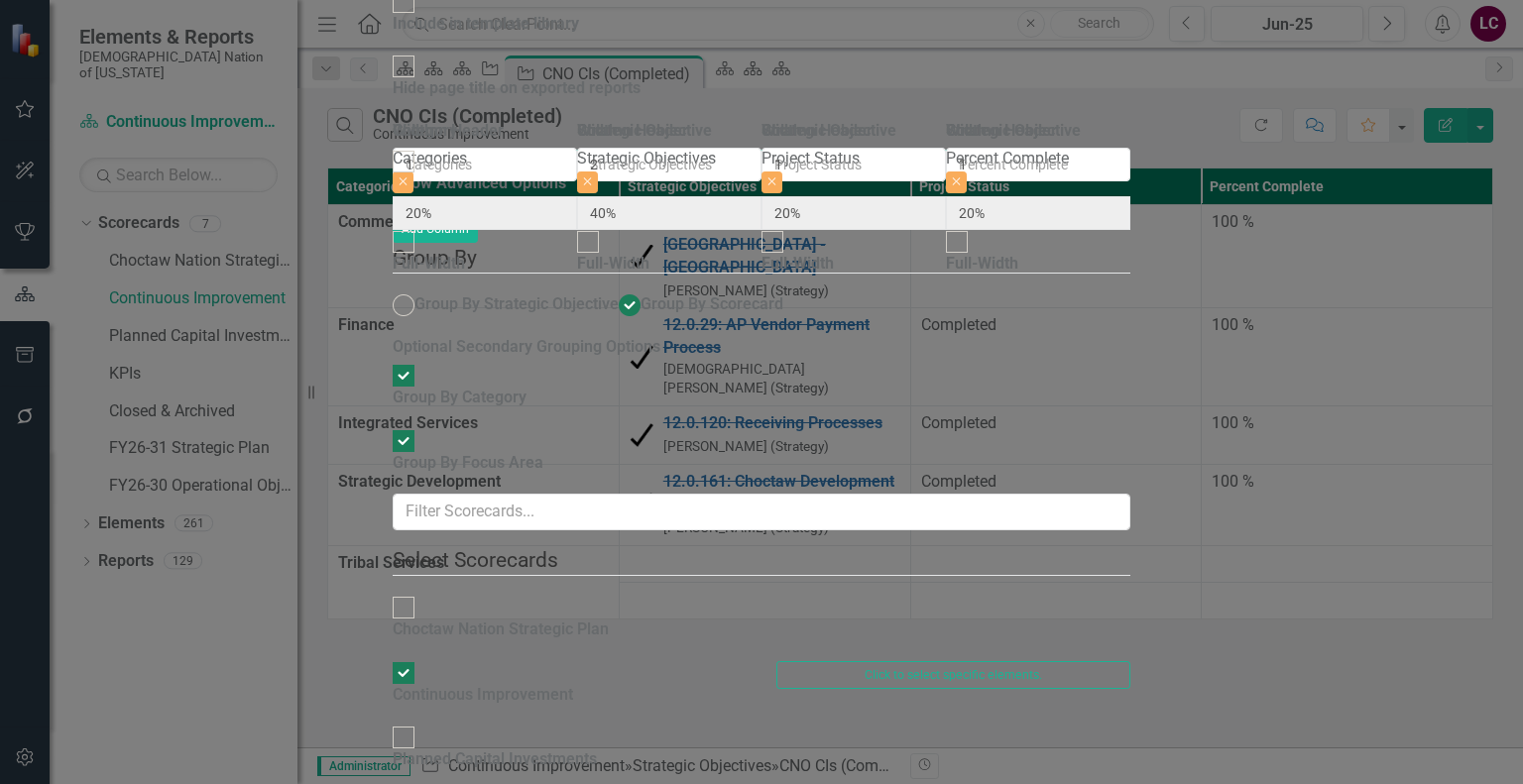 click on "Cancel" at bounding box center [426, 1310] 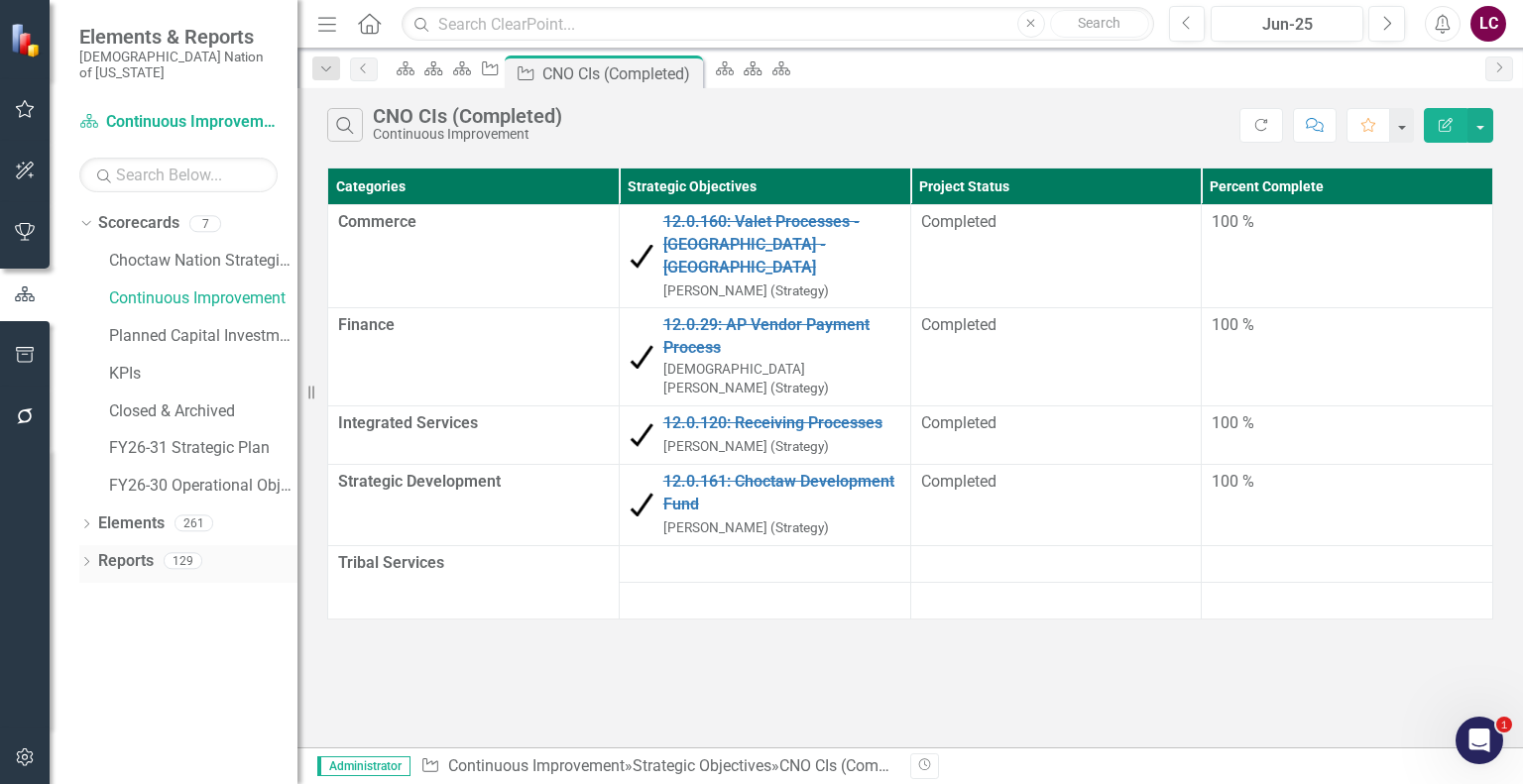 click on "Reports" at bounding box center (126, 561) 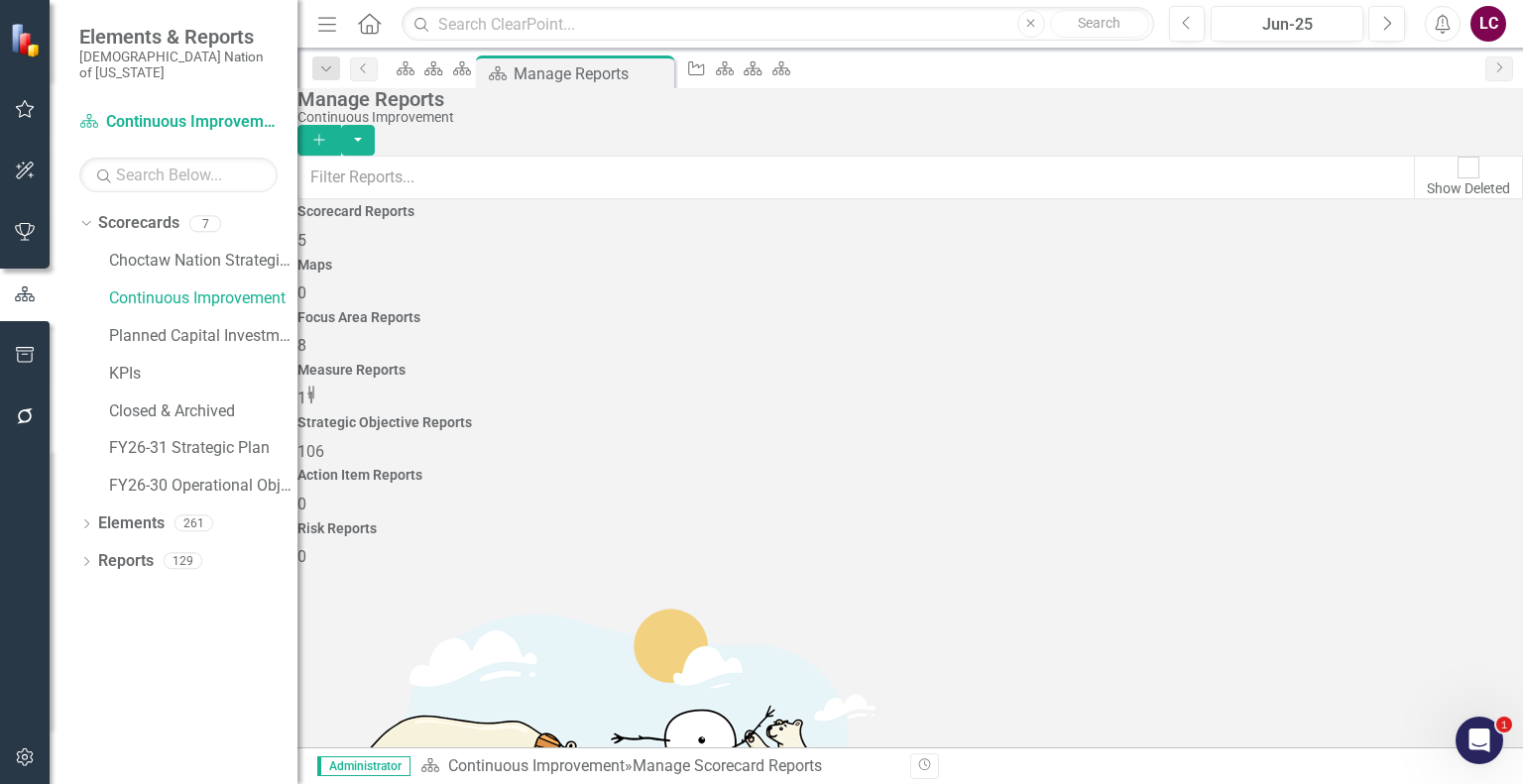 click on "106" at bounding box center (310, 451) 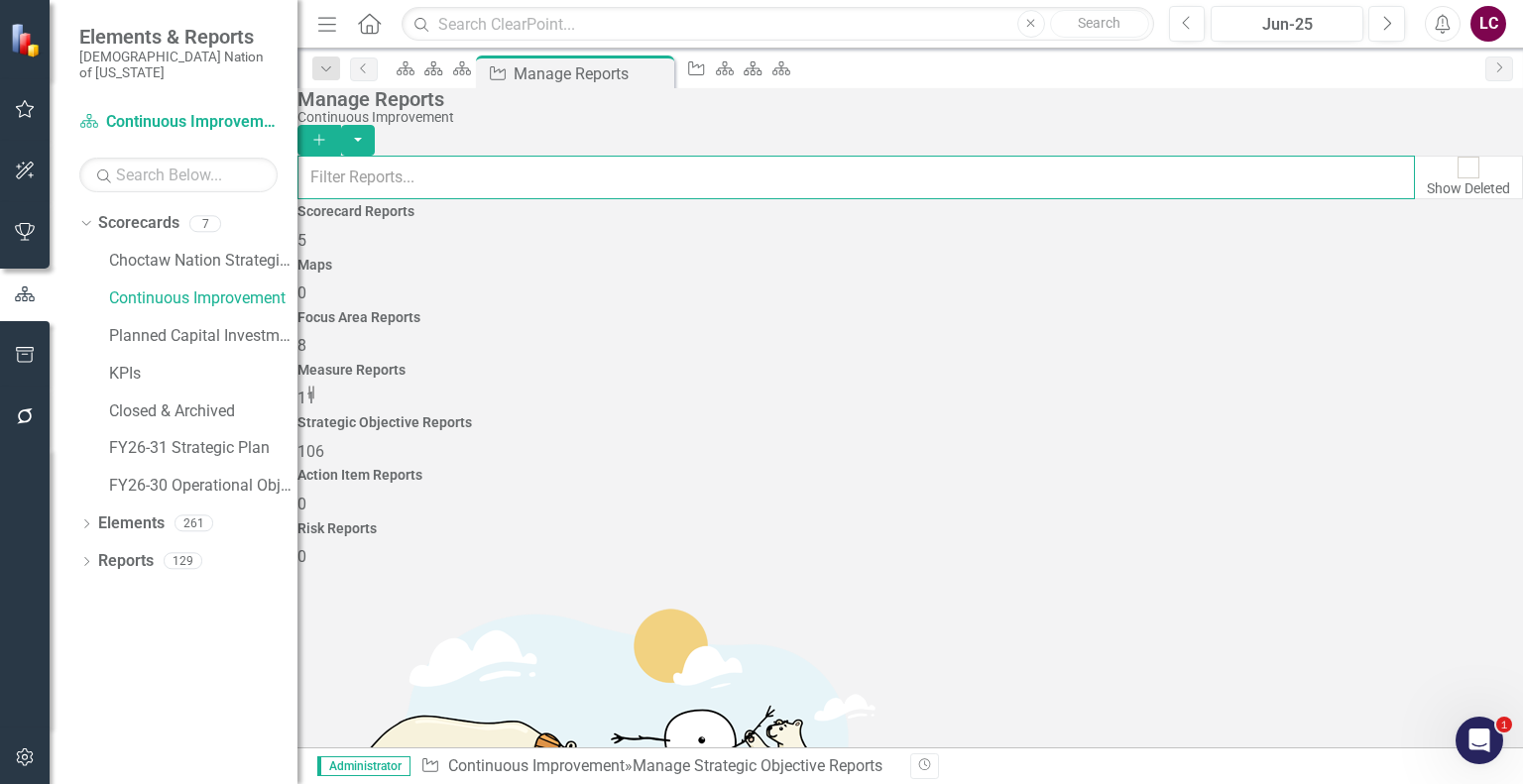 click at bounding box center (856, 177) 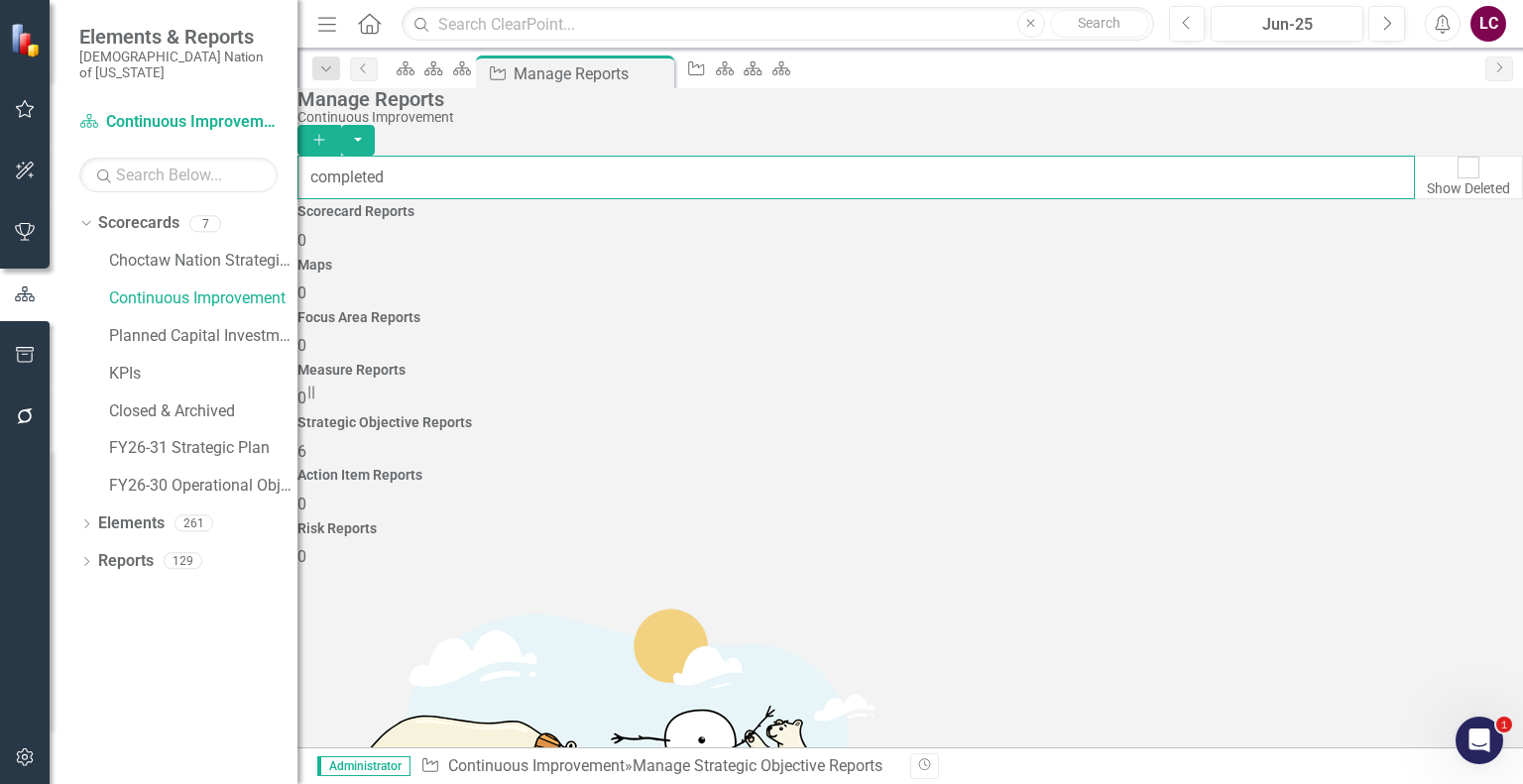type on "completed" 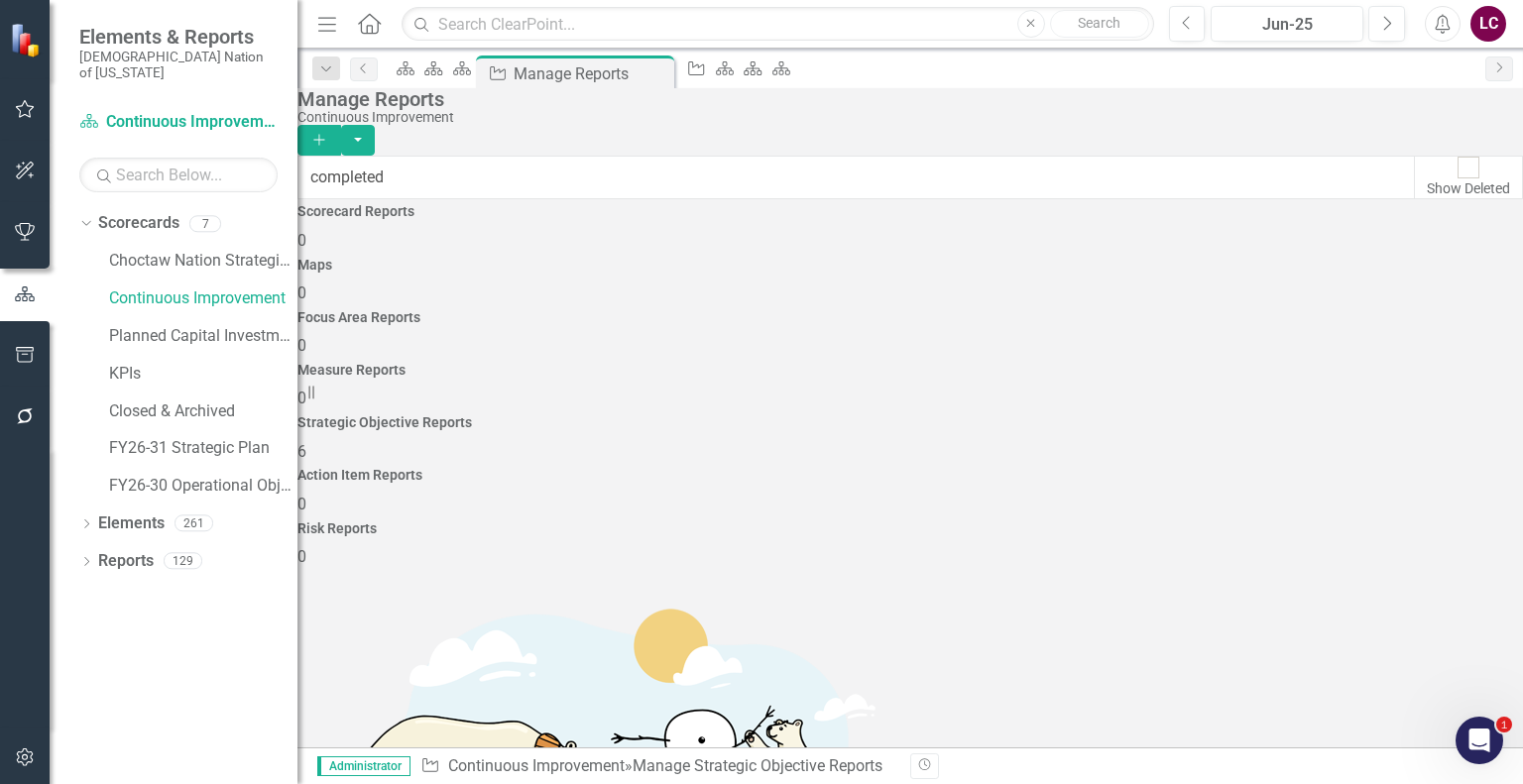 click on "CNO Tribal Services CIs (Completed)" at bounding box center (428, 1051) 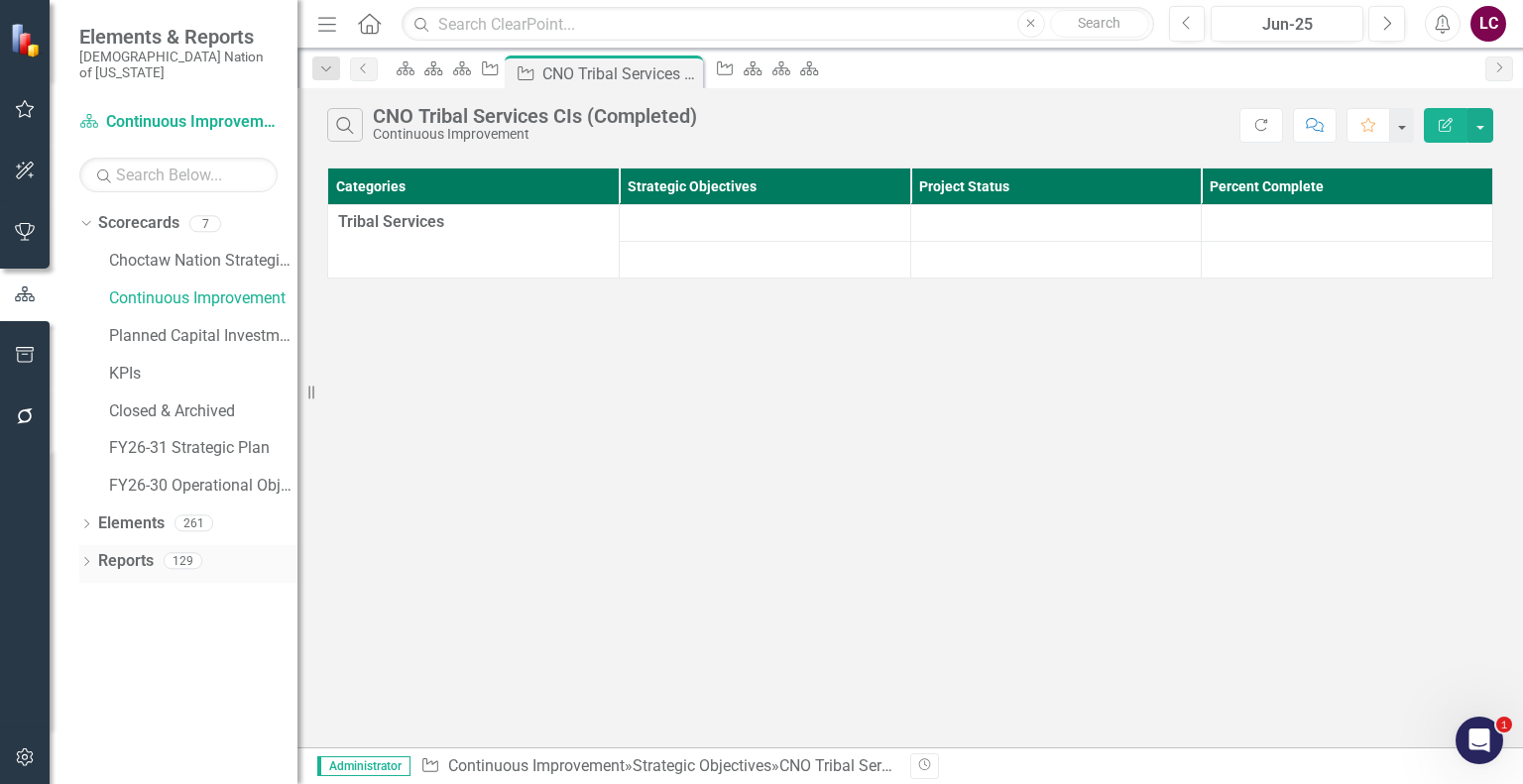 click on "Reports" at bounding box center (126, 561) 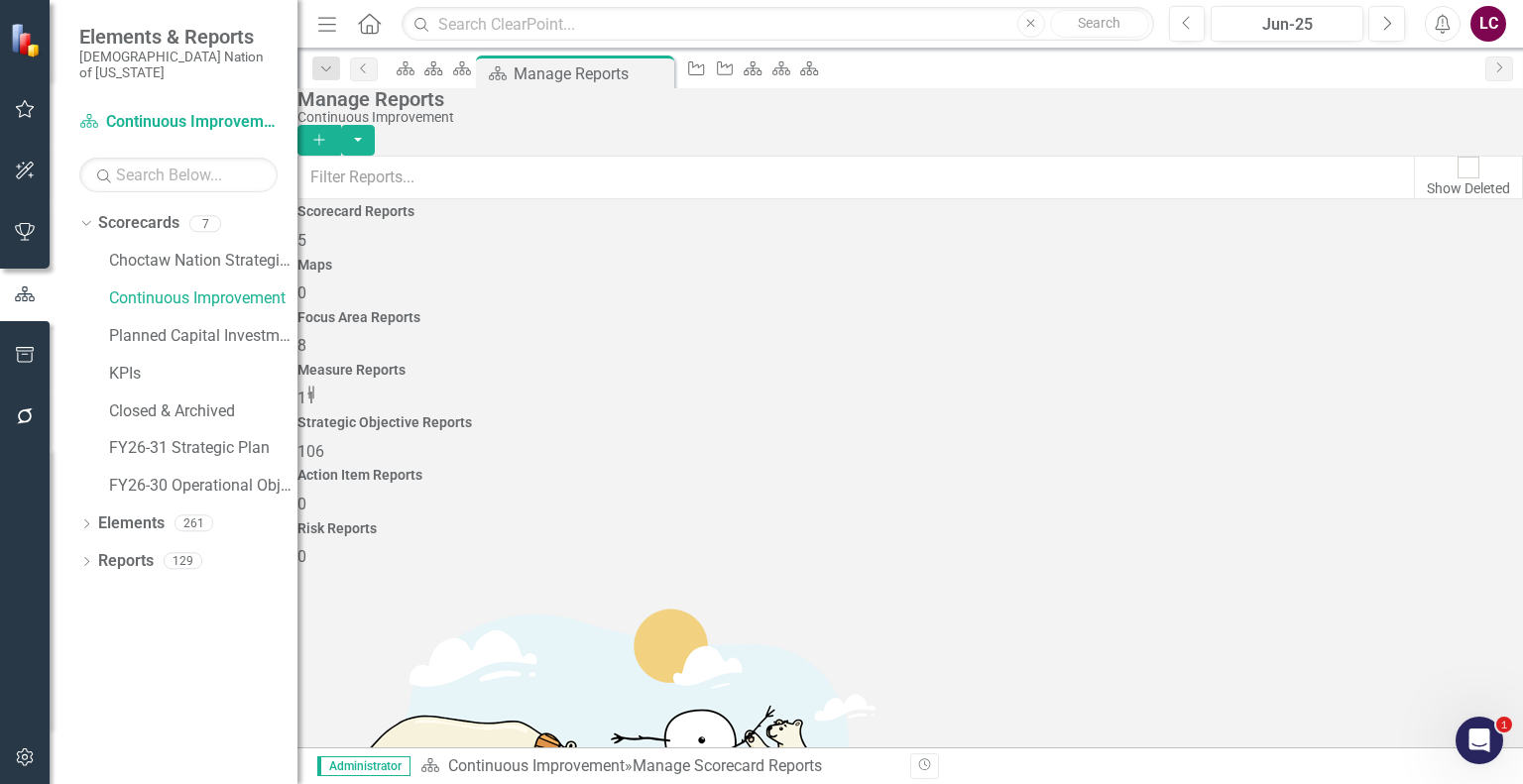 click on "106" at bounding box center [310, 451] 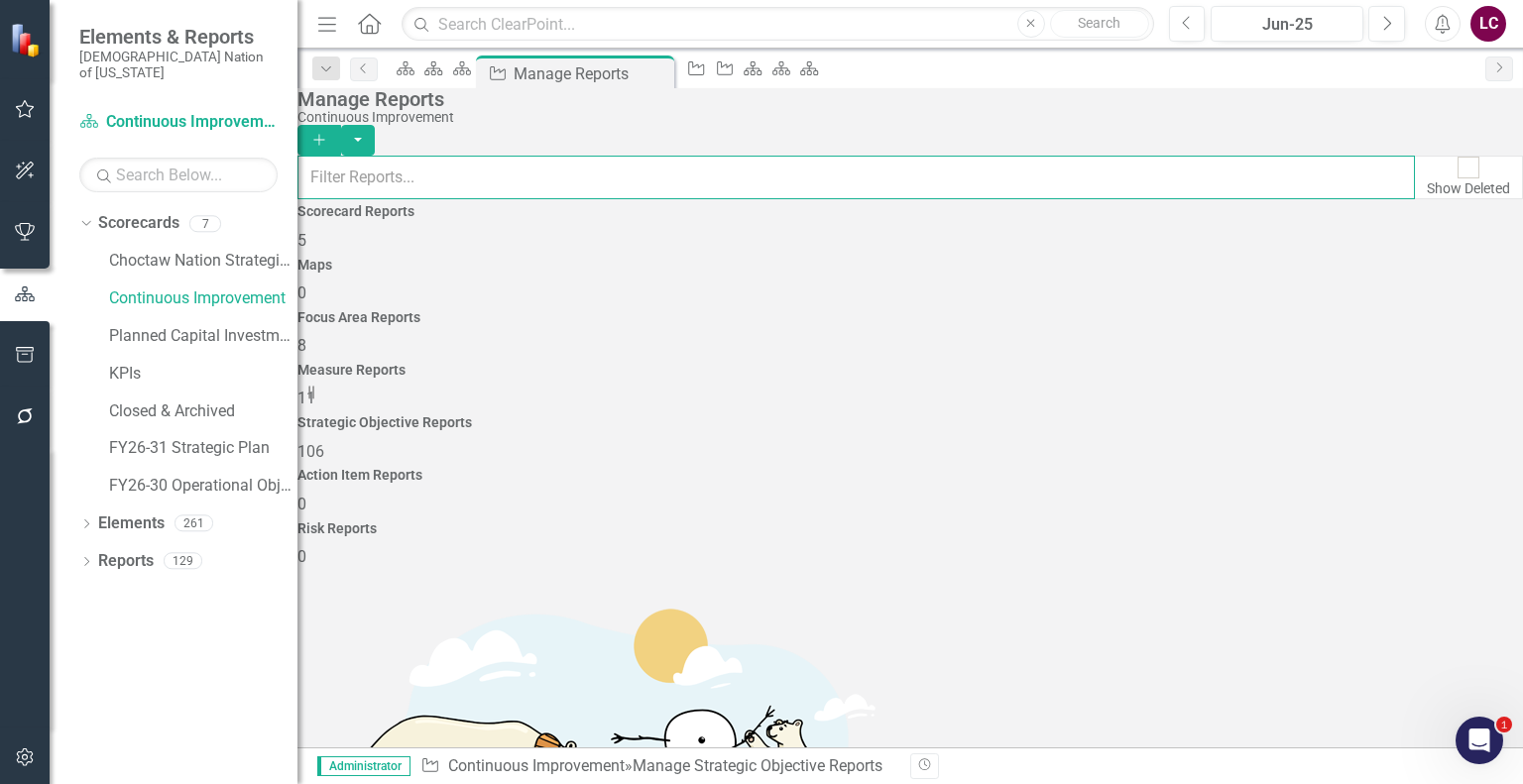 click at bounding box center [856, 177] 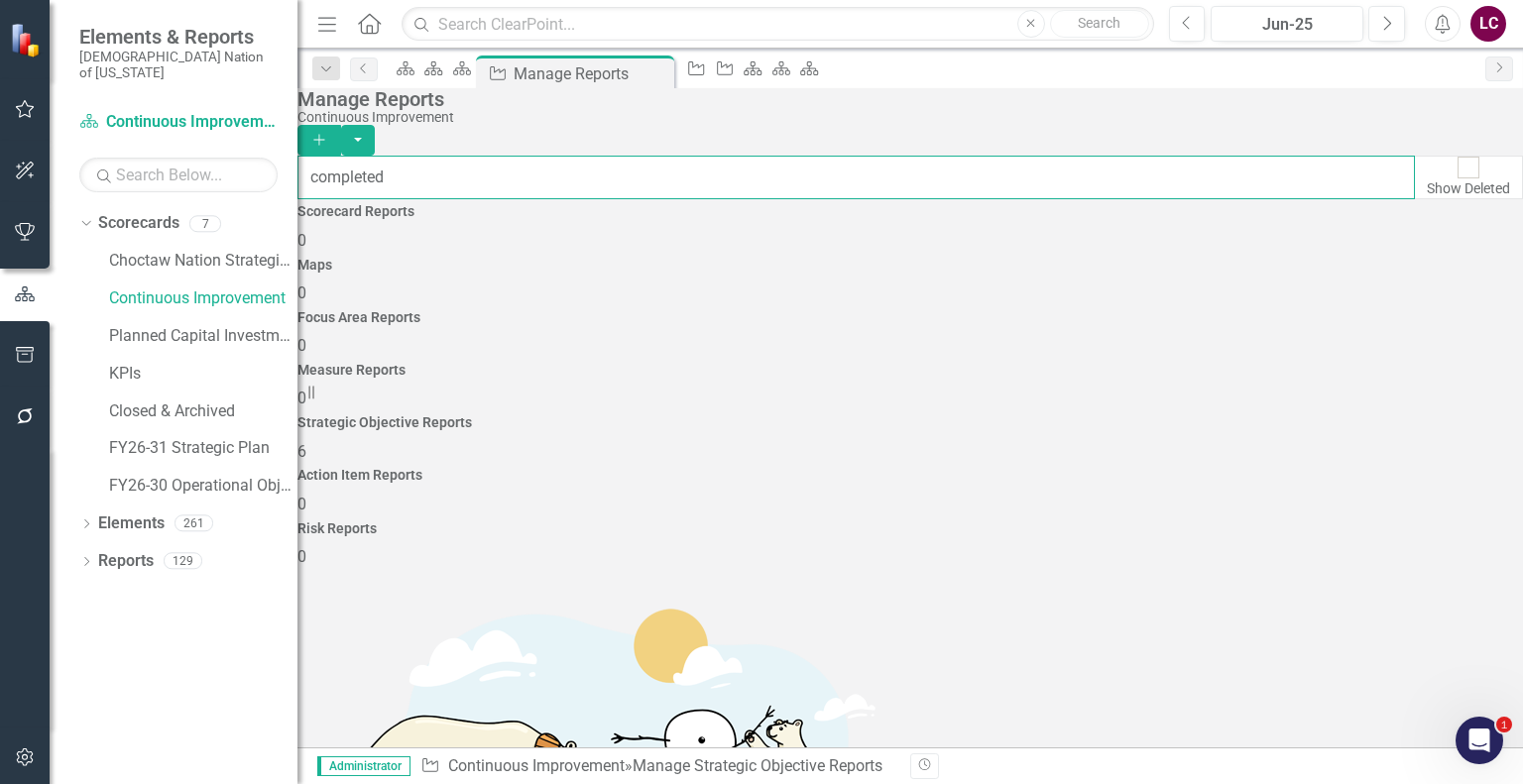 type on "completed" 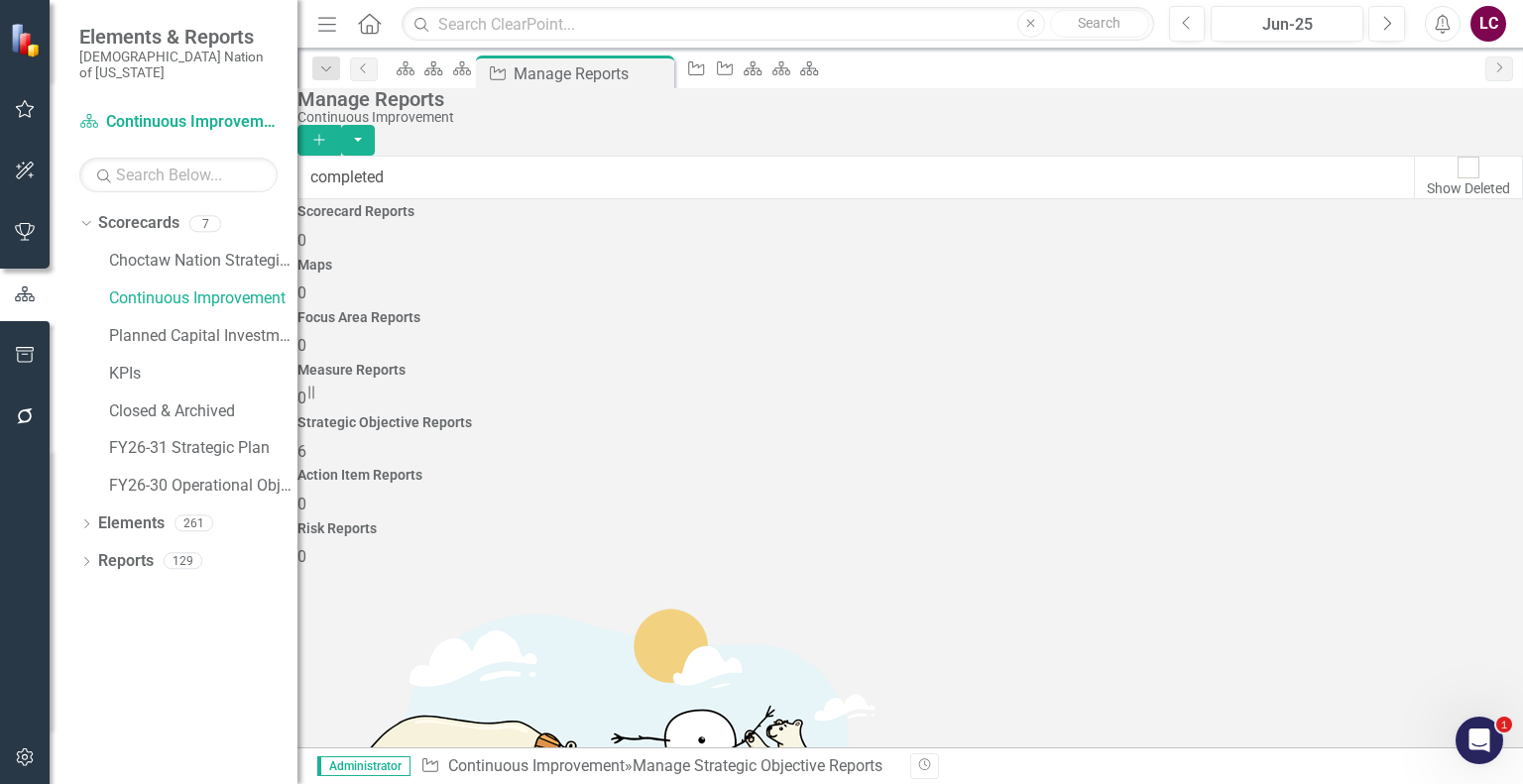 click on "CNO Continuous Improvement Initiatives (Completed)" at bounding box center (489, 1335) 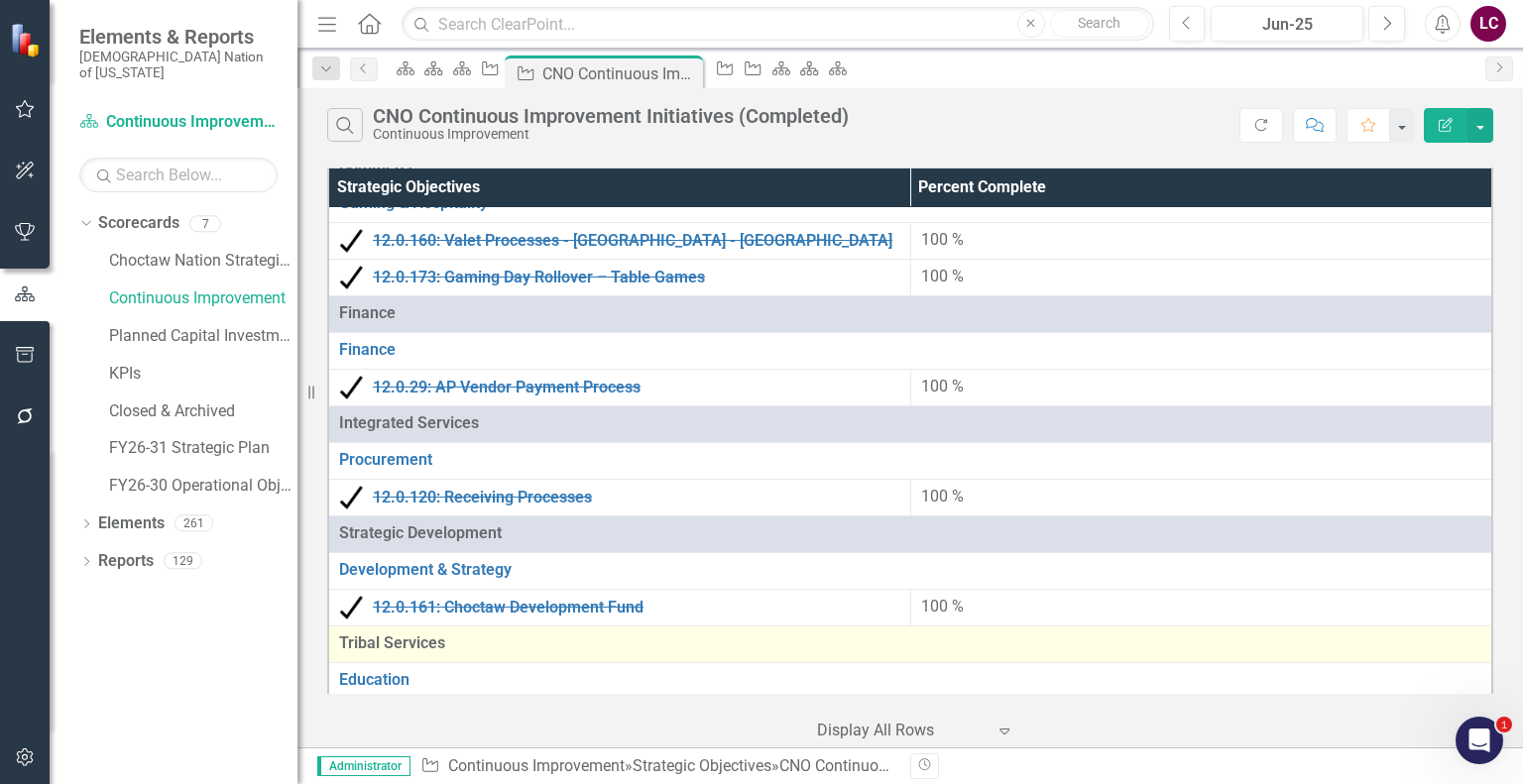 scroll, scrollTop: 114, scrollLeft: 0, axis: vertical 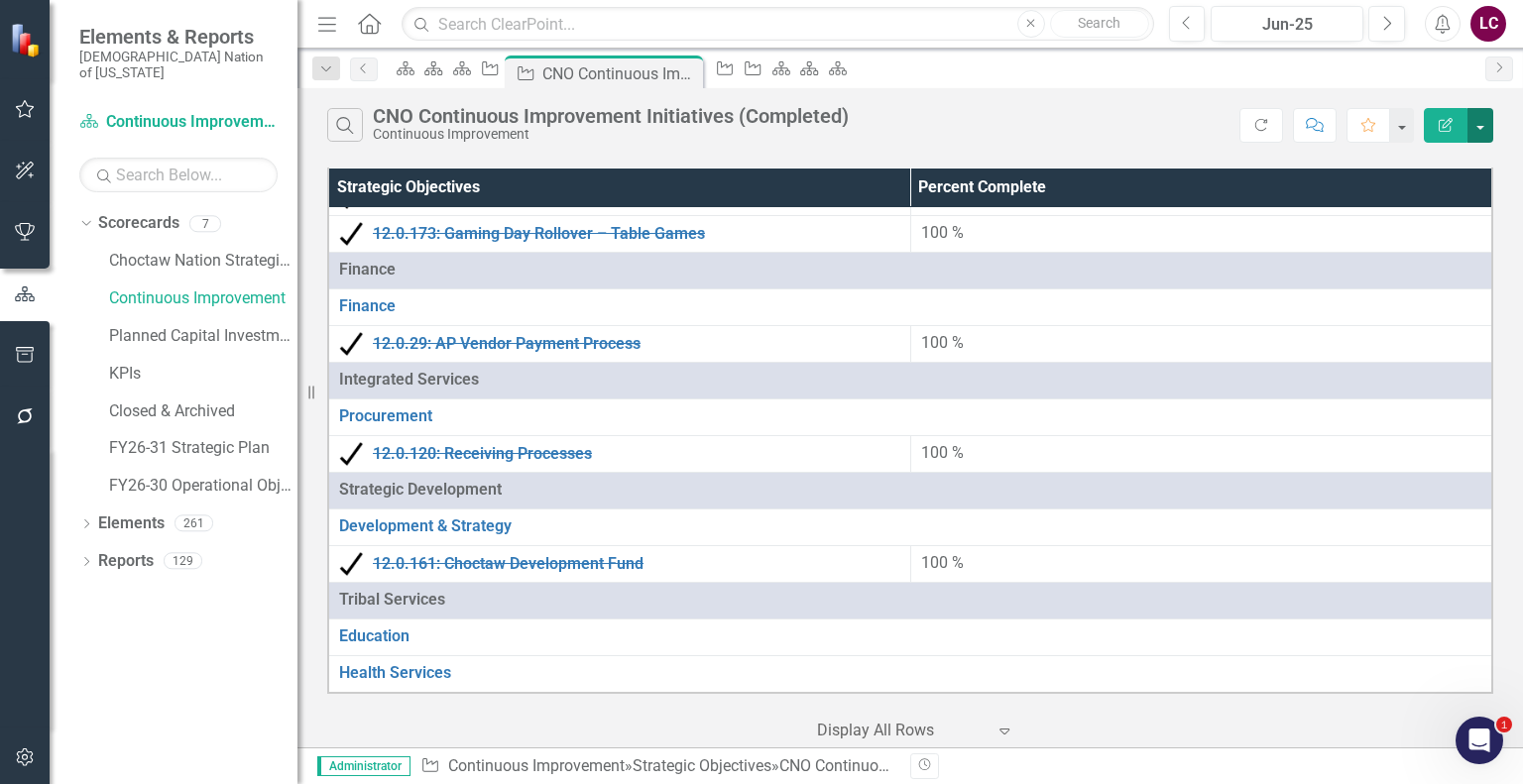 click at bounding box center (1480, 125) 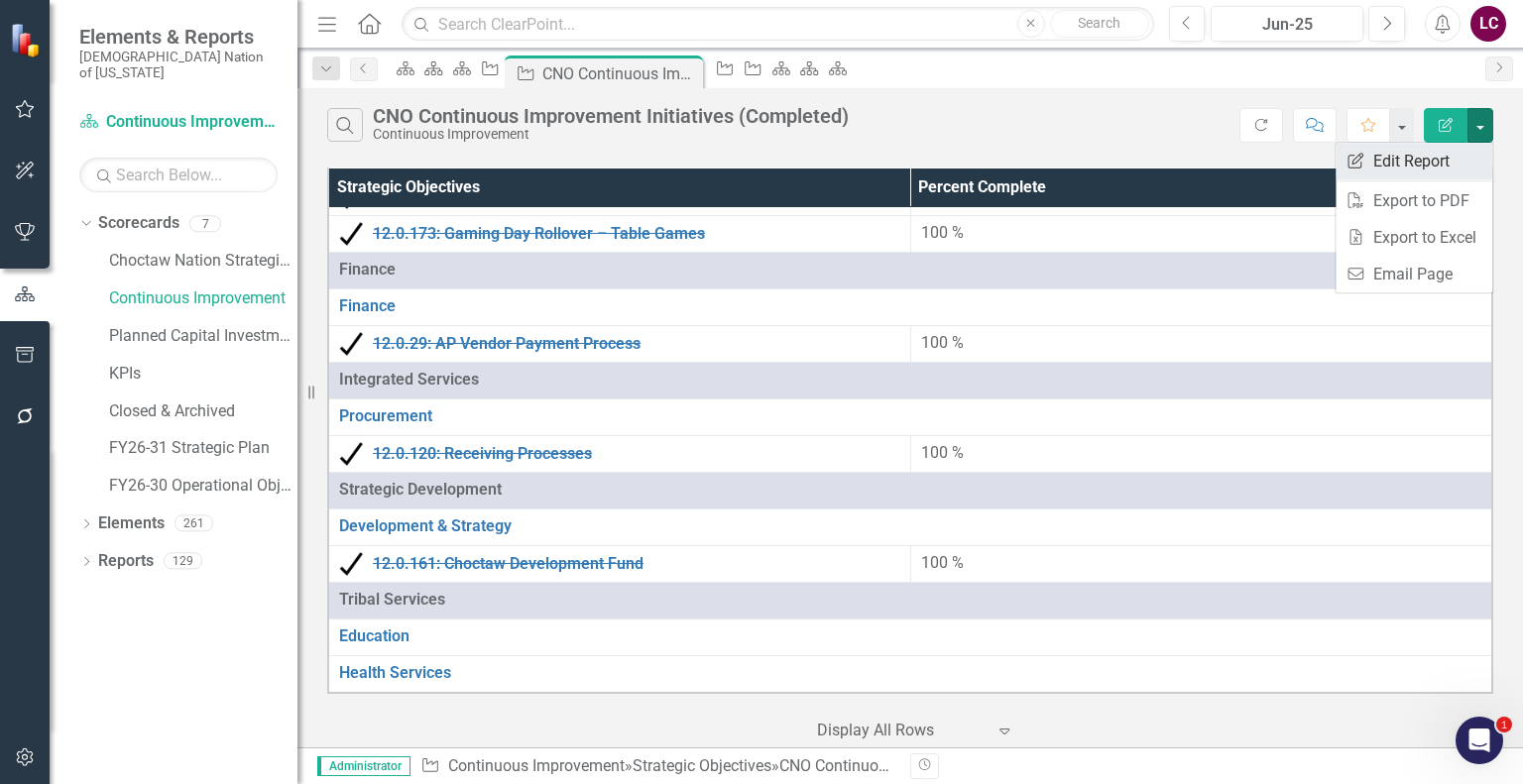 click on "Edit Report Edit Report" at bounding box center [1414, 161] 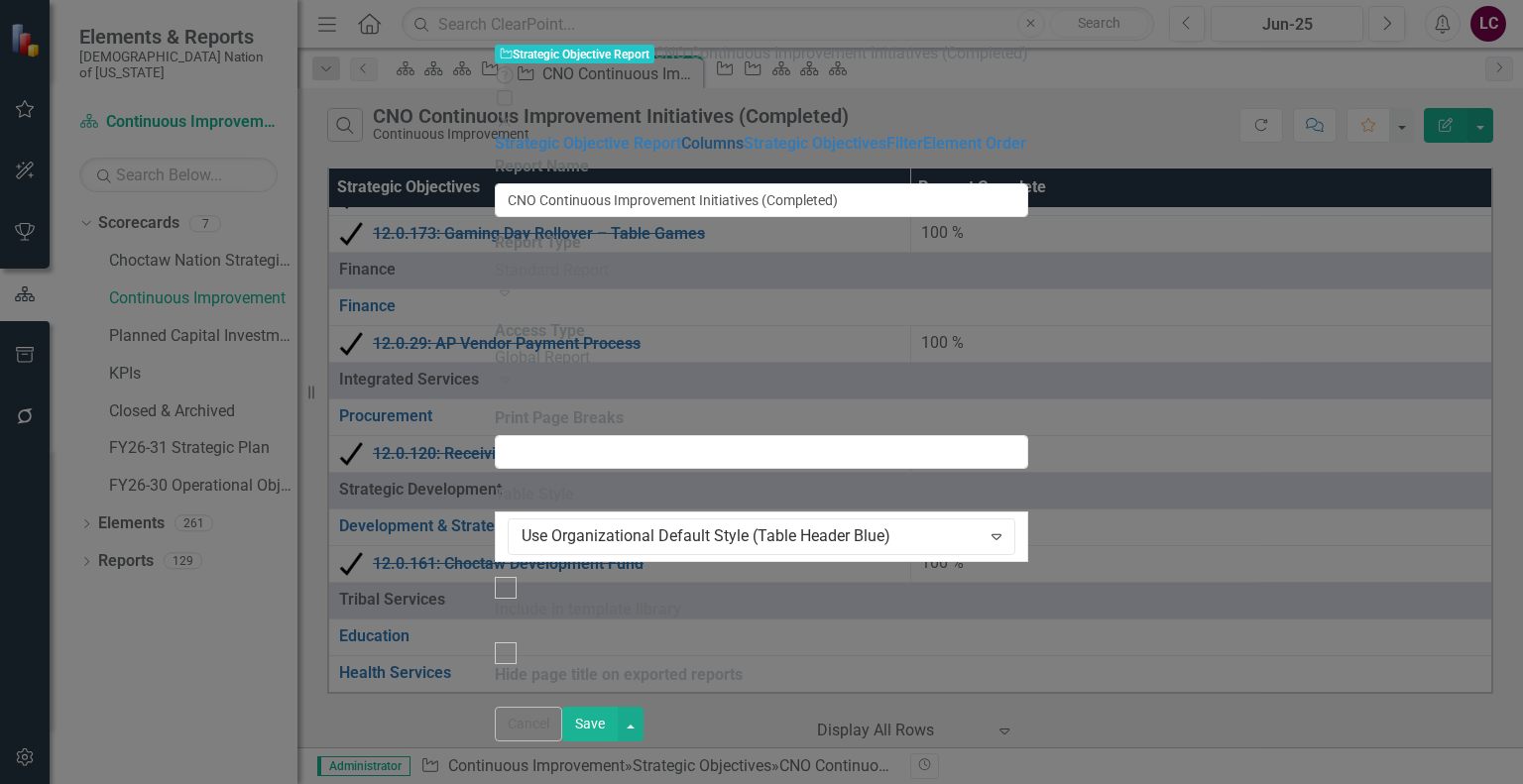 click on "Columns" at bounding box center [712, 143] 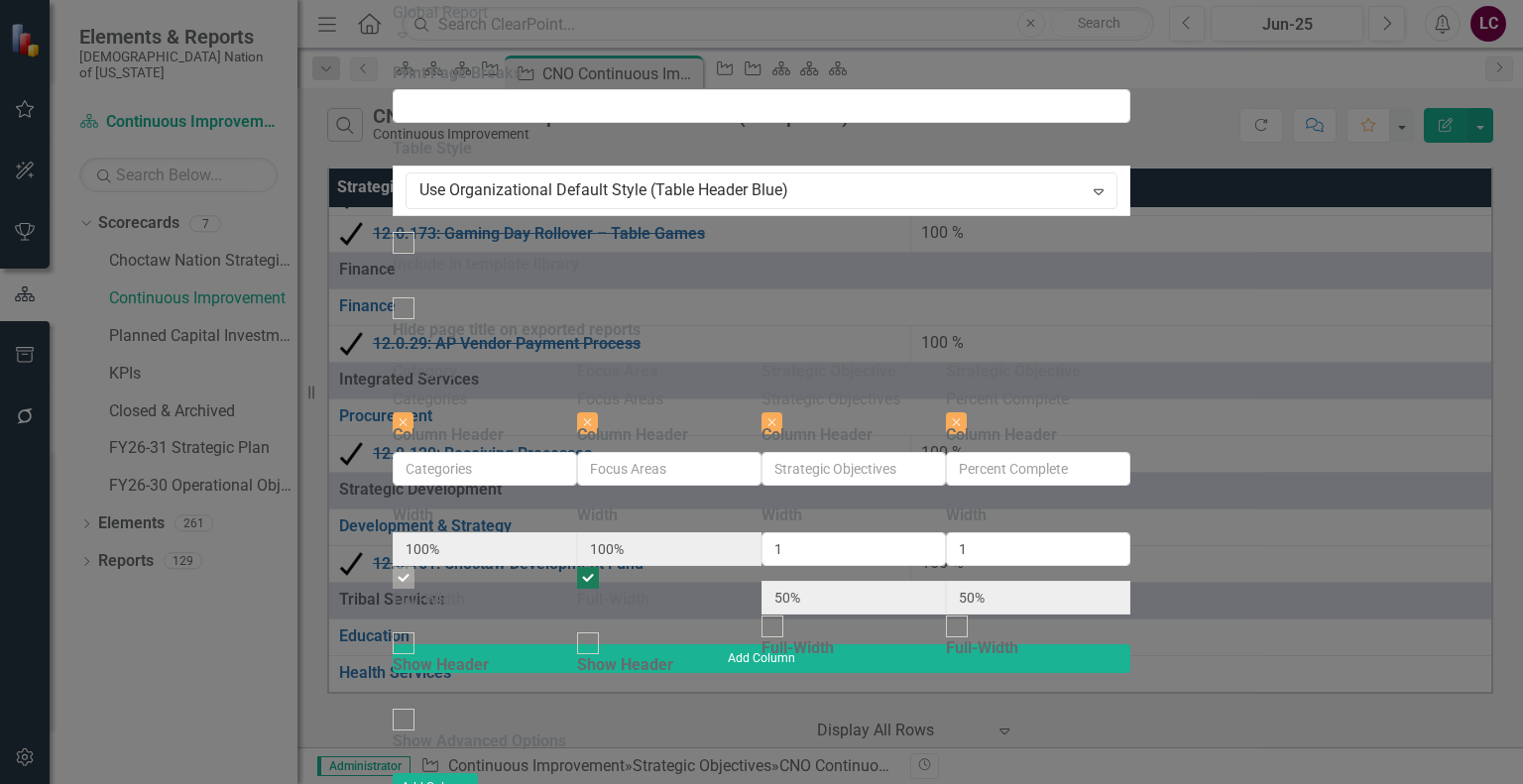 click on "Strategic Objectives" at bounding box center [713, -202] 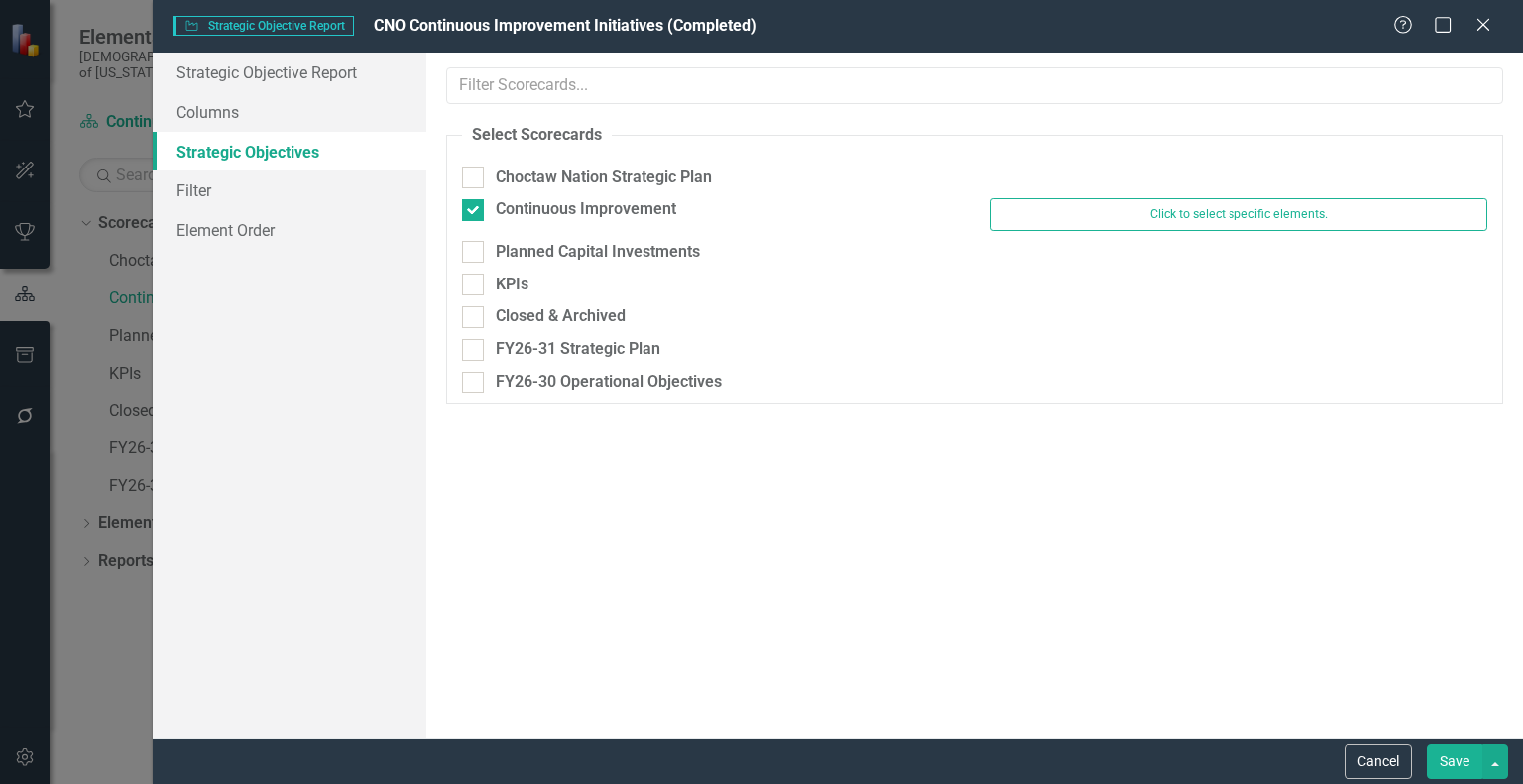 scroll, scrollTop: 0, scrollLeft: 0, axis: both 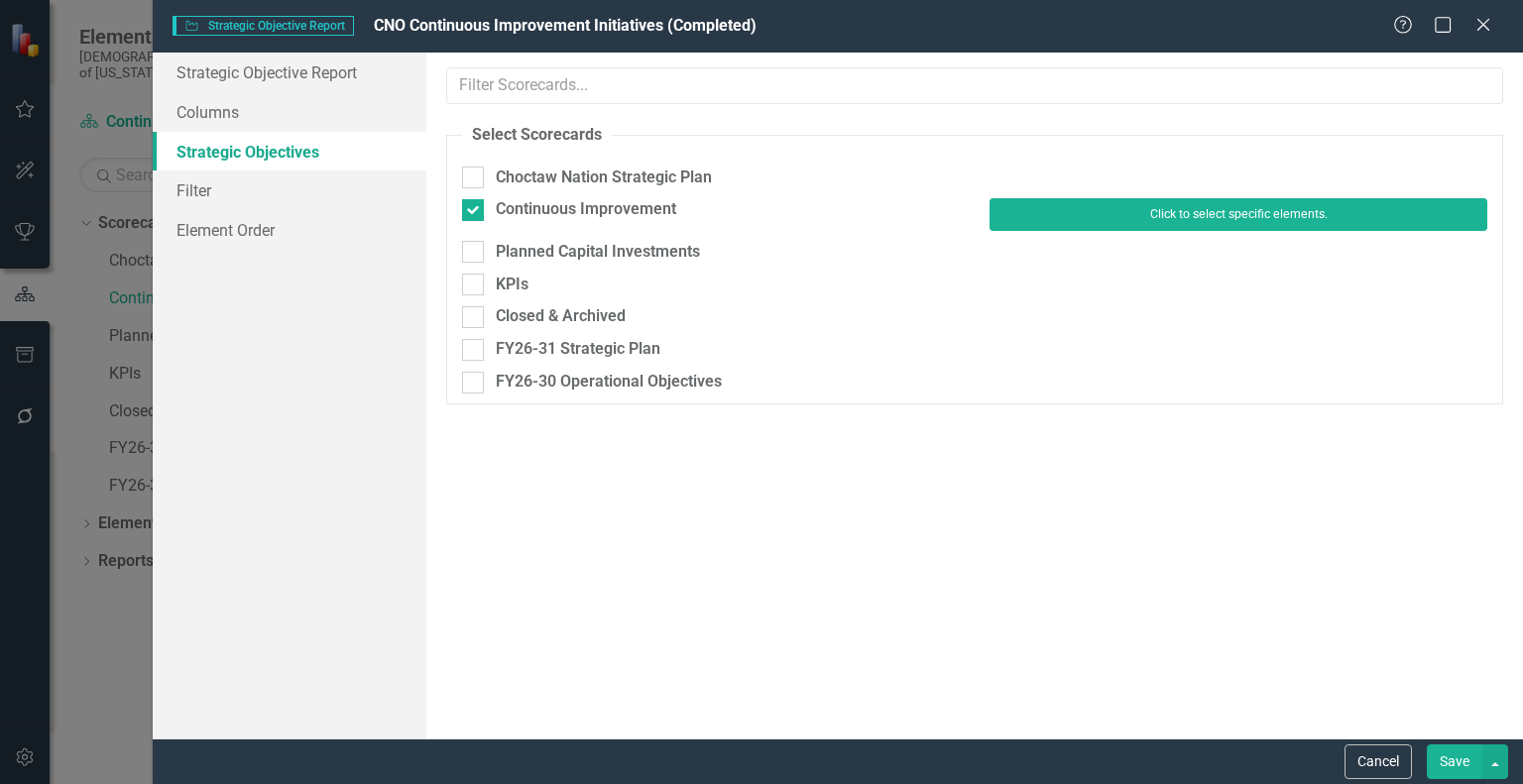click on "Click to select specific elements." at bounding box center [1238, 214] 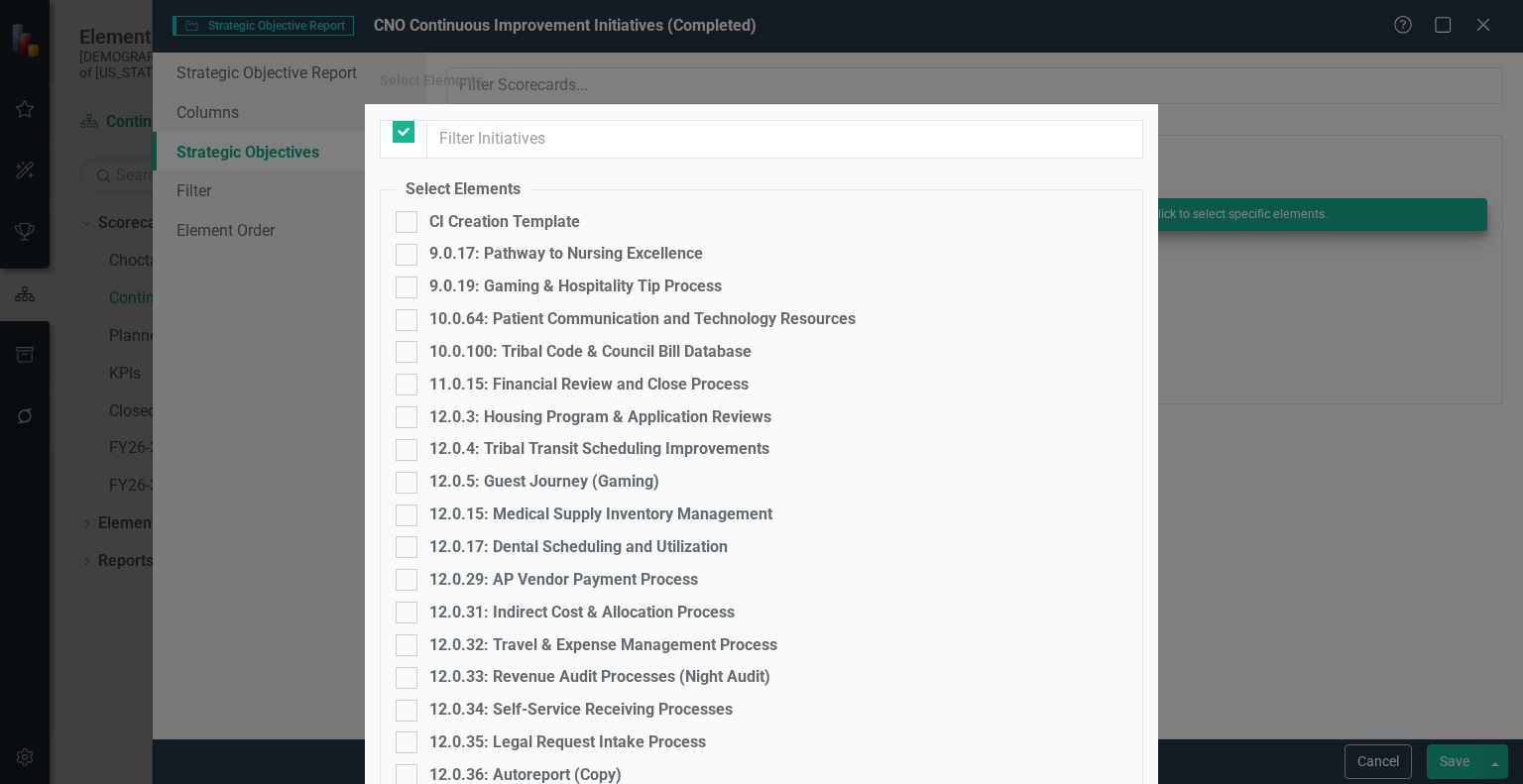 checkbox on "false" 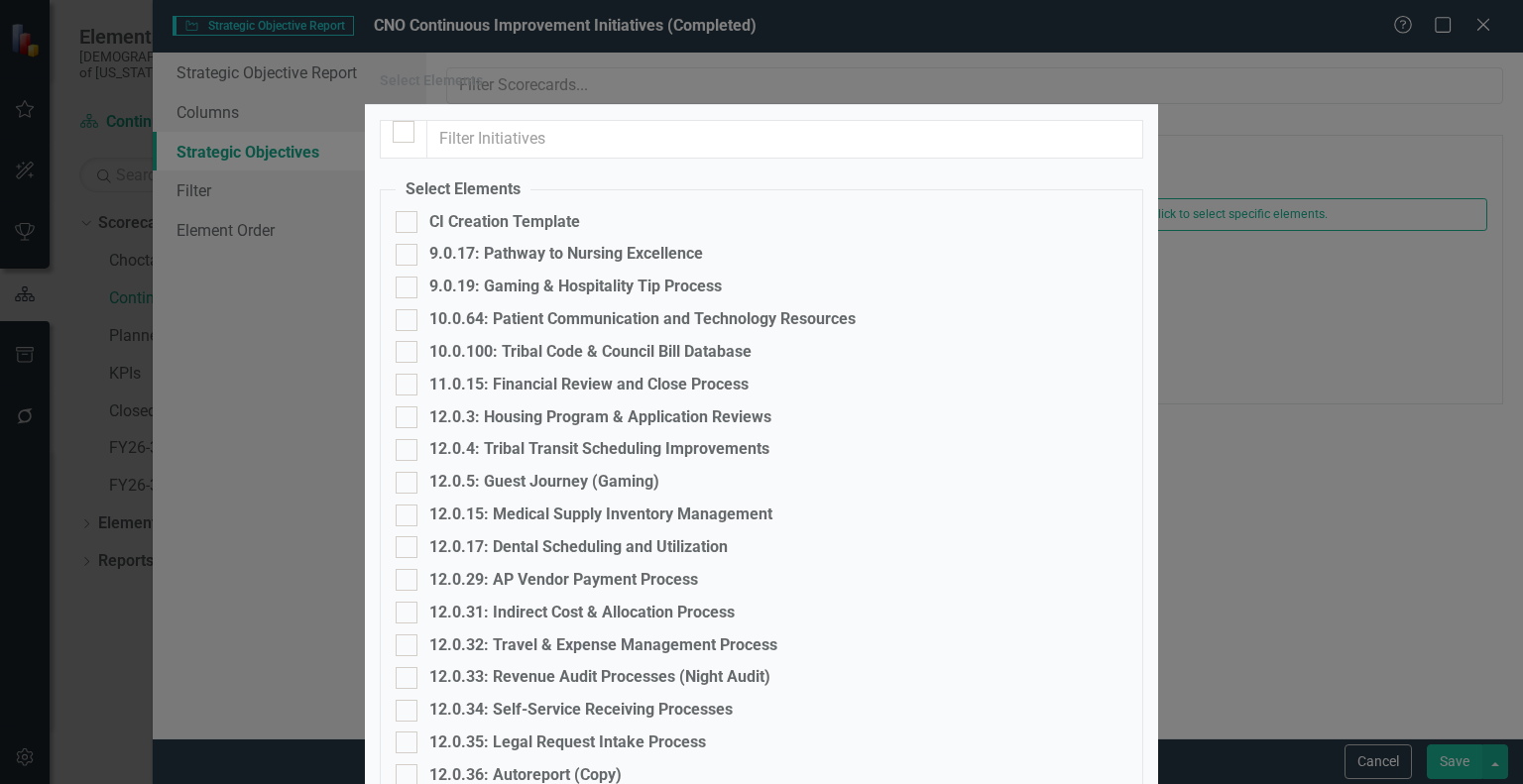 scroll, scrollTop: 5259, scrollLeft: 0, axis: vertical 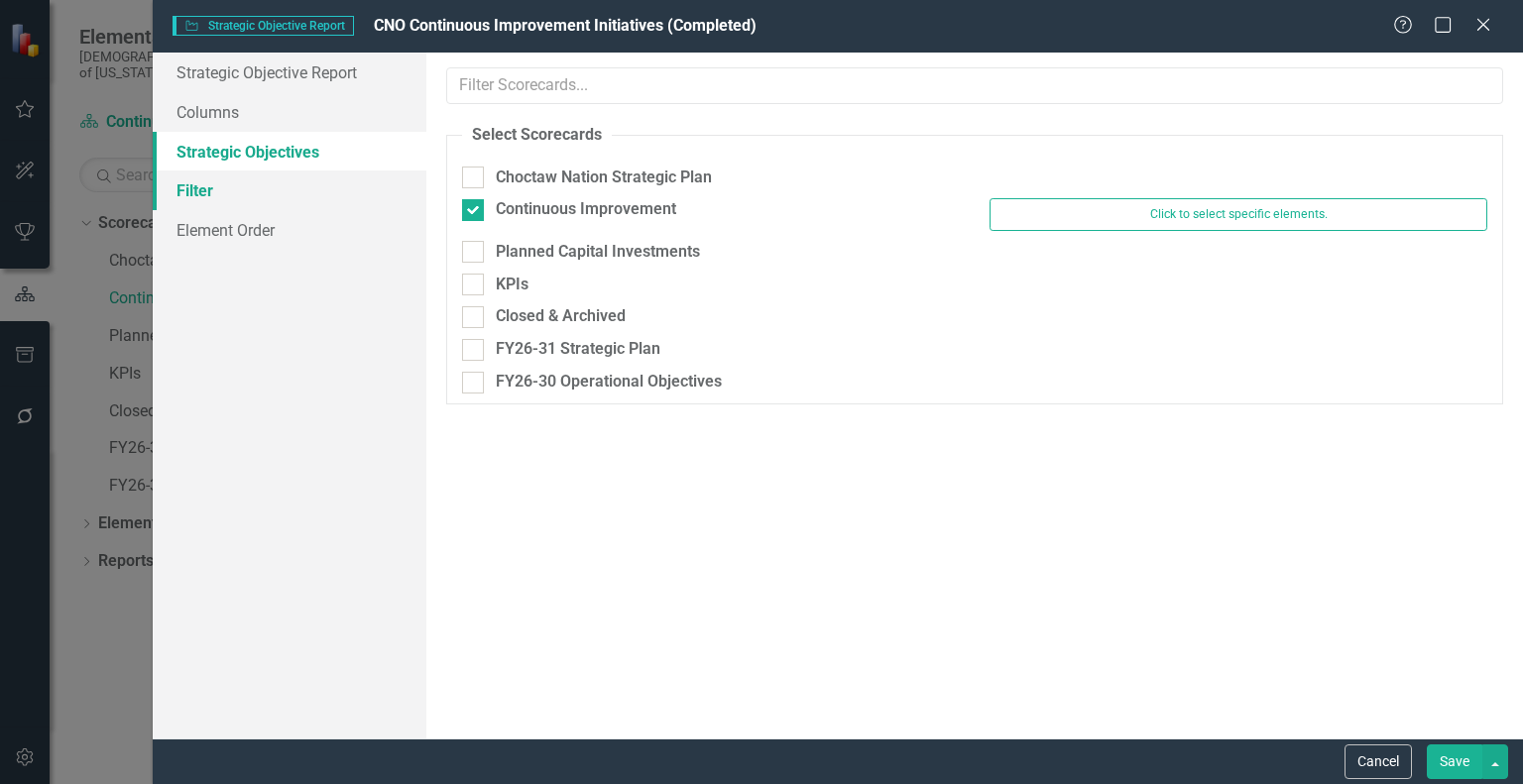 click on "Filter" at bounding box center (290, 190) 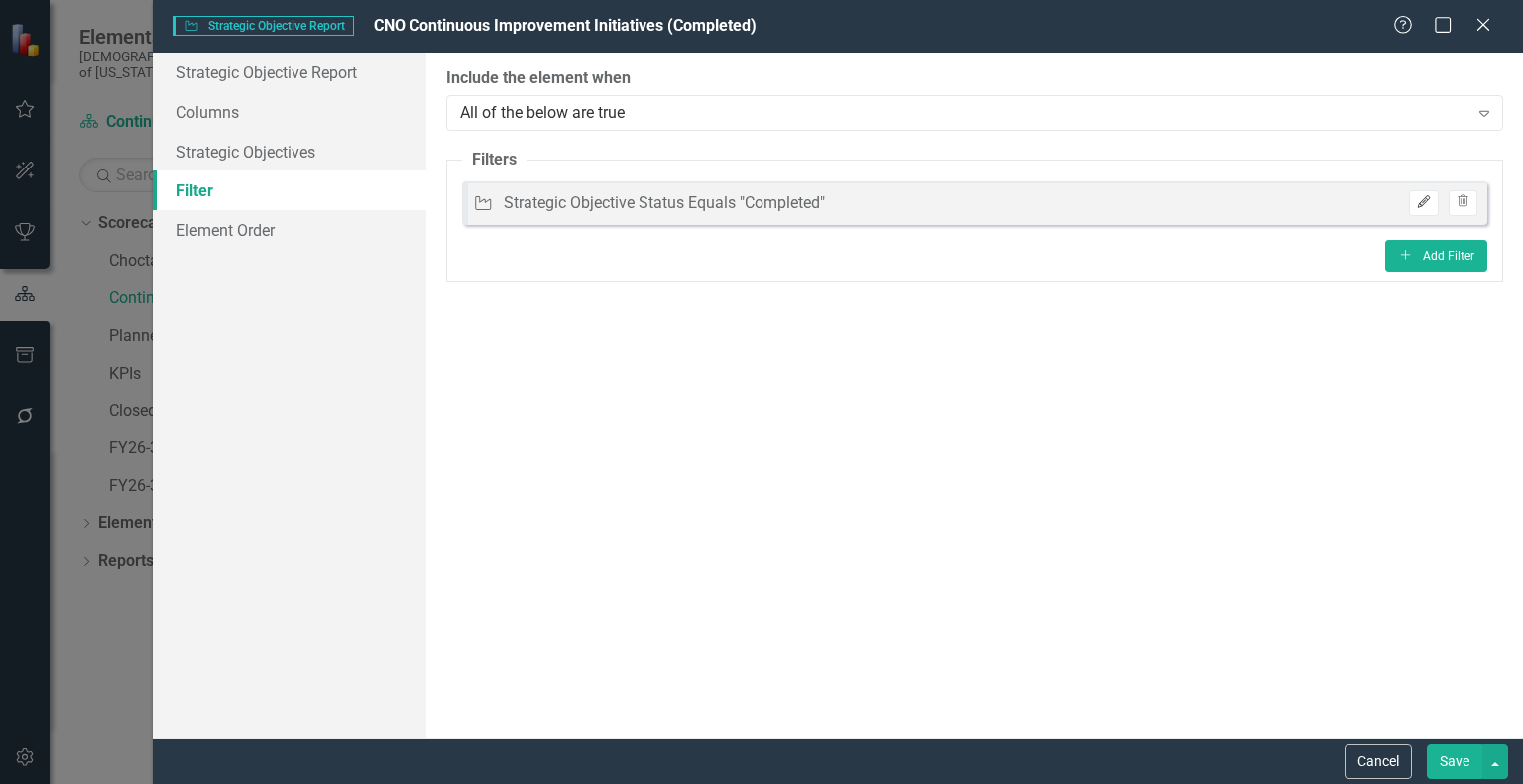 click on "Edit" 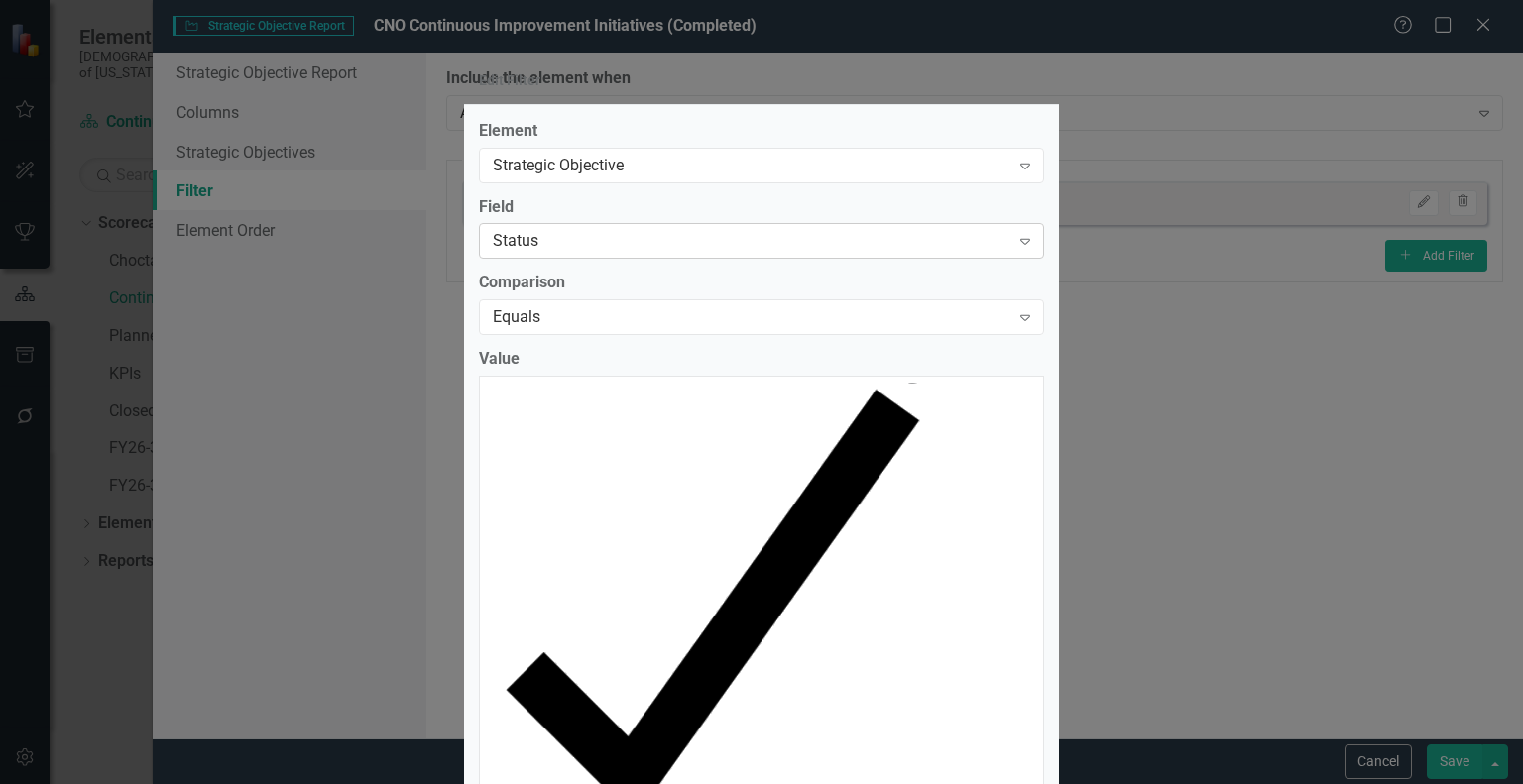 click on "Status" at bounding box center (751, 241) 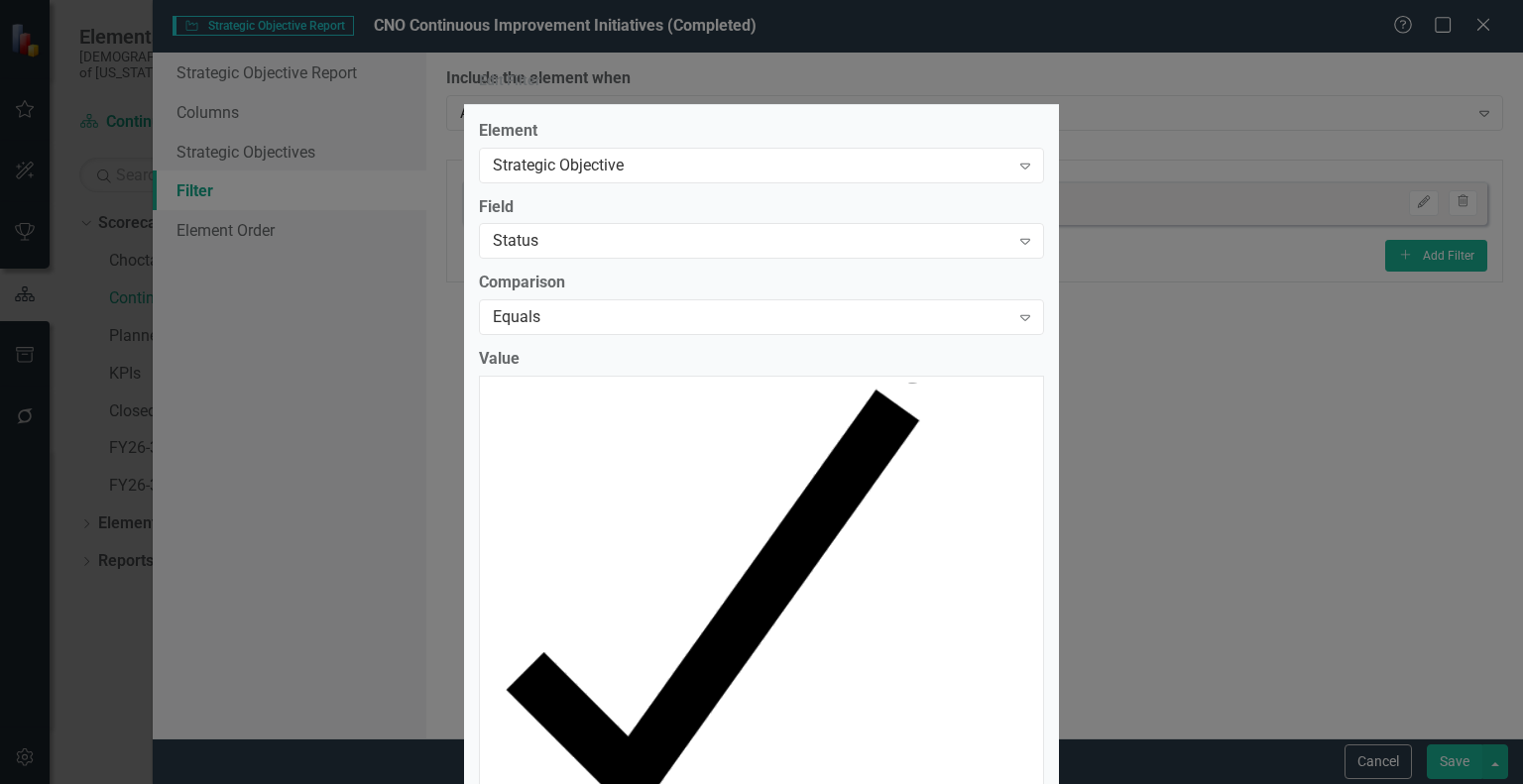 click on "Cancel" at bounding box center (947, 981) 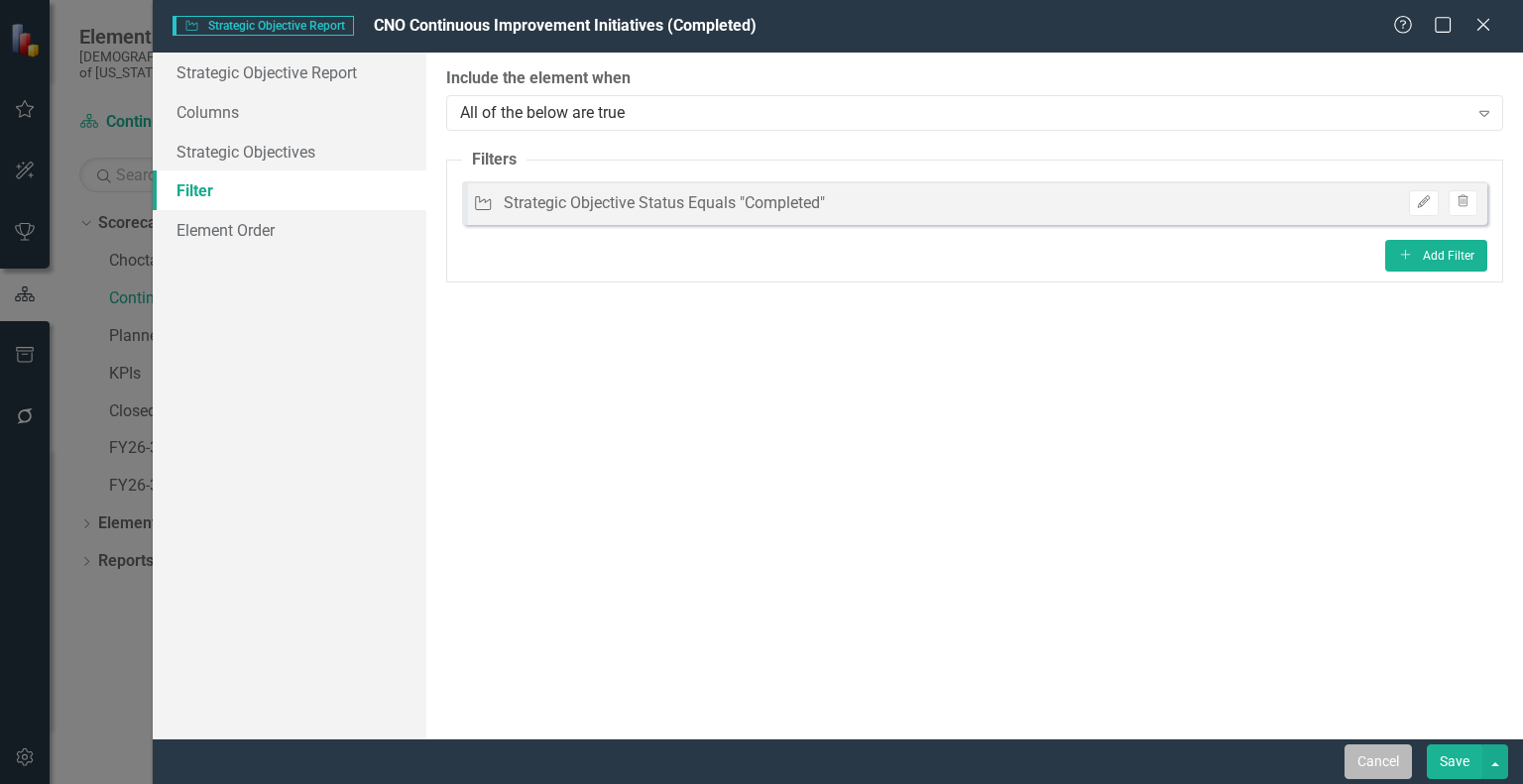 click on "Cancel" at bounding box center [1378, 761] 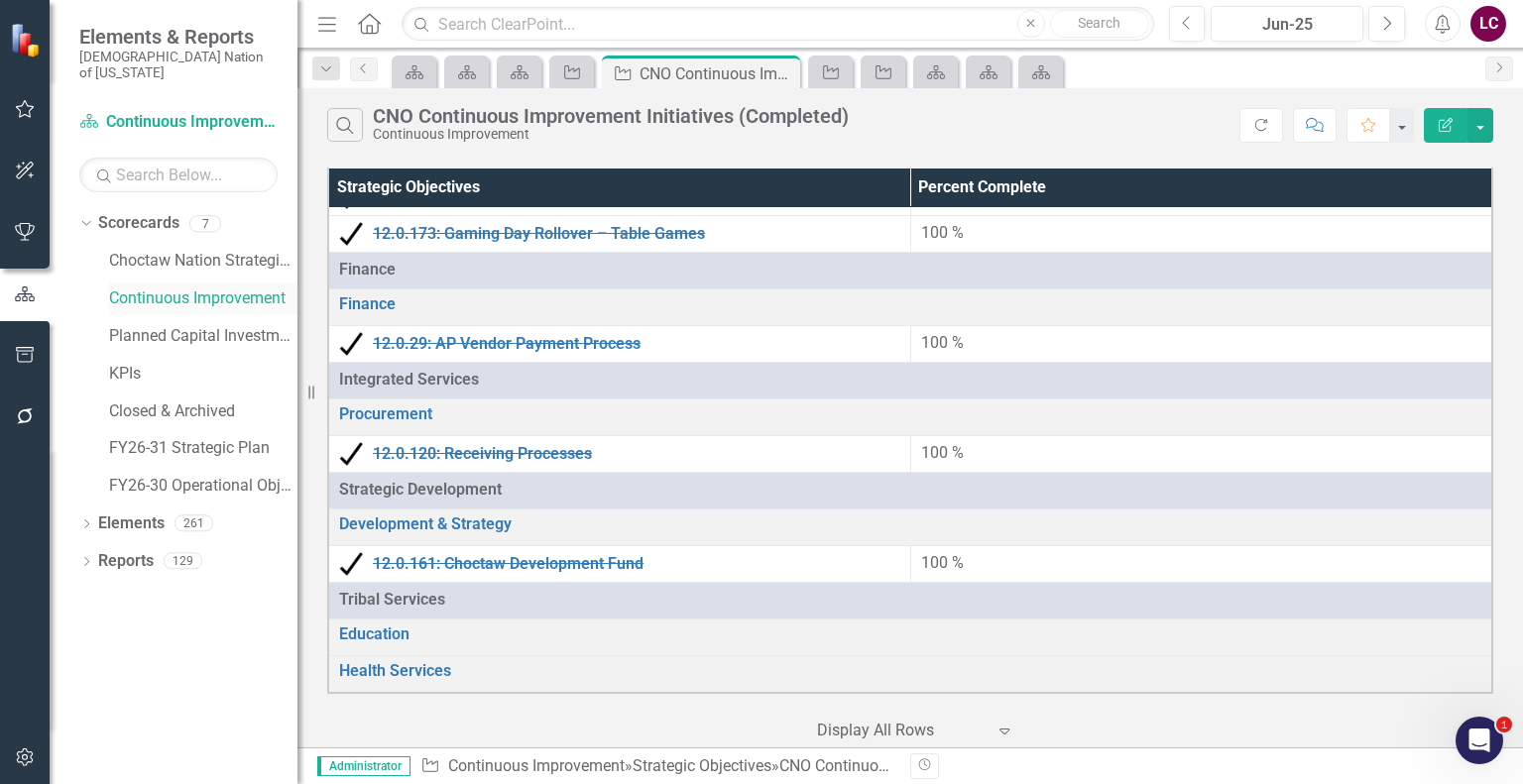 click on "Continuous Improvement" at bounding box center (203, 298) 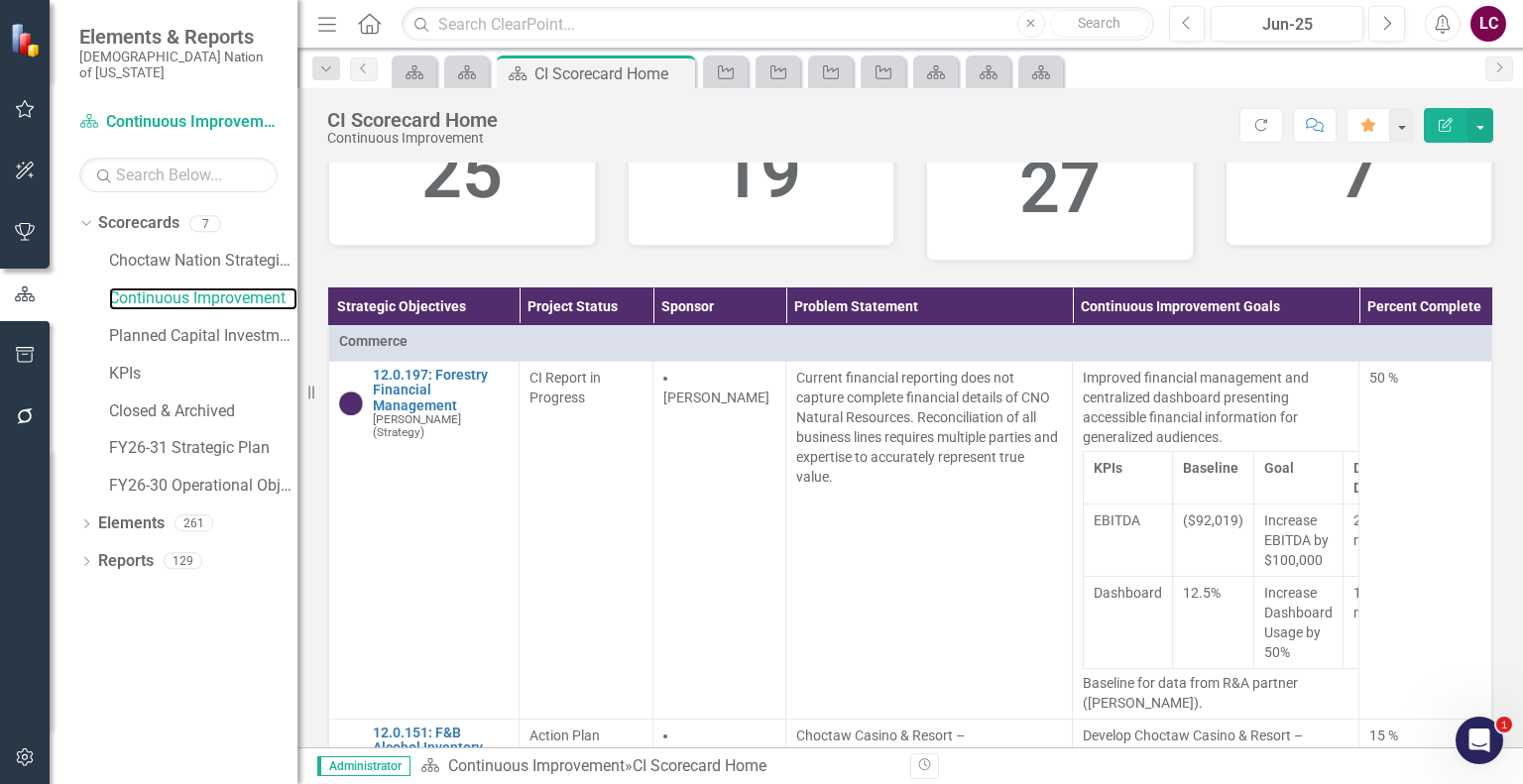 scroll, scrollTop: 0, scrollLeft: 0, axis: both 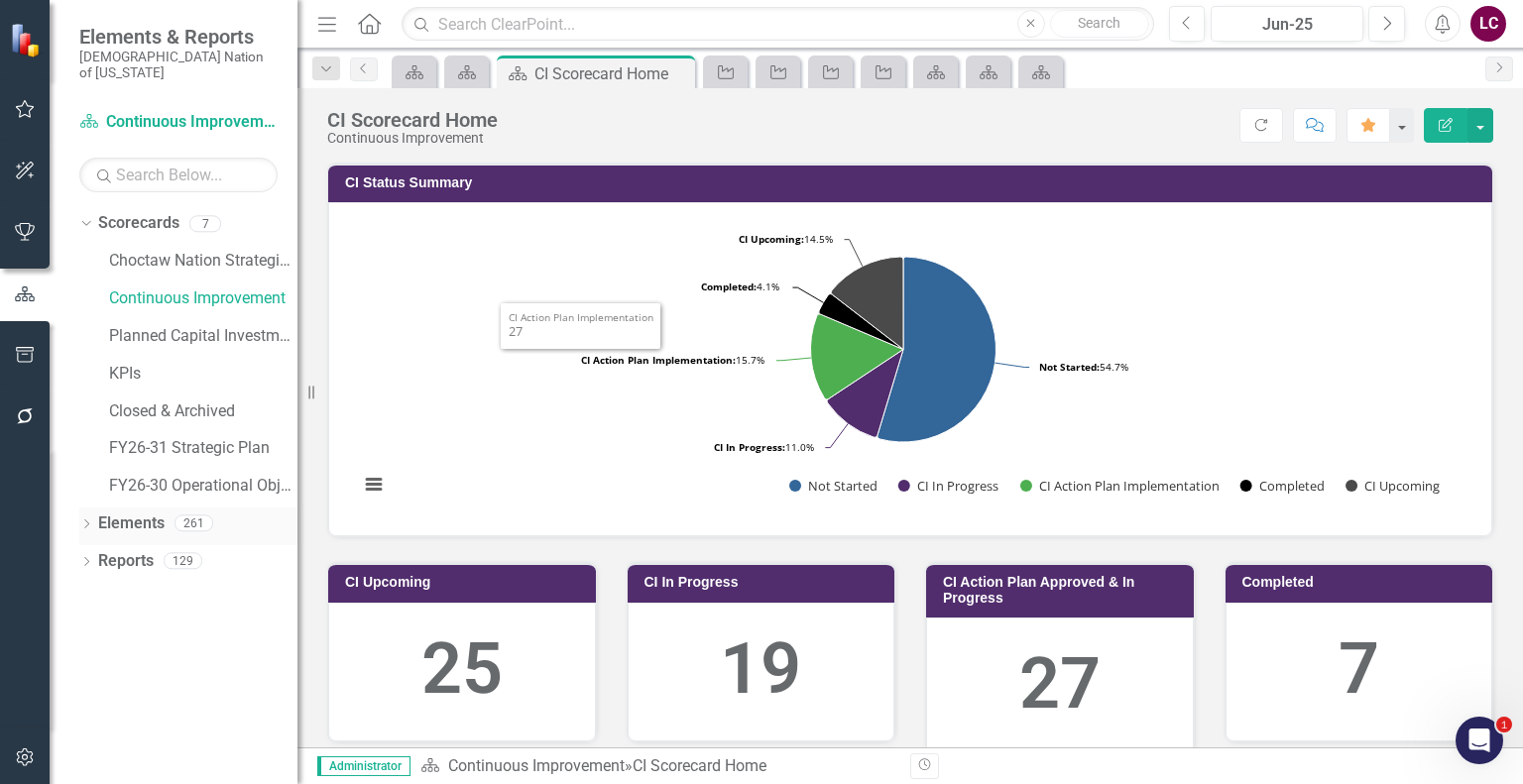 click on "Elements" at bounding box center (131, 523) 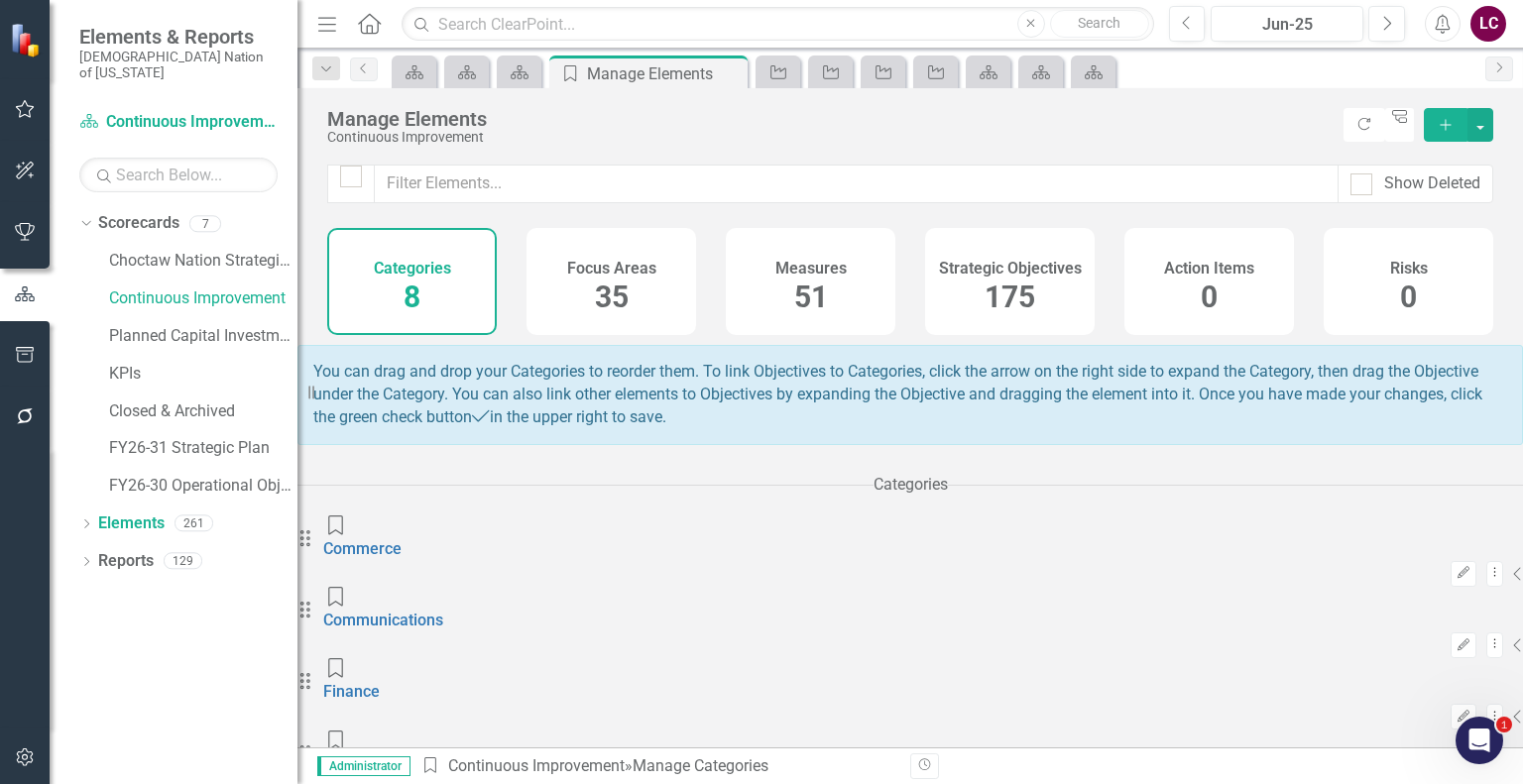 click on "175" at bounding box center [1009, 296] 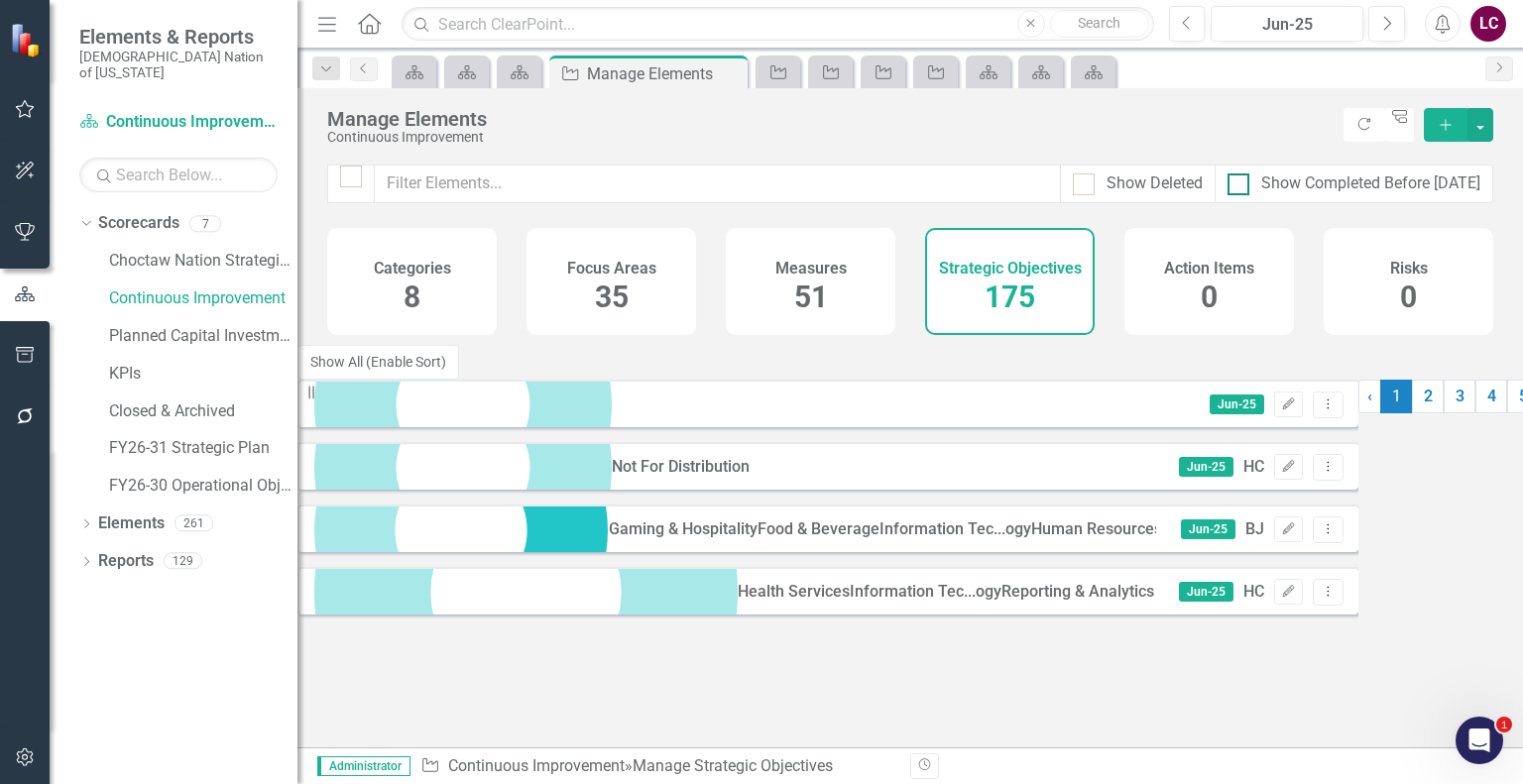 click at bounding box center [1238, 184] 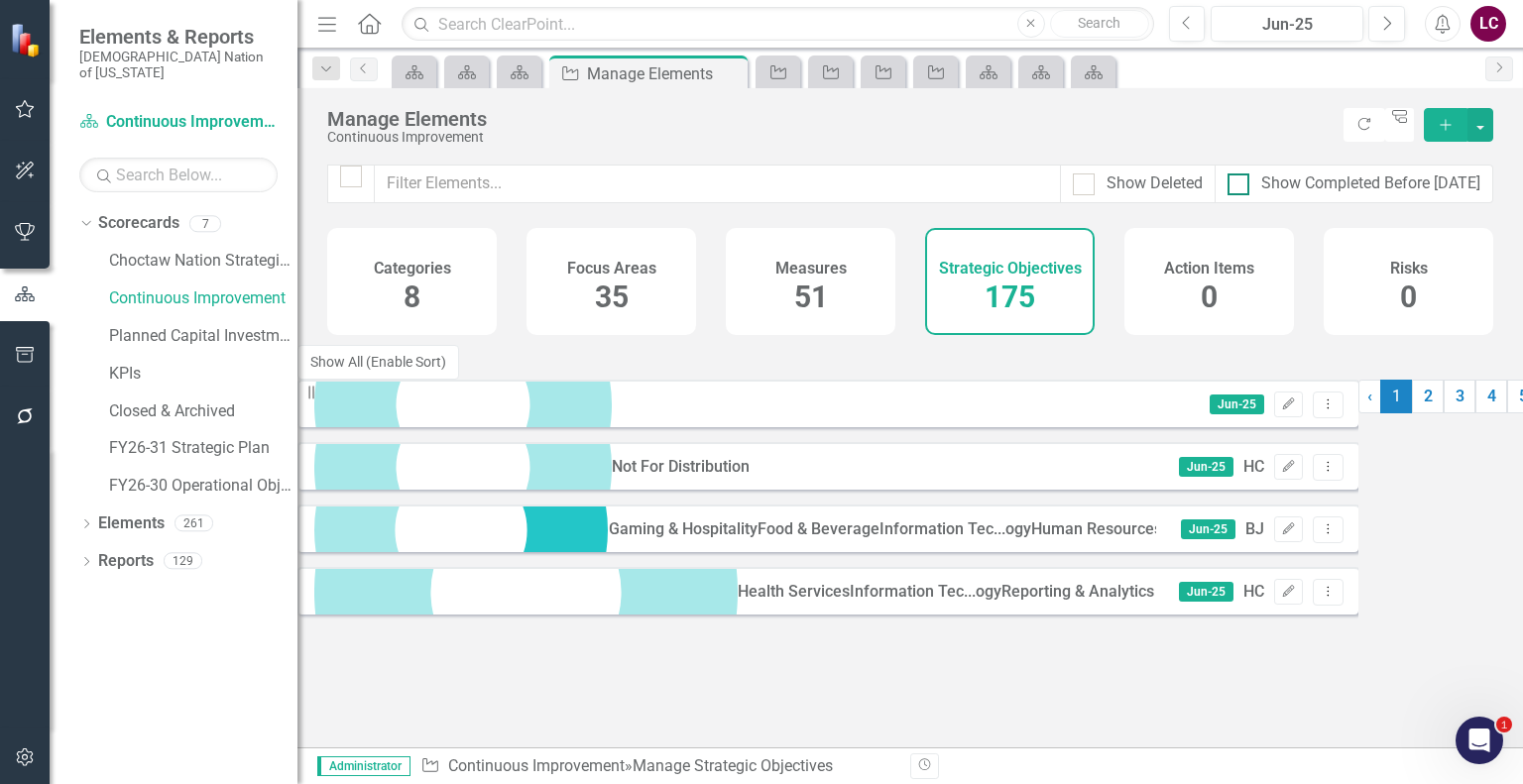 checkbox on "true" 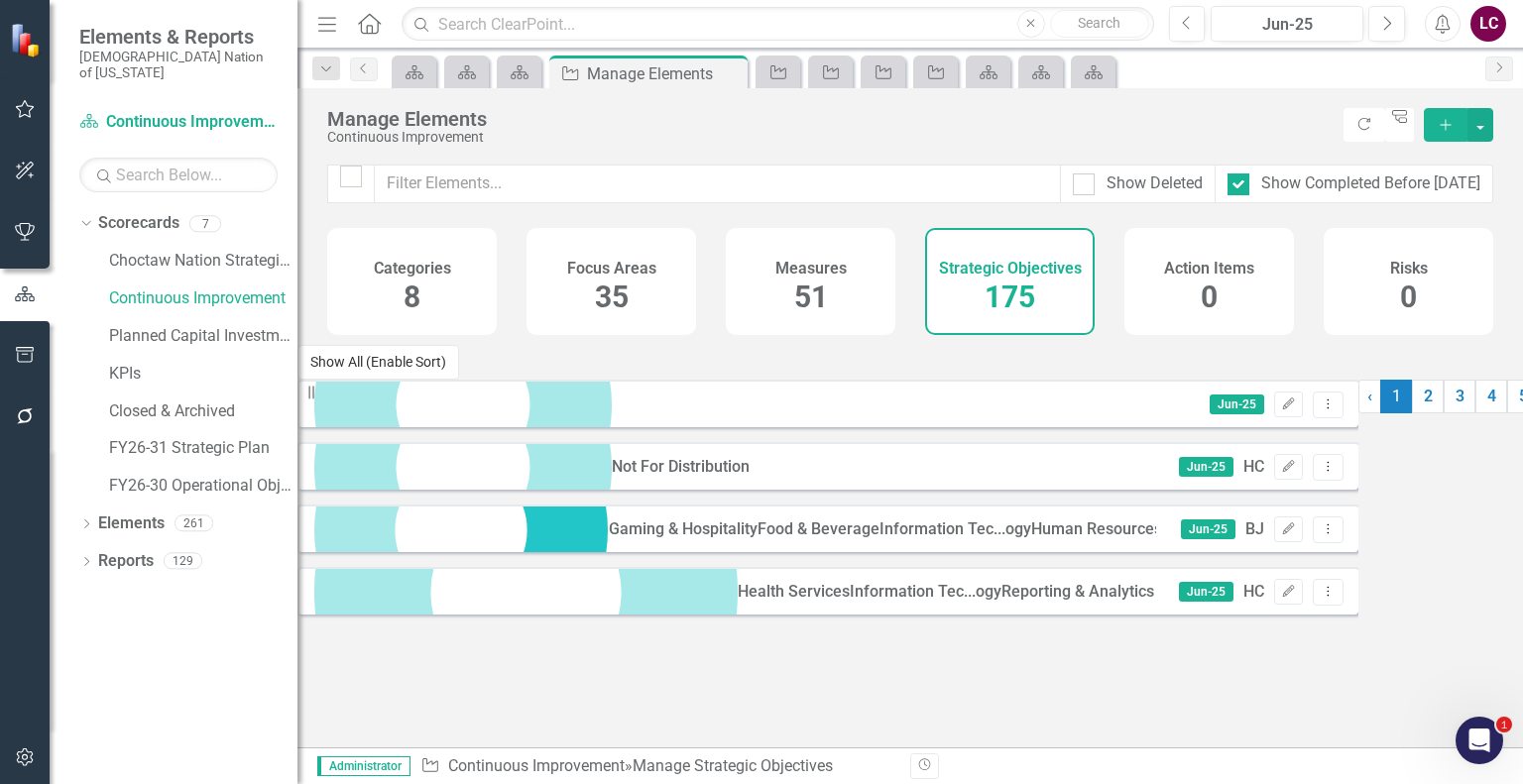 click on "Show All  (Enable Sort)" at bounding box center [378, 362] 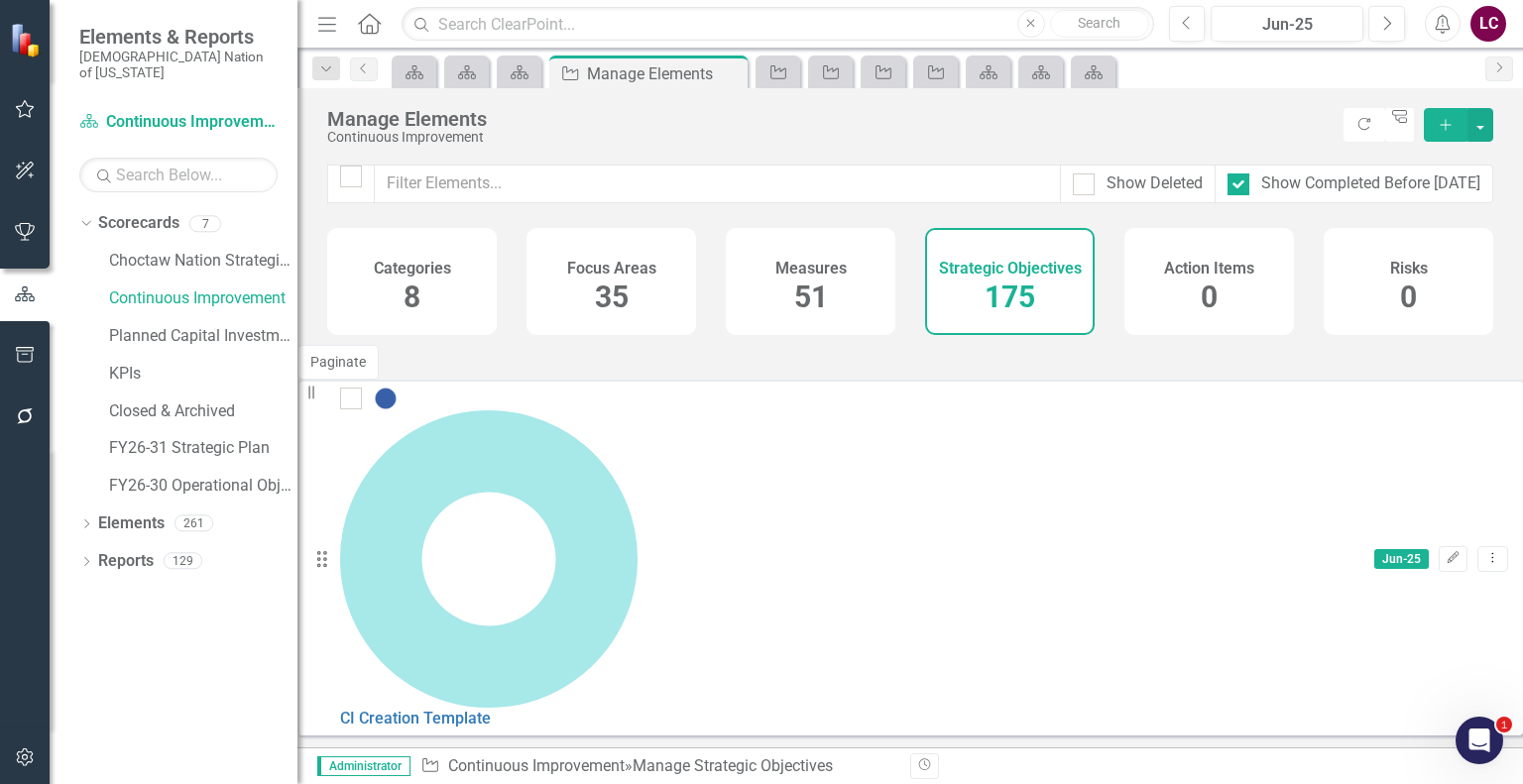scroll, scrollTop: 403, scrollLeft: 0, axis: vertical 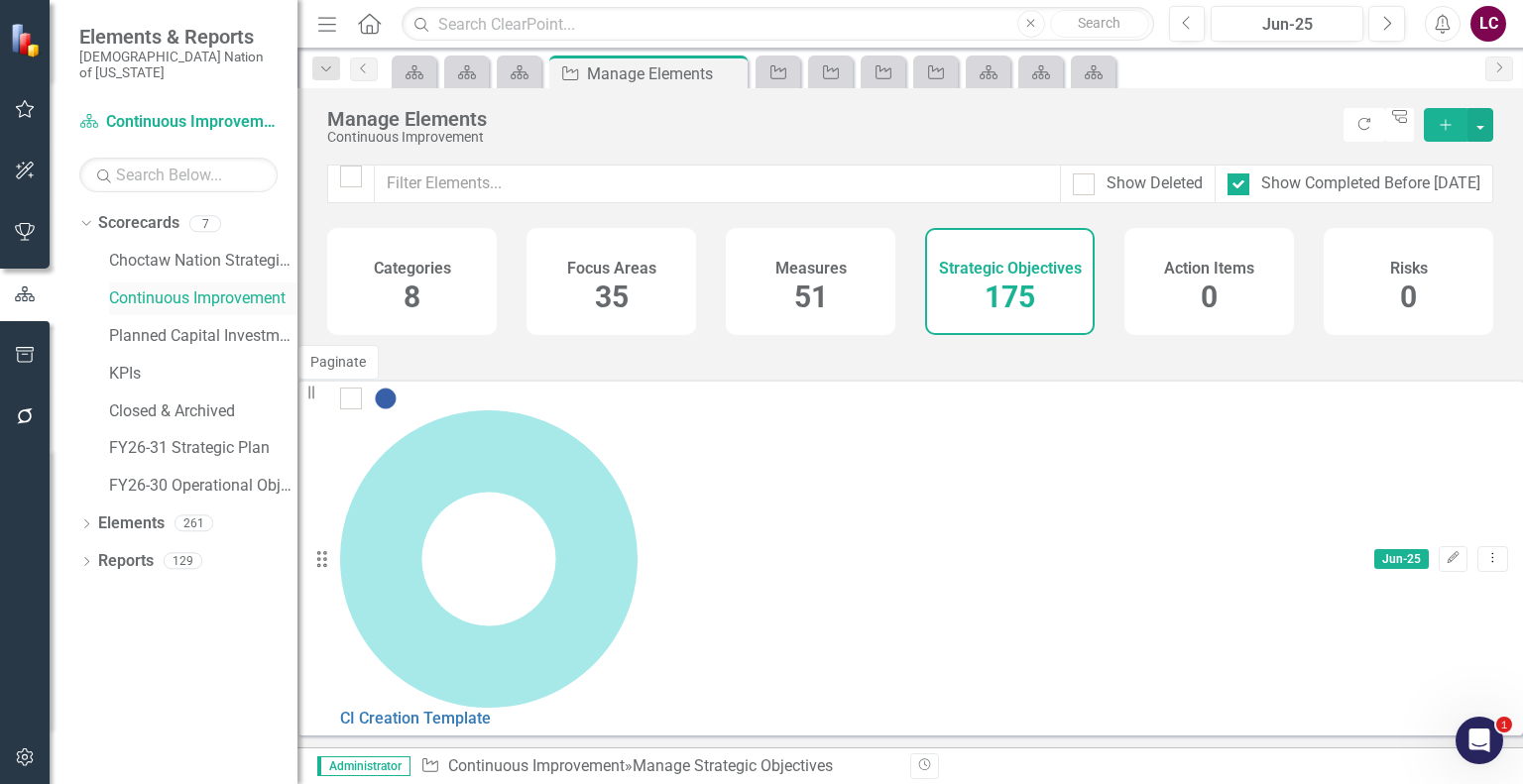click on "Continuous Improvement" at bounding box center [203, 298] 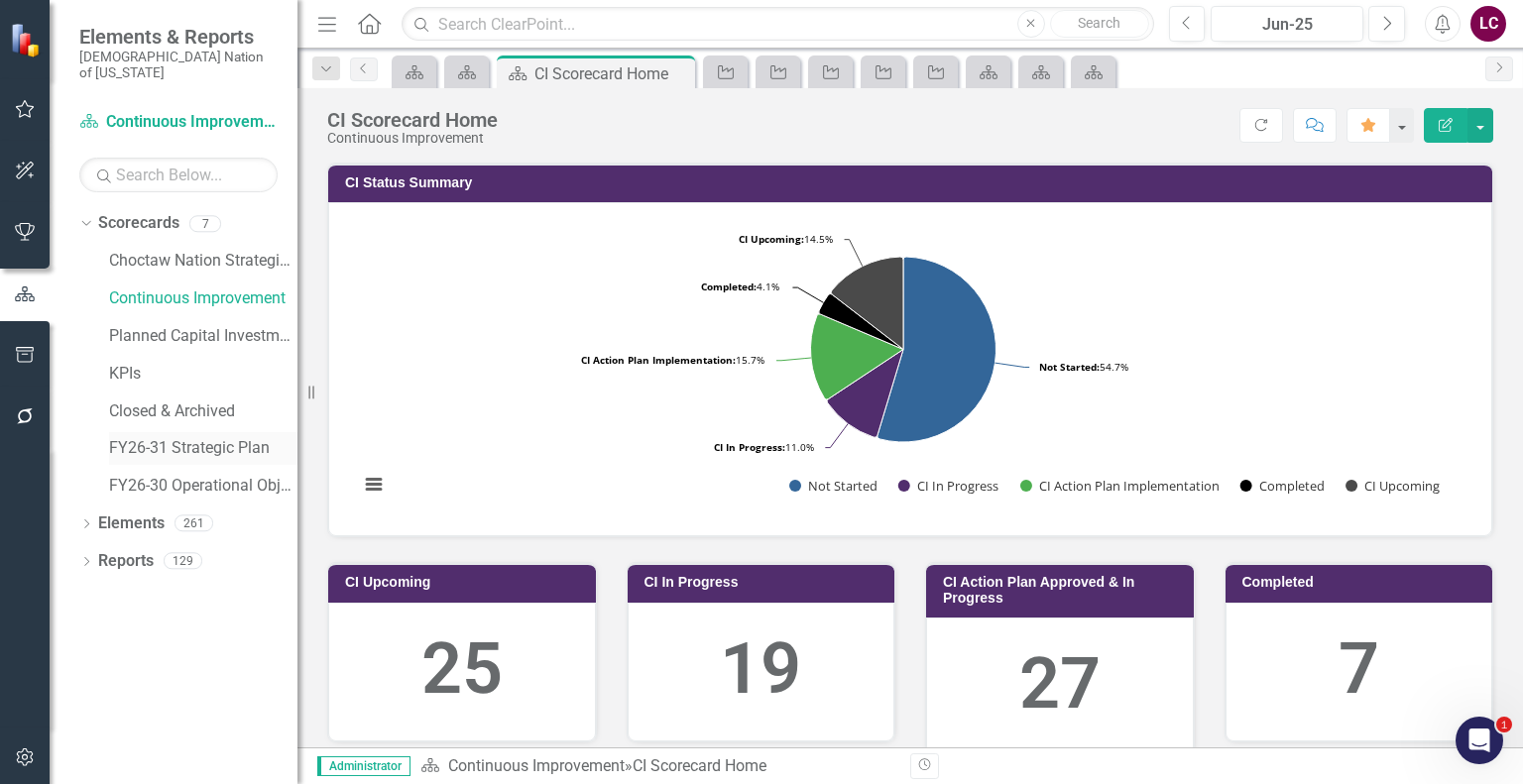 click on "FY26-31 Strategic Plan" at bounding box center [203, 448] 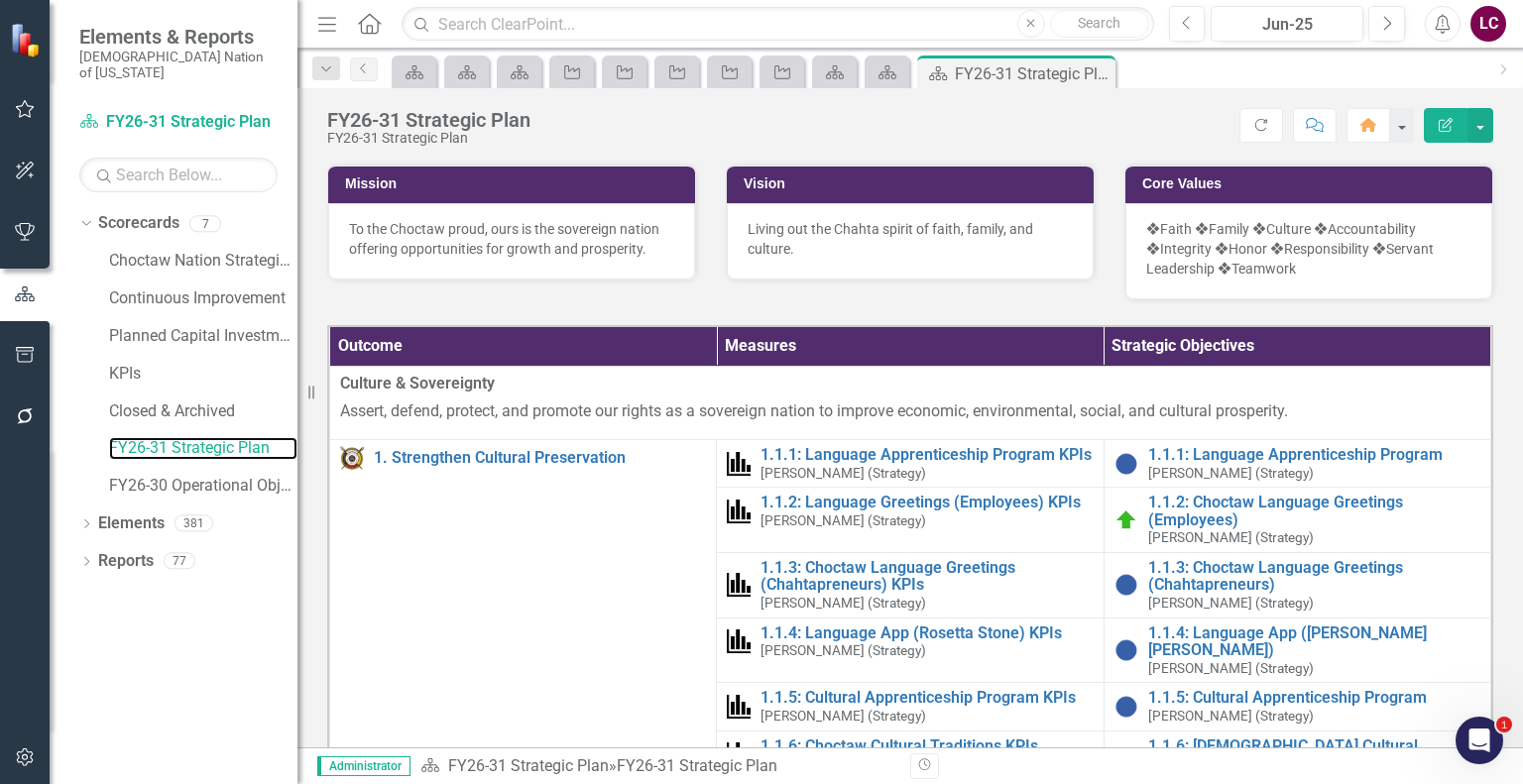 scroll, scrollTop: 496, scrollLeft: 0, axis: vertical 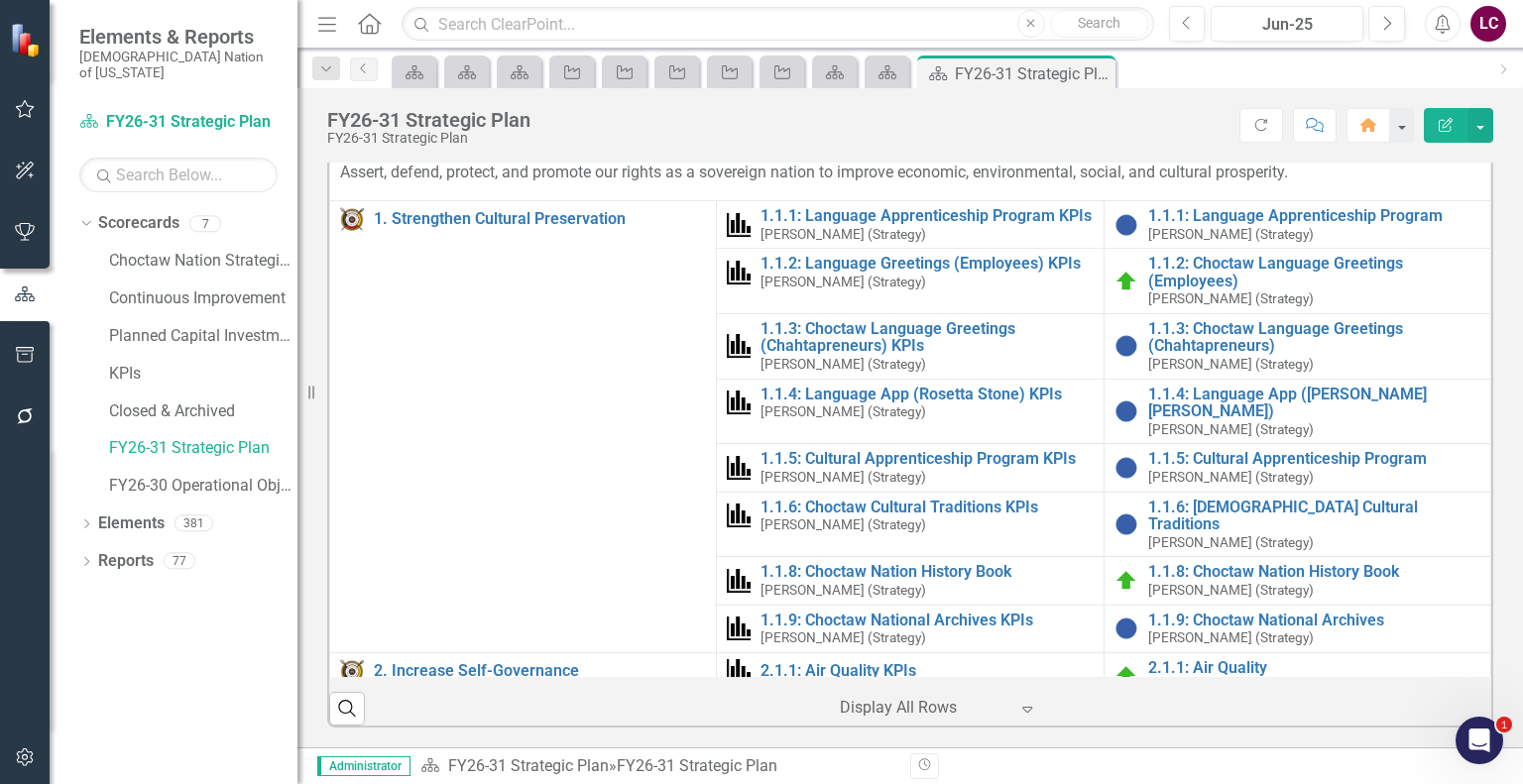 click at bounding box center [924, 708] 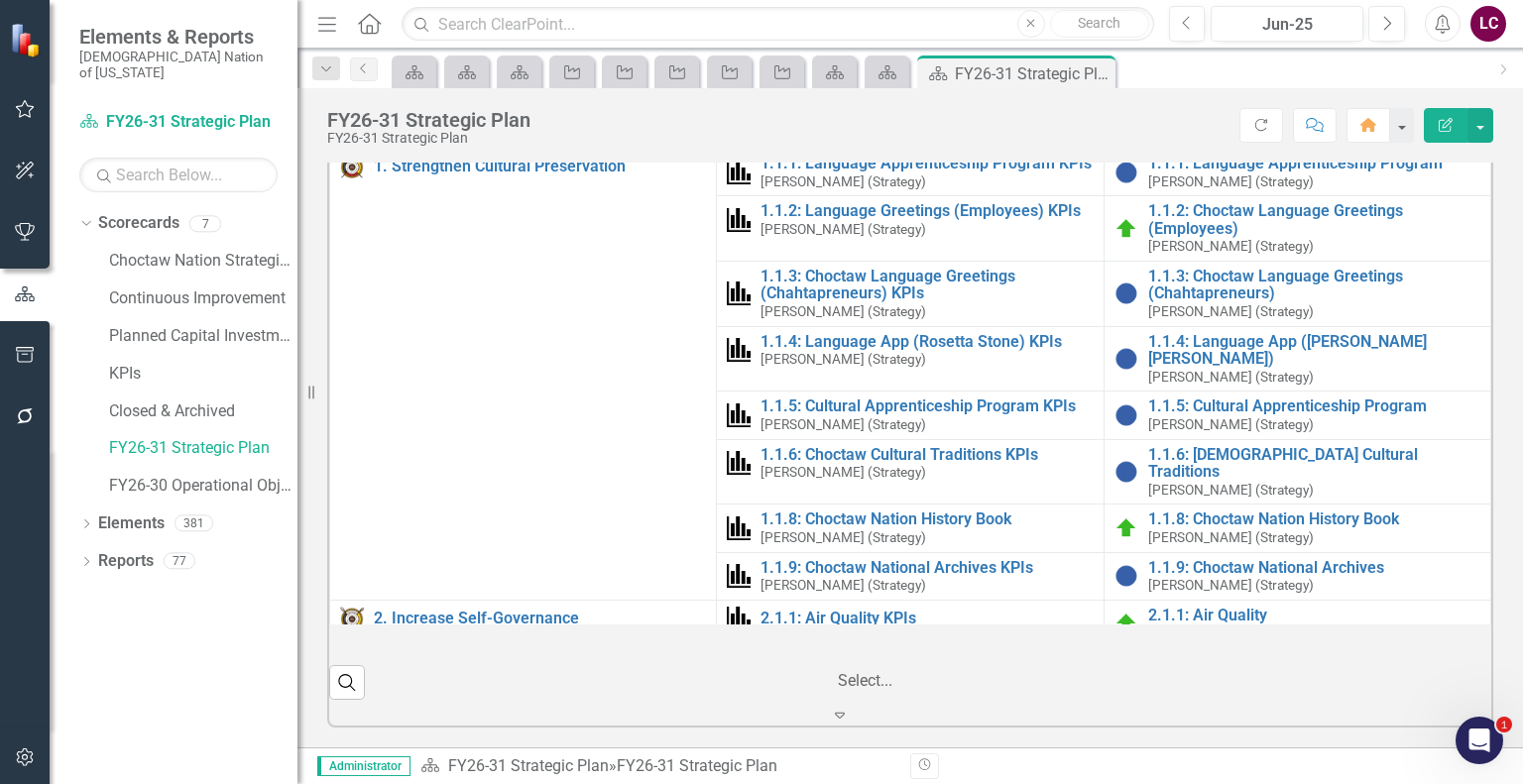 click on "Display All Rows" at bounding box center [762, 885] 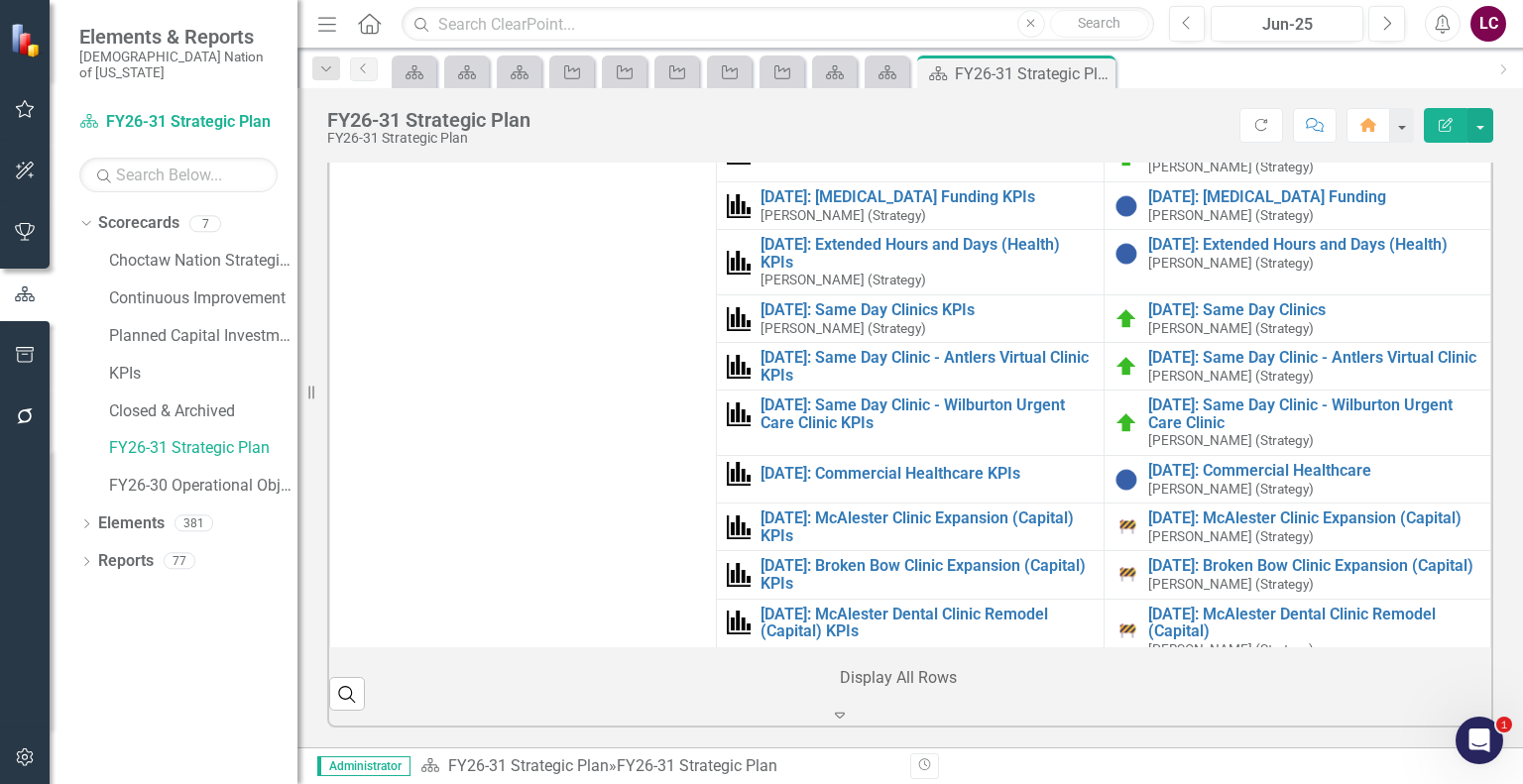 scroll, scrollTop: 2775, scrollLeft: 0, axis: vertical 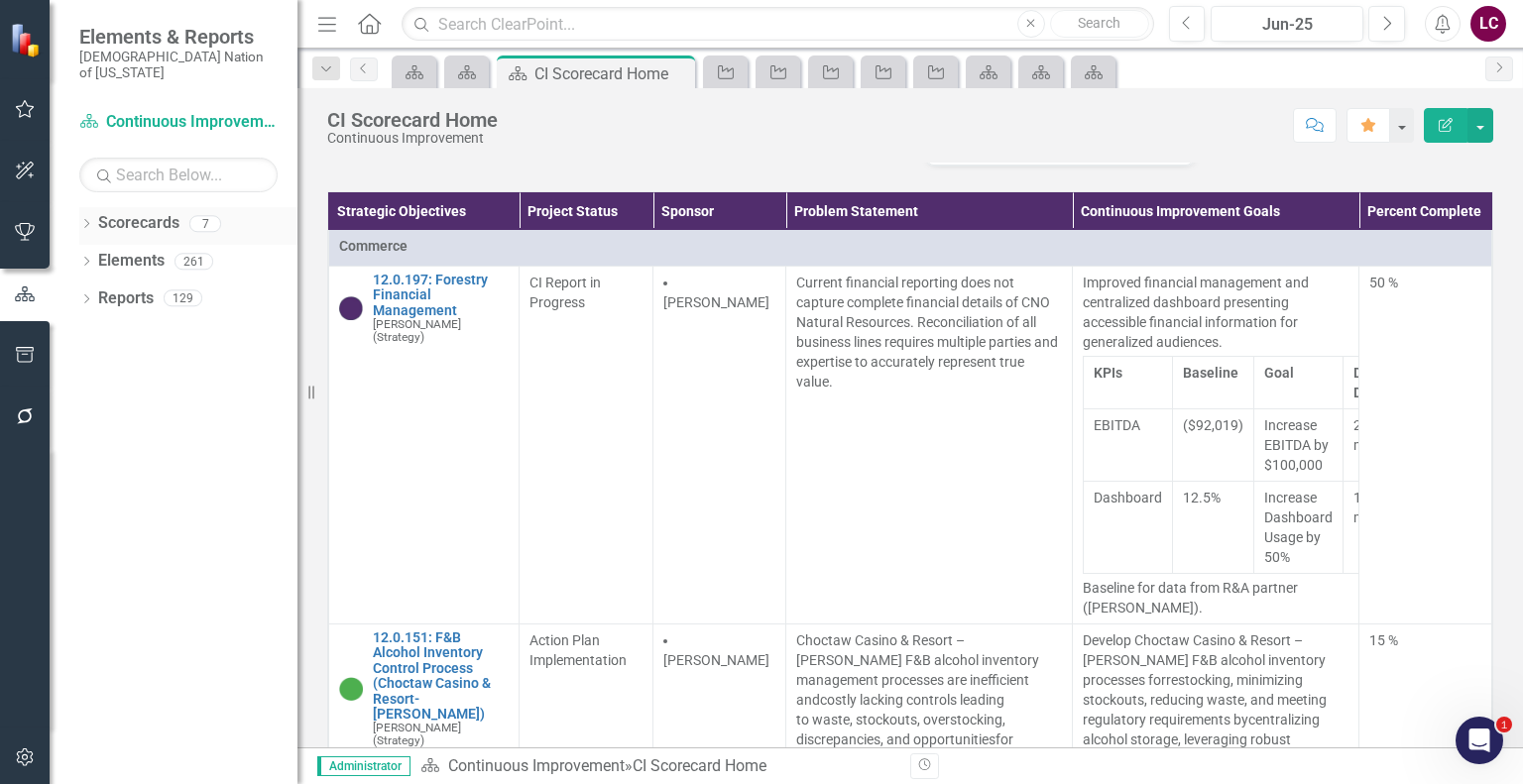click on "Dropdown" 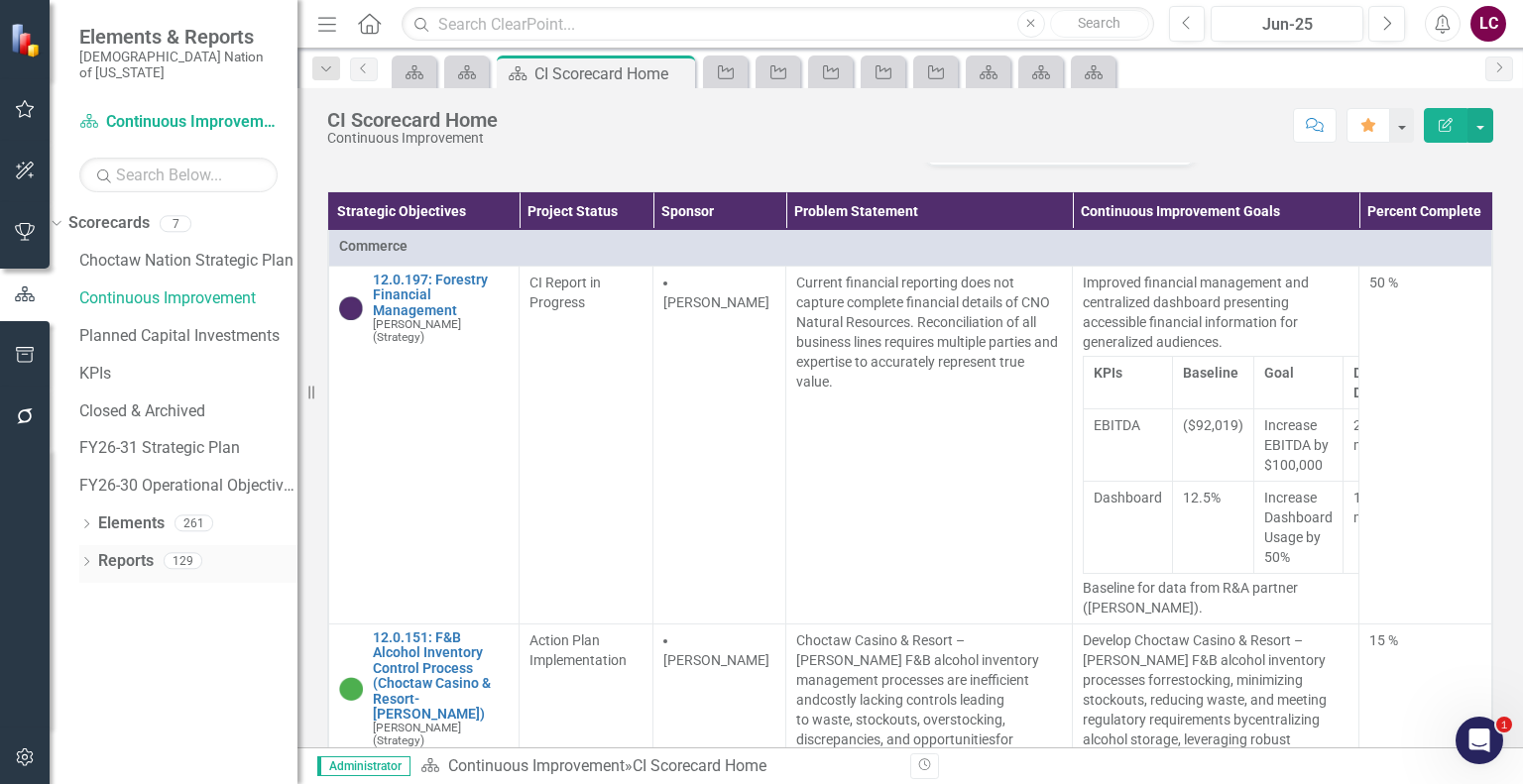 click on "Reports" at bounding box center (126, 561) 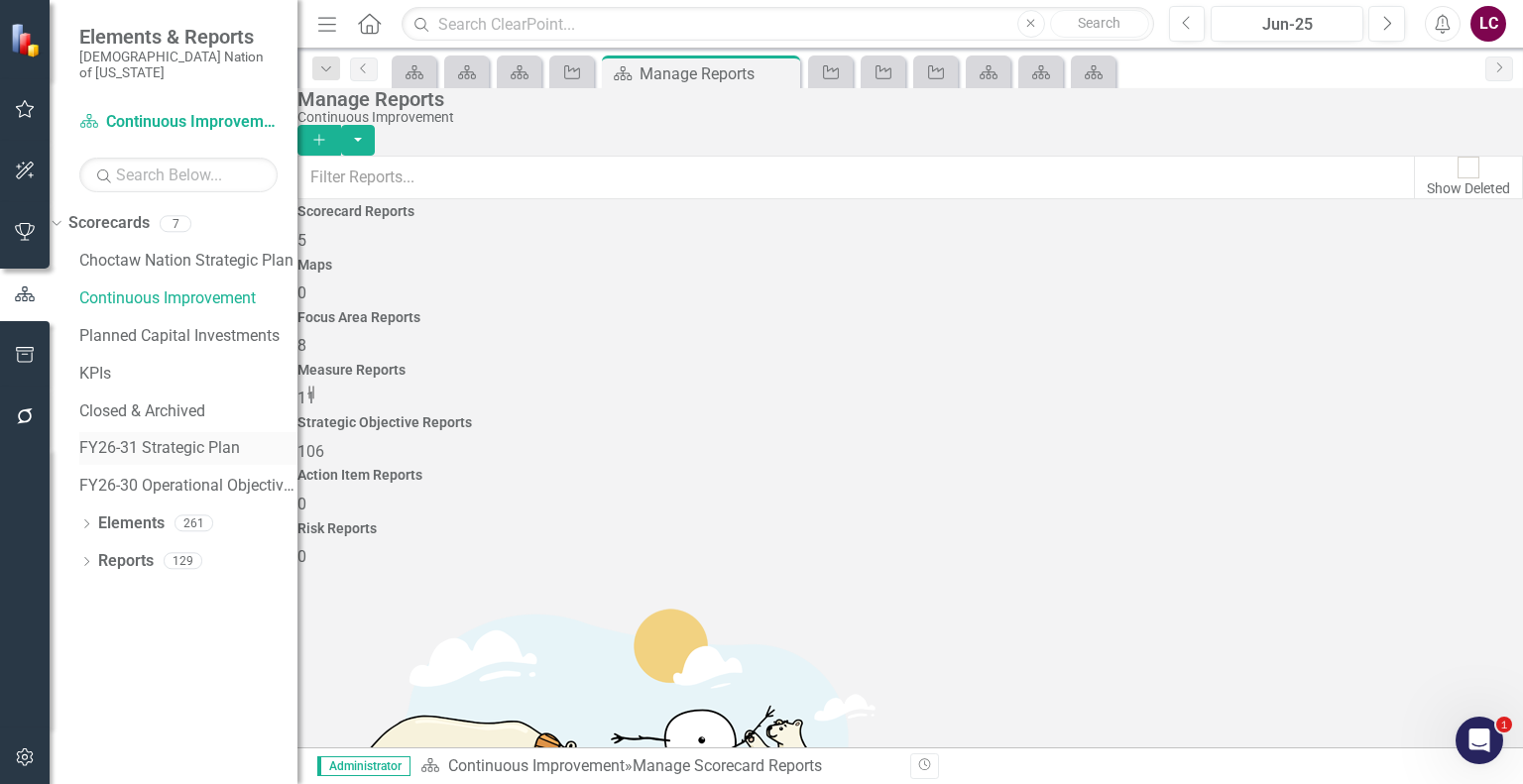 click on "FY26-31 Strategic Plan" at bounding box center [188, 448] 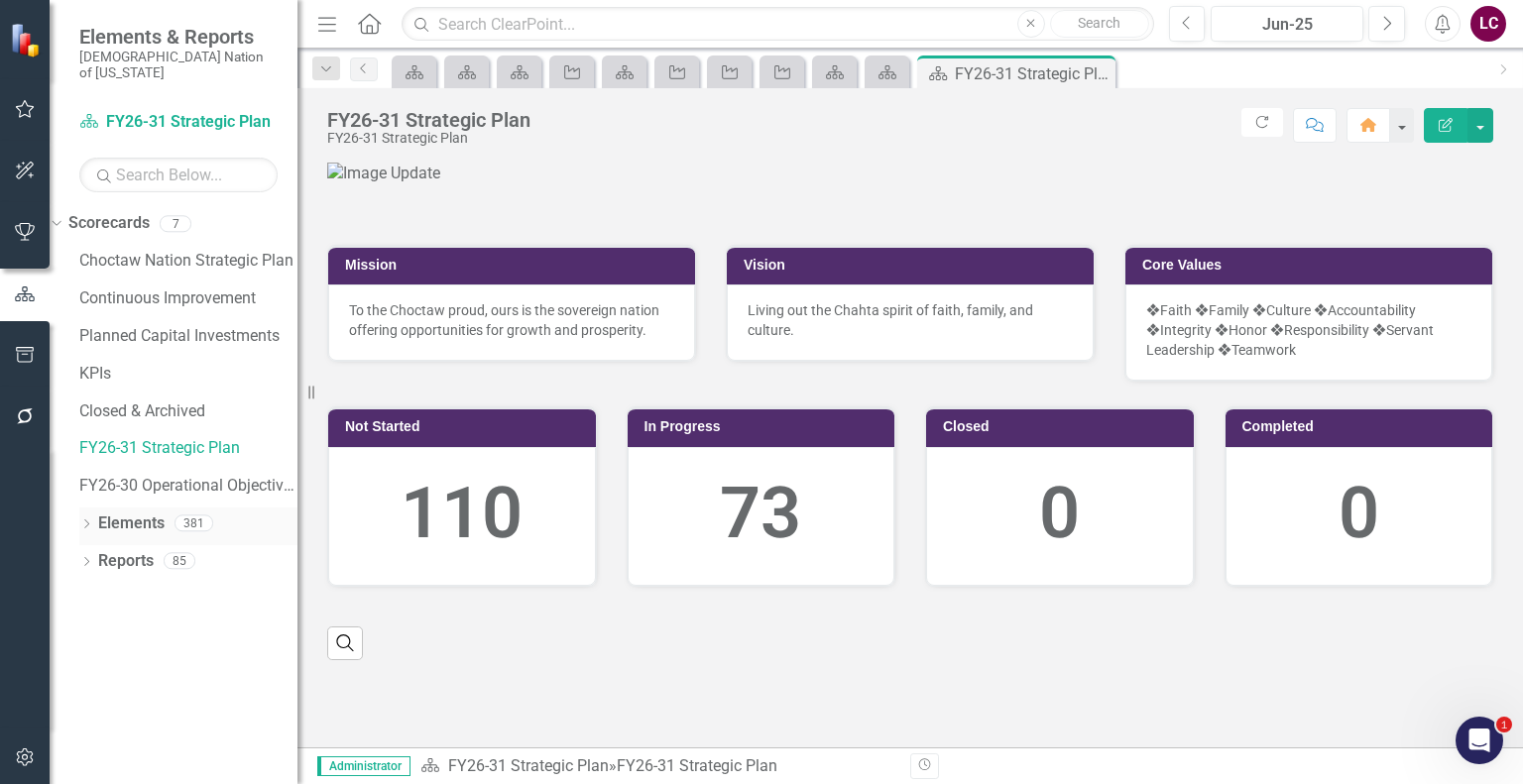 click on "Elements" at bounding box center [131, 523] 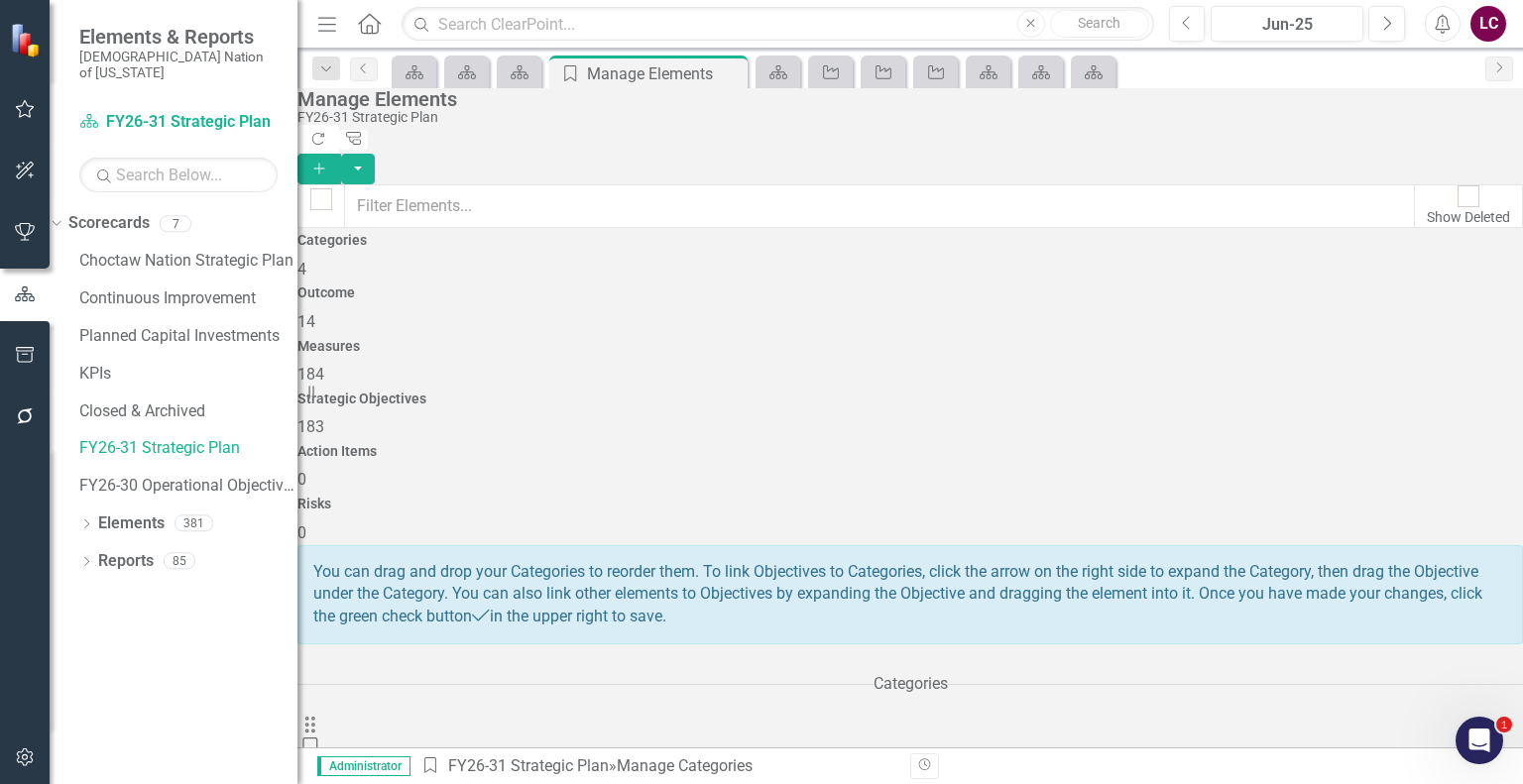 click on "183" at bounding box center (310, 426) 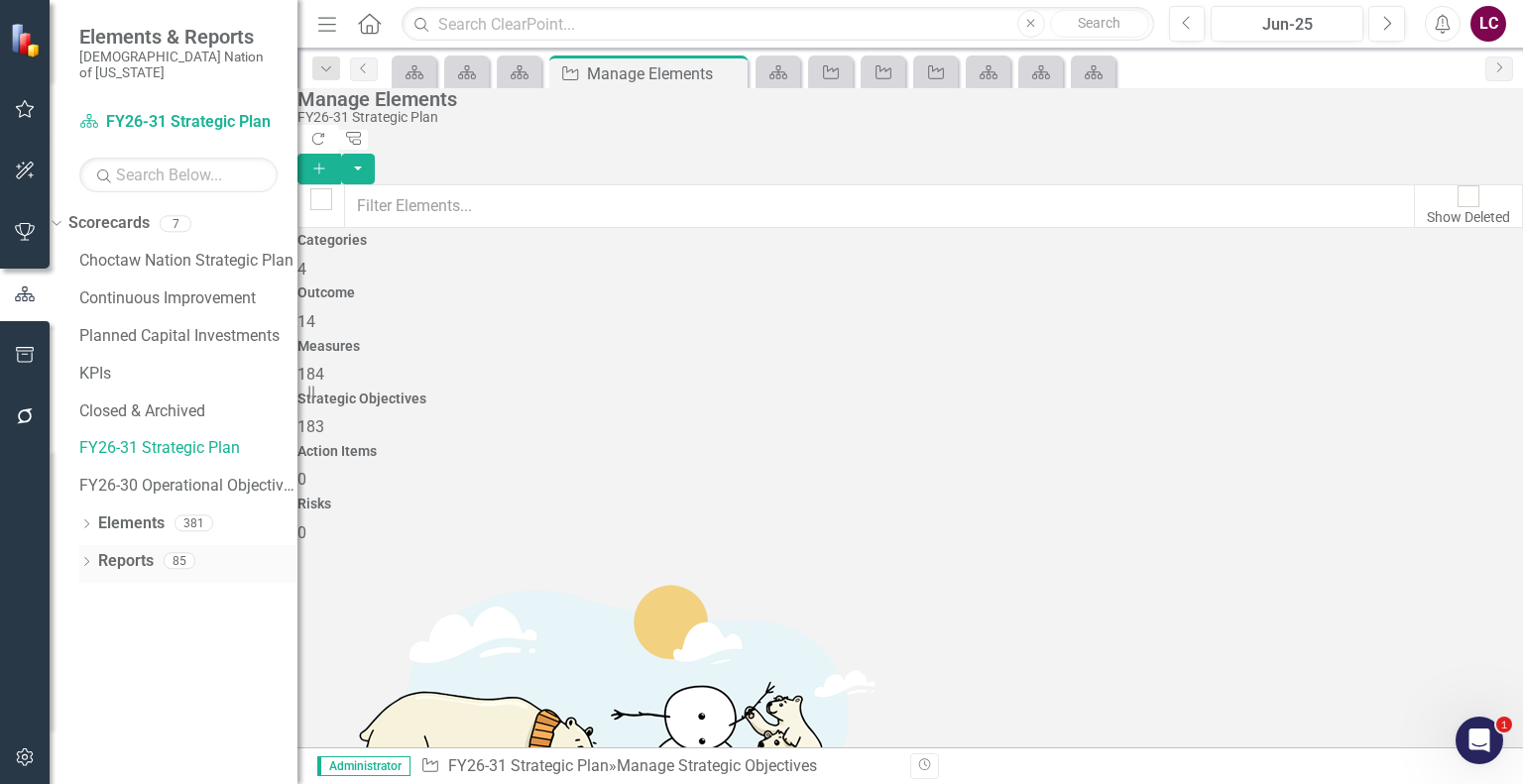 click on "Reports" at bounding box center (126, 561) 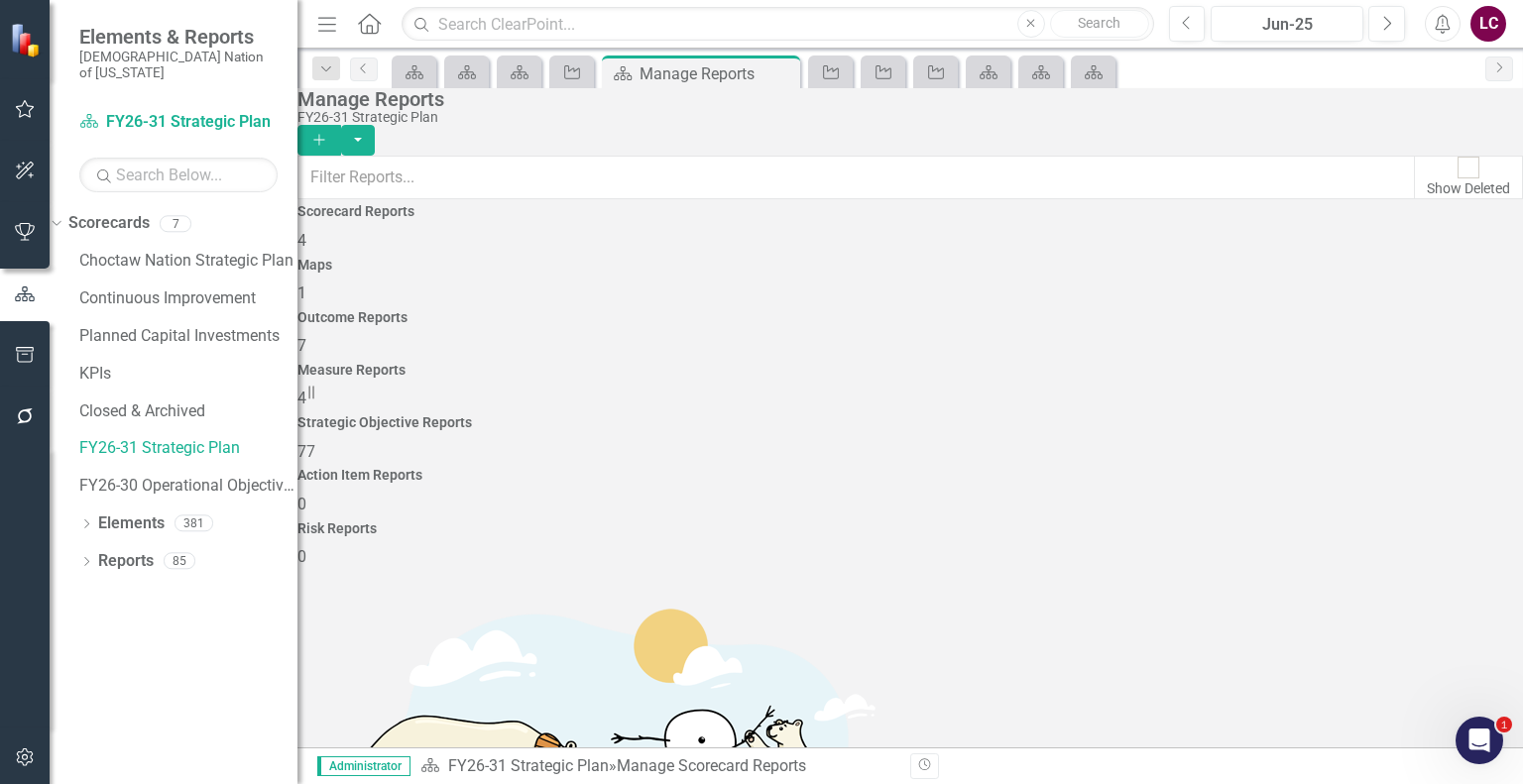 click on "77" at bounding box center (306, 451) 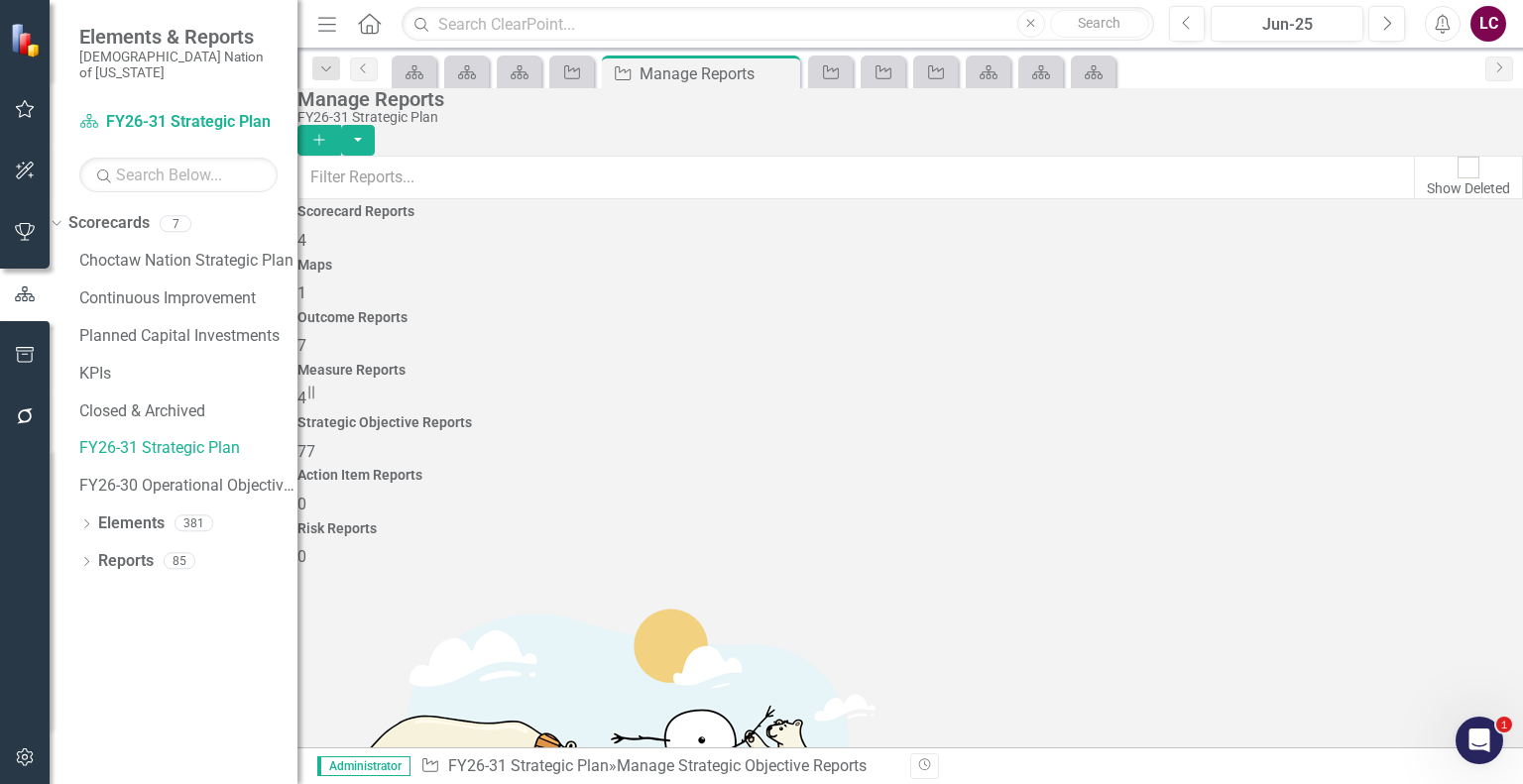 scroll, scrollTop: 0, scrollLeft: 0, axis: both 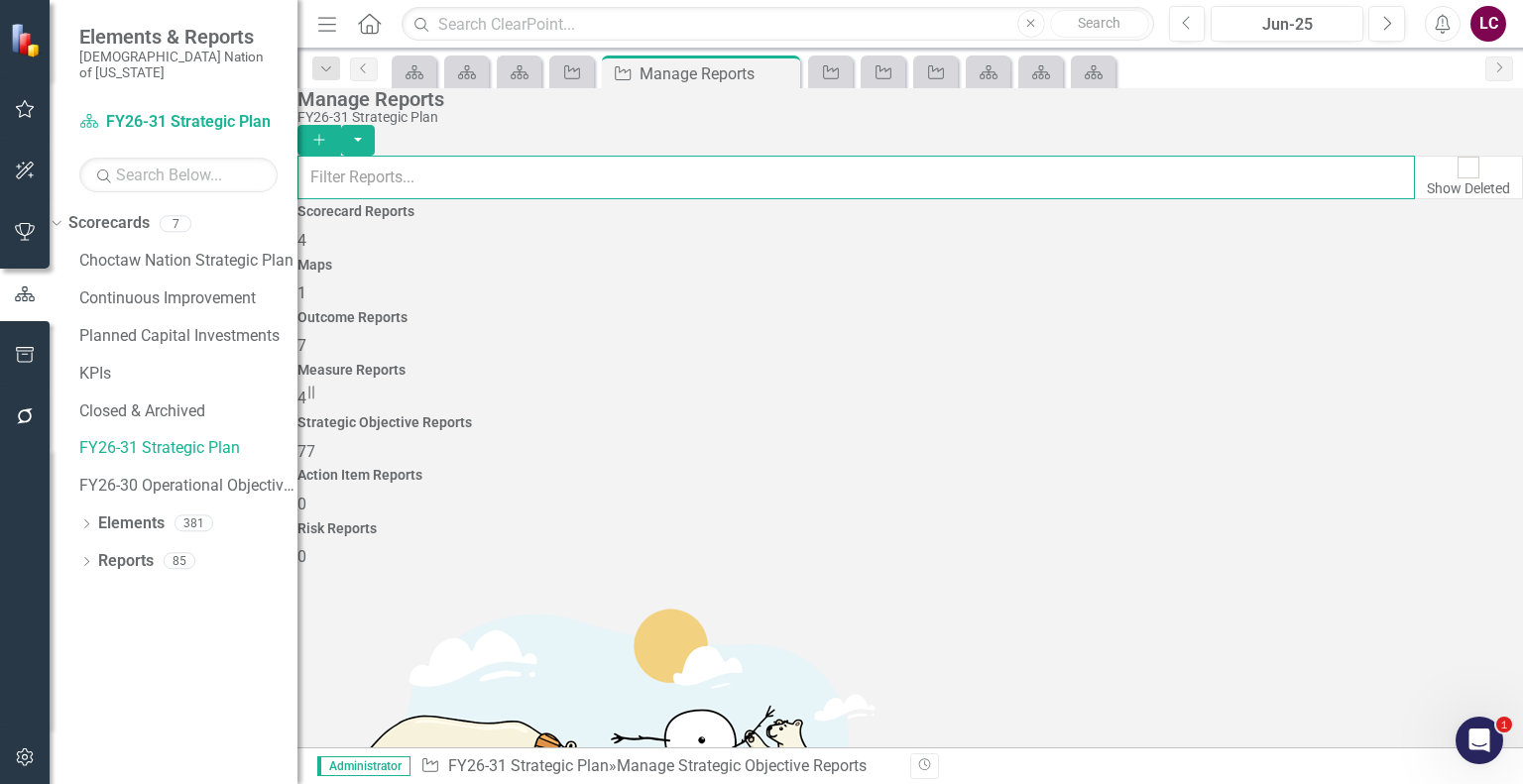 click at bounding box center (856, 177) 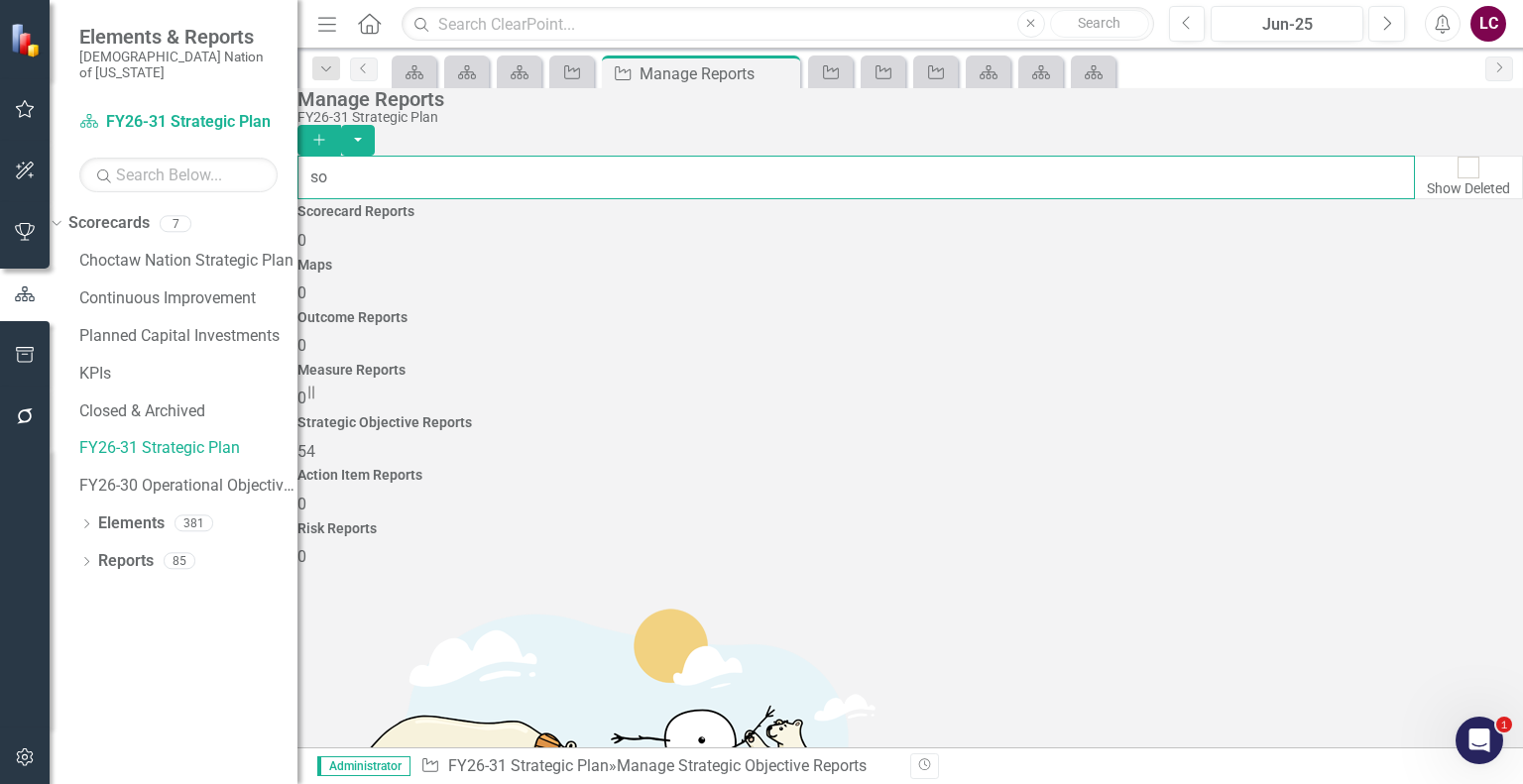 type on "so" 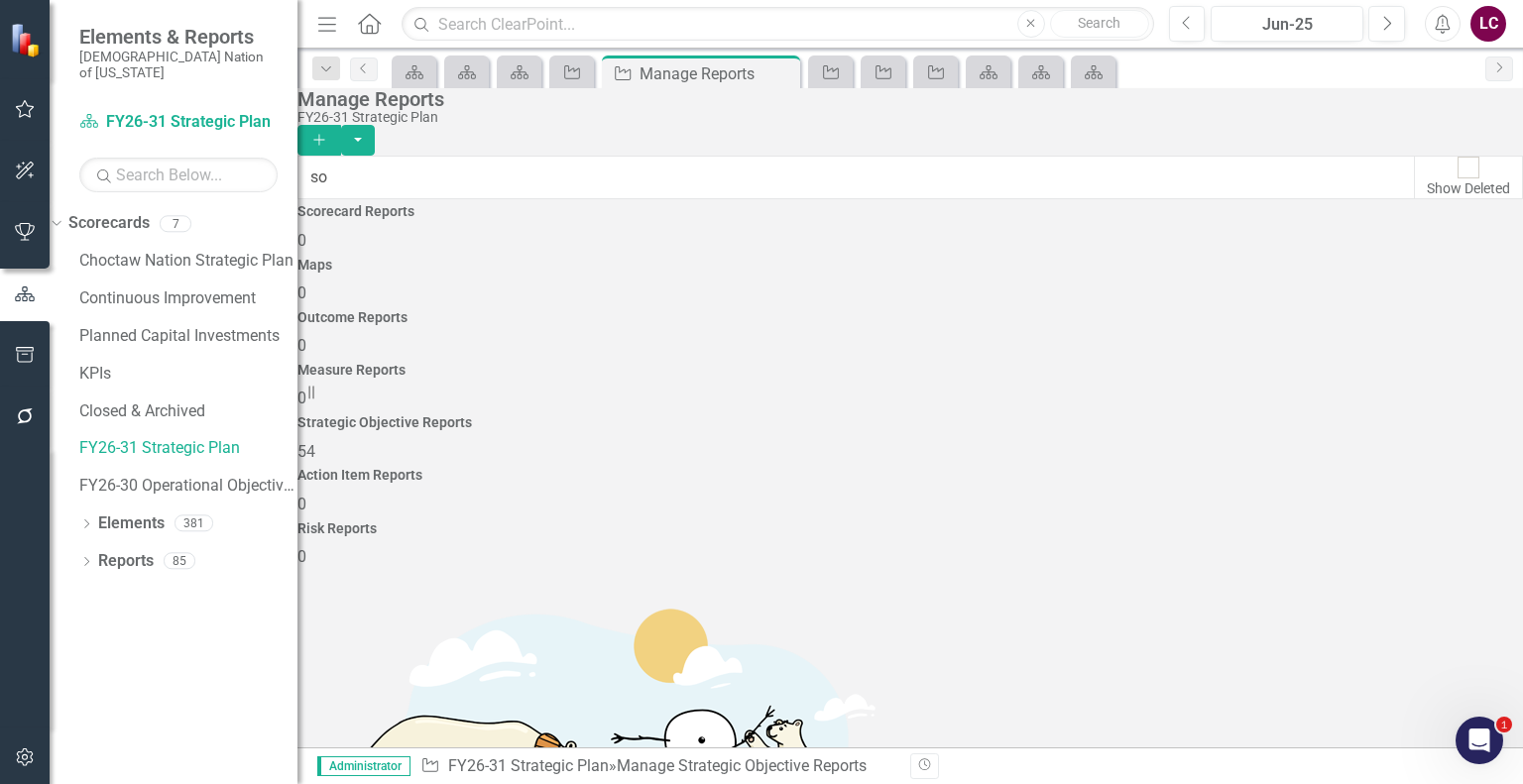 click on "[PERSON_NAME] Monthly SO Review - All" at bounding box center [444, 1051] 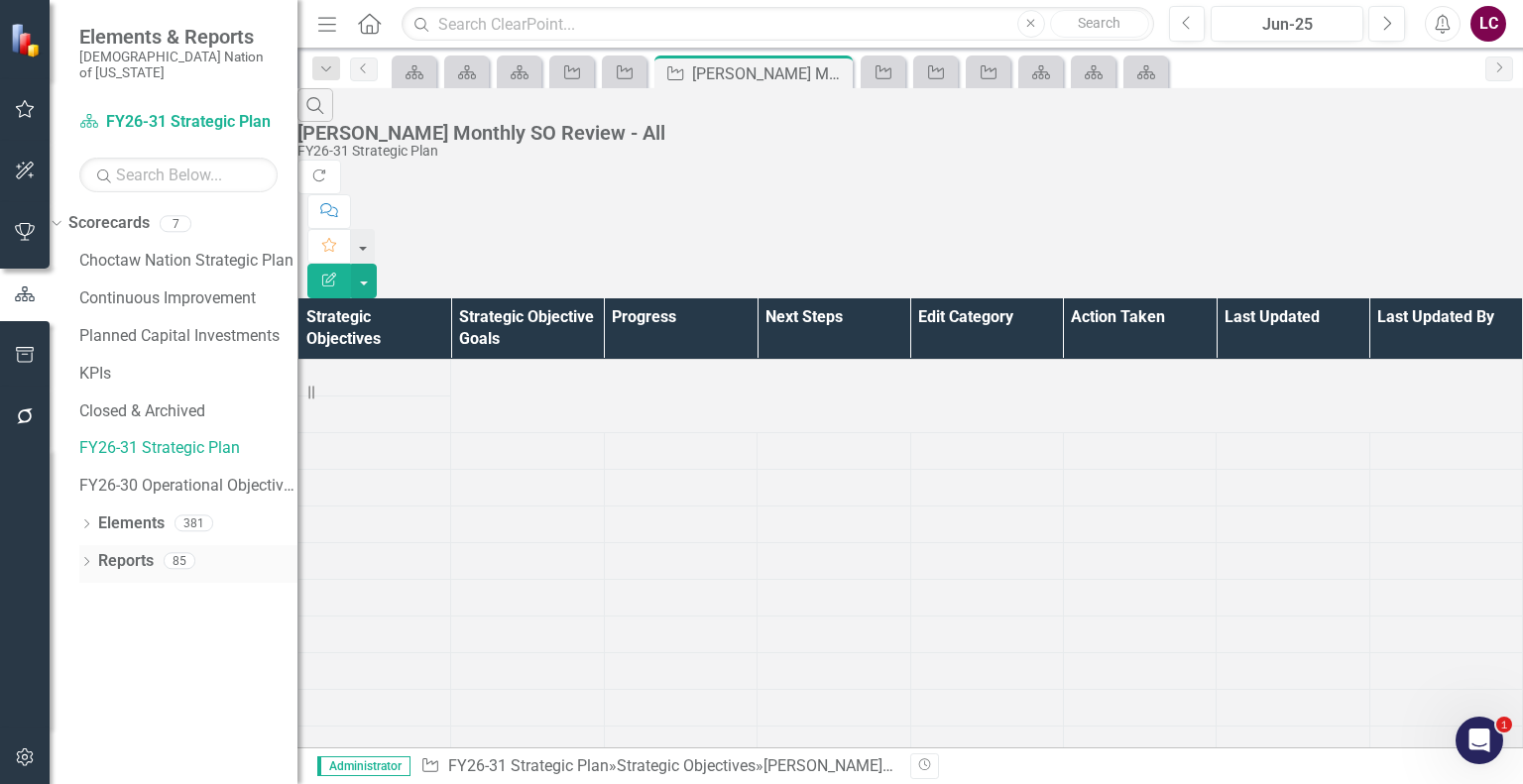 click on "Reports" at bounding box center [126, 561] 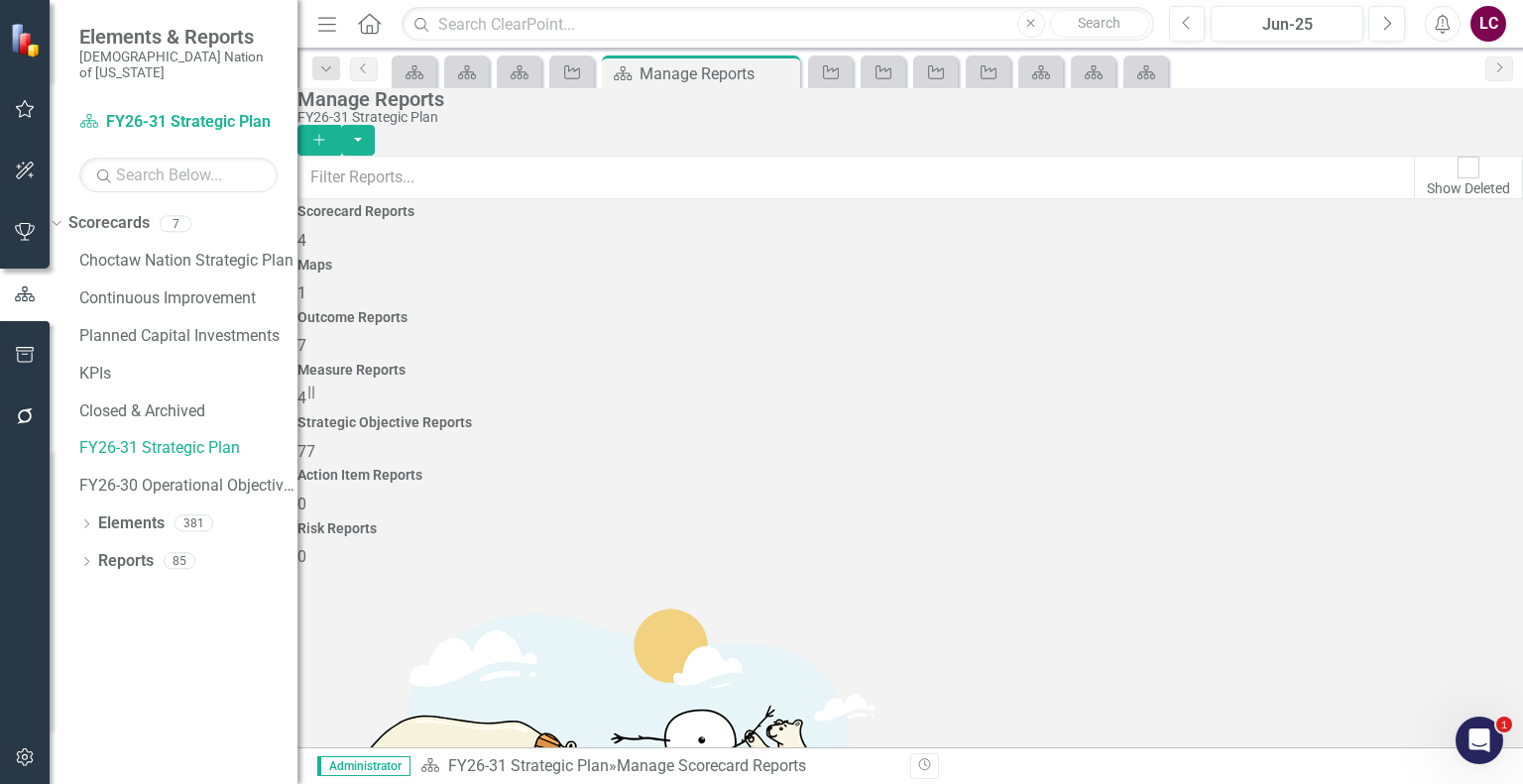 drag, startPoint x: 1067, startPoint y: 312, endPoint x: 877, endPoint y: 212, distance: 214.70911 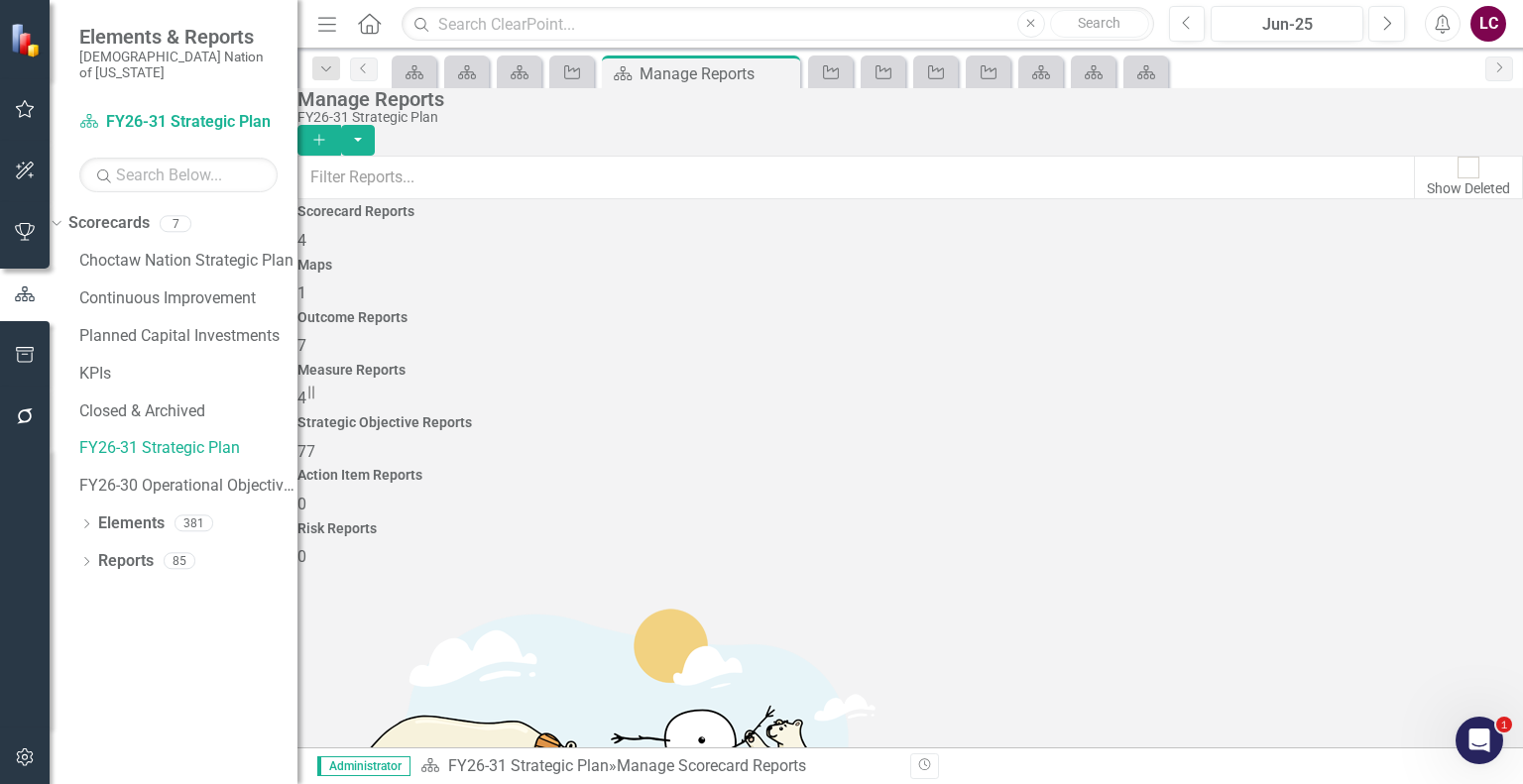 click on "77" at bounding box center (306, 451) 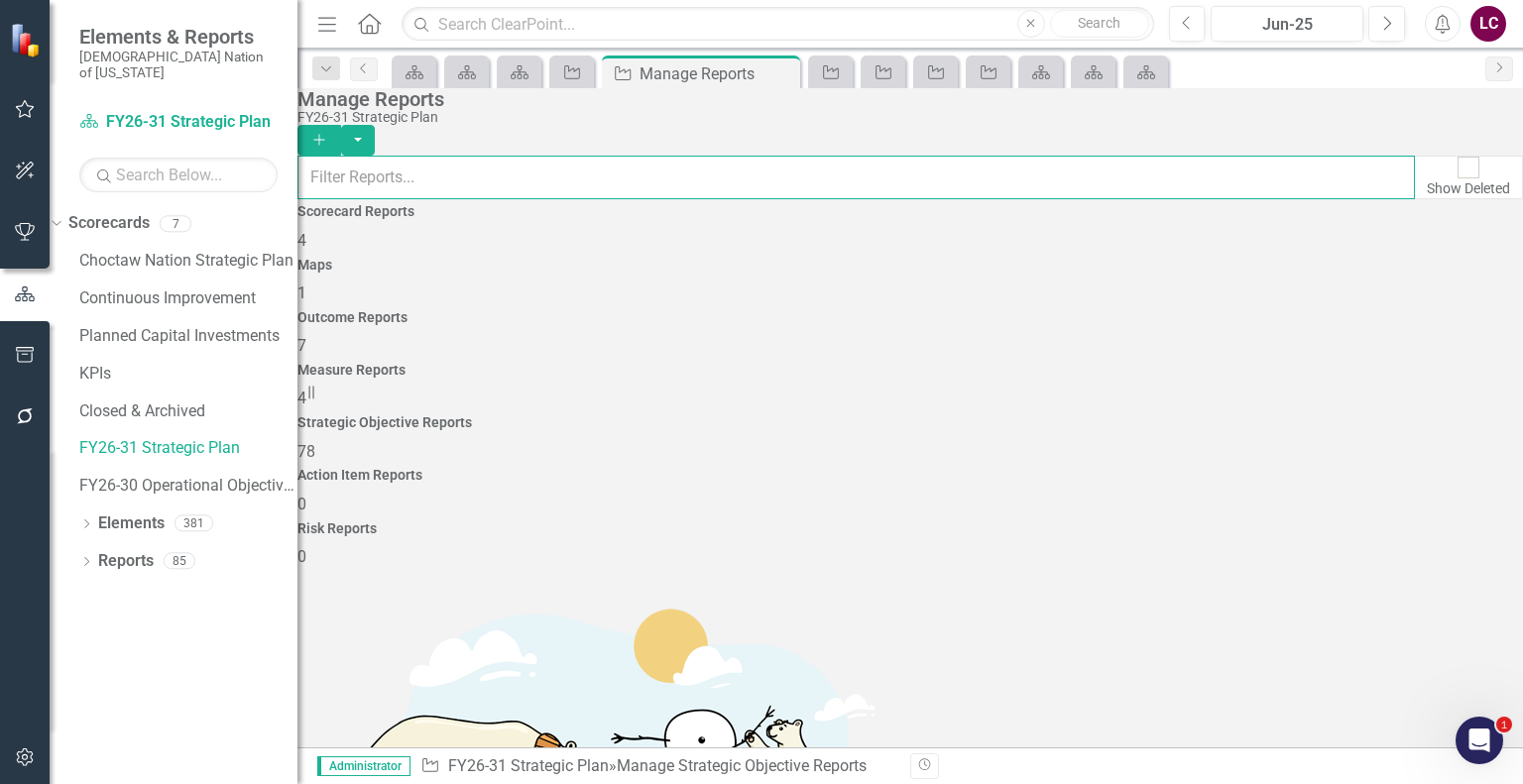 click at bounding box center (856, 177) 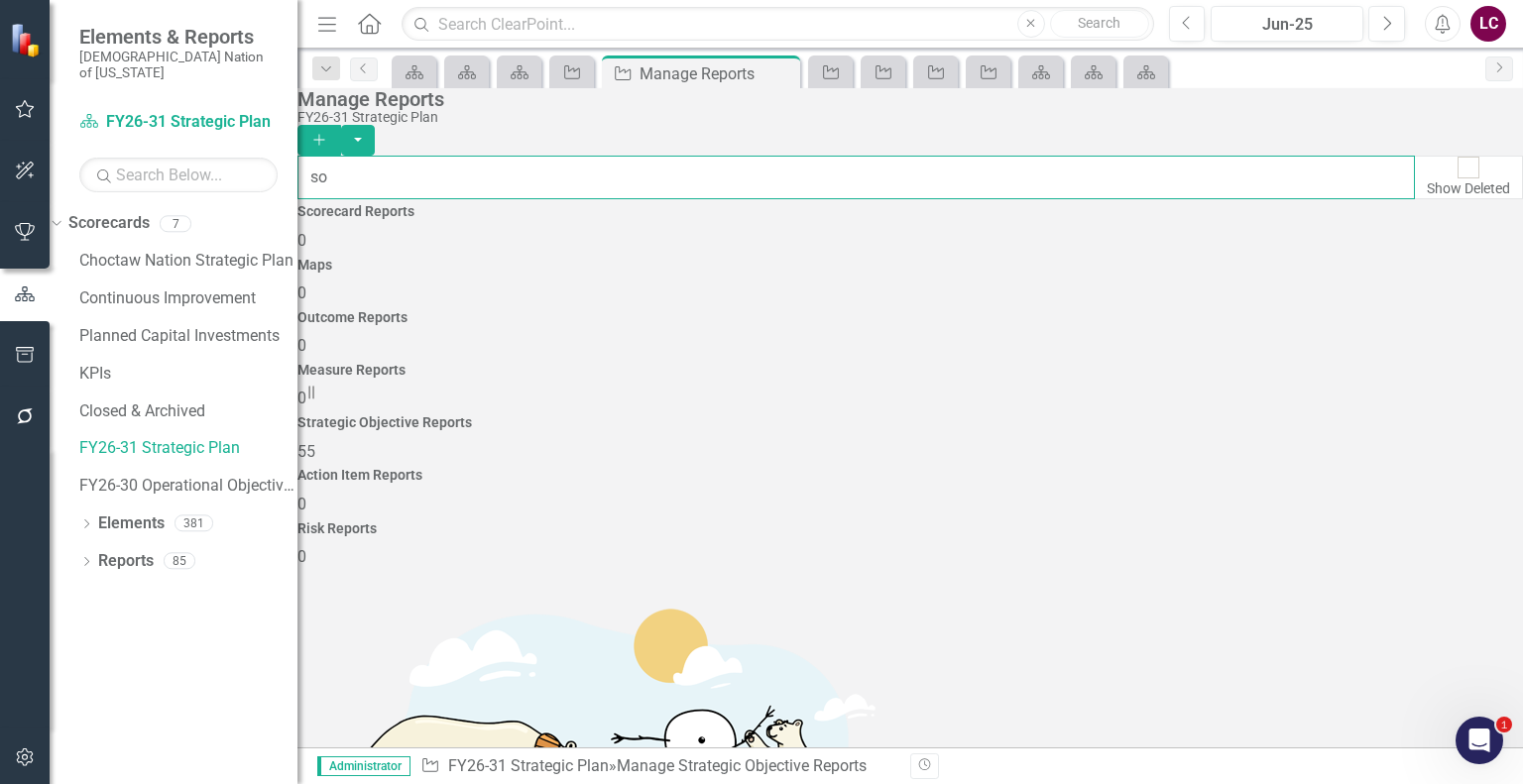 scroll, scrollTop: 2280, scrollLeft: 0, axis: vertical 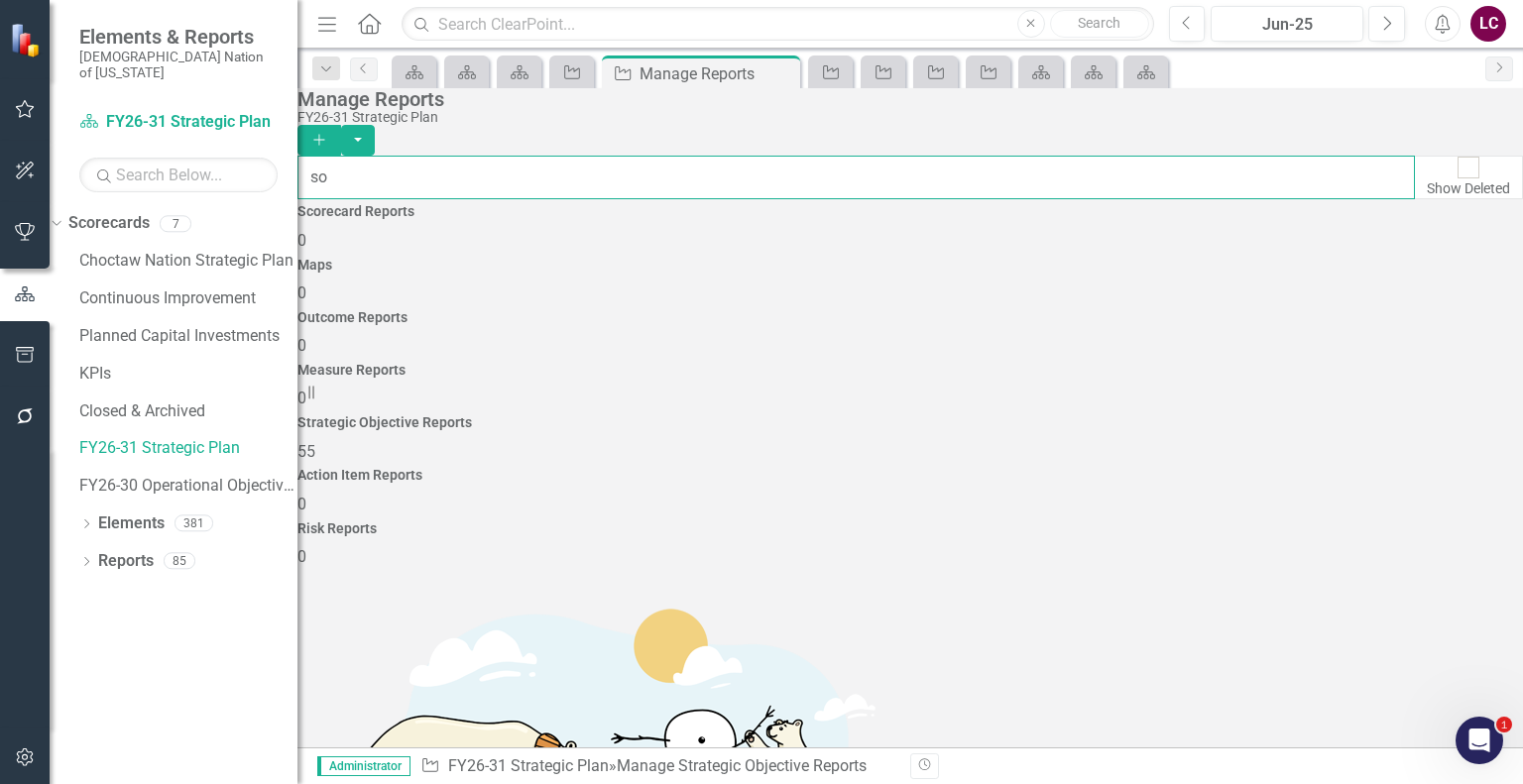 type on "so" 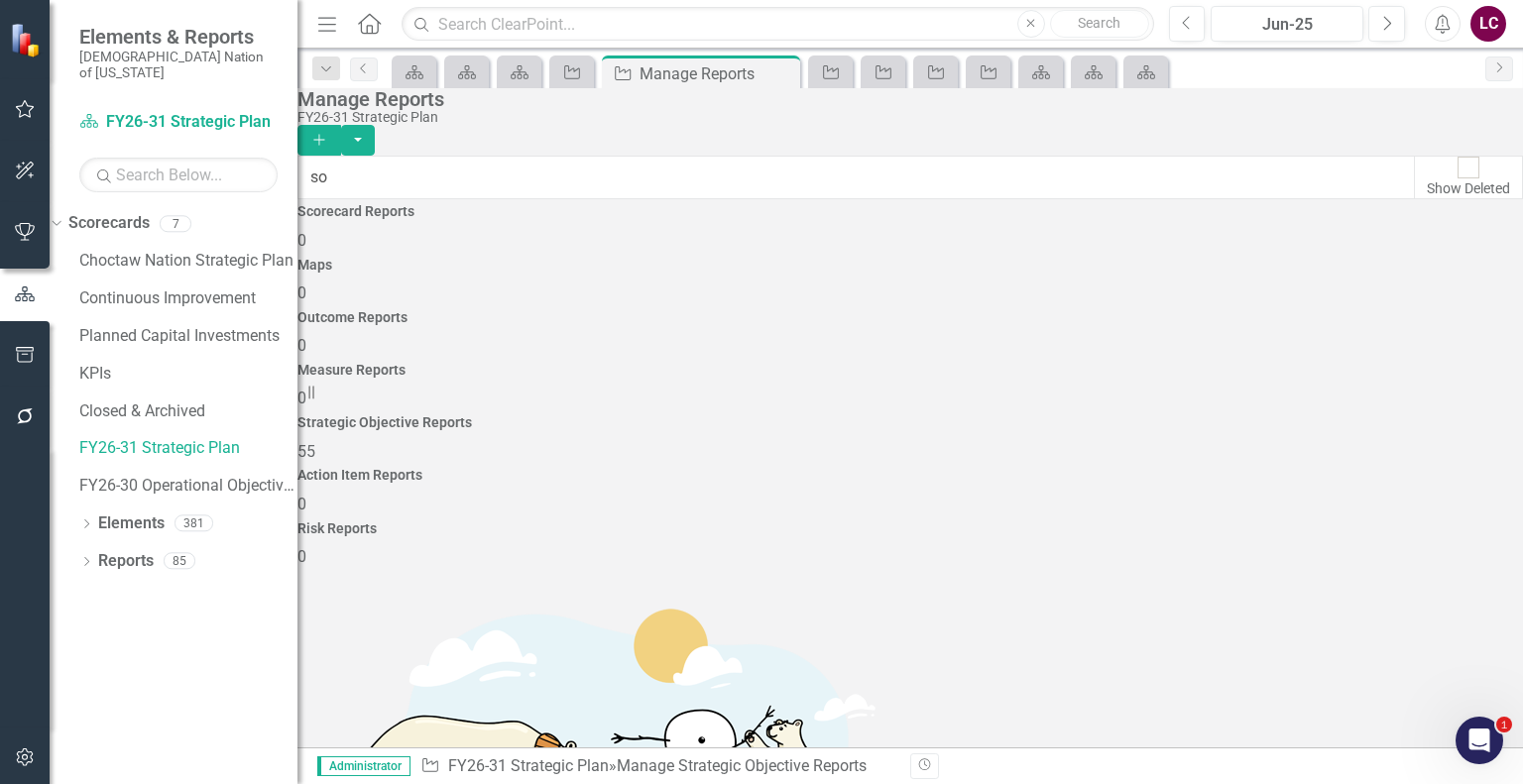 click on "(SO Level) Tribe - Wide Quarterly" at bounding box center (415, 3753) 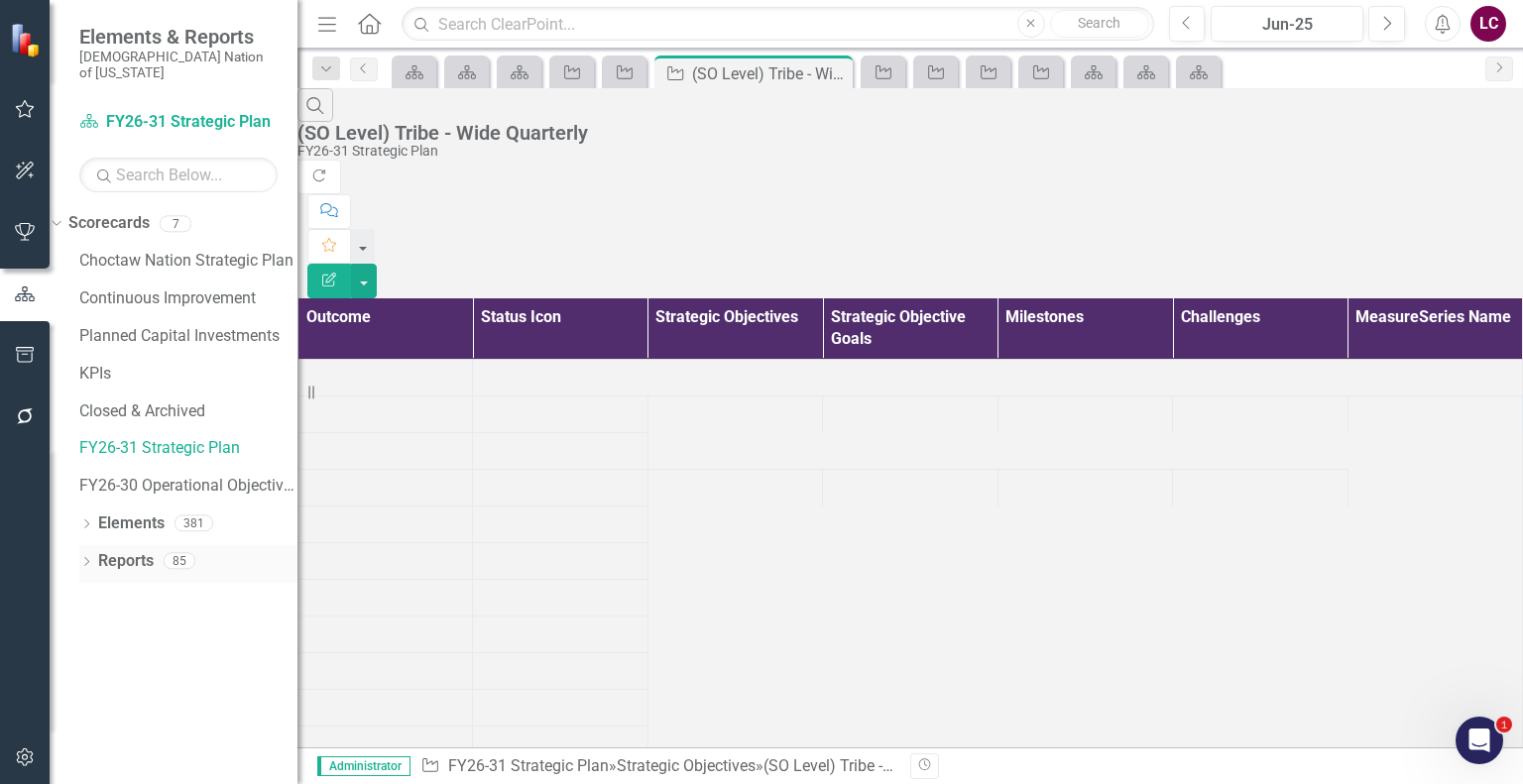 click on "Reports" at bounding box center [126, 561] 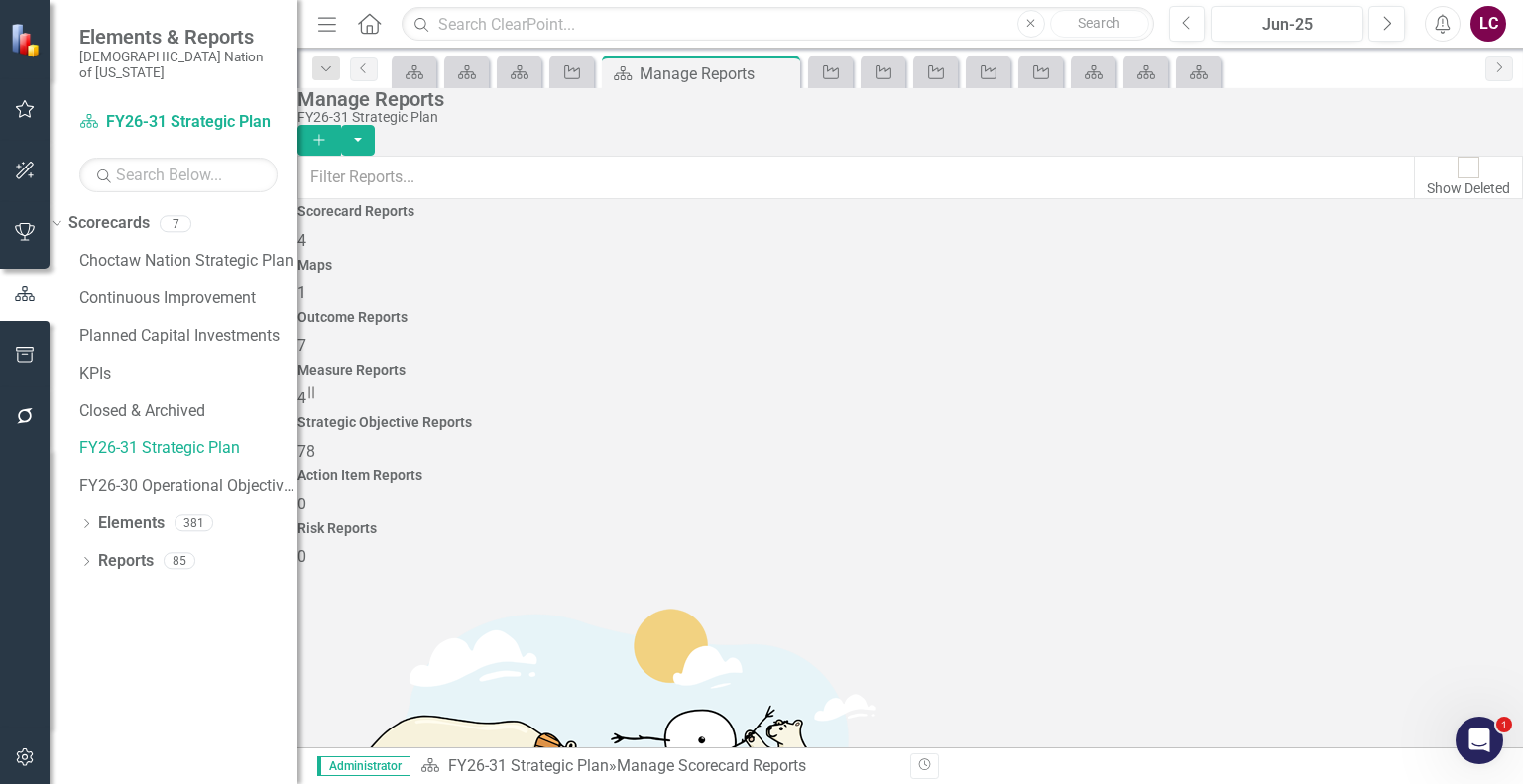 click on "78" at bounding box center [306, 451] 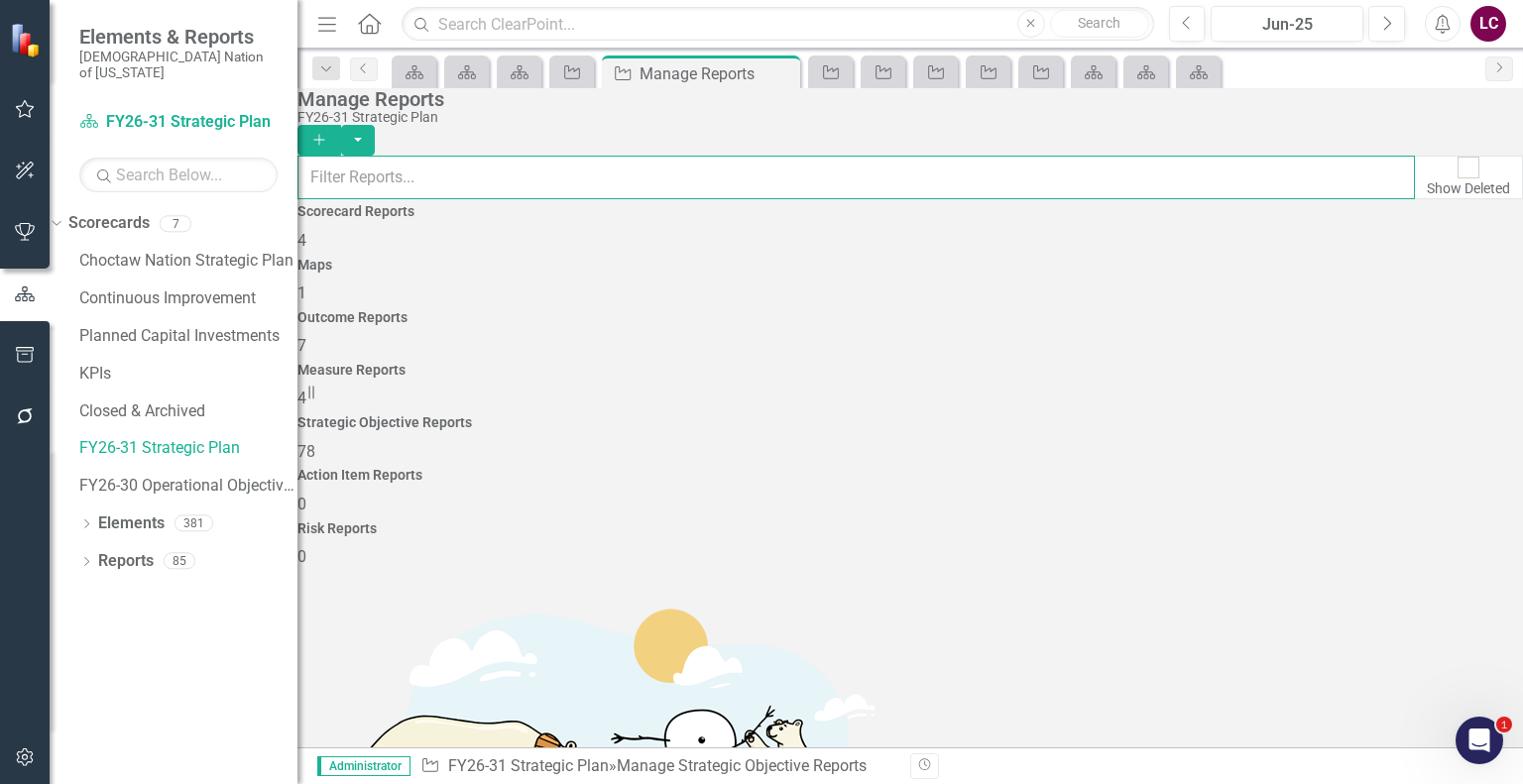 click at bounding box center [856, 177] 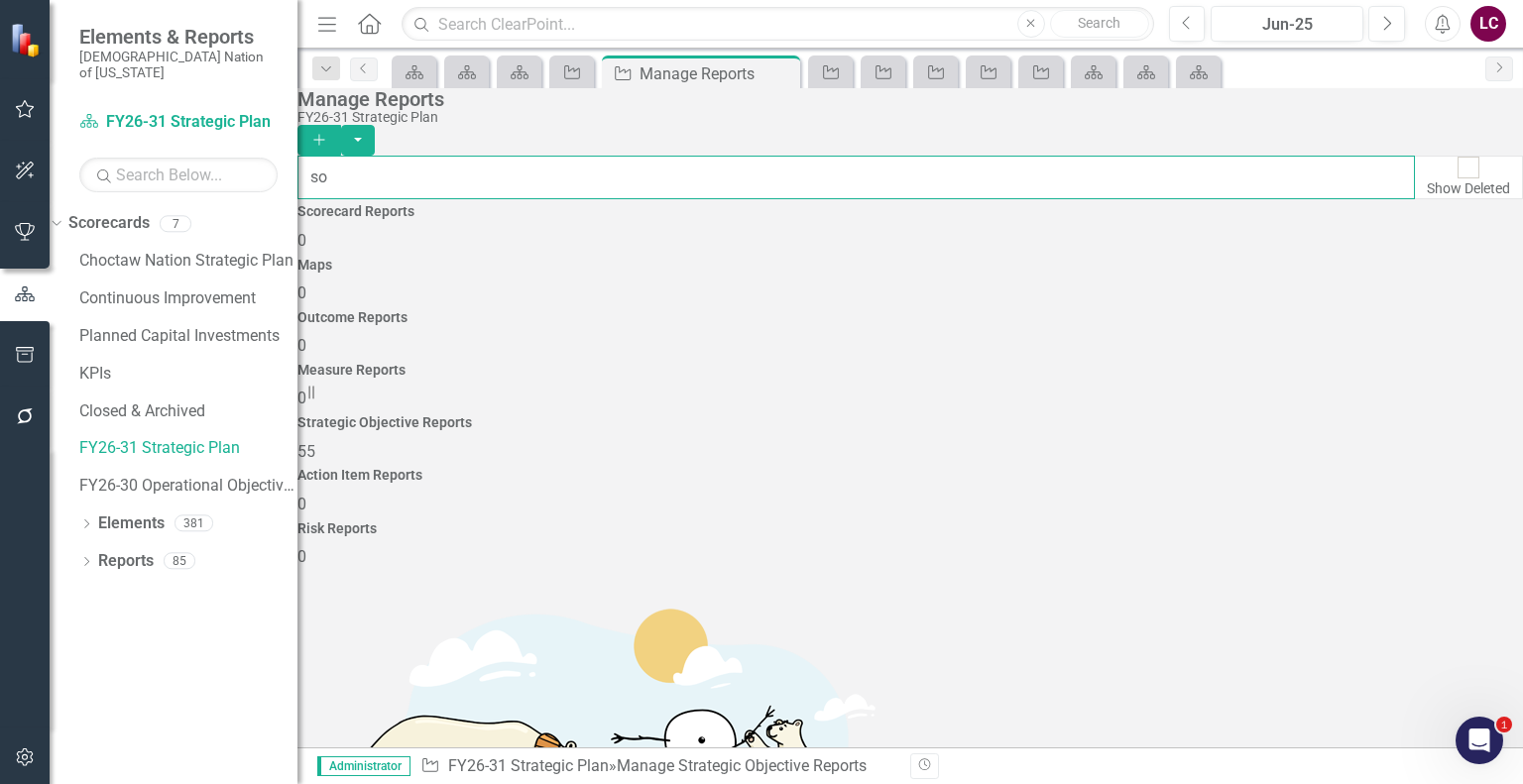 scroll, scrollTop: 1189, scrollLeft: 0, axis: vertical 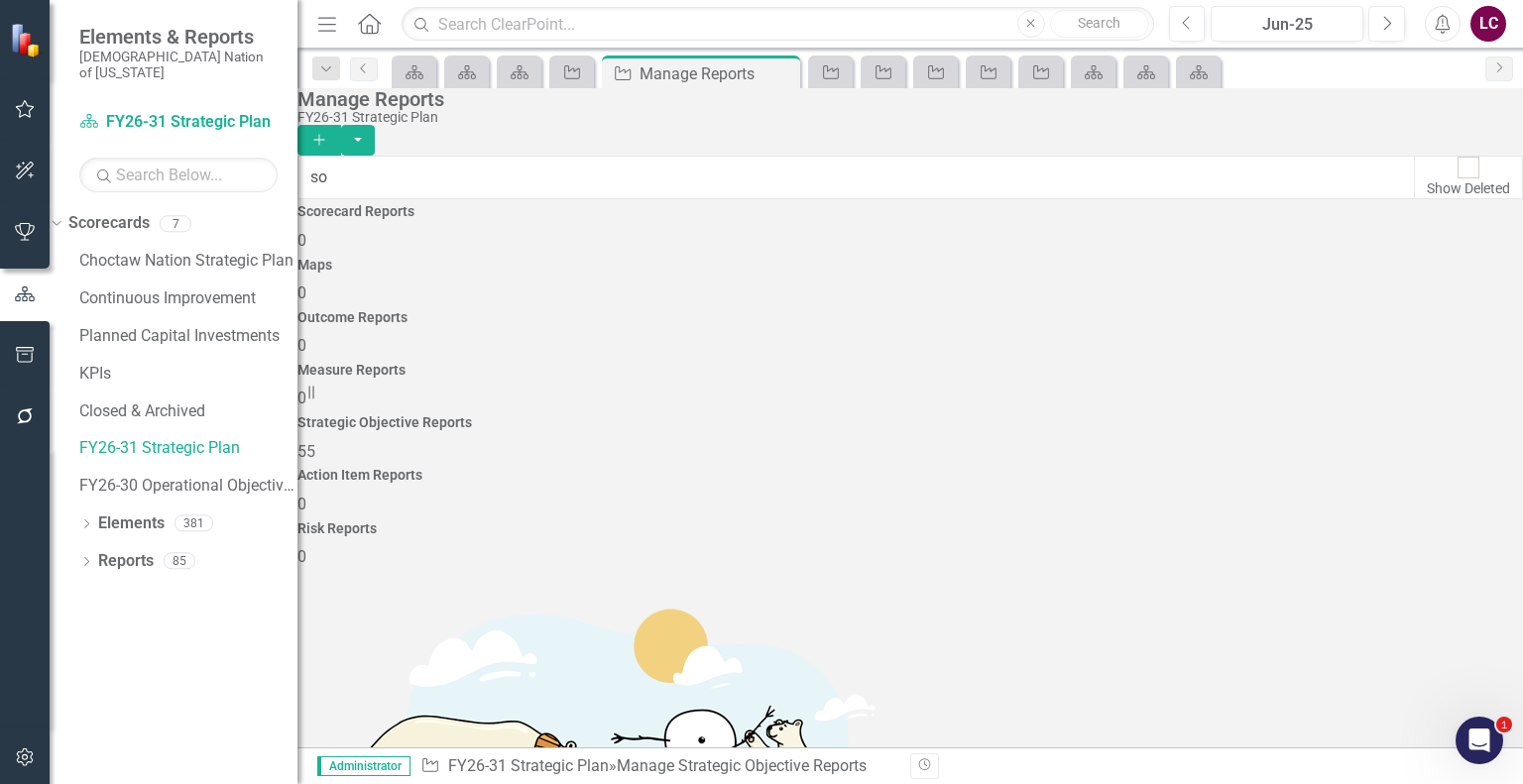 click on "Welcome Page Summary (SO Level + Strategy Partner)" at bounding box center (495, 3967) 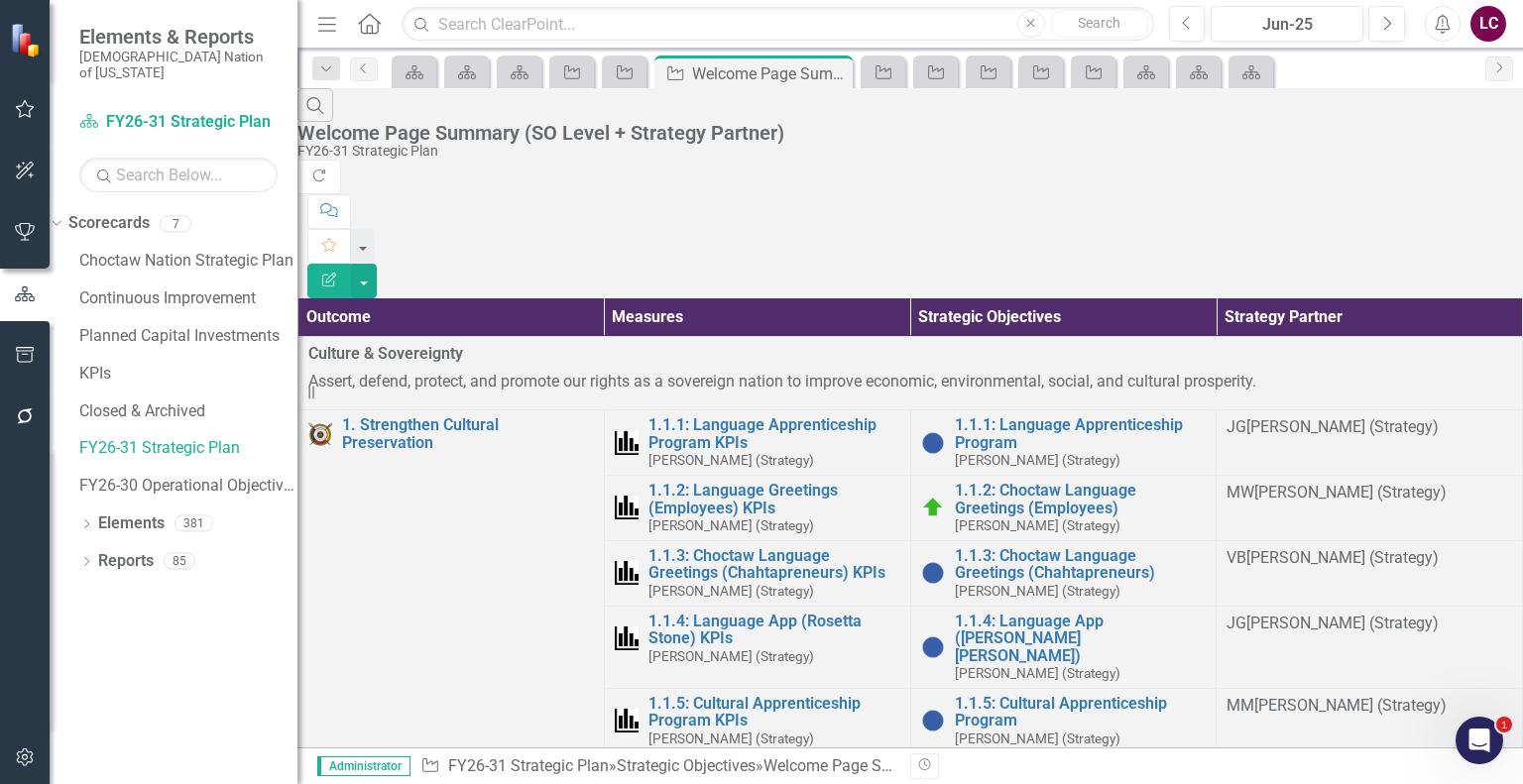 scroll, scrollTop: 2676, scrollLeft: 0, axis: vertical 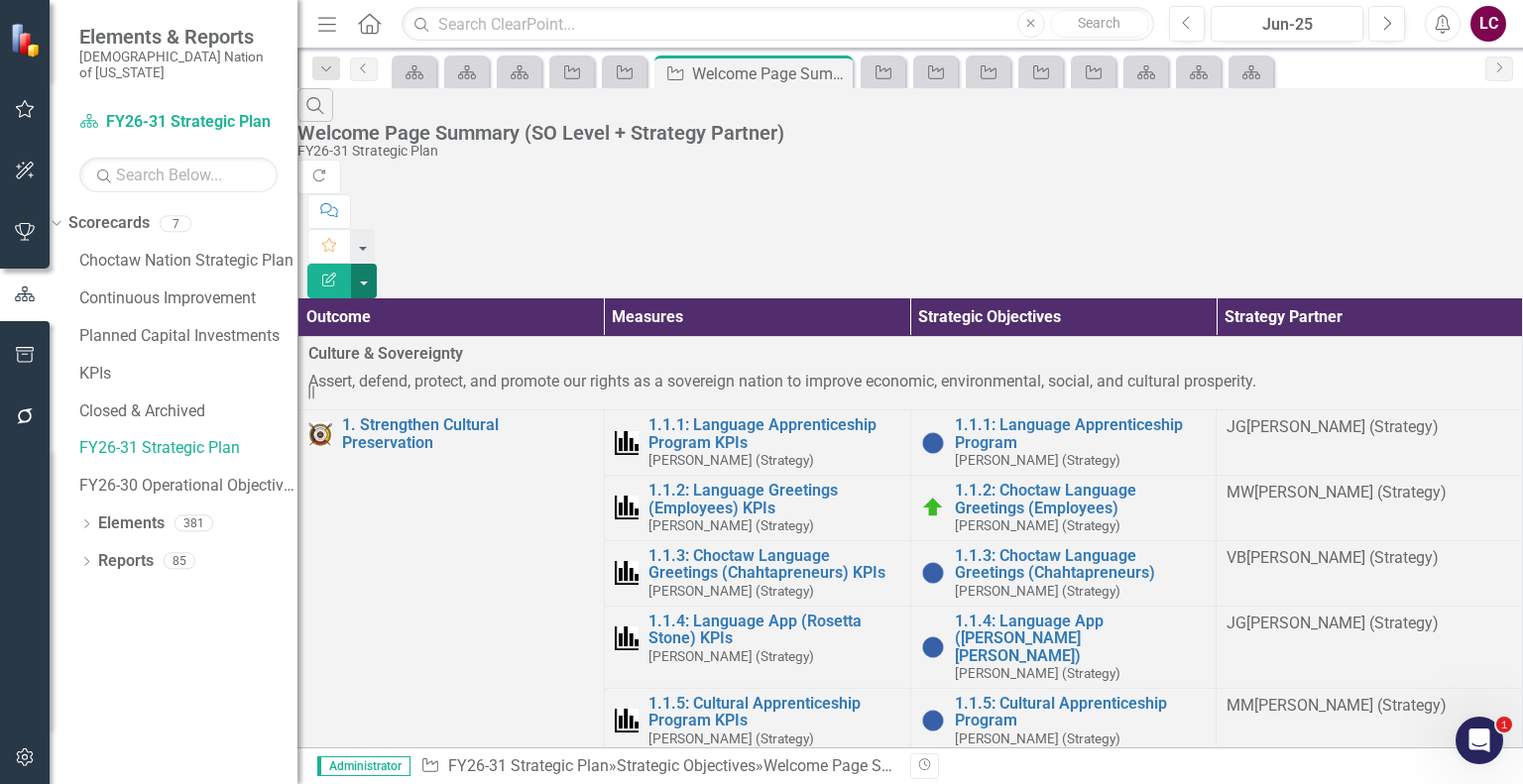 click at bounding box center (364, 280) 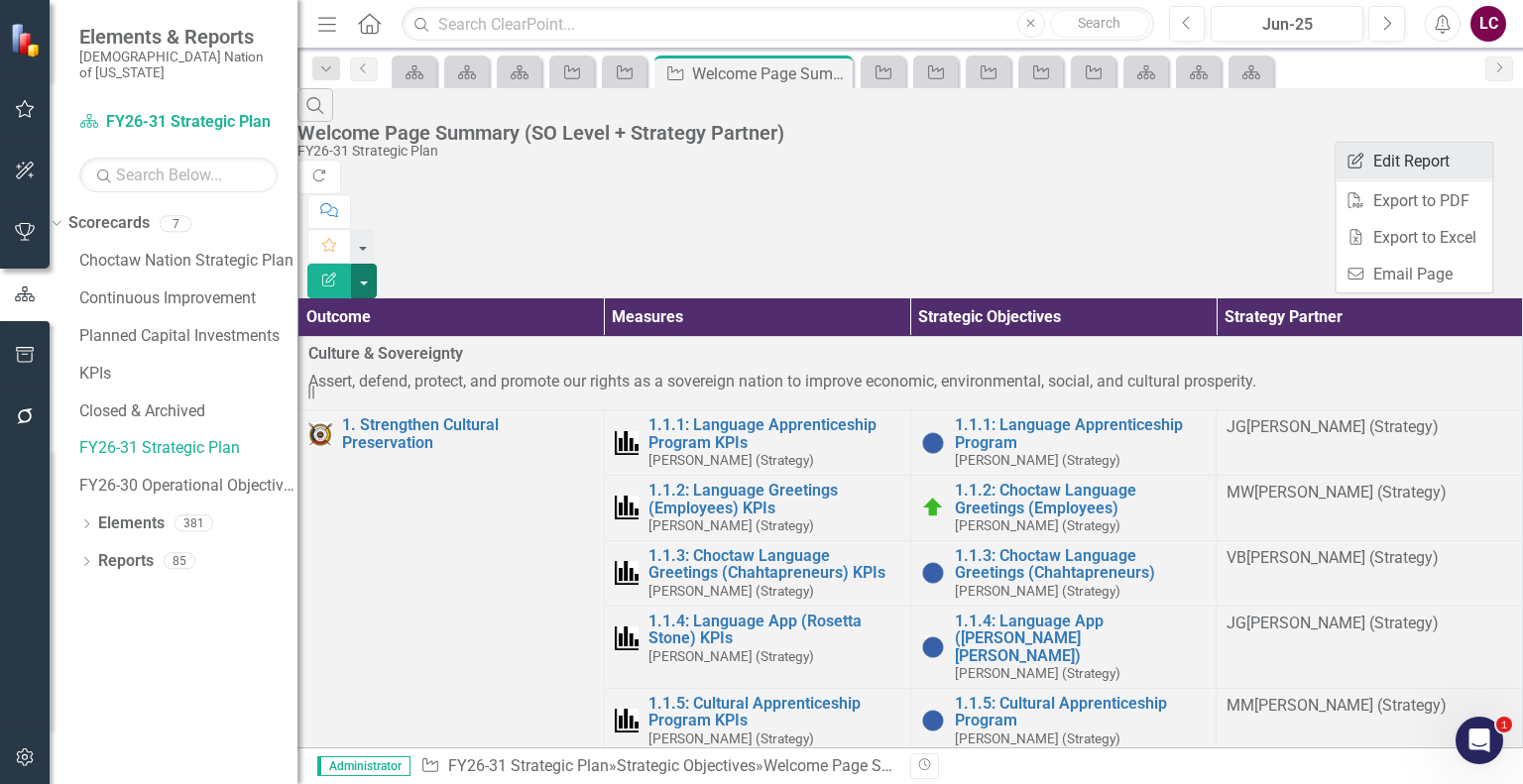 click on "Edit Report Edit Report" at bounding box center (1414, 161) 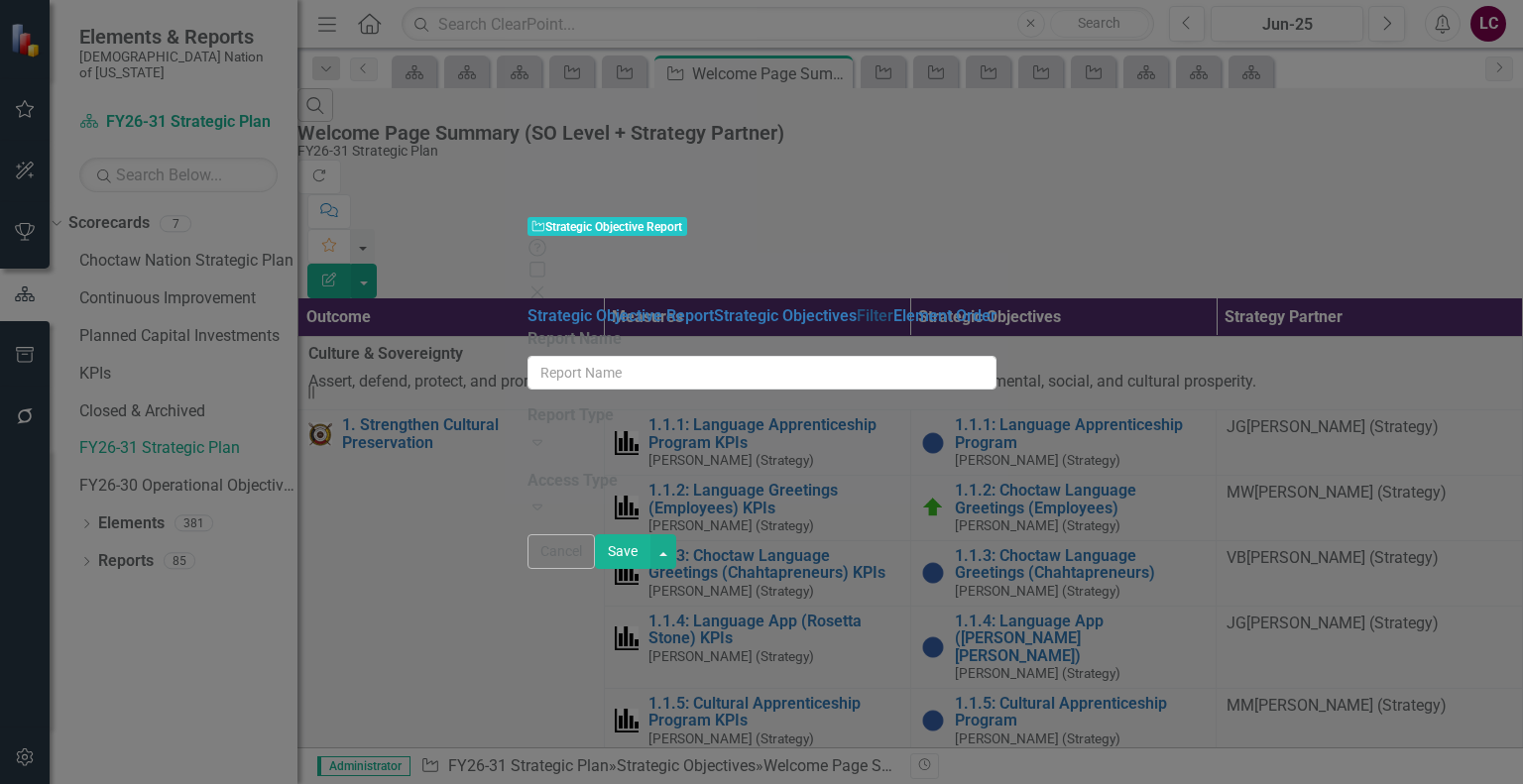 type on "Welcome Page Summary (SO Level + Strategy Partner)" 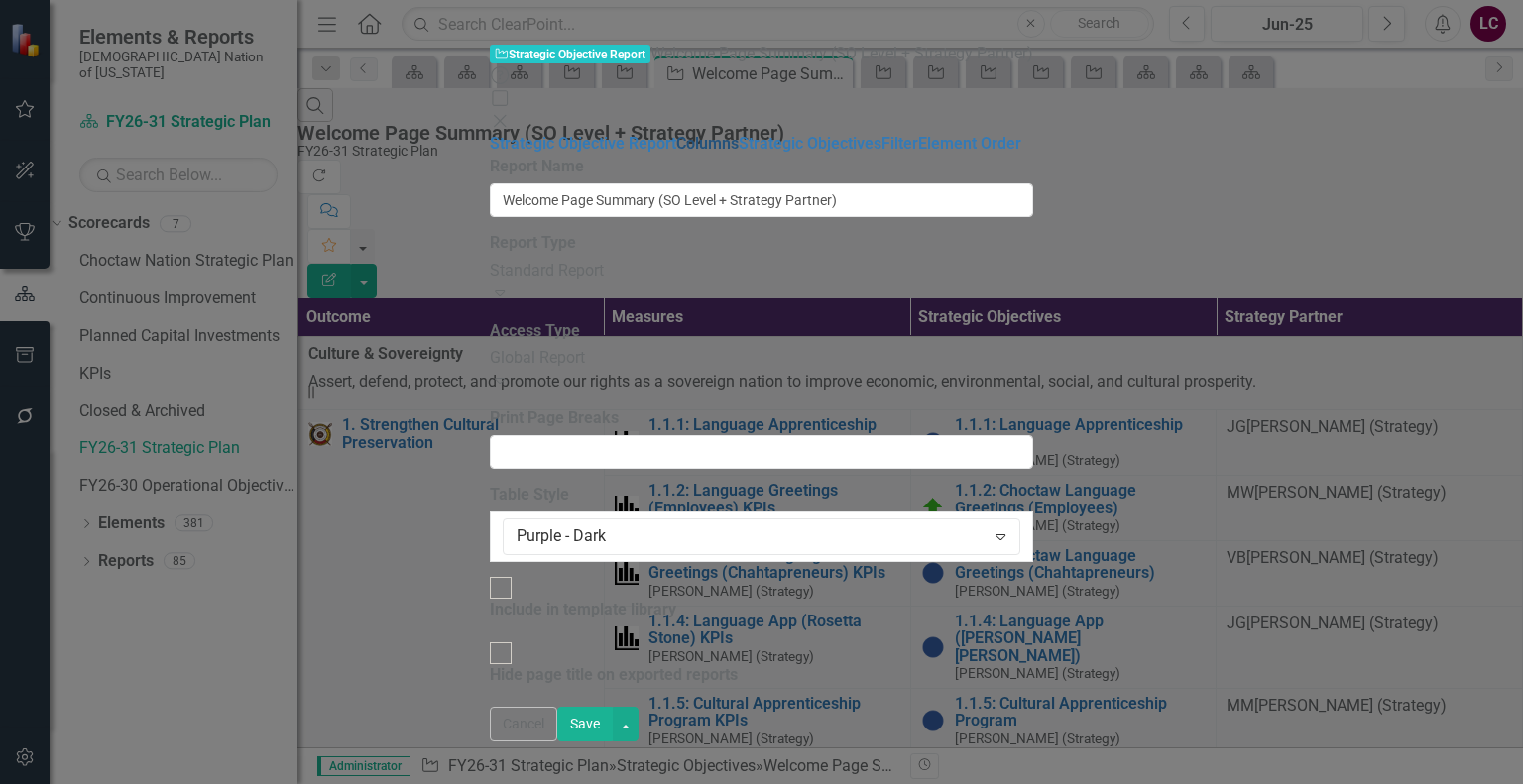 click on "Columns" at bounding box center [707, 143] 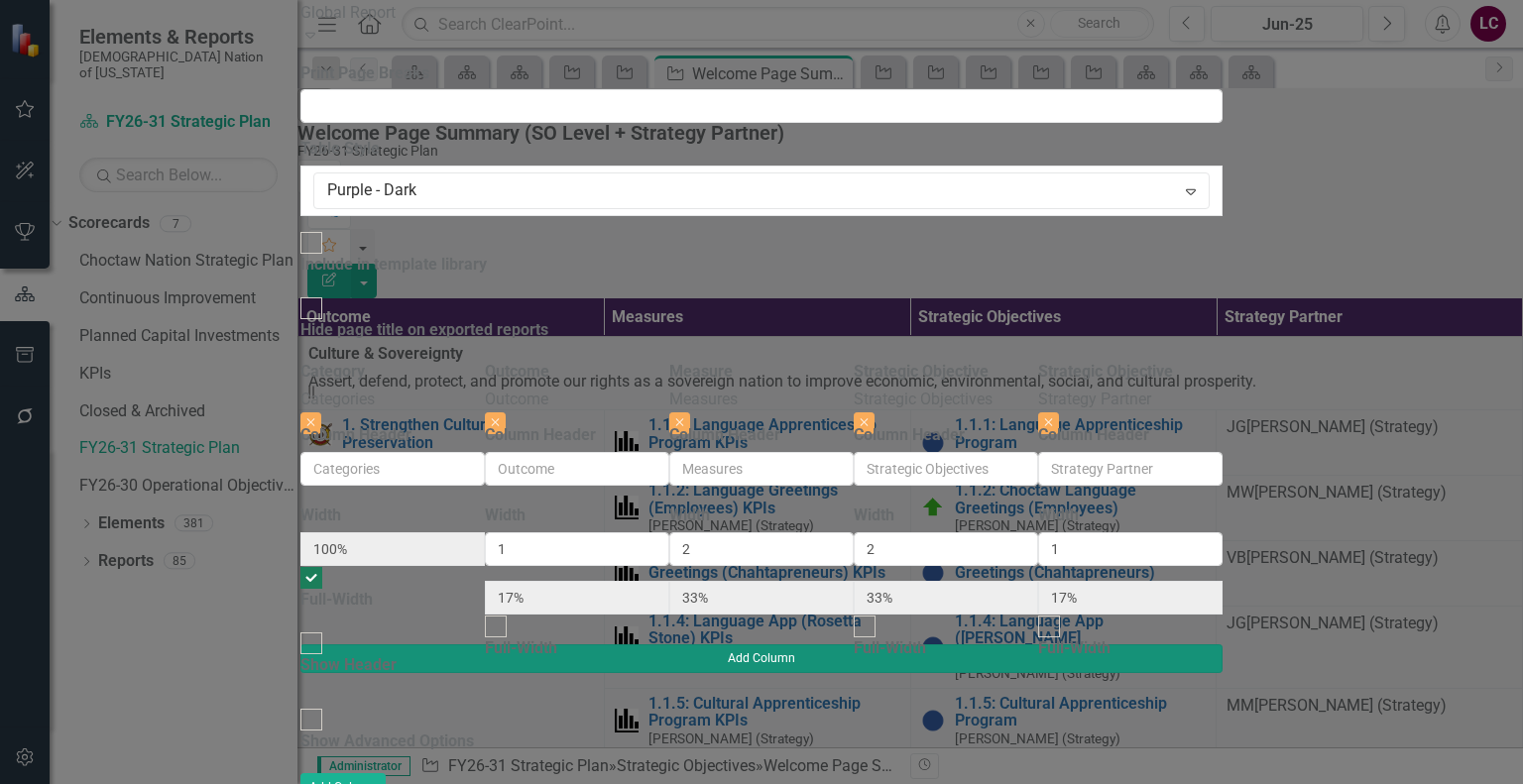 click on "Add Column" at bounding box center (762, 658) 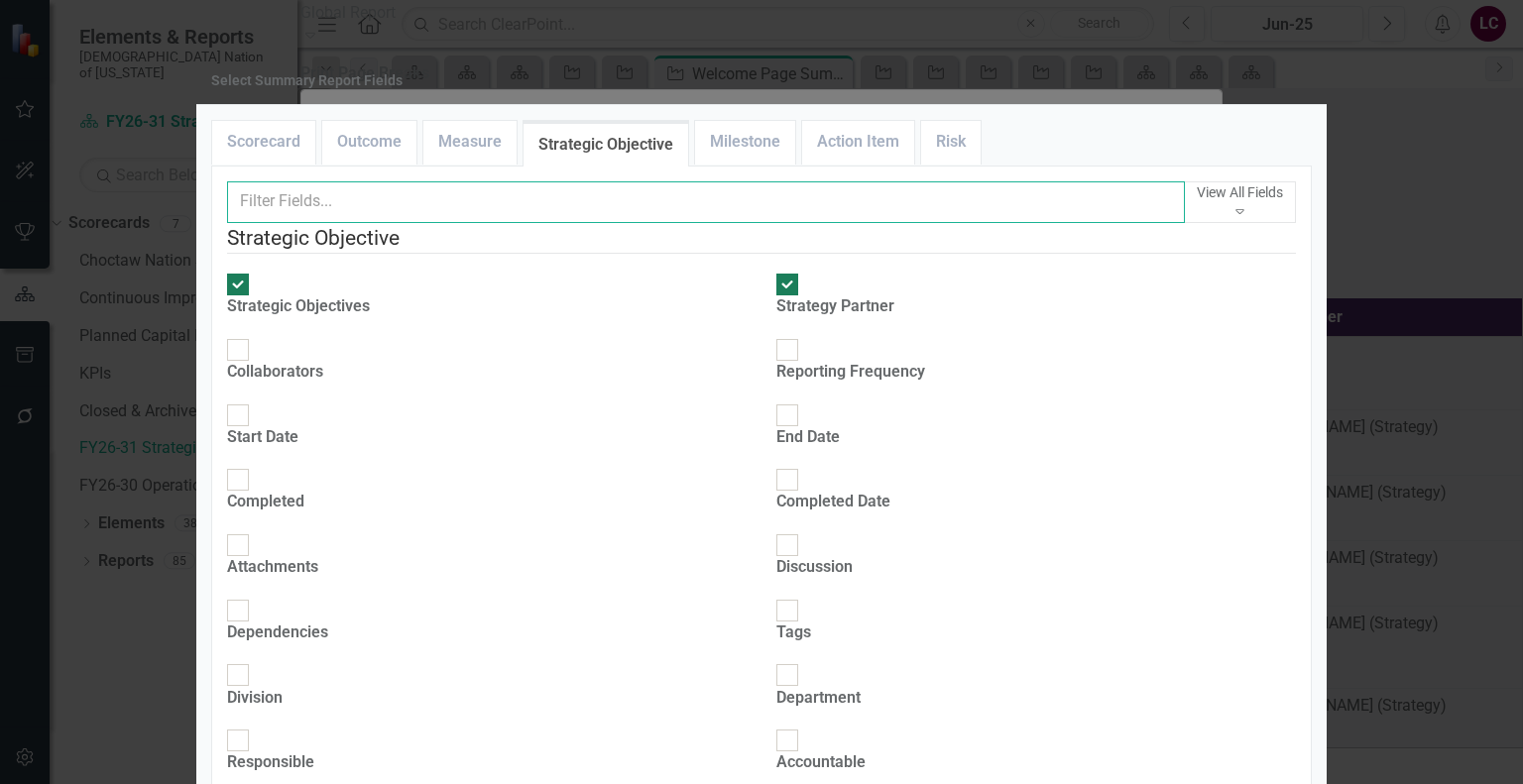 click at bounding box center [706, 202] 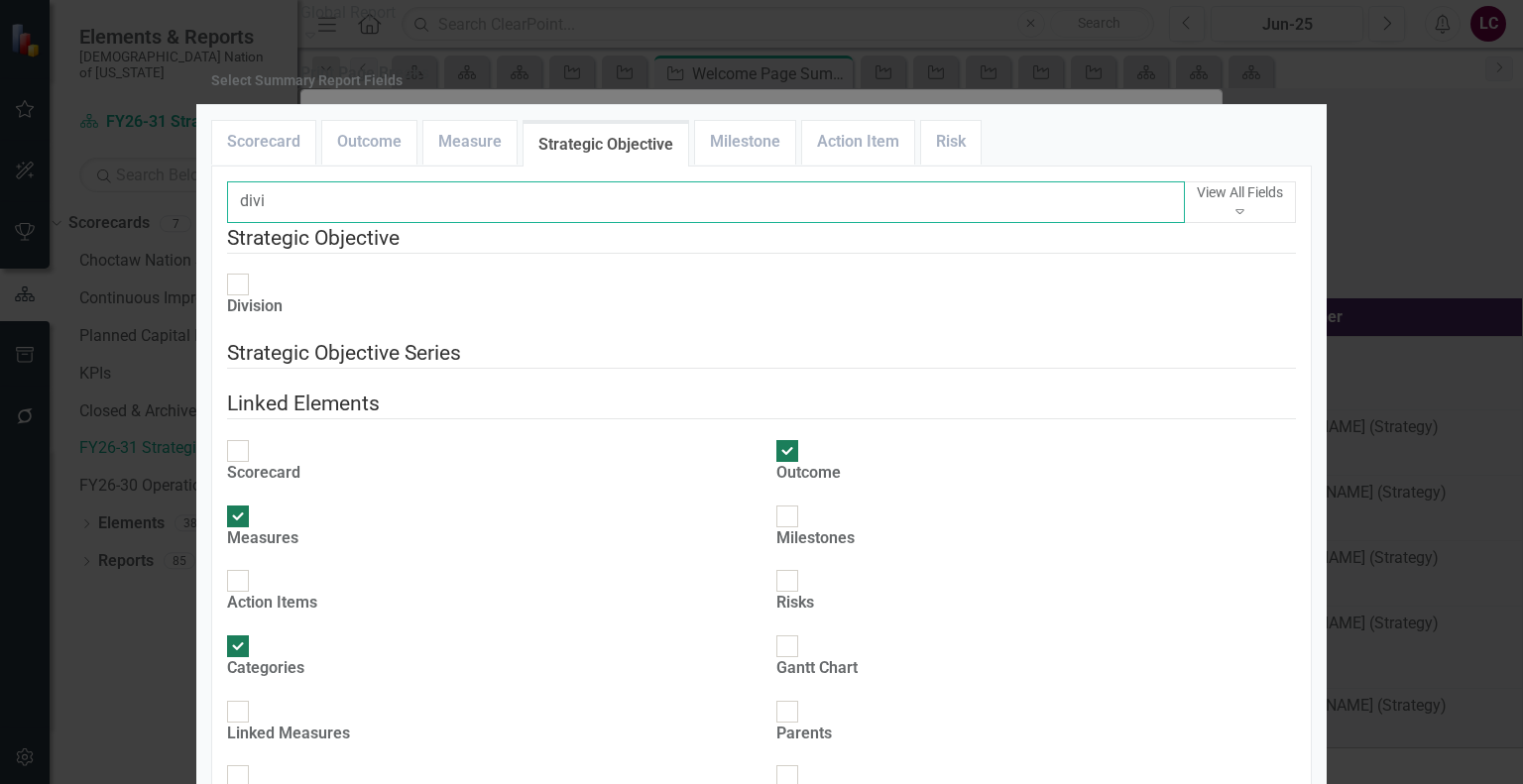 type on "divi" 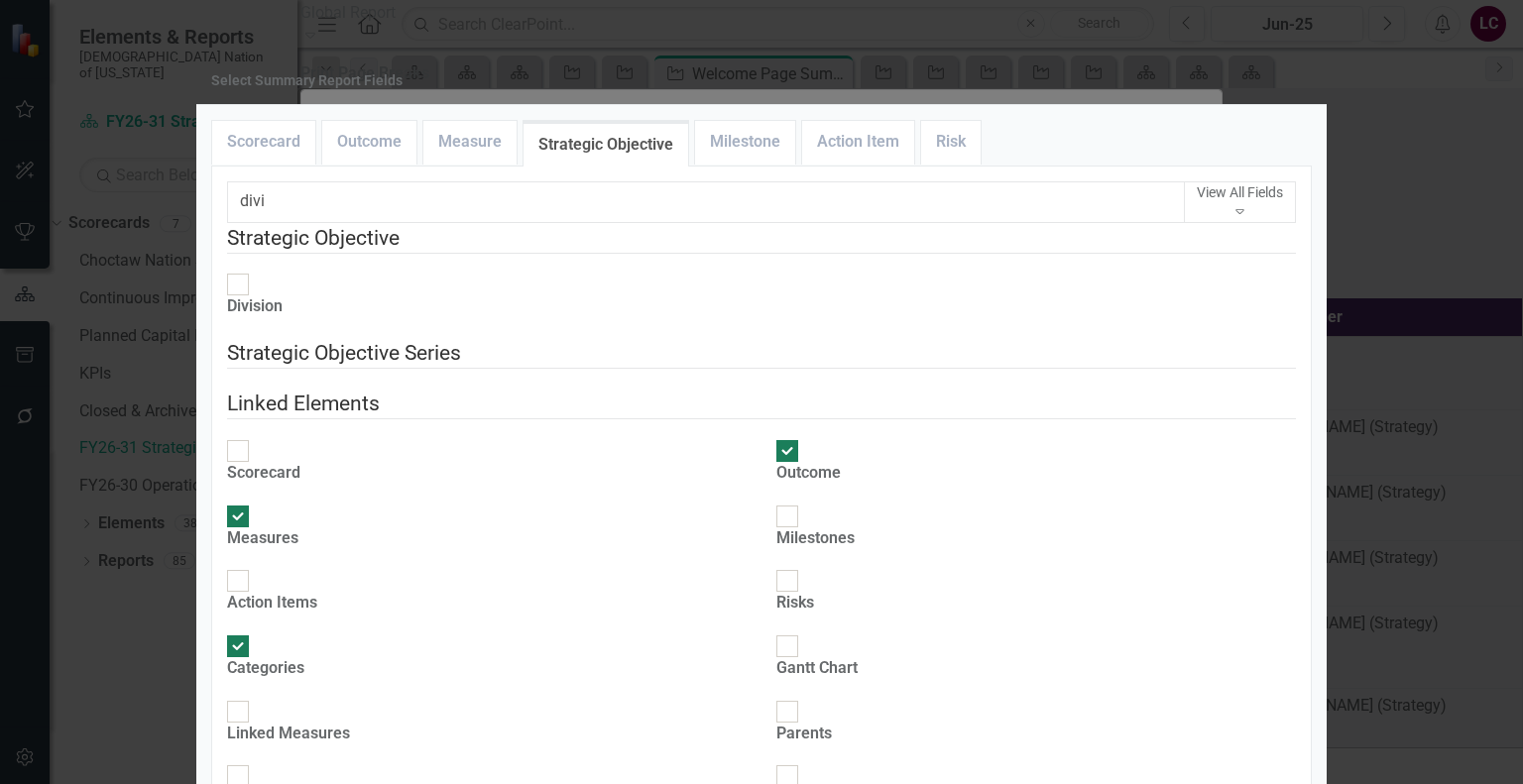 click at bounding box center [238, 284] 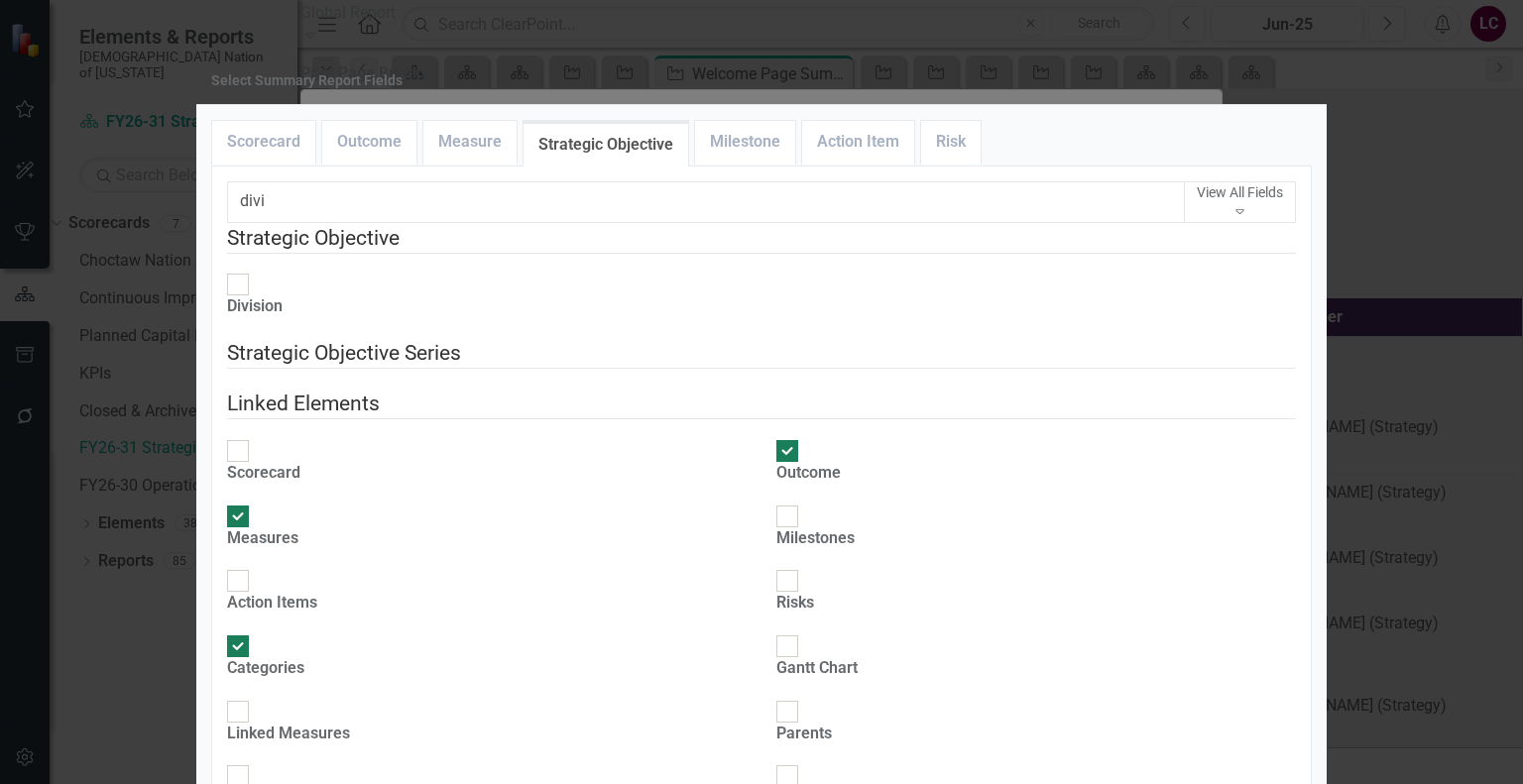 click on "Division" at bounding box center (238, 284) 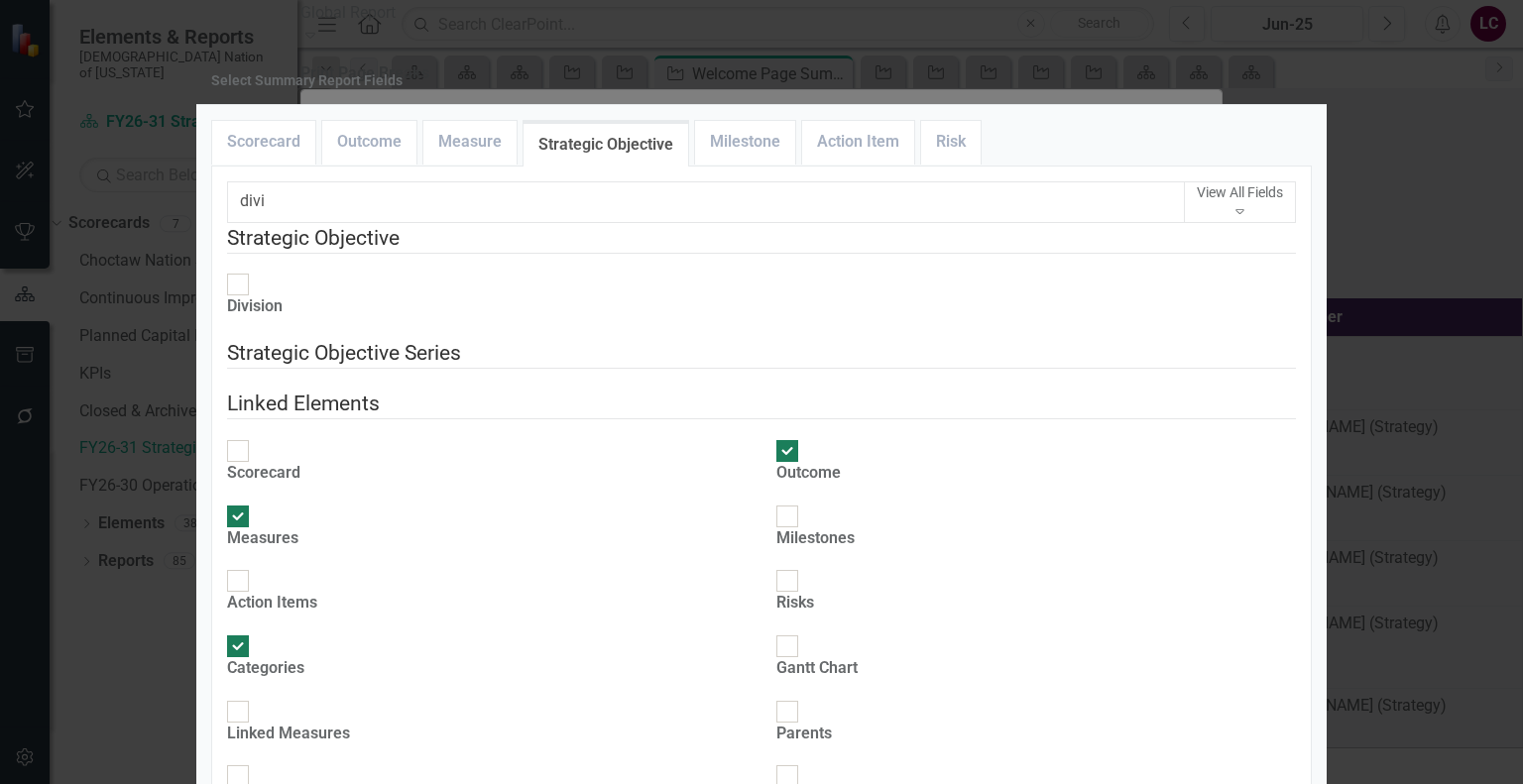 checkbox on "true" 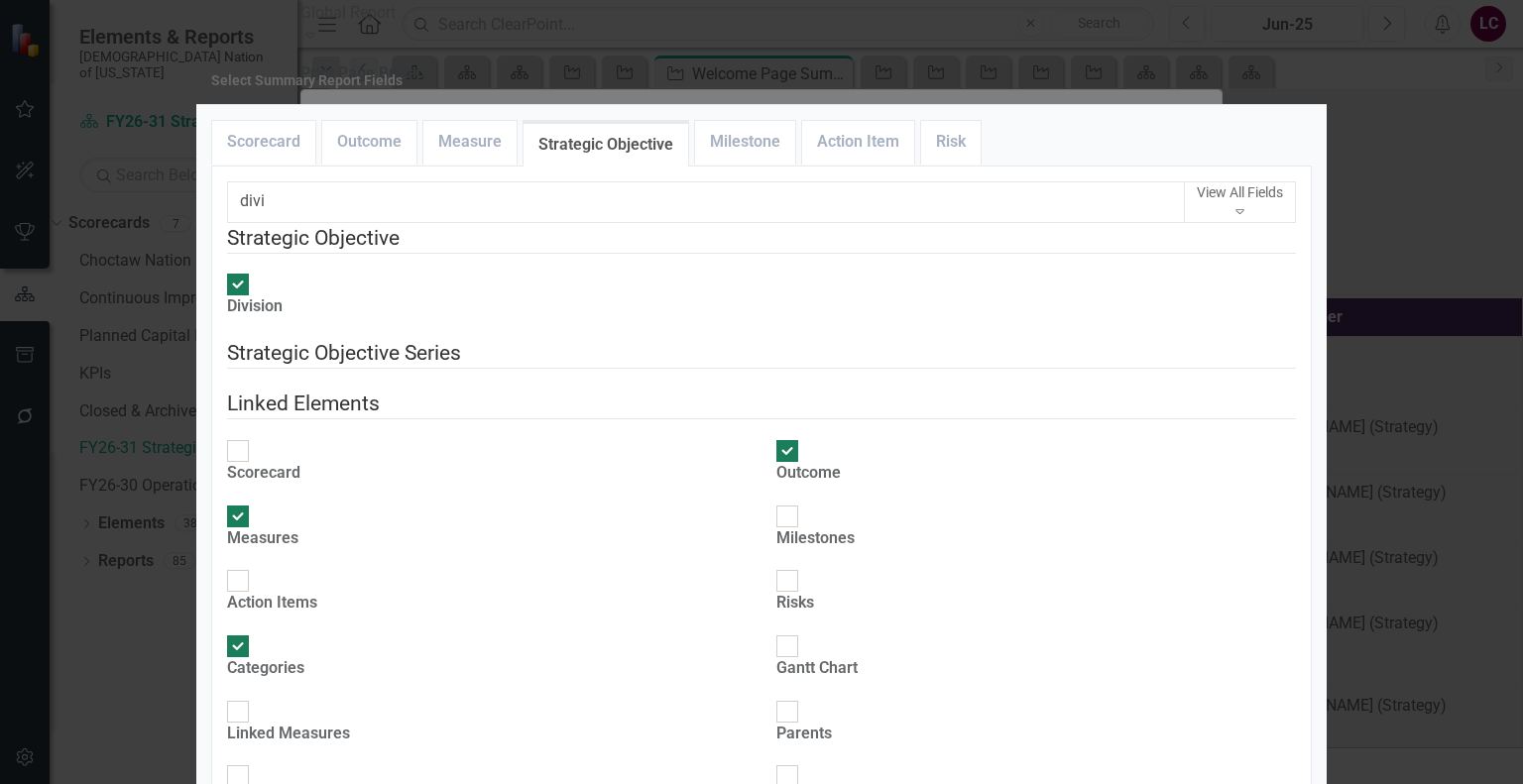 click on "Save" at bounding box center (1284, 958) 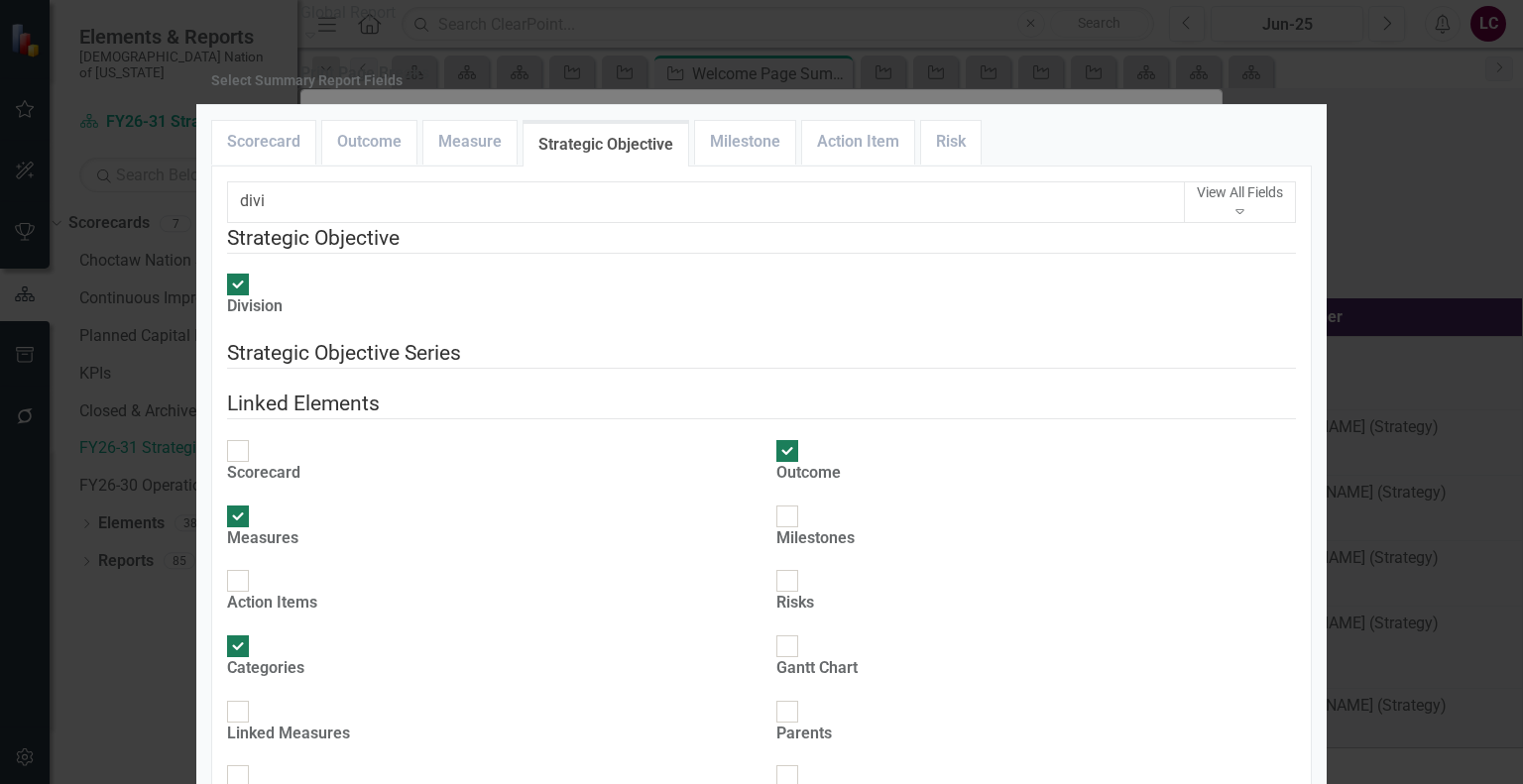 type on "14%" 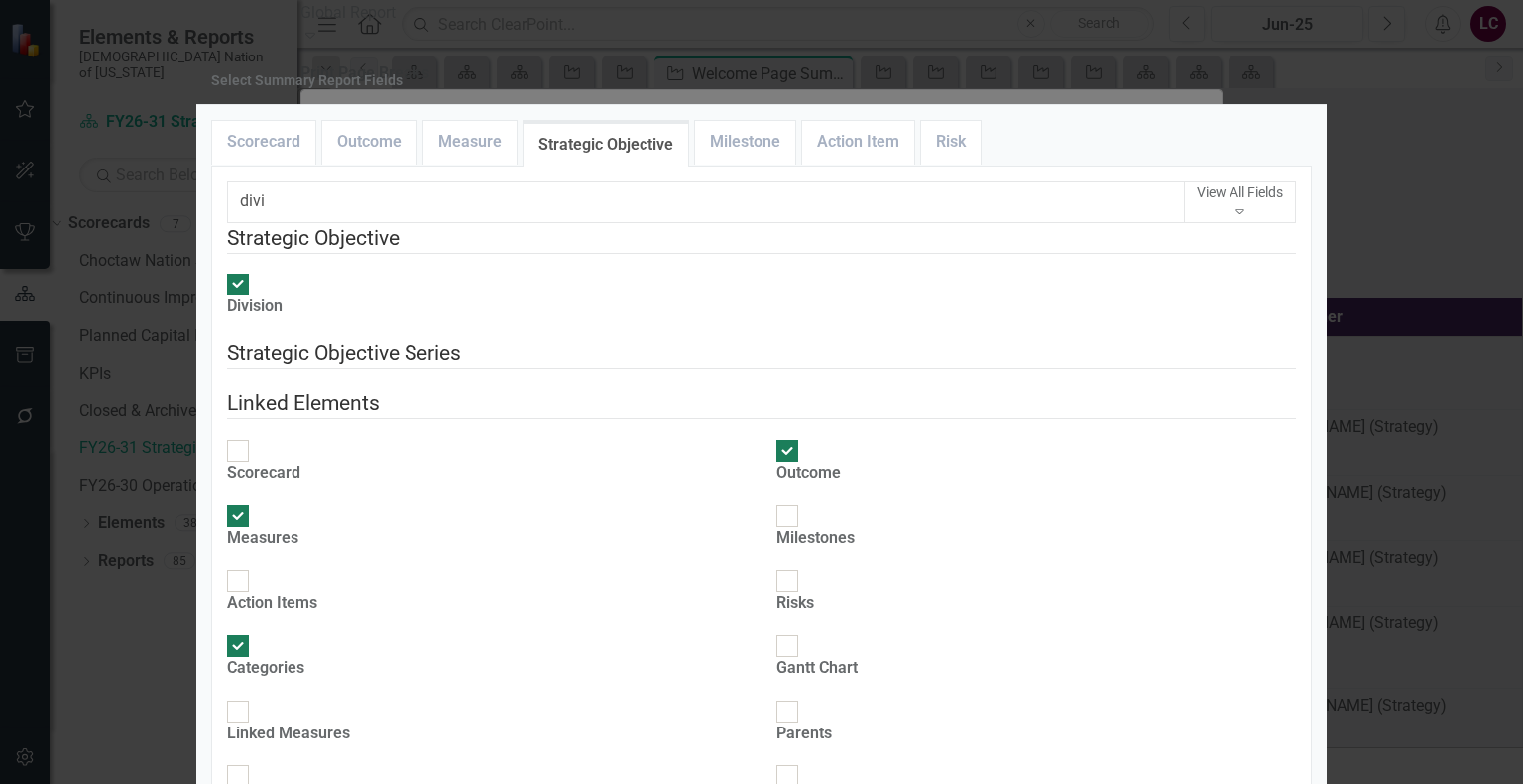 type on "29%" 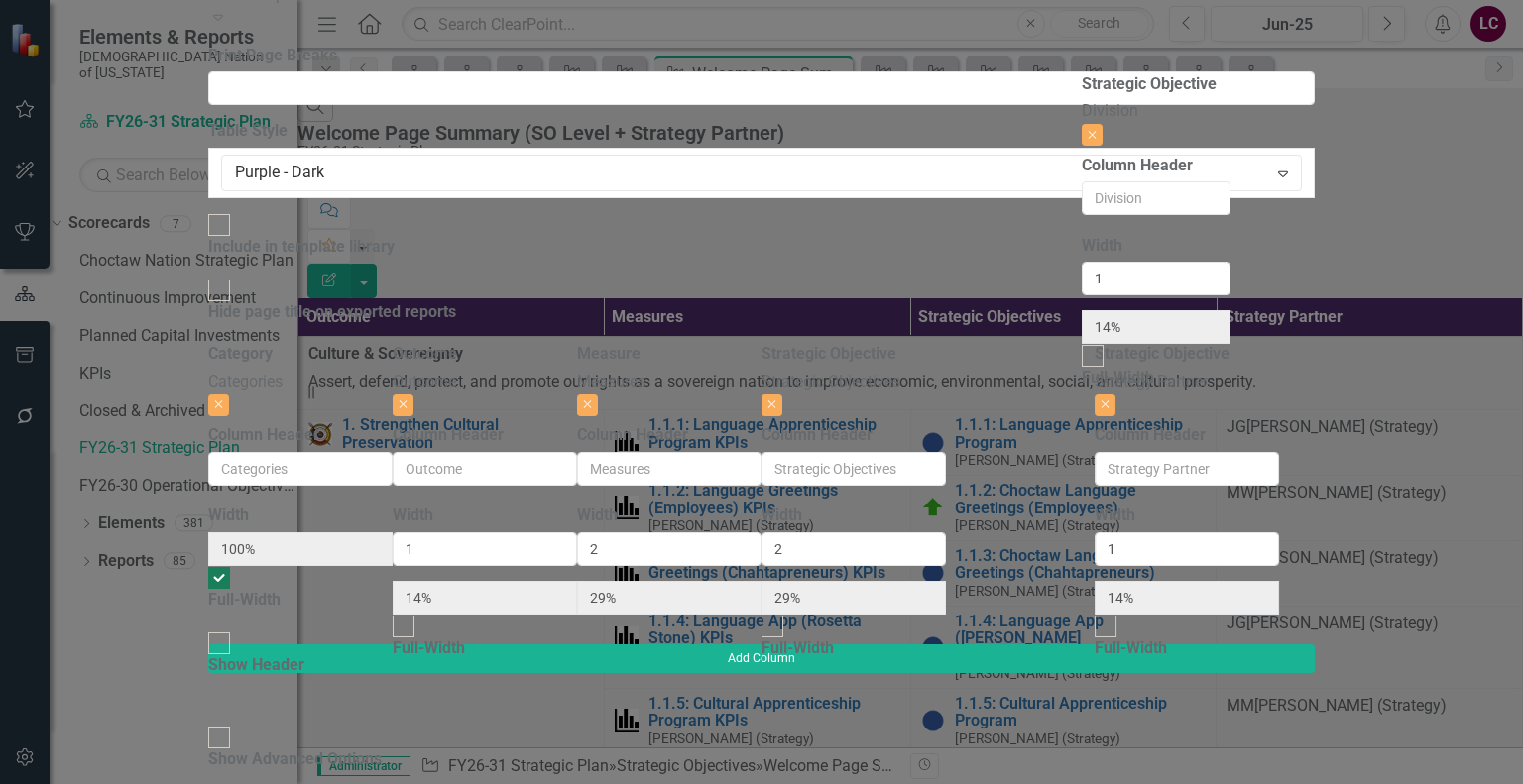 drag, startPoint x: 1288, startPoint y: 97, endPoint x: 1125, endPoint y: 102, distance: 163.0767 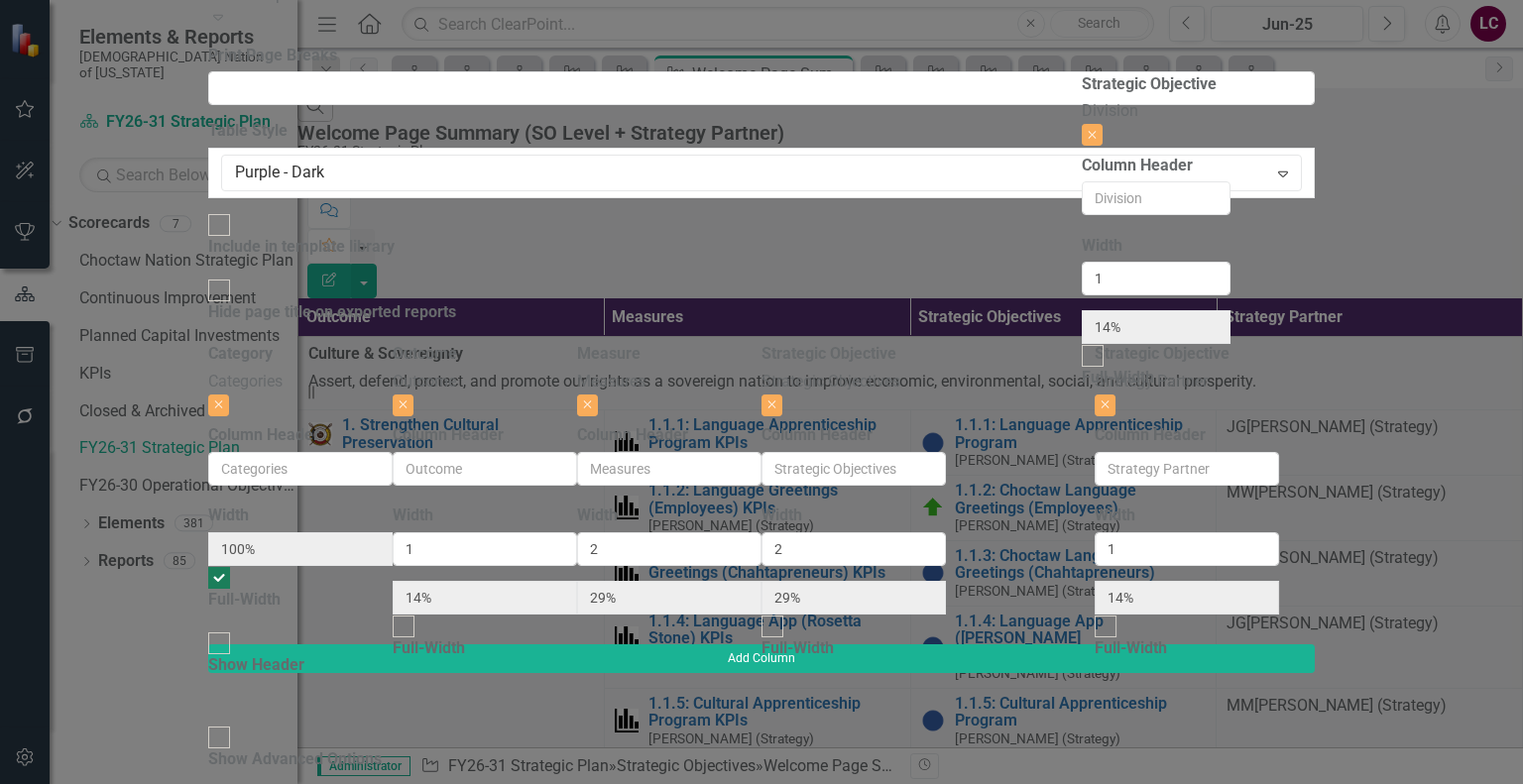 click on "Category Categories Close Column Header Width 100% Full-Width Show Header Outcome Outcome Close Column Header Width 1 14% Full-Width Measure Measures Close Column Header Width 2 29% Strategic Objective Strategic Objectives Close Column Header Width 2 29% Full-Width Strategic Objective Strategy Partner Close Column Header Width 1 14% Full-Width Strategic Objective Division Close Column Header Width 1 14% Full-Width" at bounding box center (762, 494) 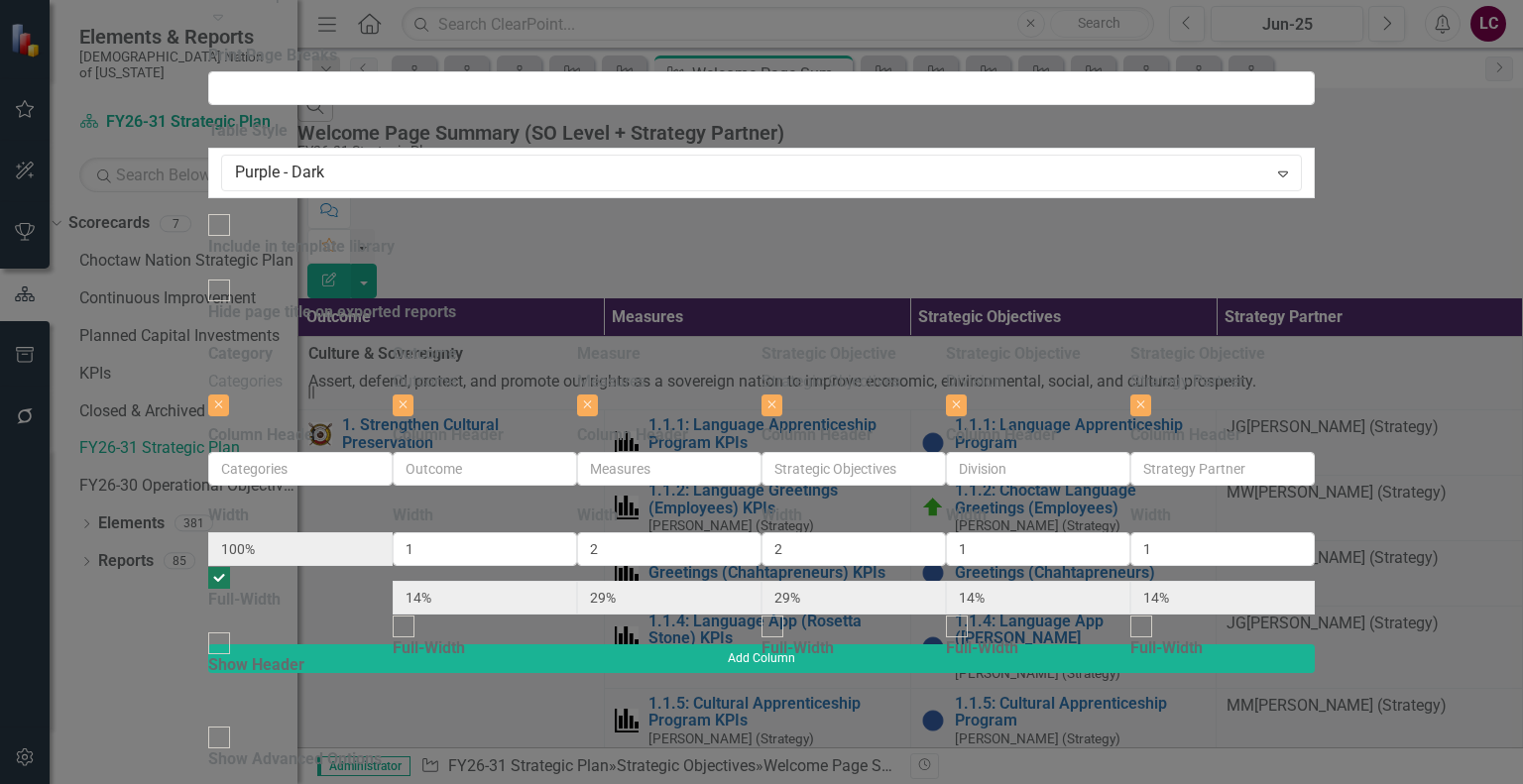 click on "Save" at bounding box center (303, 1087) 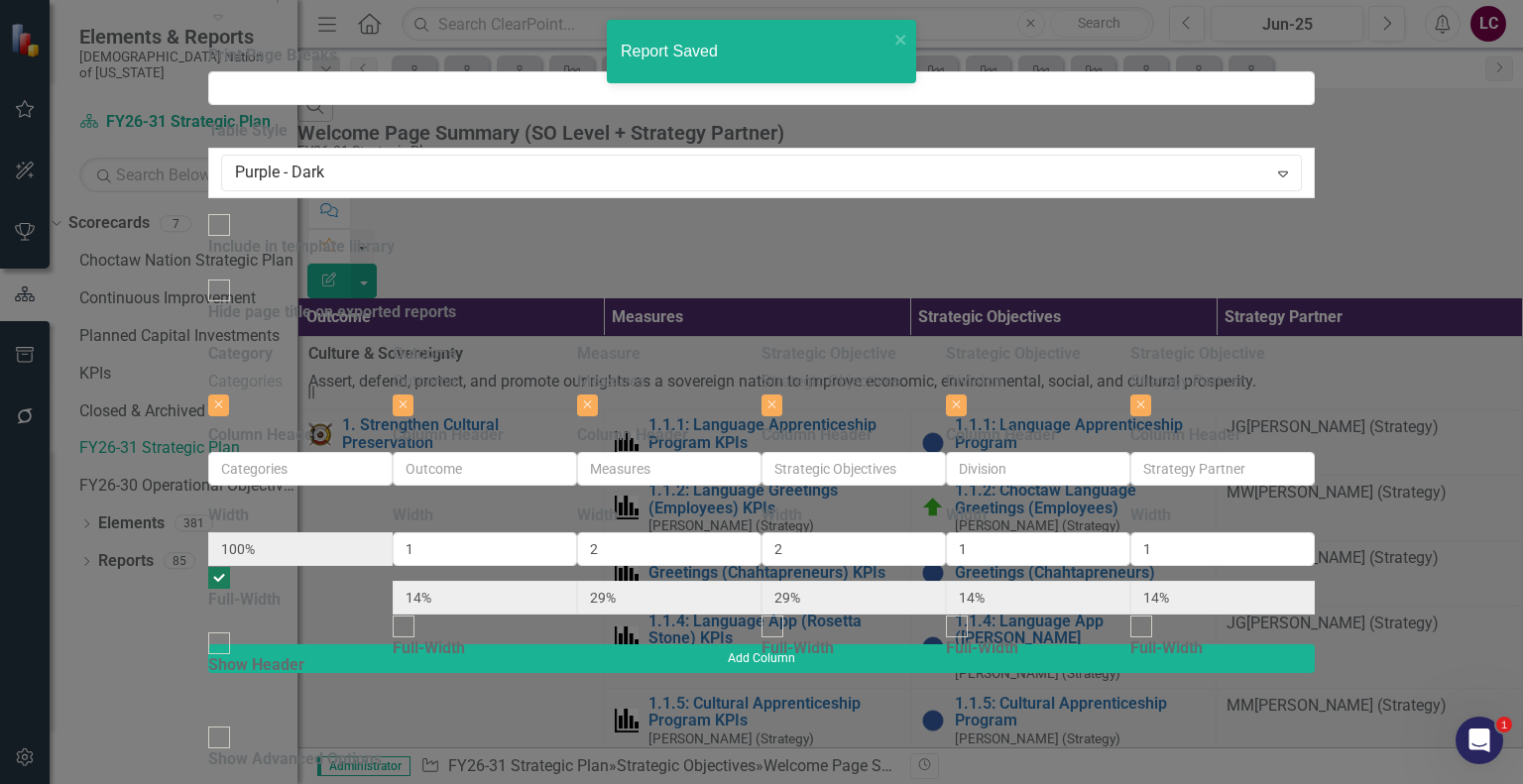 radio on "false" 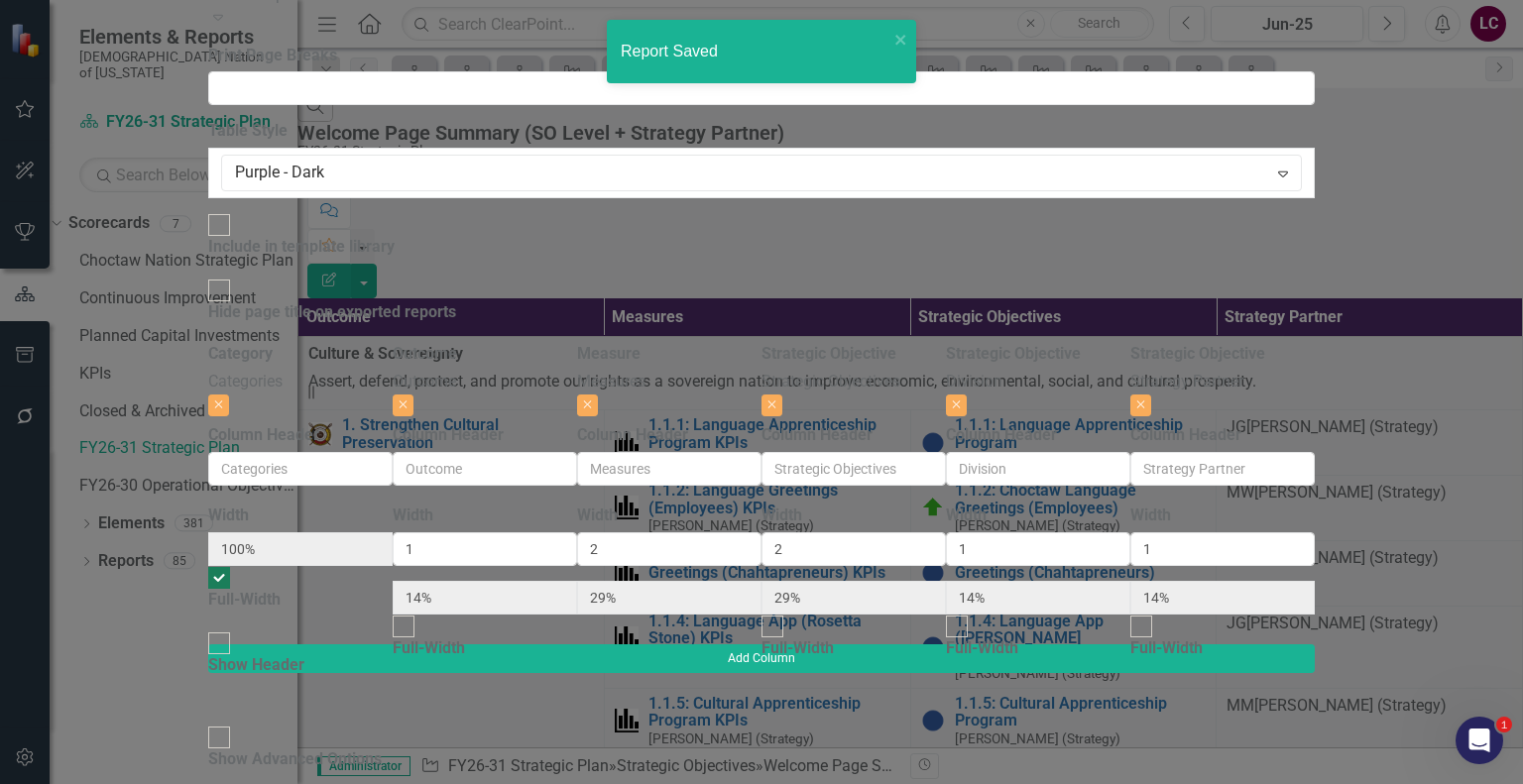 checkbox on "false" 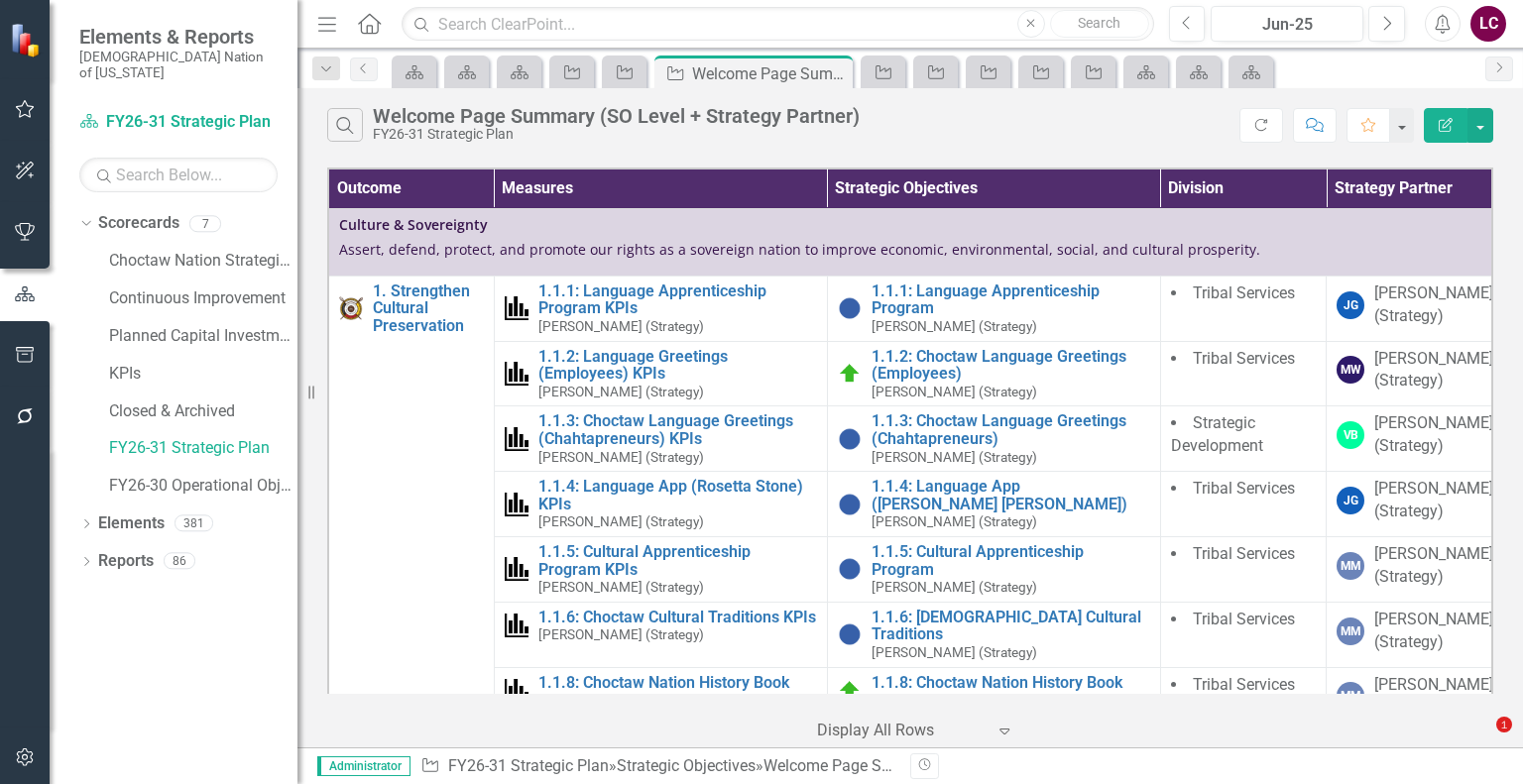 scroll, scrollTop: 0, scrollLeft: 0, axis: both 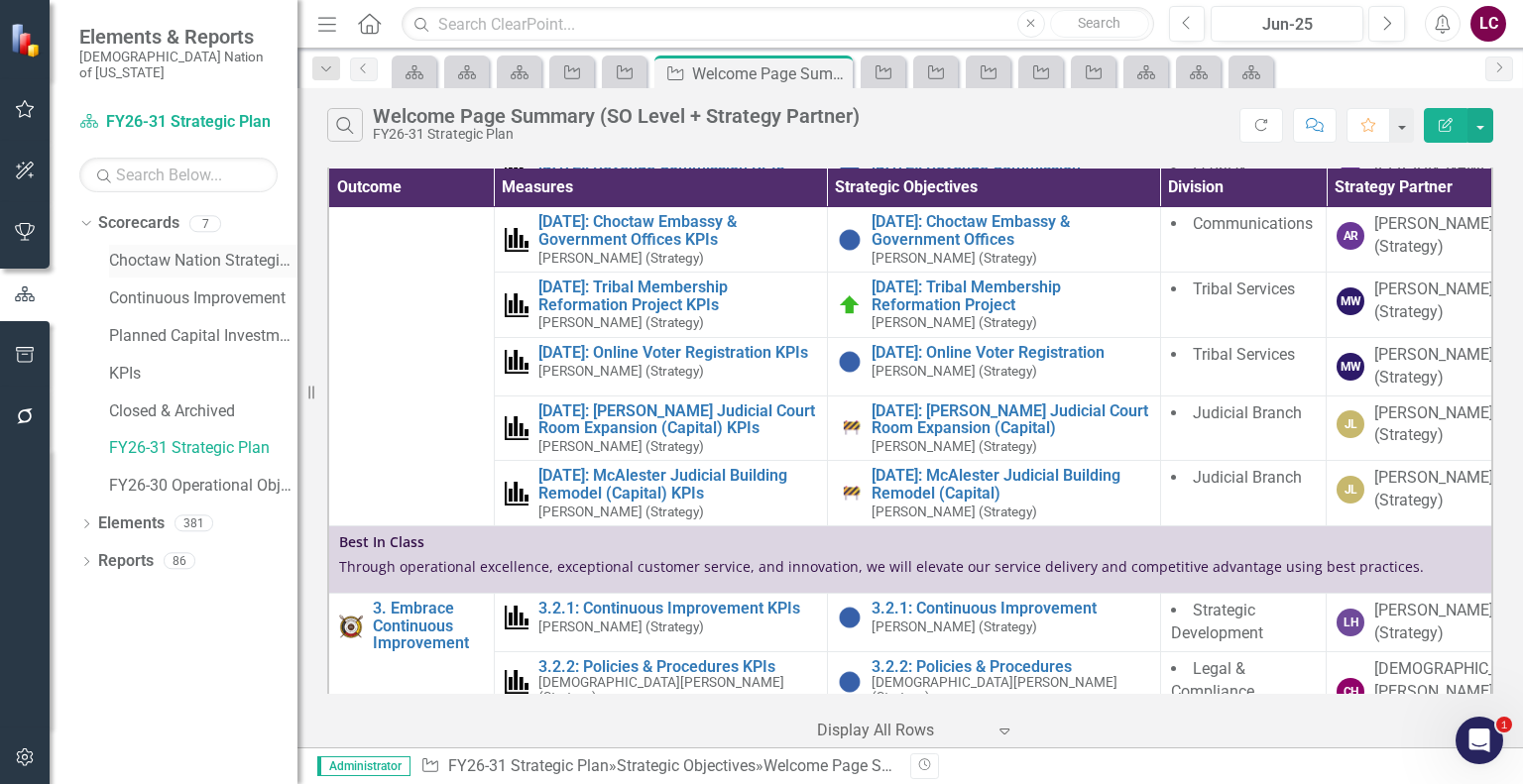 click on "Choctaw Nation Strategic Plan" at bounding box center [203, 261] 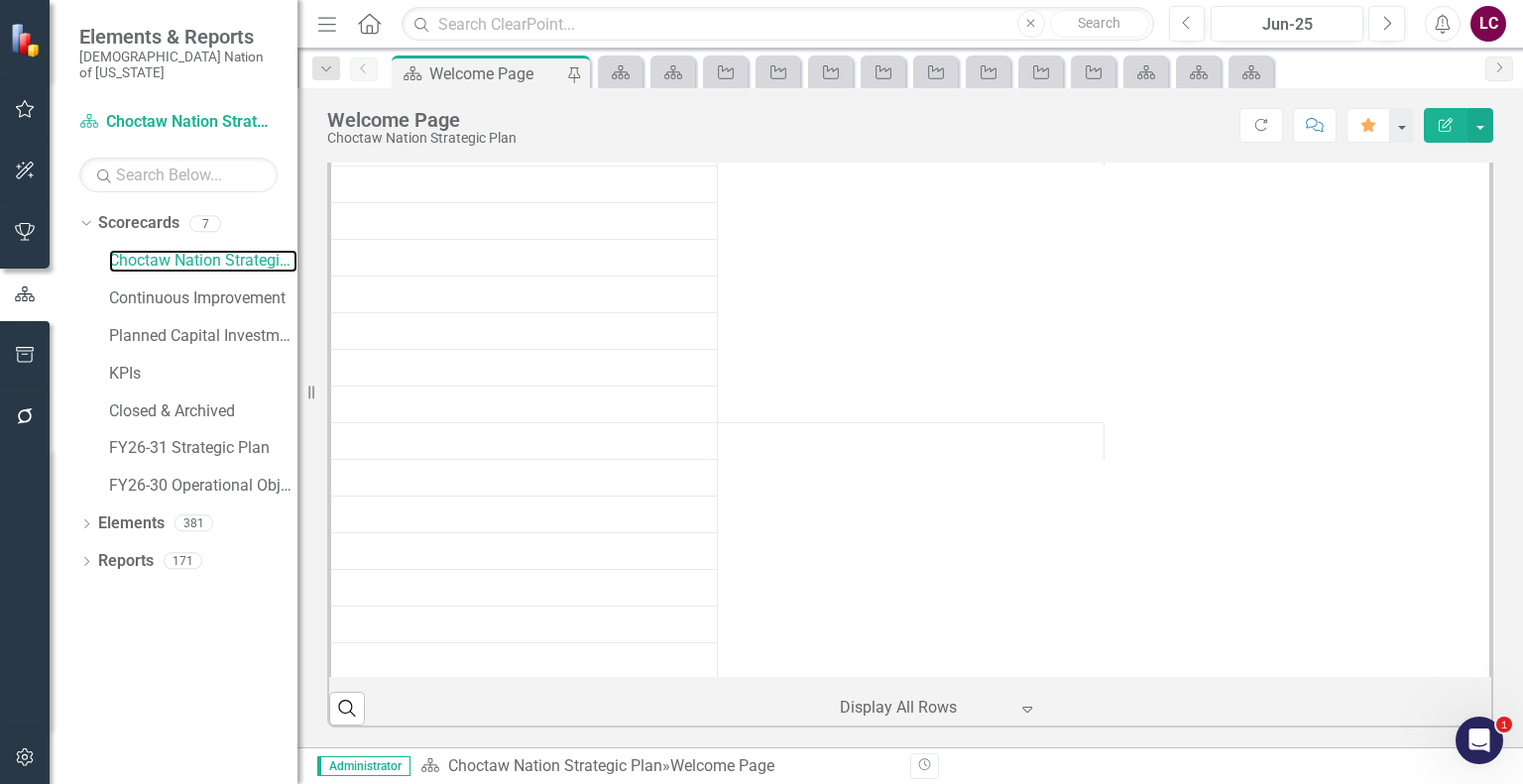 scroll, scrollTop: 678, scrollLeft: 0, axis: vertical 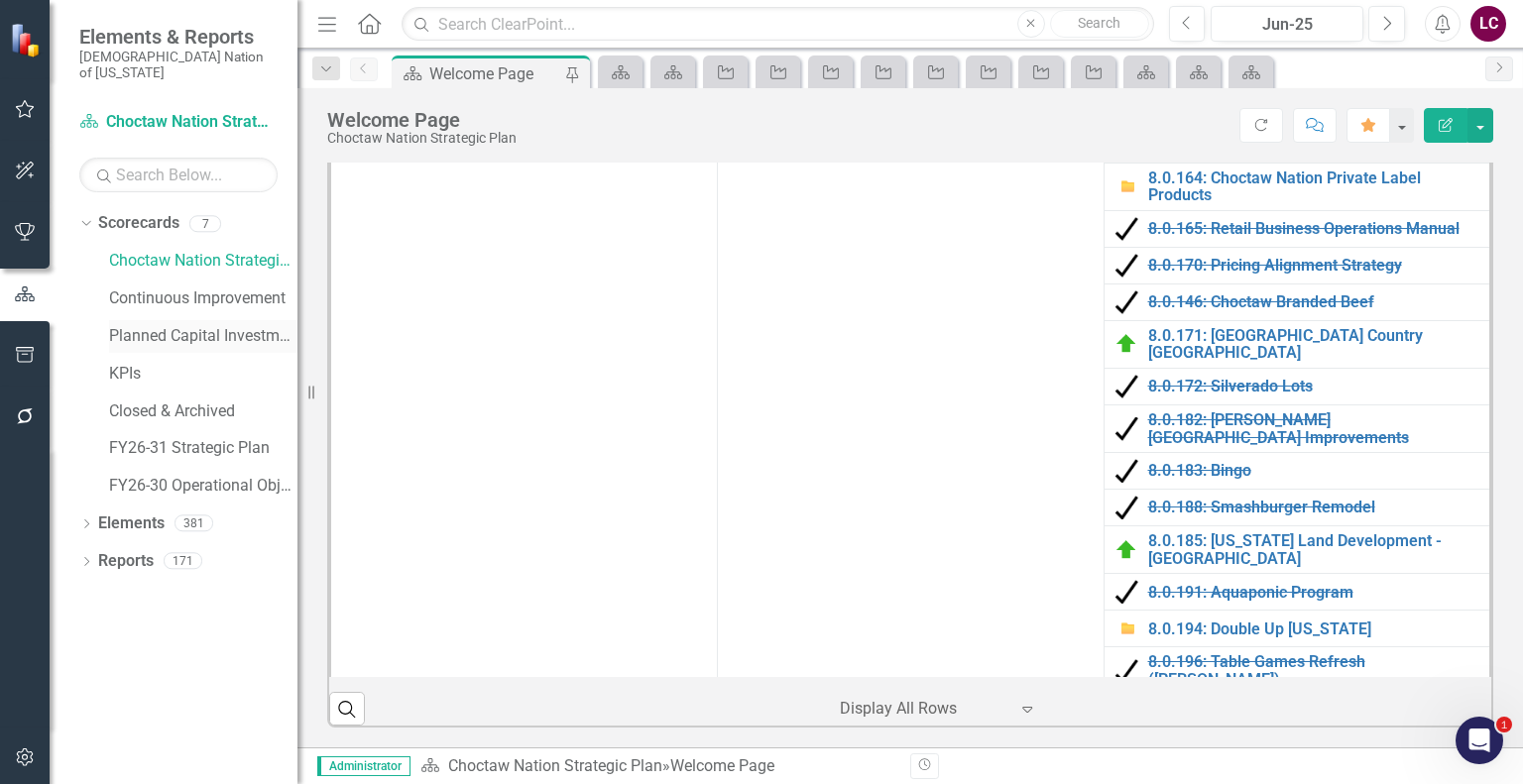 click on "Planned Capital Investments" at bounding box center [203, 336] 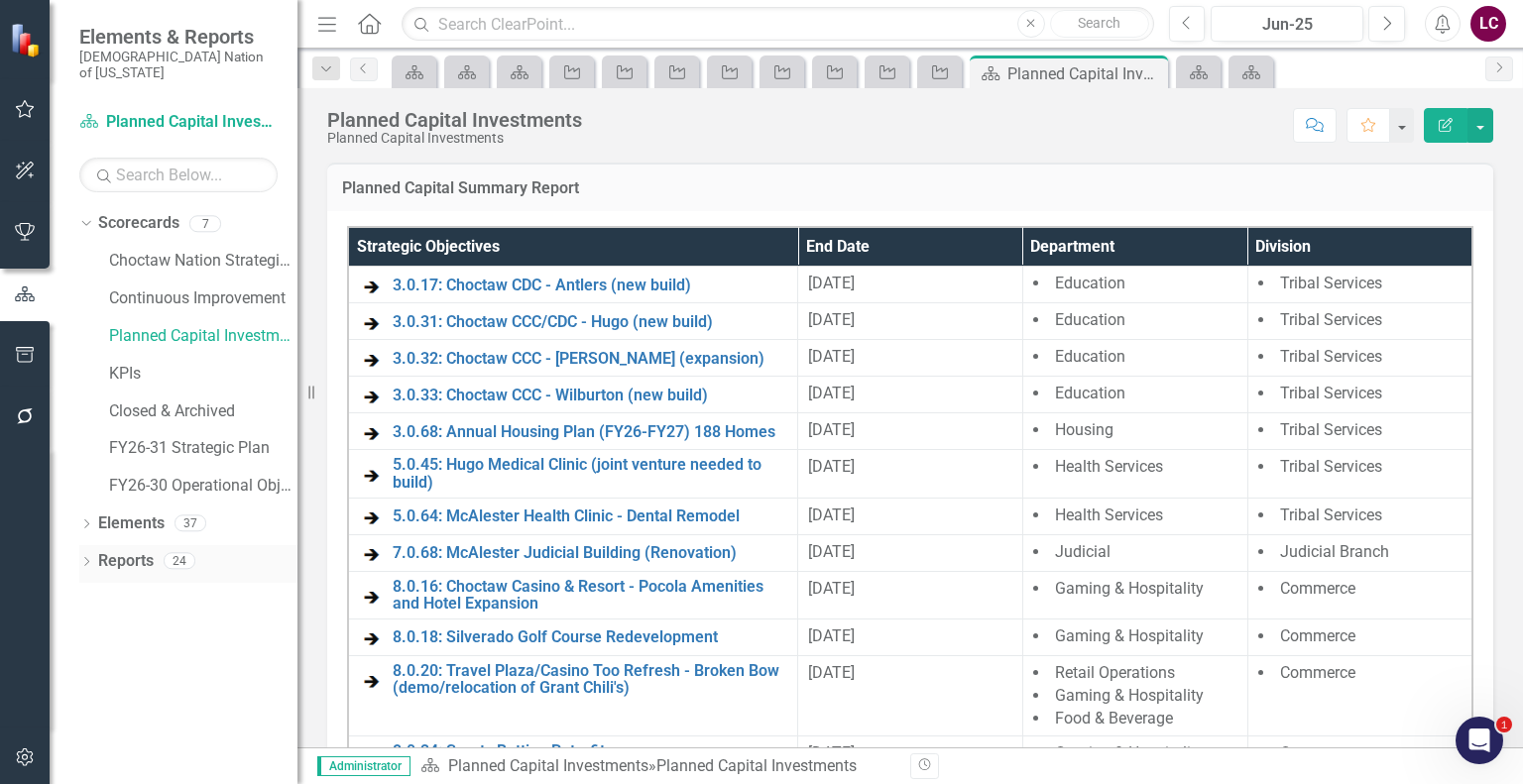 click on "Reports" at bounding box center [126, 561] 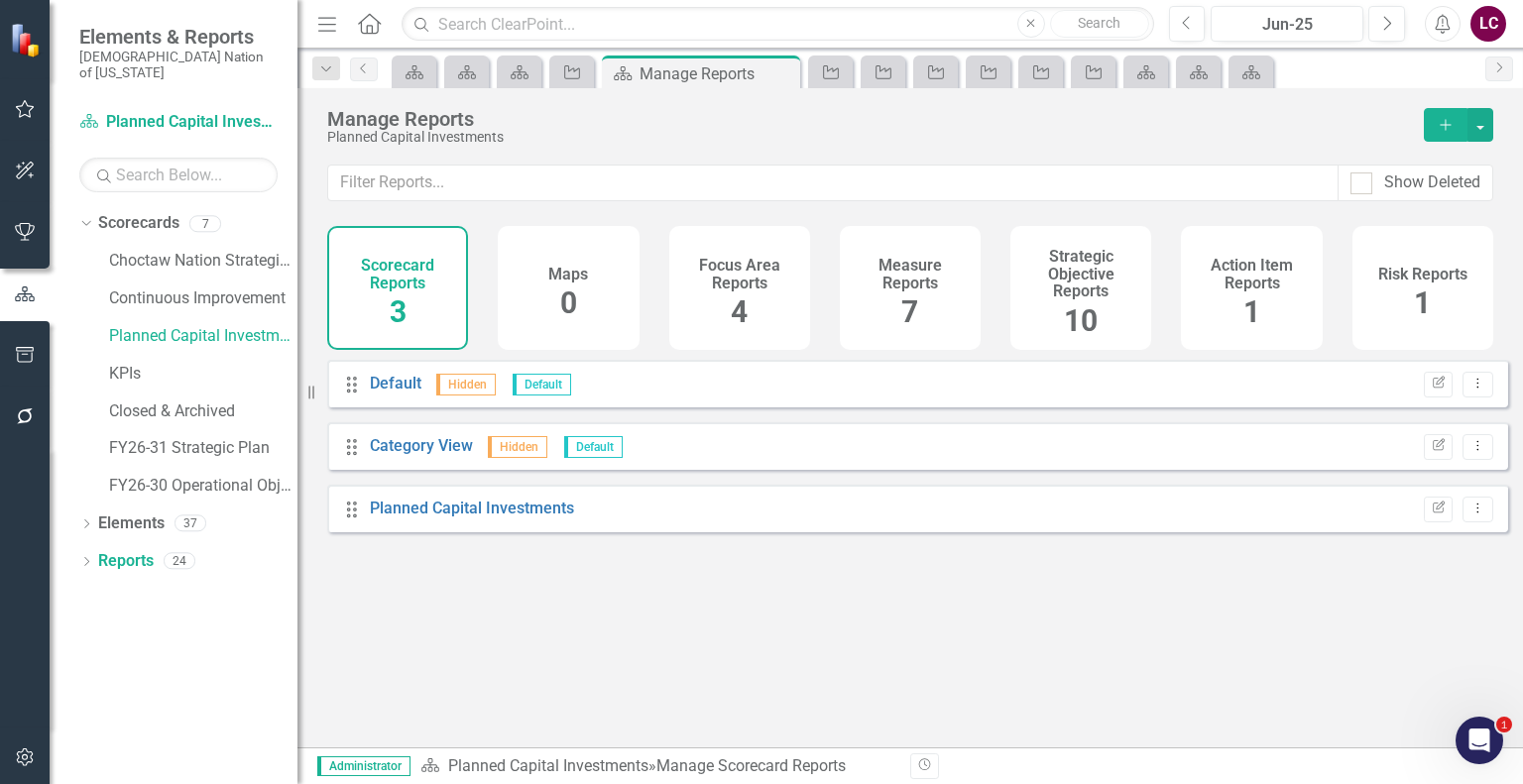 click on "10" at bounding box center [1081, 320] 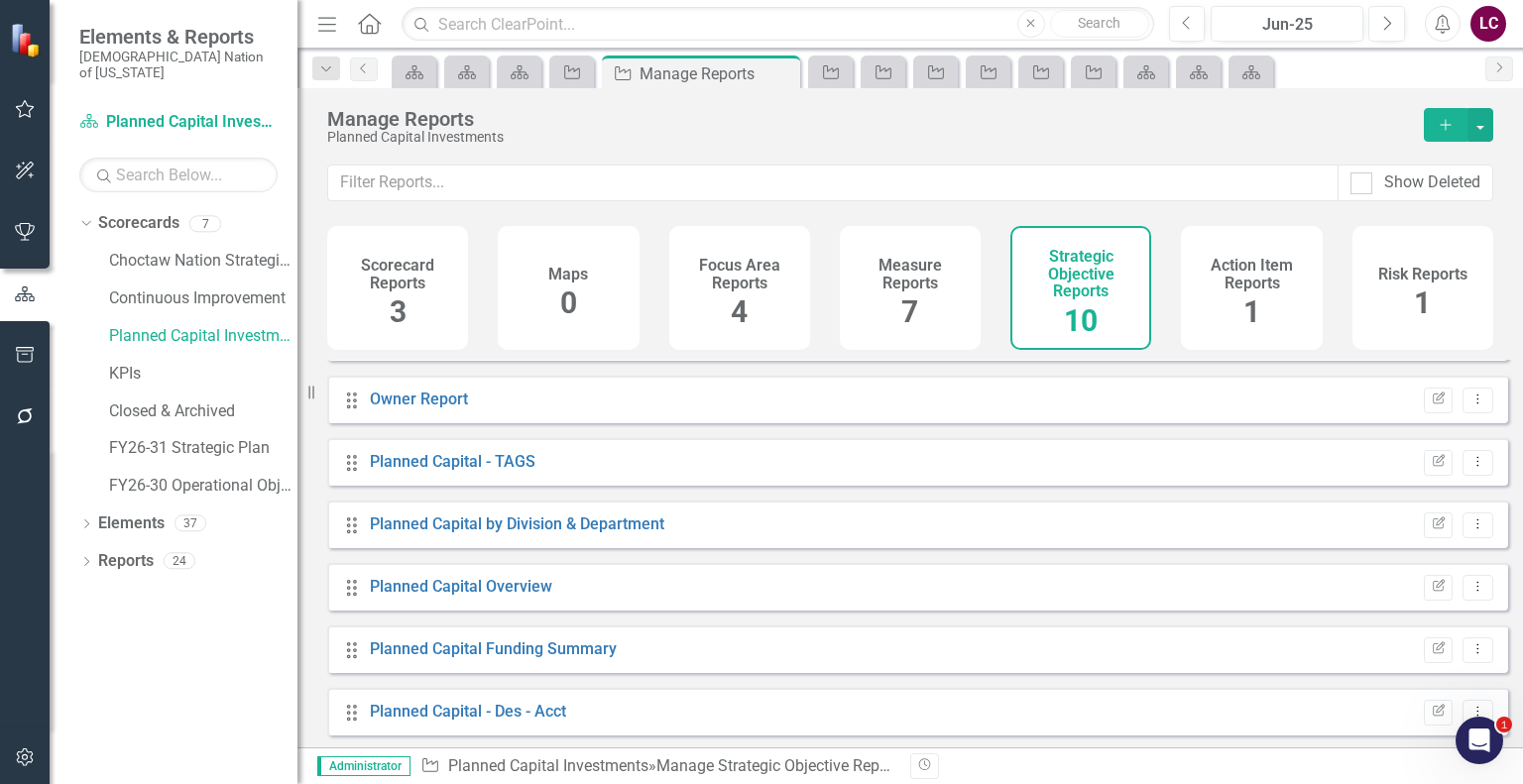 scroll, scrollTop: 0, scrollLeft: 0, axis: both 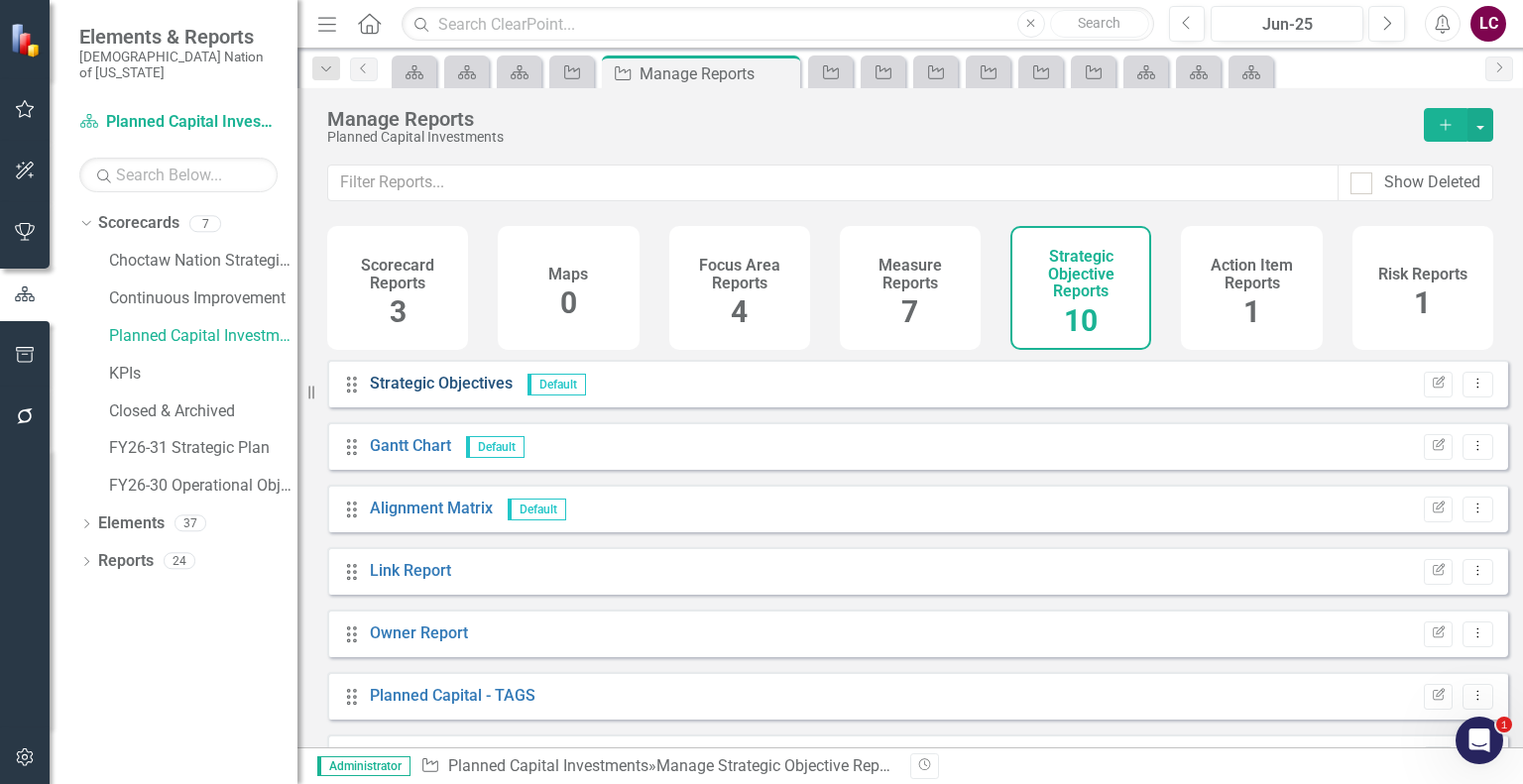 click on "Strategic Objectives" at bounding box center [441, 383] 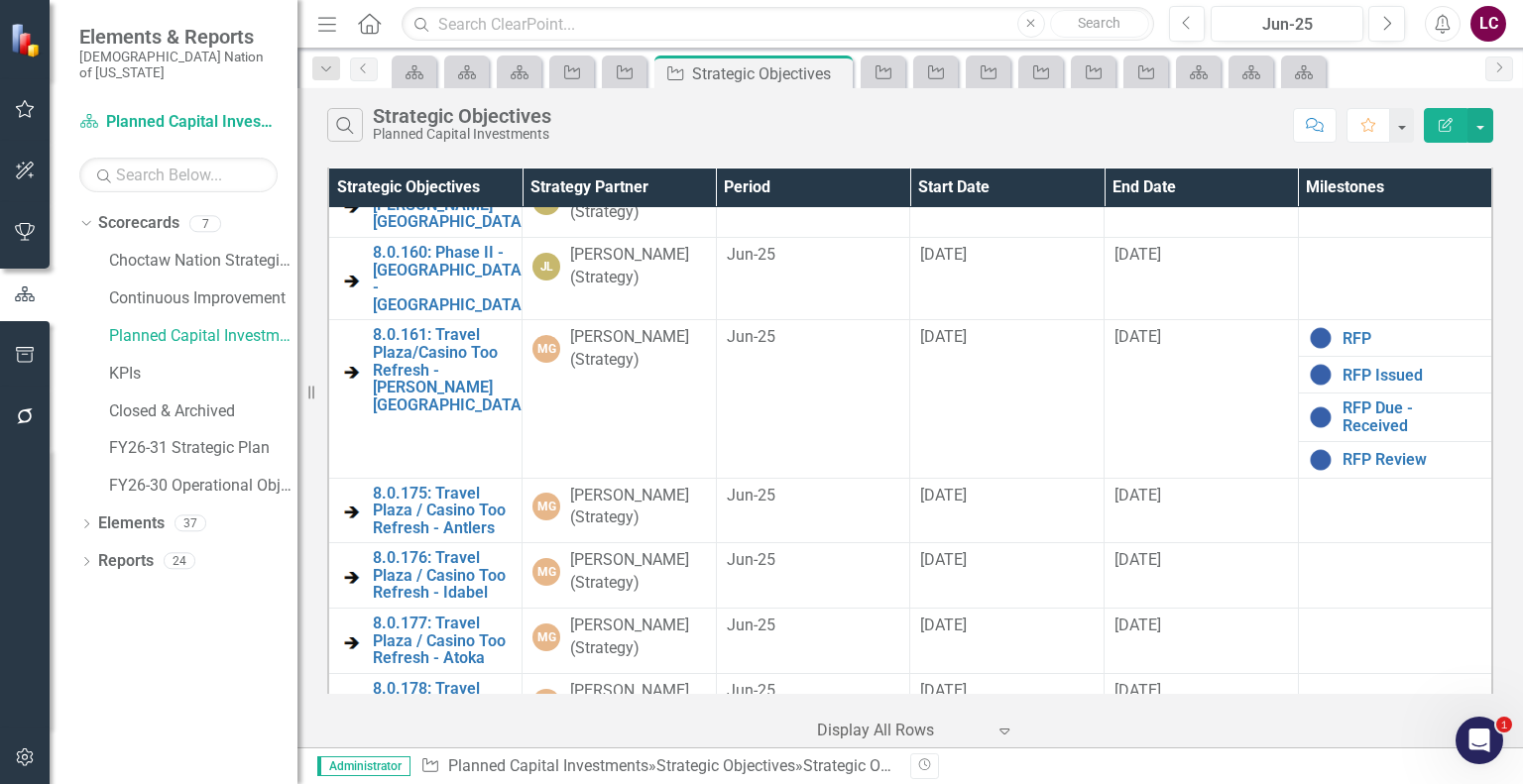 scroll, scrollTop: 3370, scrollLeft: 0, axis: vertical 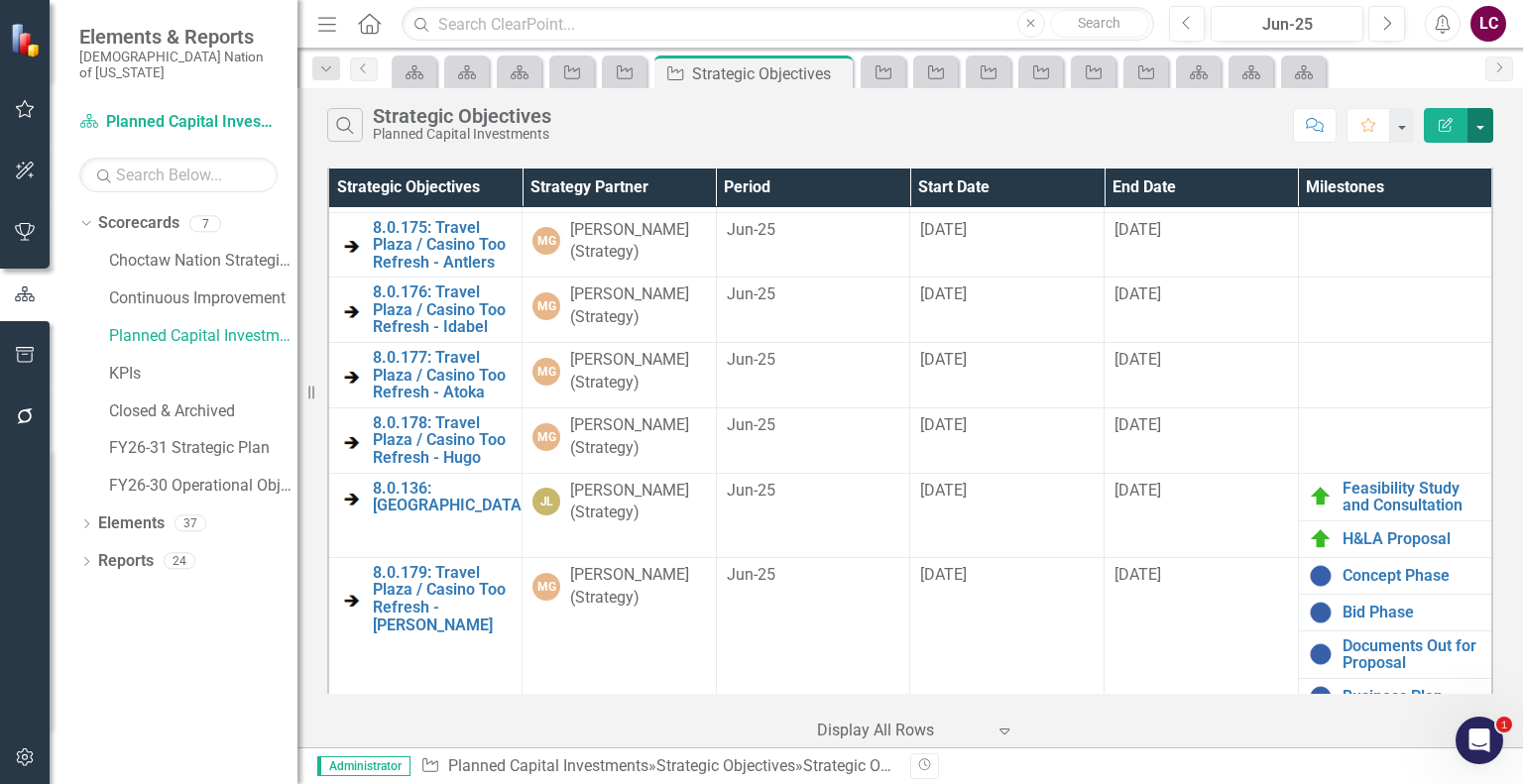 click at bounding box center (1480, 125) 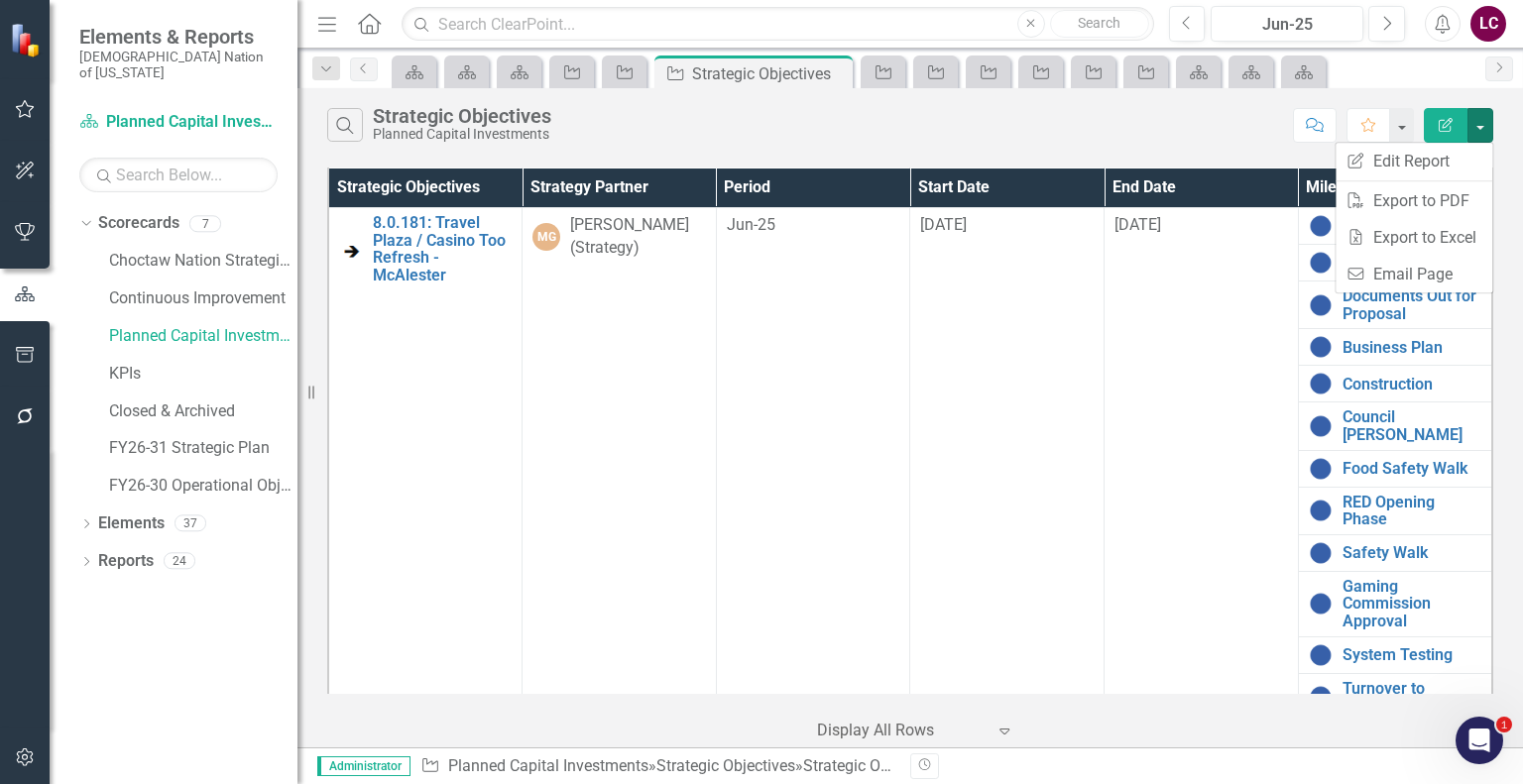 scroll, scrollTop: 5089, scrollLeft: 0, axis: vertical 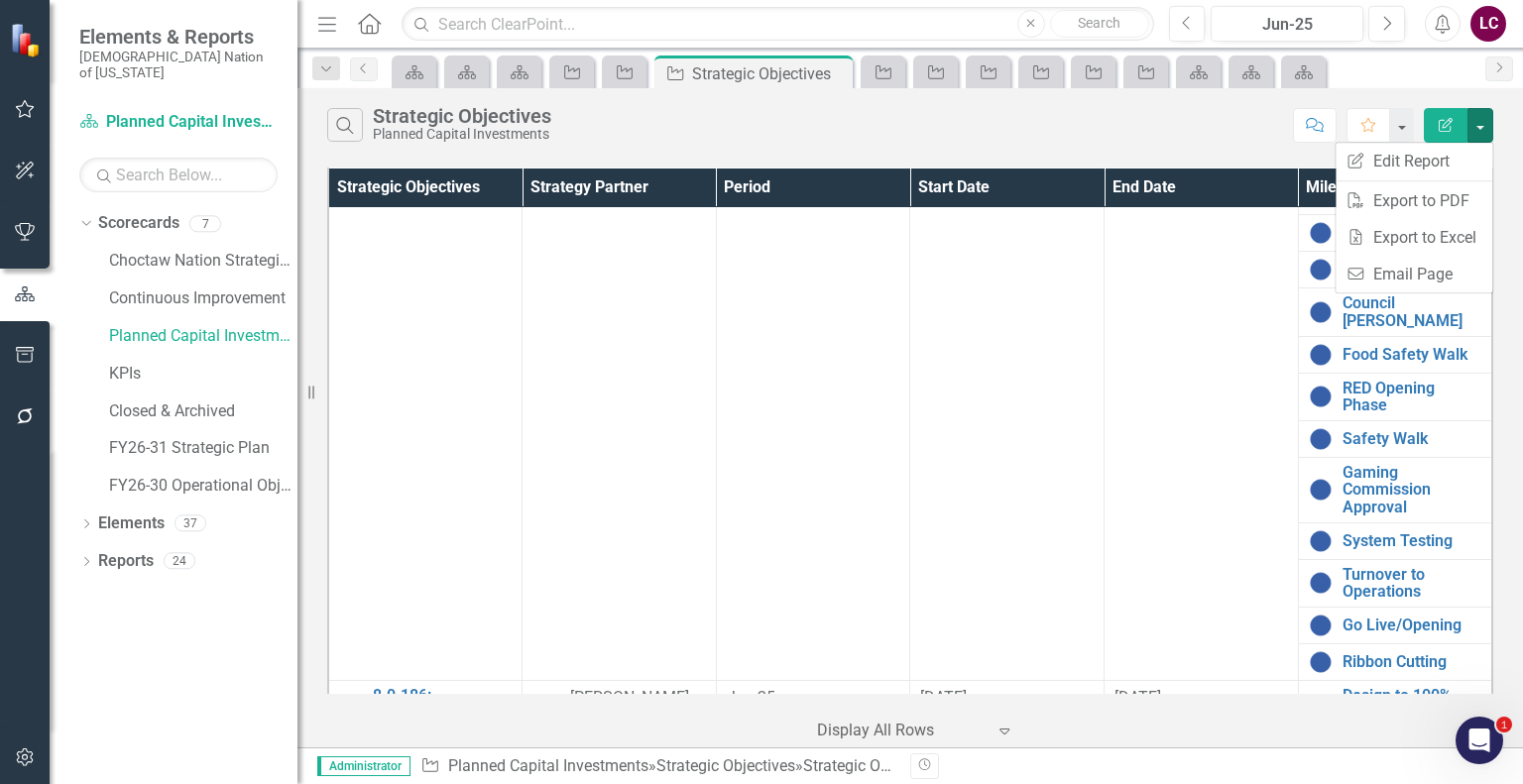 click on "‹ Previous 1 (current) › Next Display All Rows Expand" at bounding box center [910, 723] 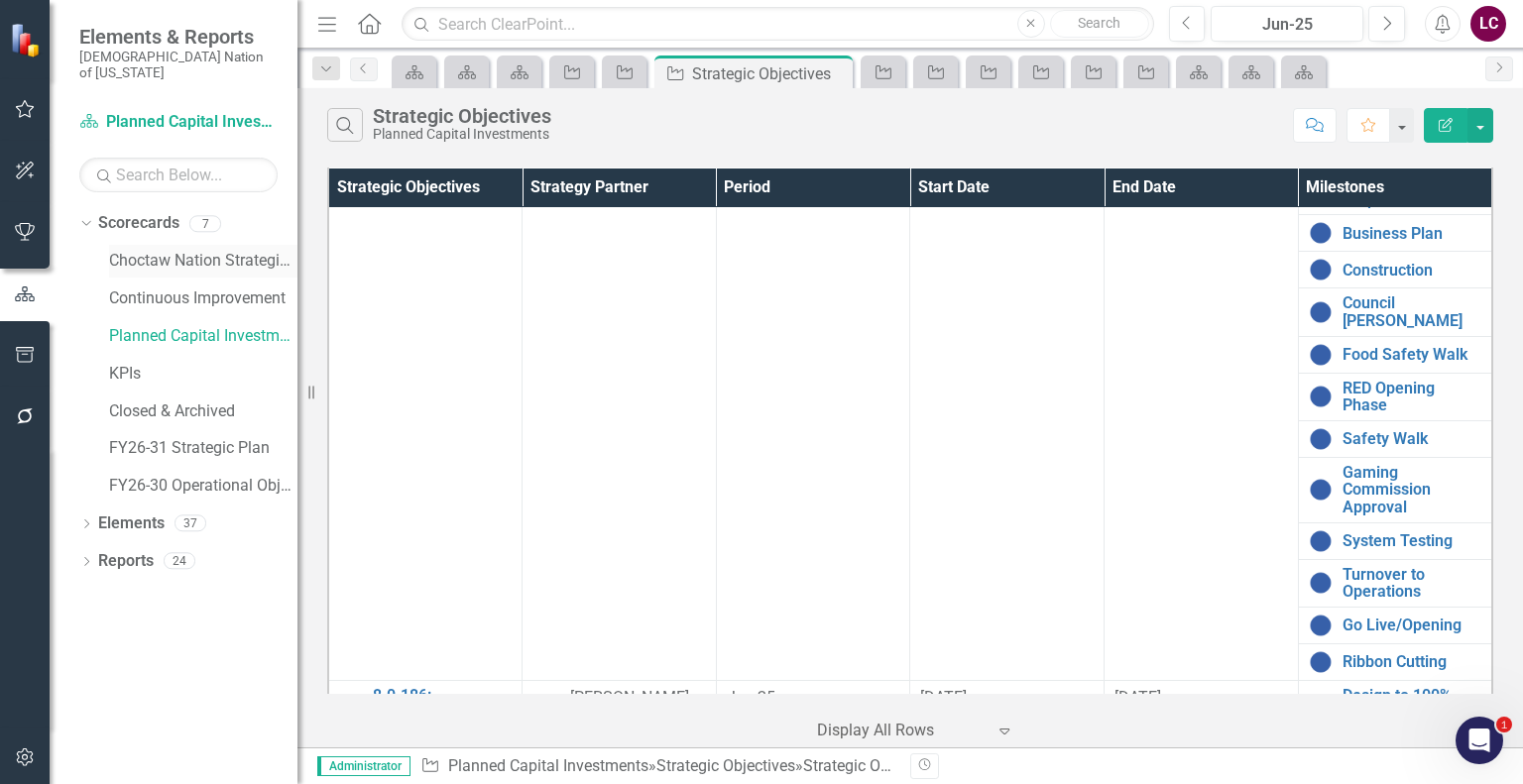 click on "Choctaw Nation Strategic Plan" at bounding box center (203, 261) 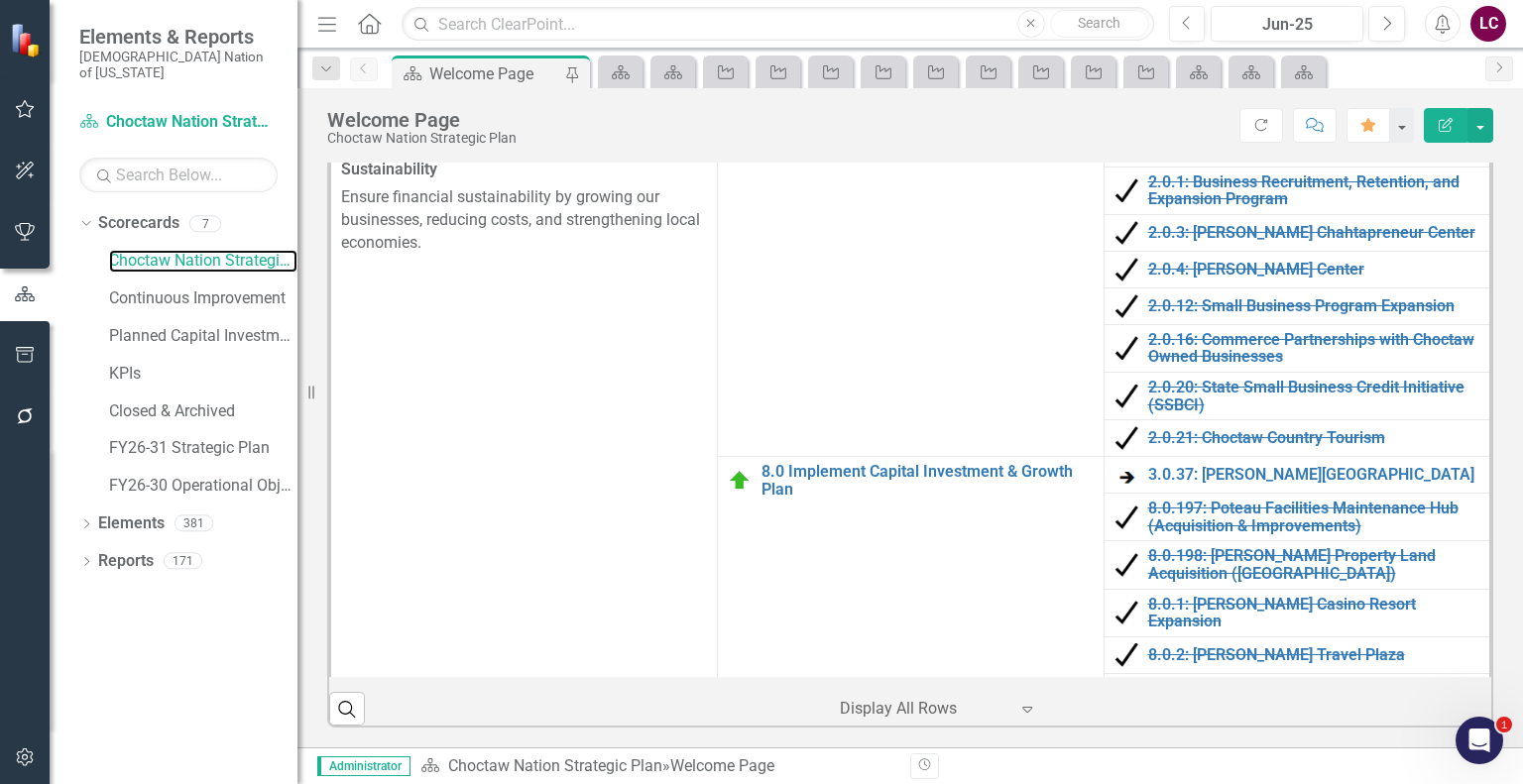 scroll, scrollTop: 793, scrollLeft: 0, axis: vertical 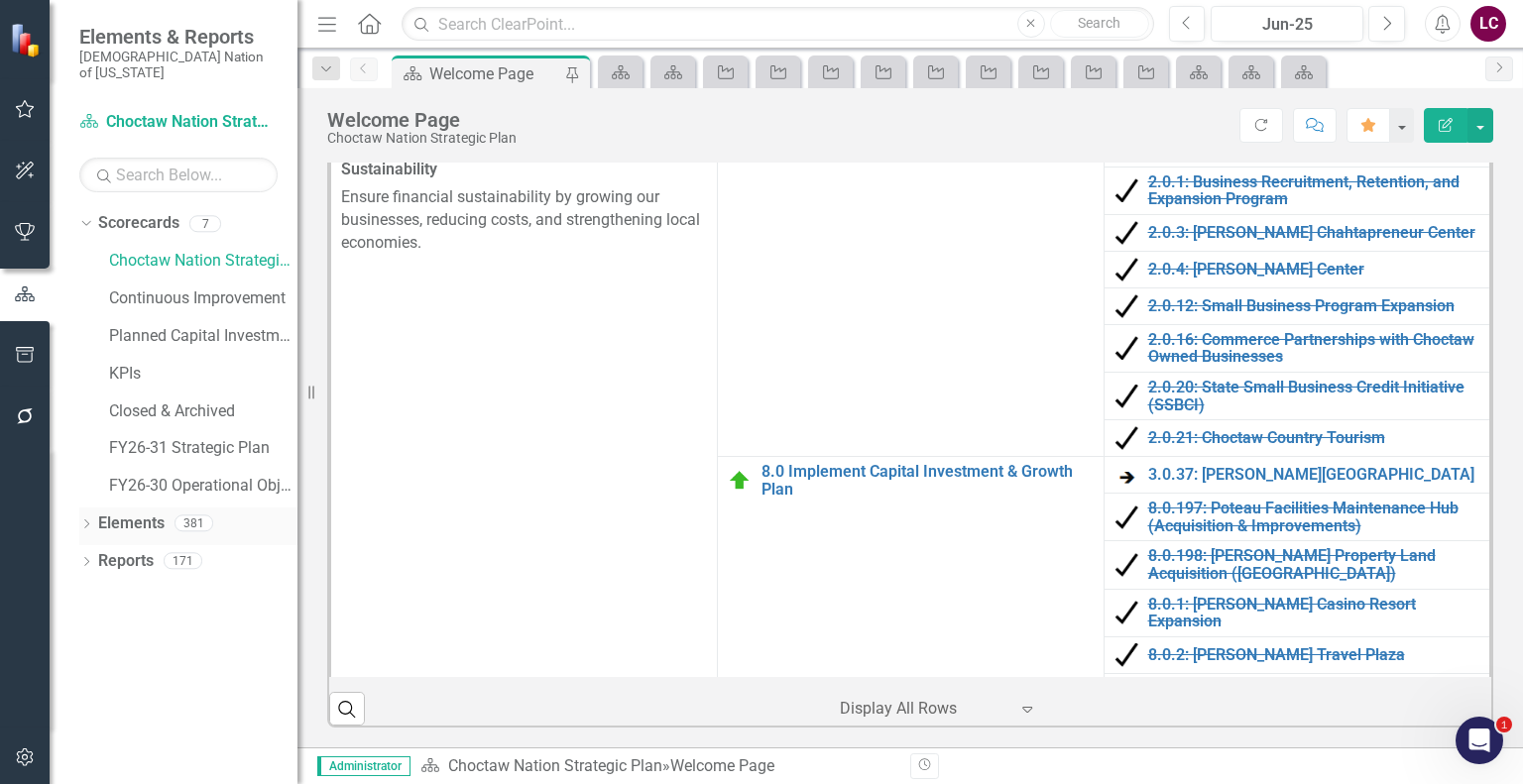 click on "Elements" at bounding box center (131, 523) 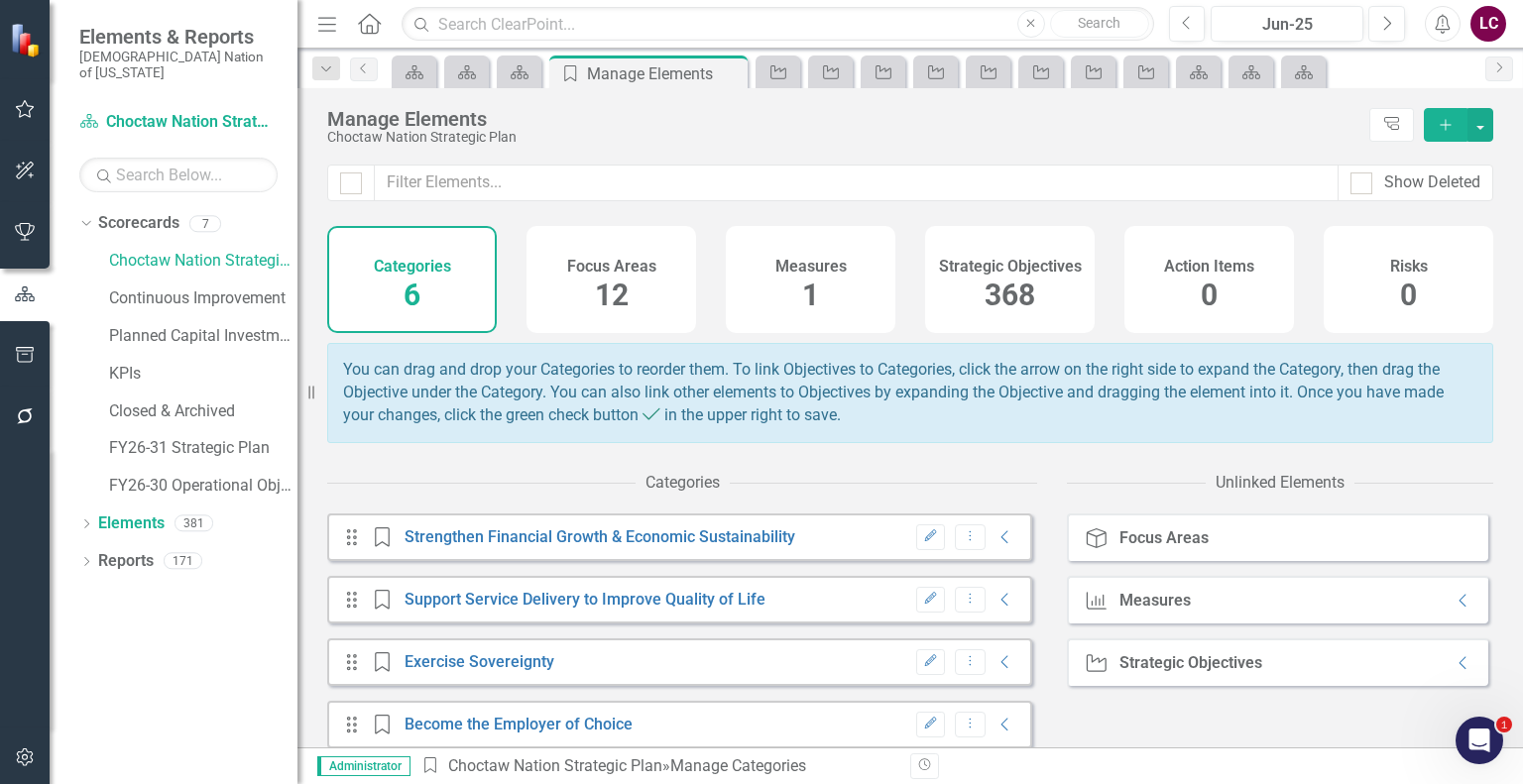 click on "368" at bounding box center [1009, 294] 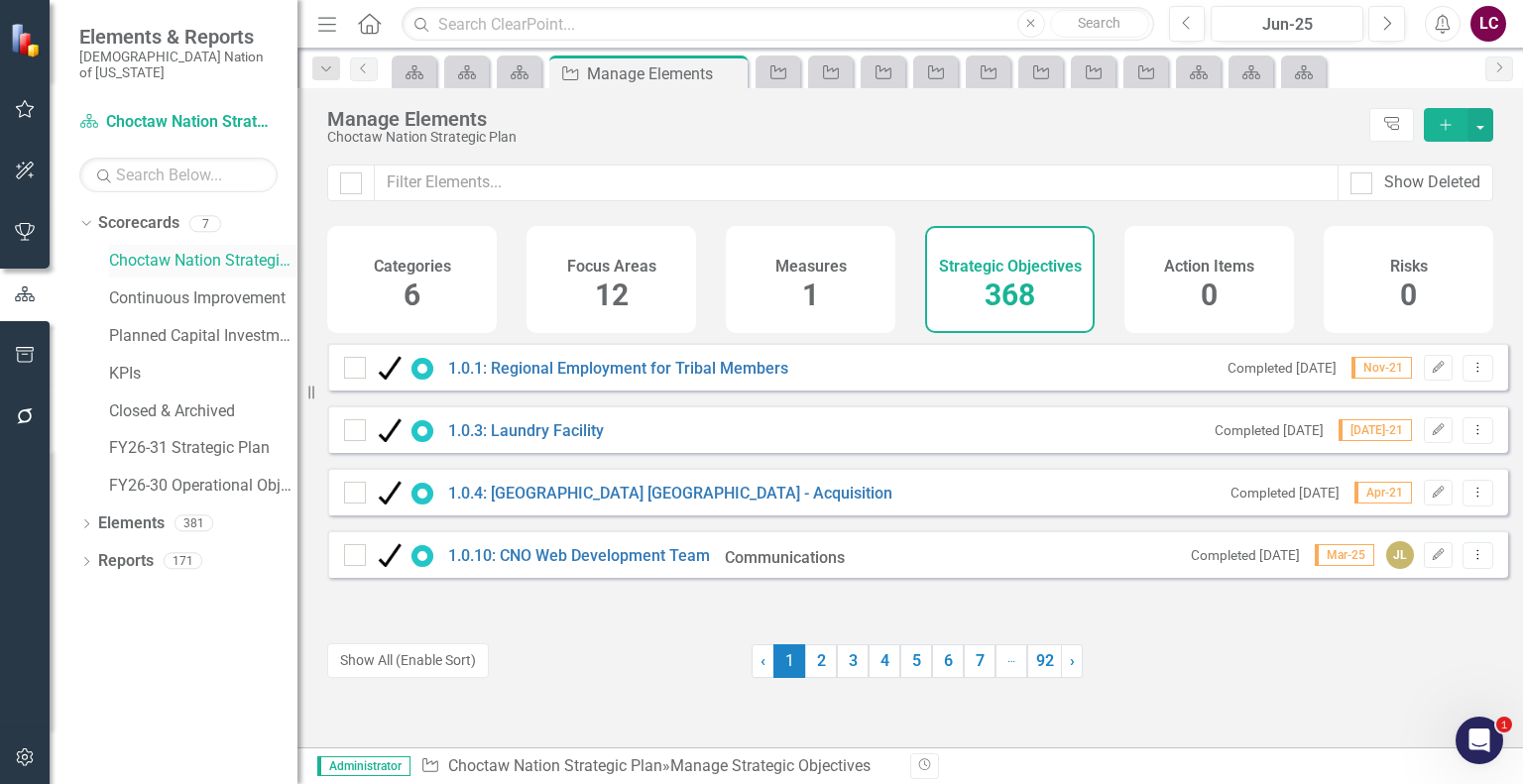 click on "Choctaw Nation Strategic Plan" at bounding box center (203, 261) 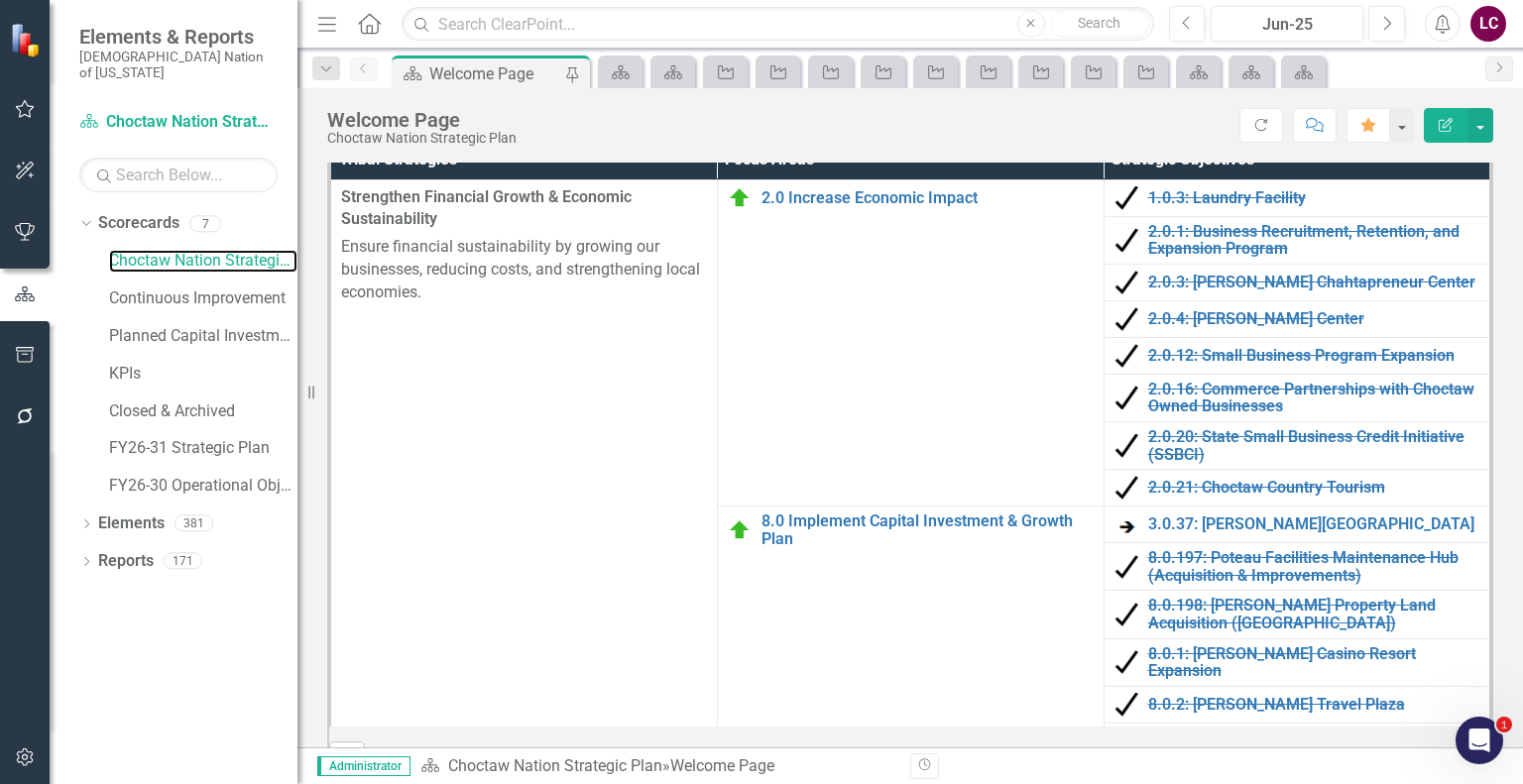 scroll, scrollTop: 694, scrollLeft: 0, axis: vertical 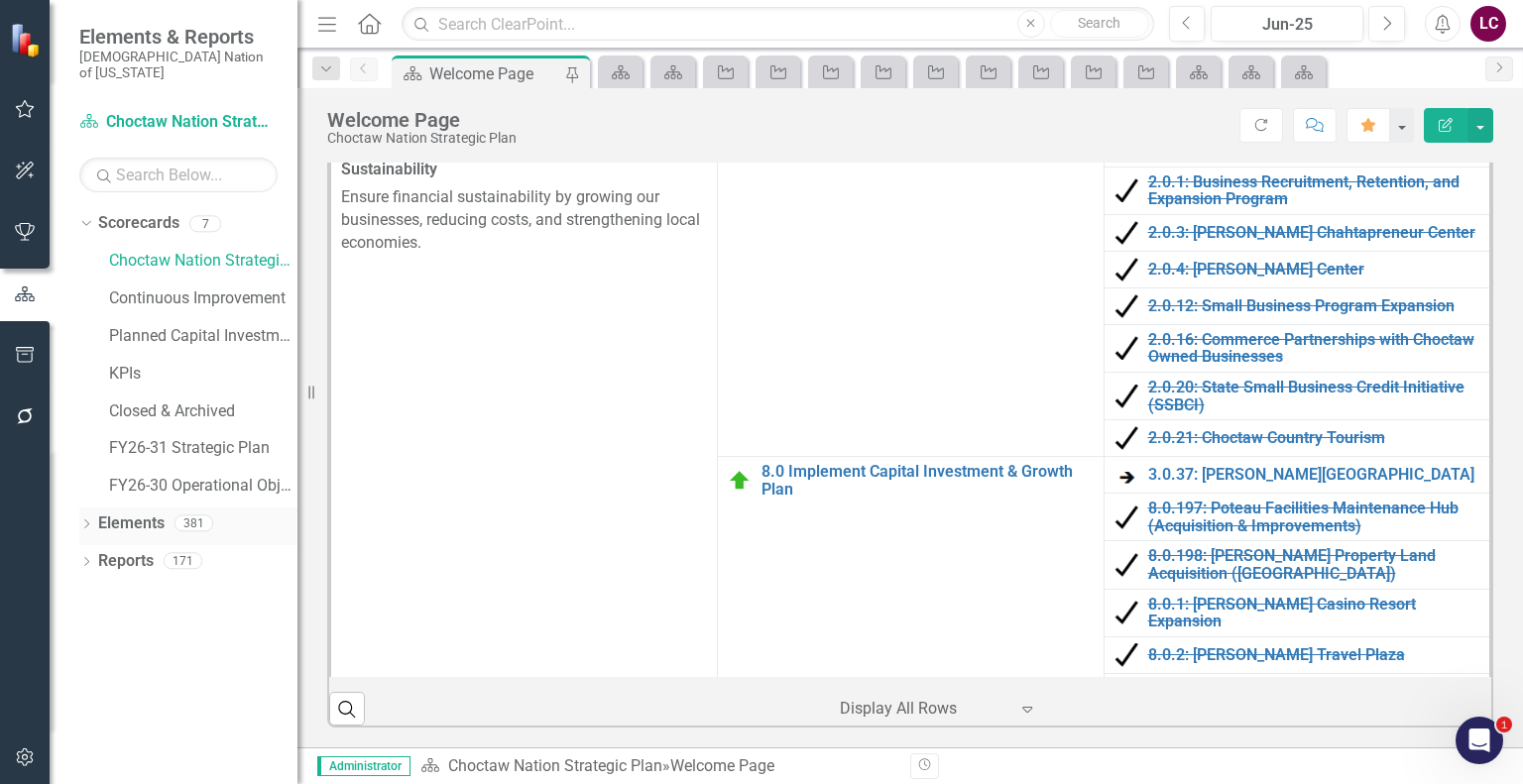 click on "Elements" at bounding box center [131, 523] 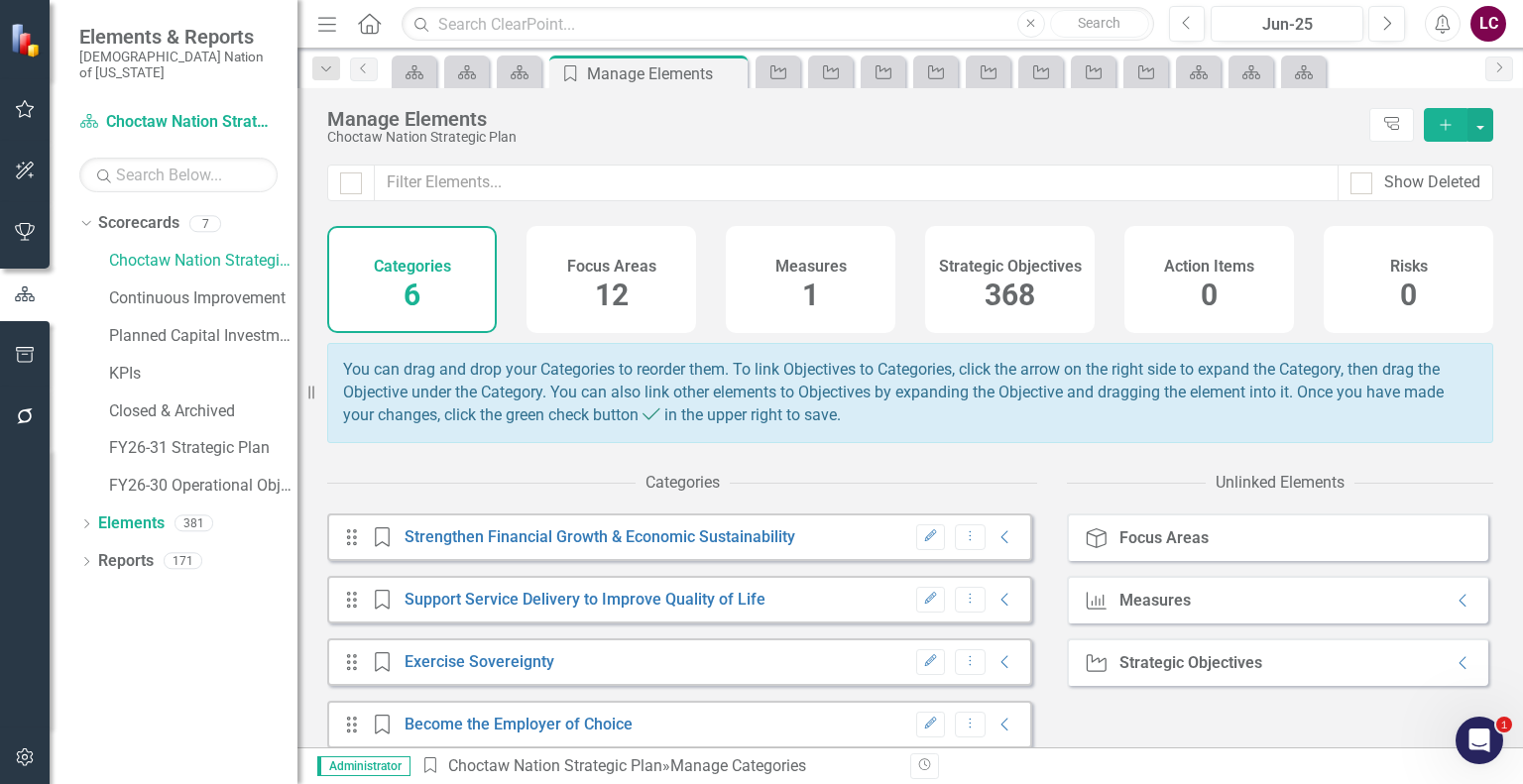 click on "368" at bounding box center [1009, 294] 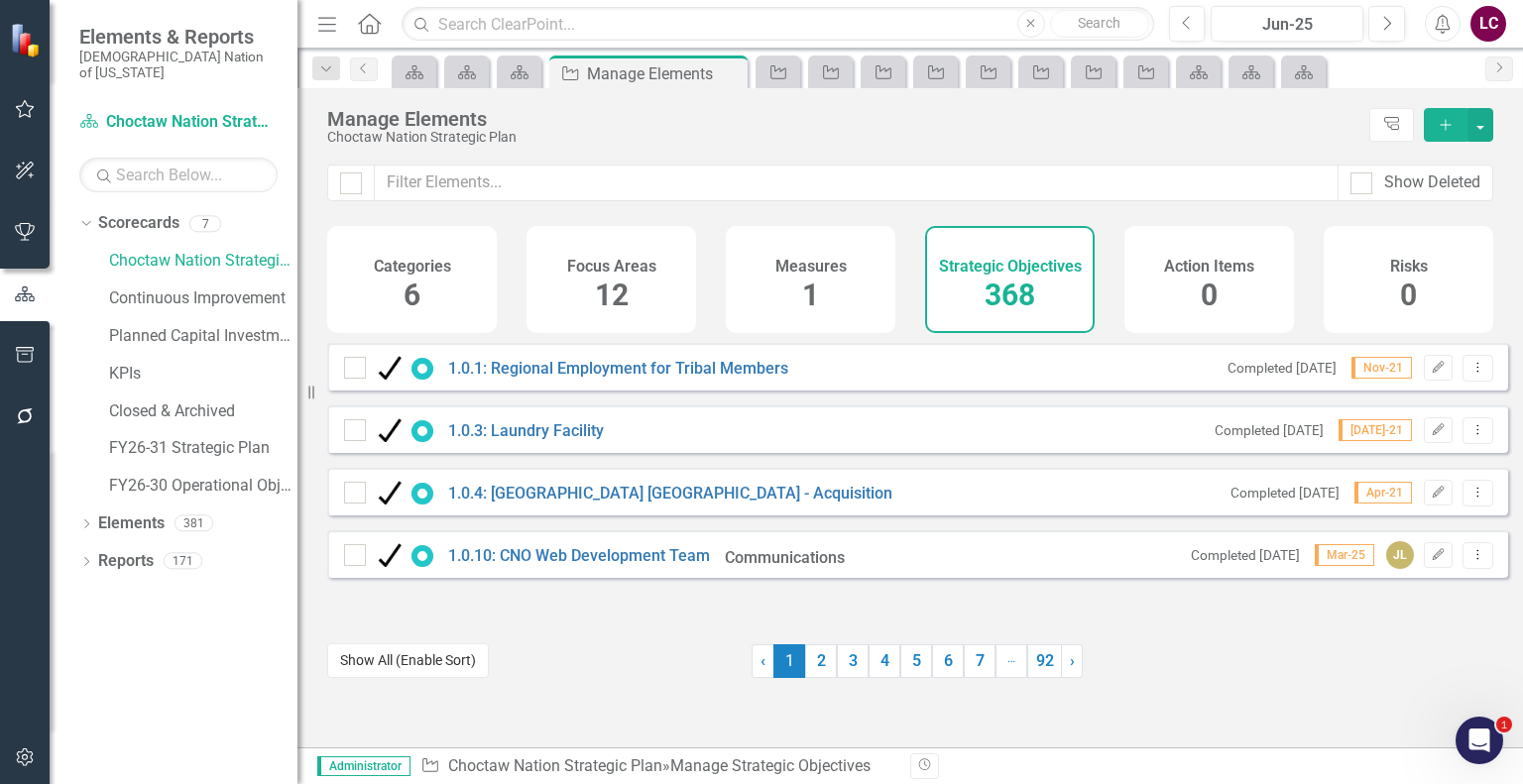 click on "Show All  (Enable Sort)" at bounding box center [408, 660] 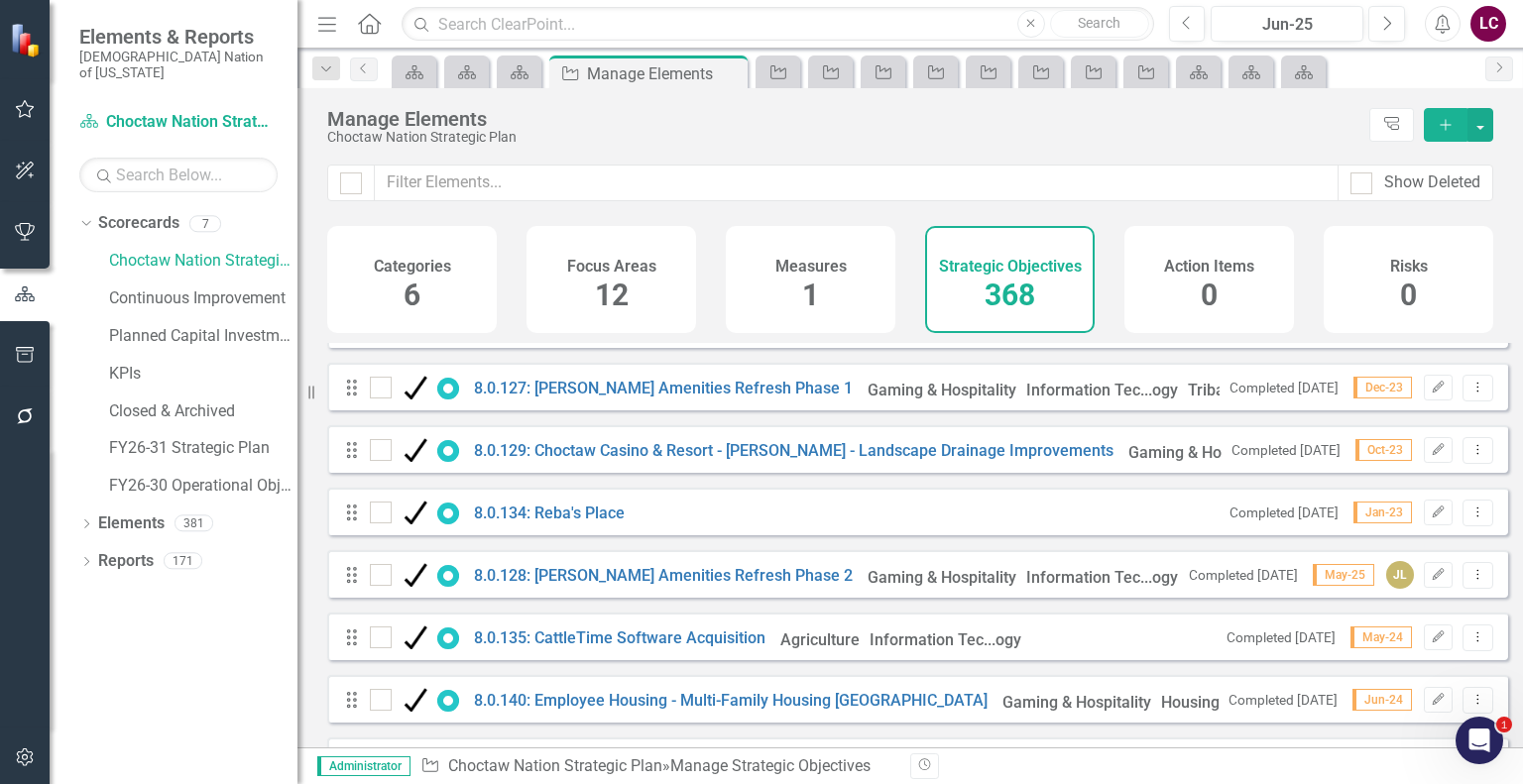 scroll, scrollTop: 11596, scrollLeft: 0, axis: vertical 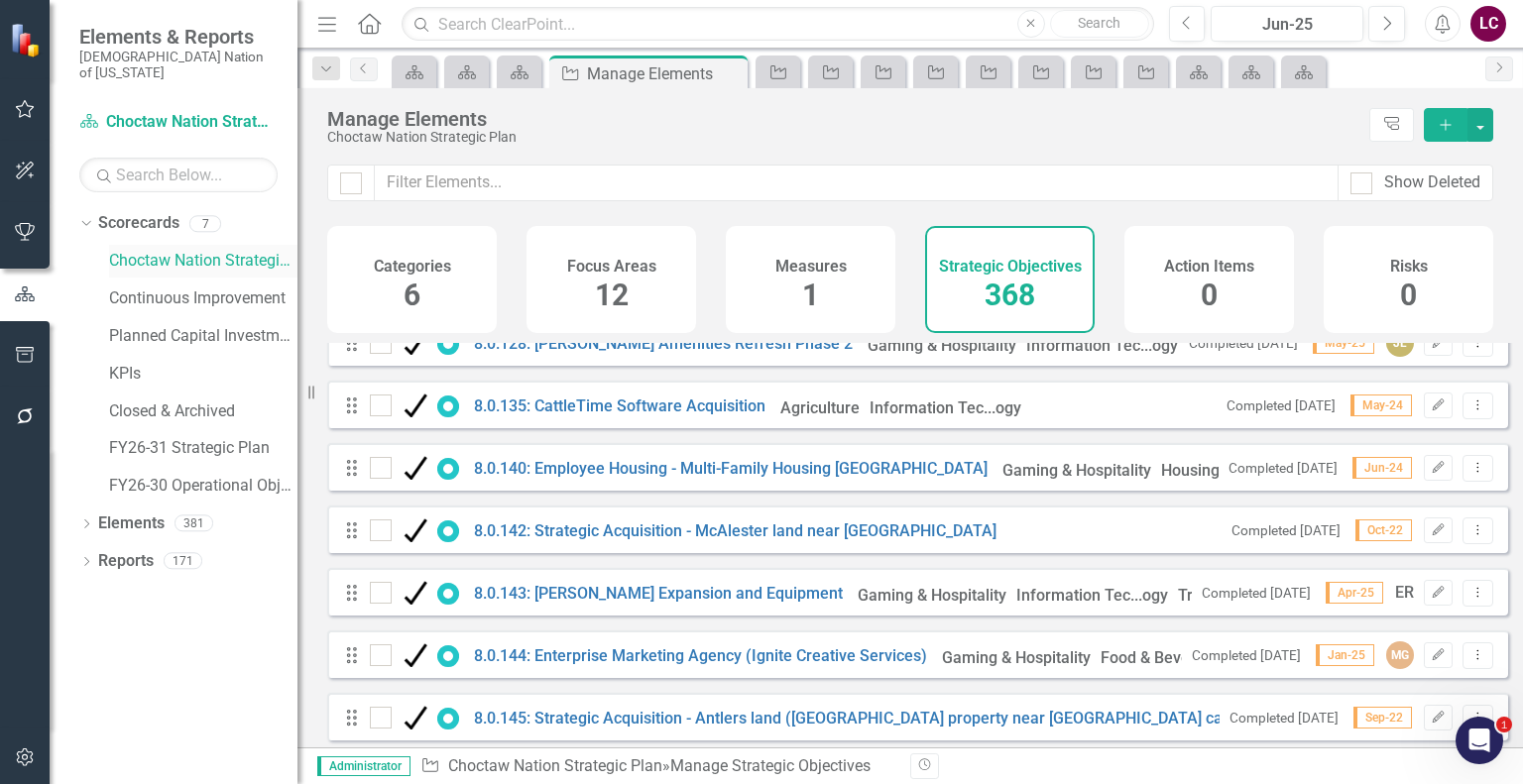 click on "Choctaw Nation Strategic Plan" at bounding box center [203, 261] 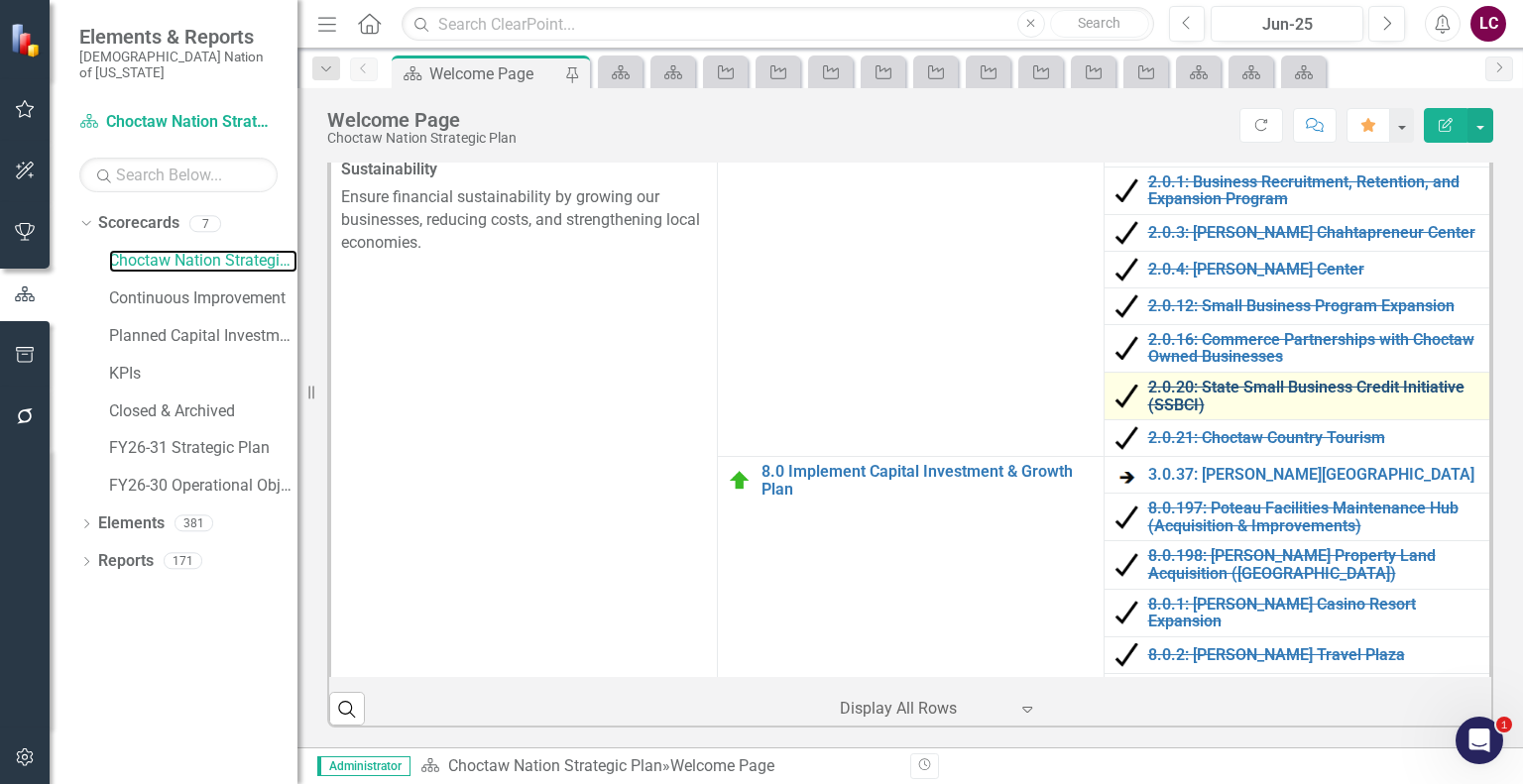 scroll, scrollTop: 1256, scrollLeft: 0, axis: vertical 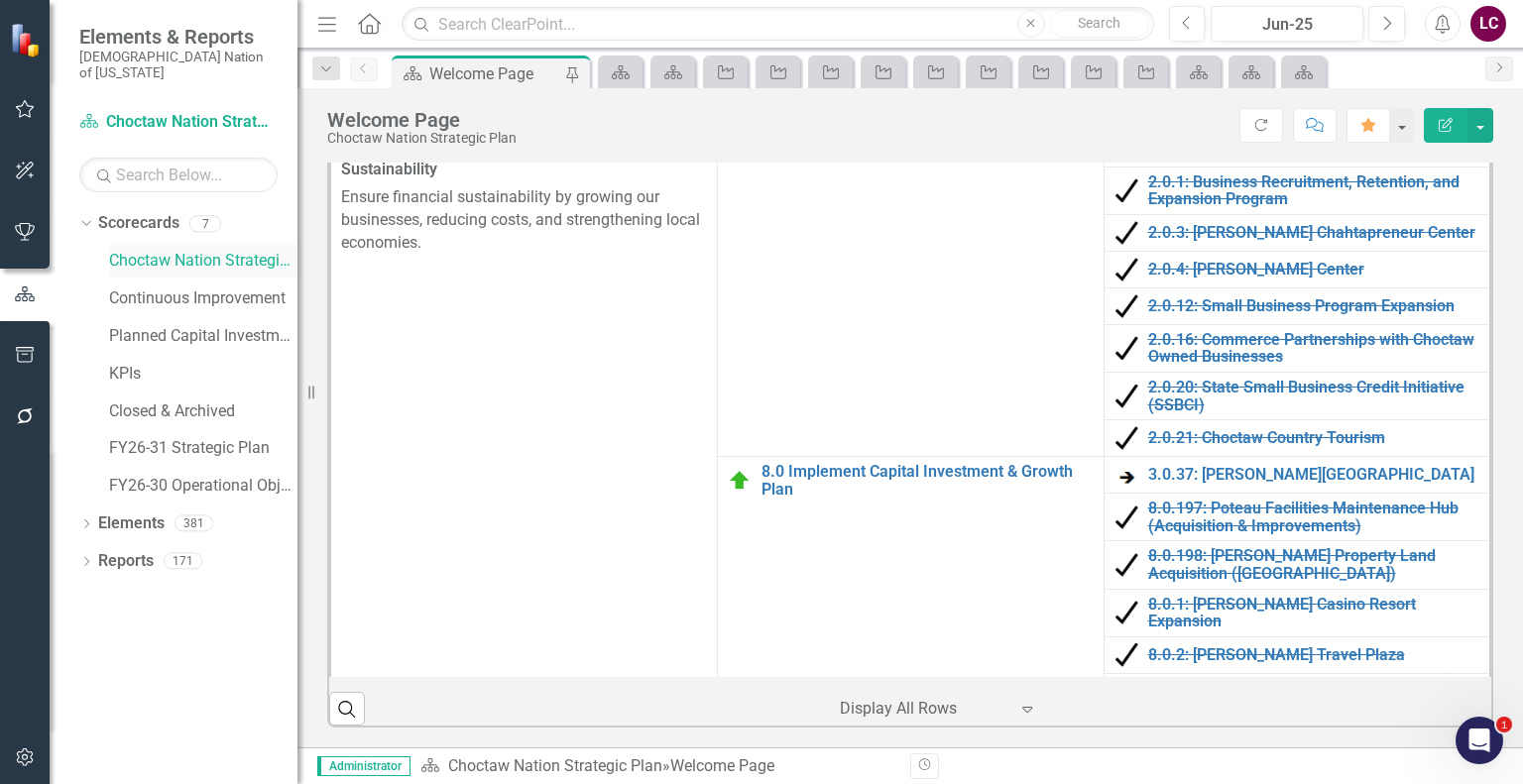click on "Choctaw Nation Strategic Plan" at bounding box center (203, 261) 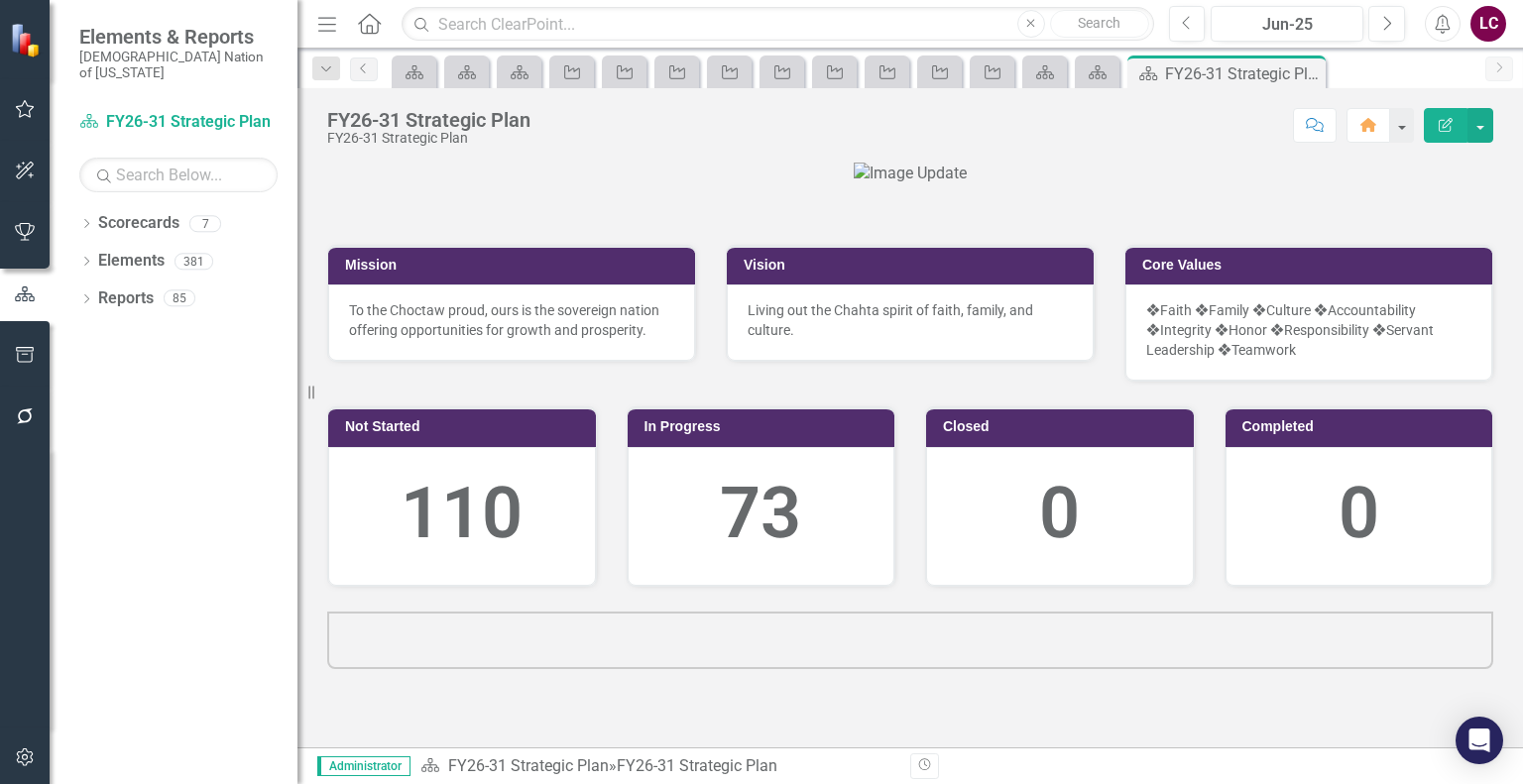 scroll, scrollTop: 0, scrollLeft: 0, axis: both 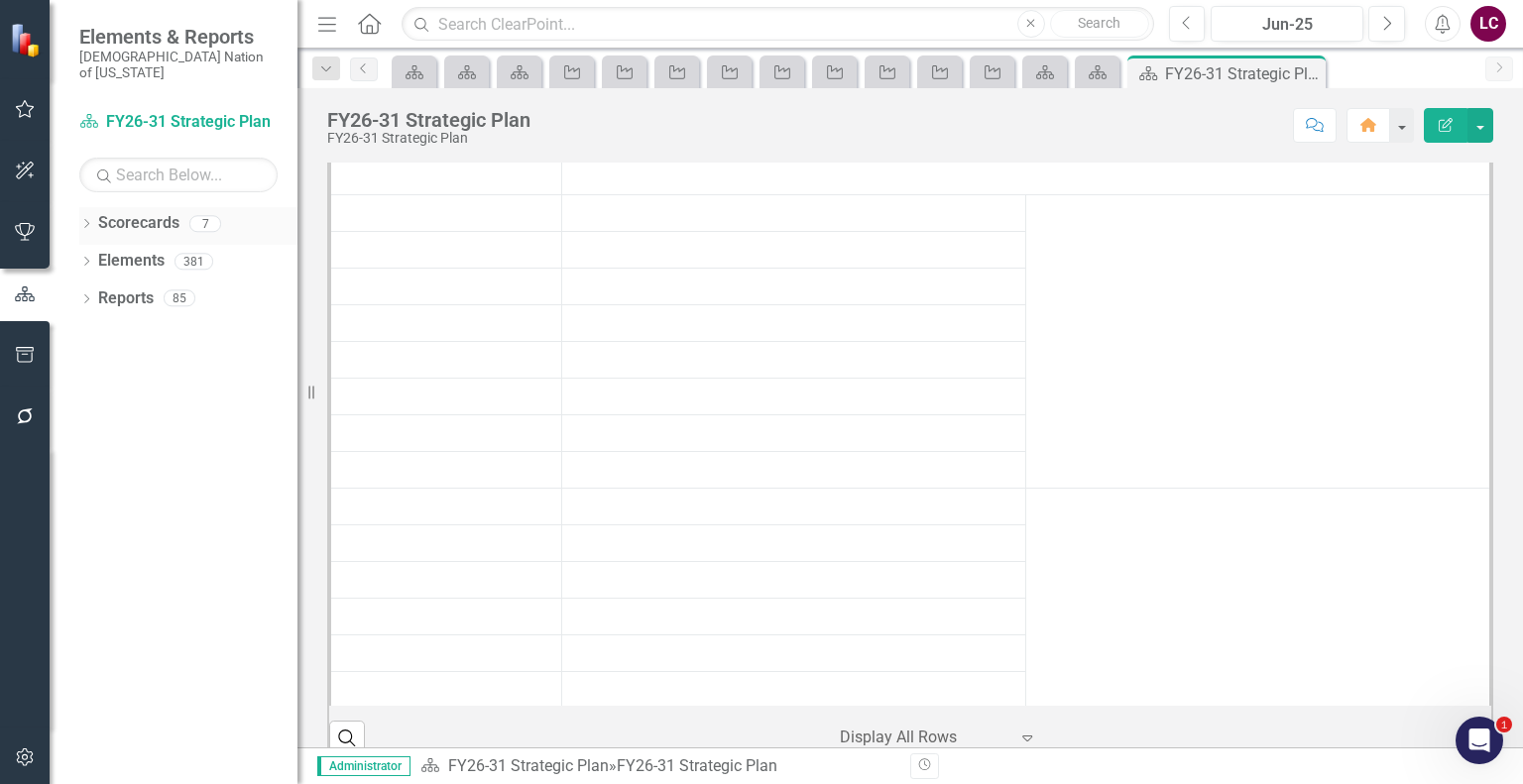 click on "Dropdown" 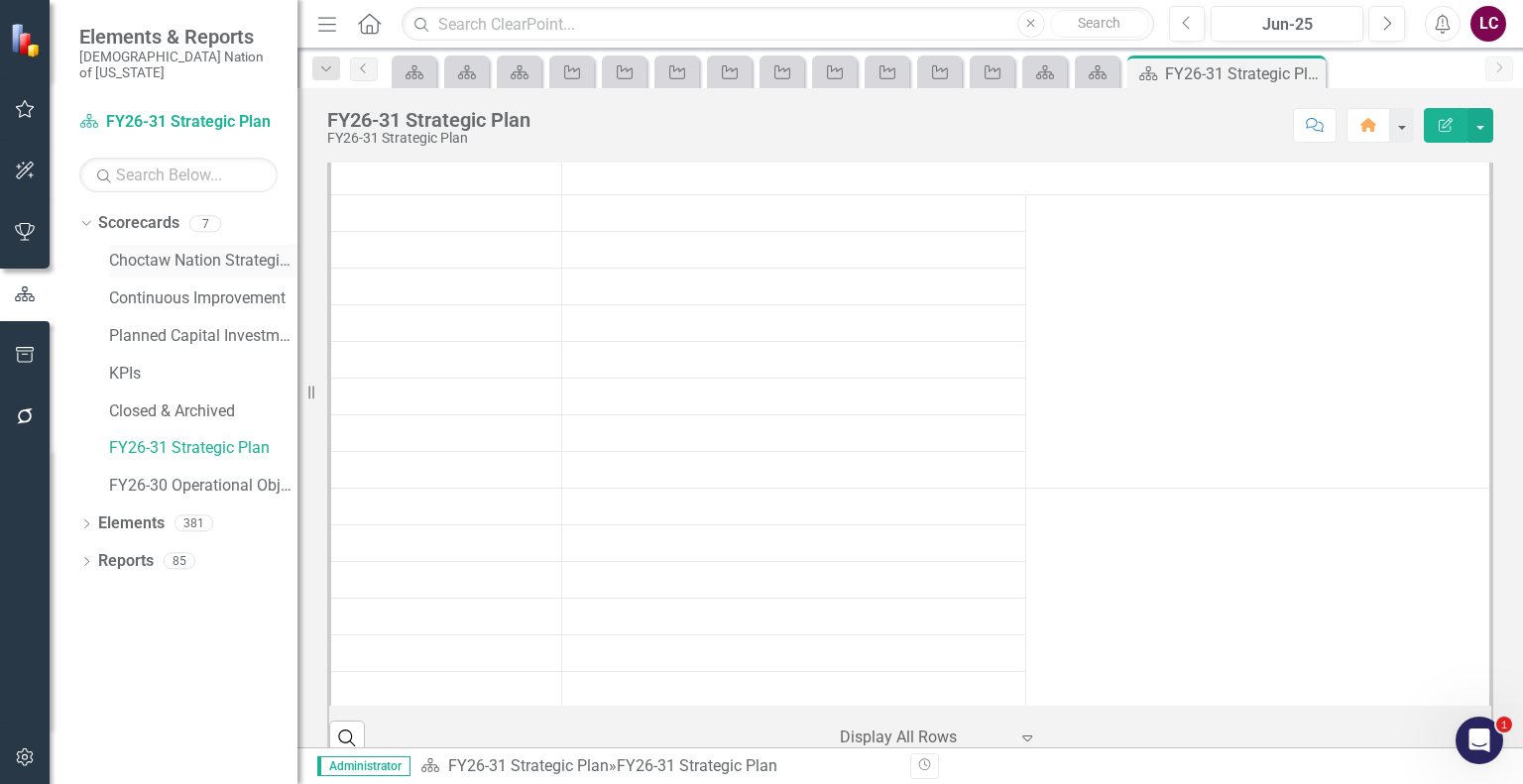 click on "Choctaw Nation Strategic Plan" at bounding box center [203, 261] 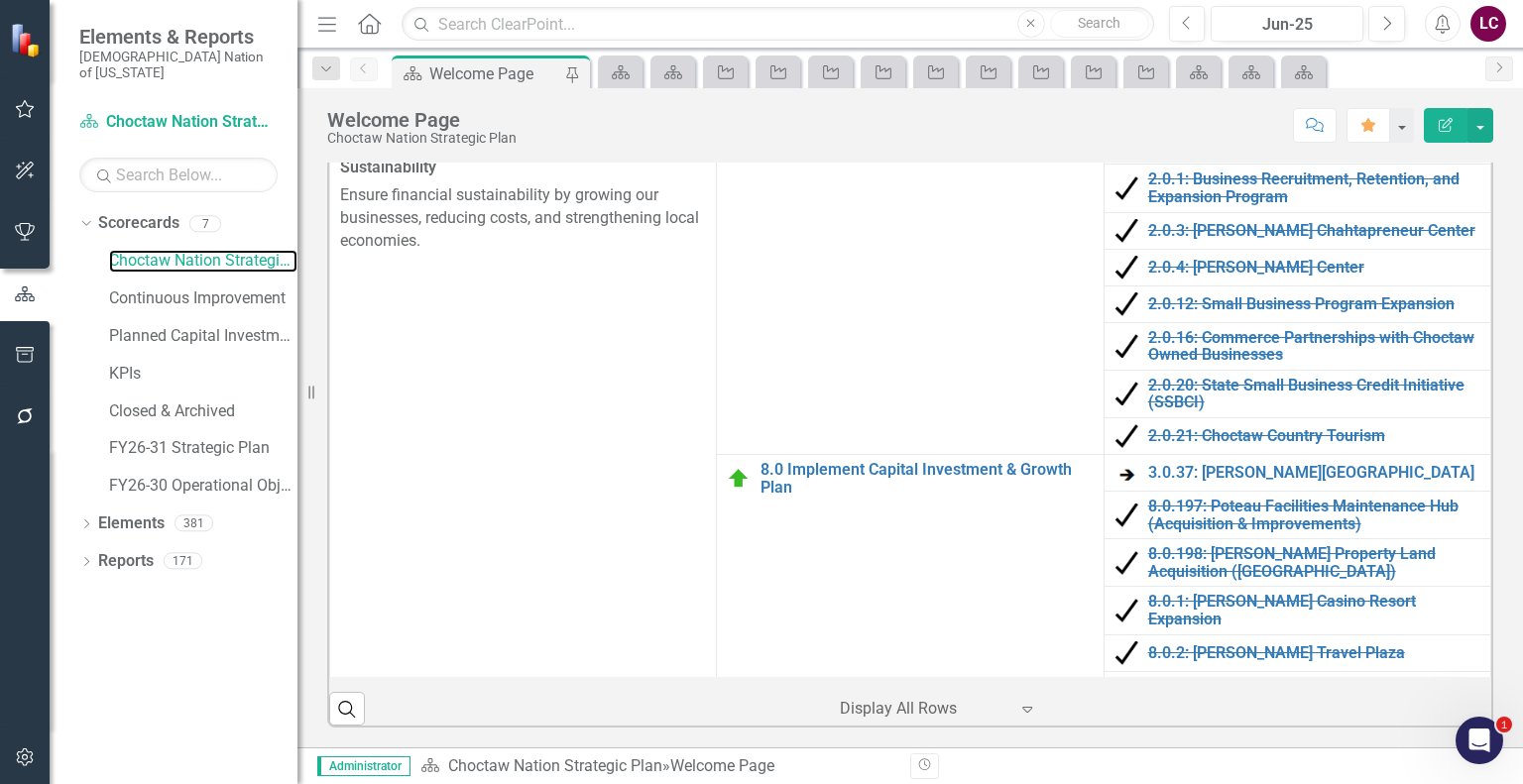 scroll, scrollTop: 1256, scrollLeft: 0, axis: vertical 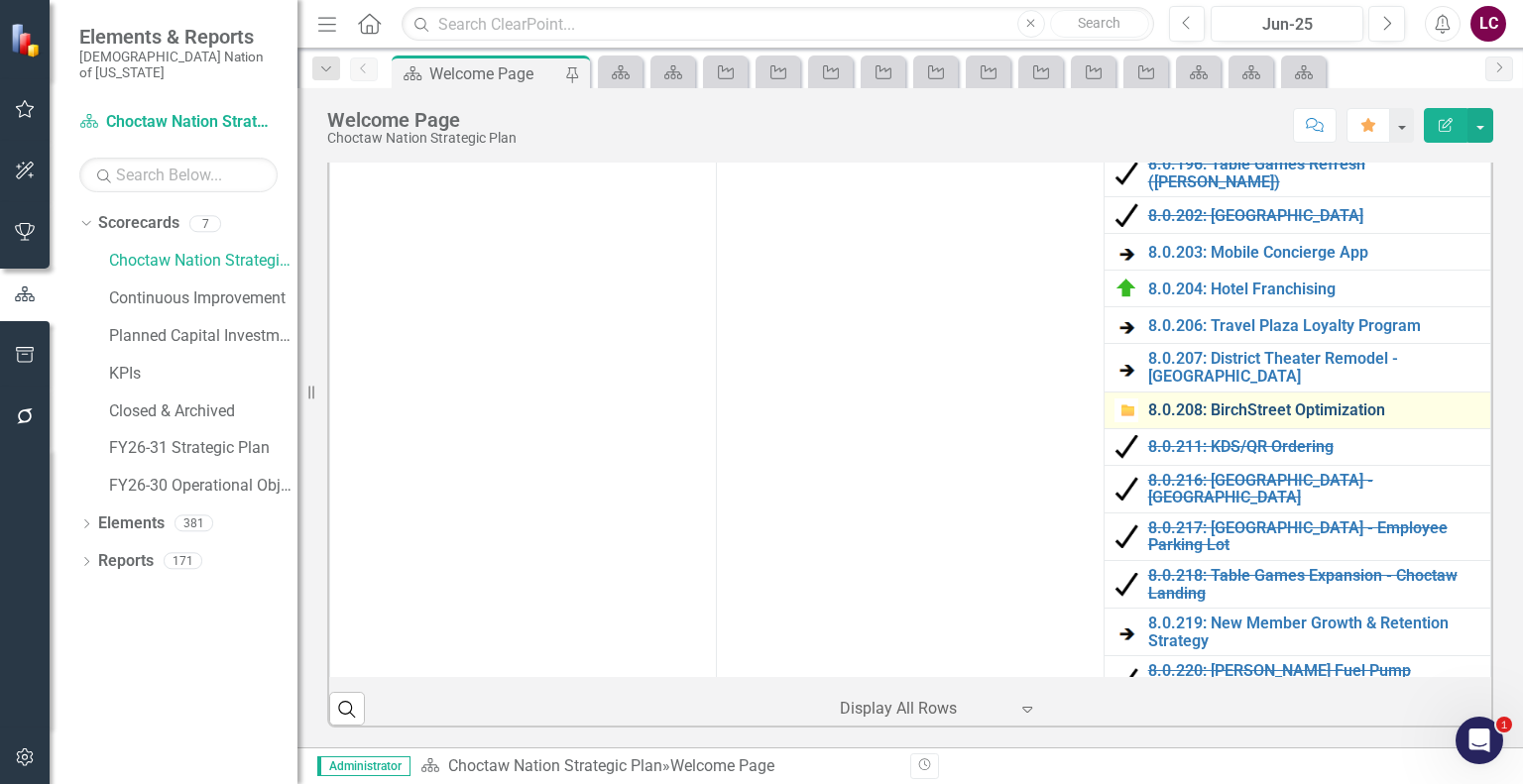 click on "8.0.208: BirchStreet Optimization" at bounding box center (1314, 410) 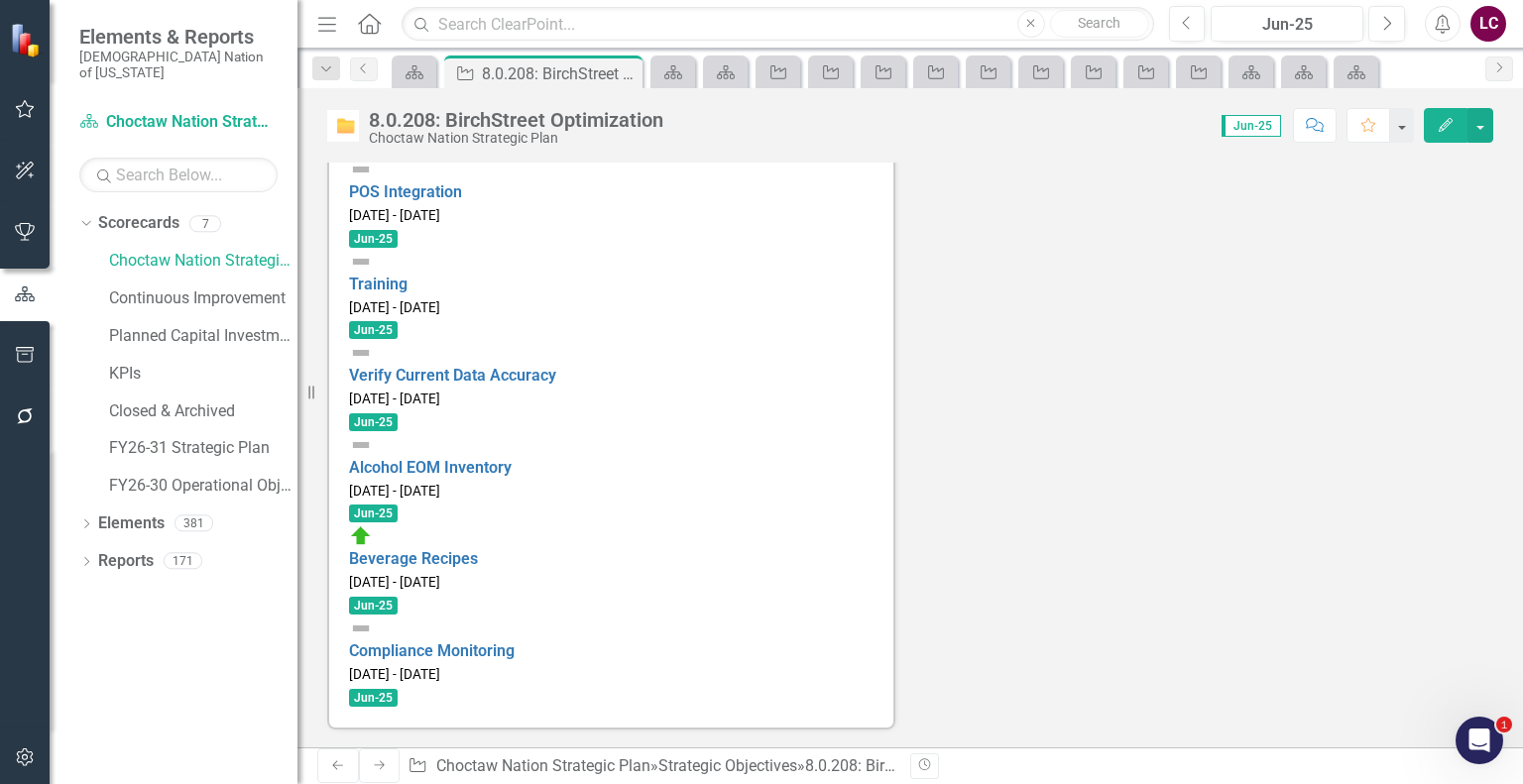 scroll, scrollTop: 3693, scrollLeft: 0, axis: vertical 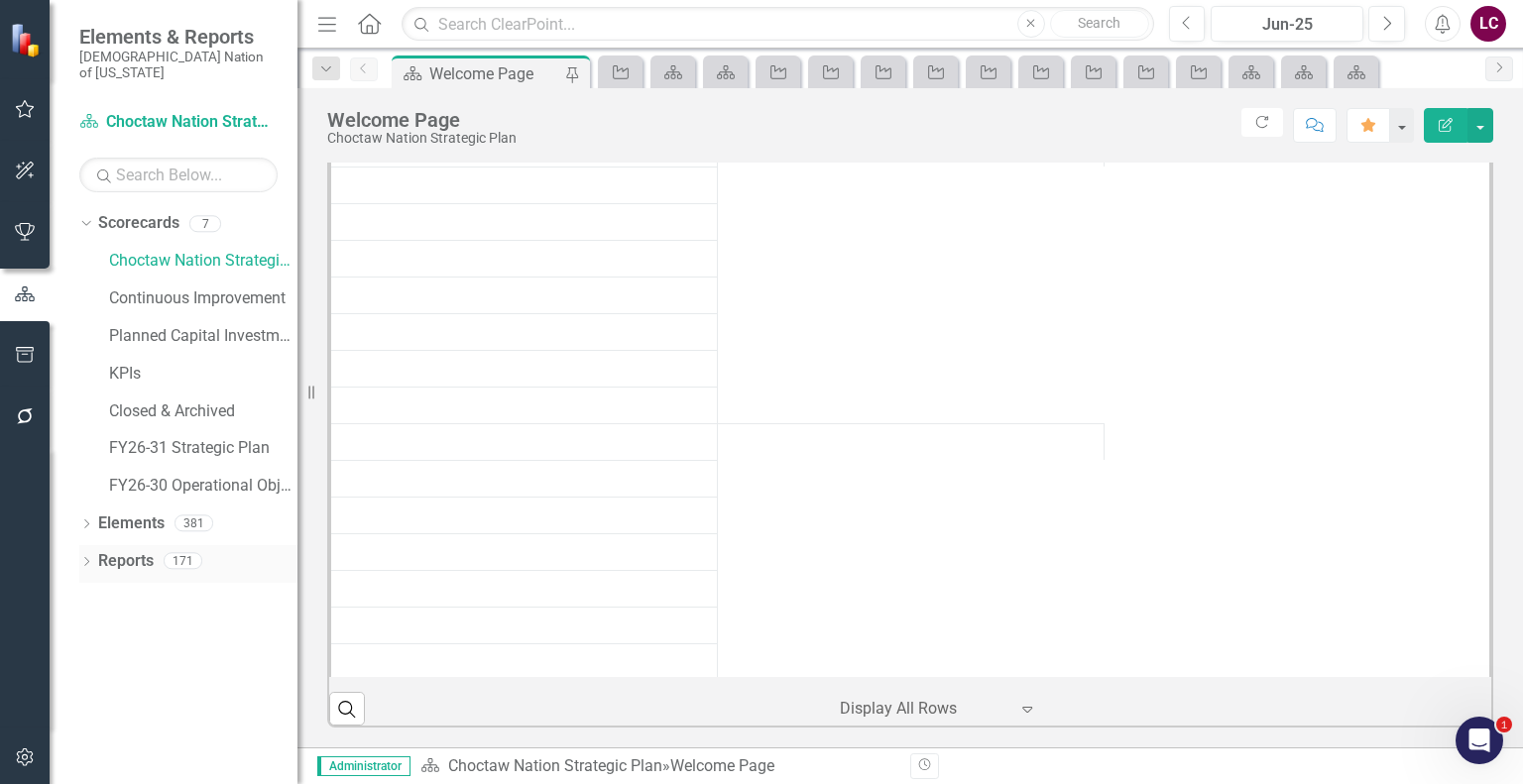 click on "Reports" at bounding box center (126, 561) 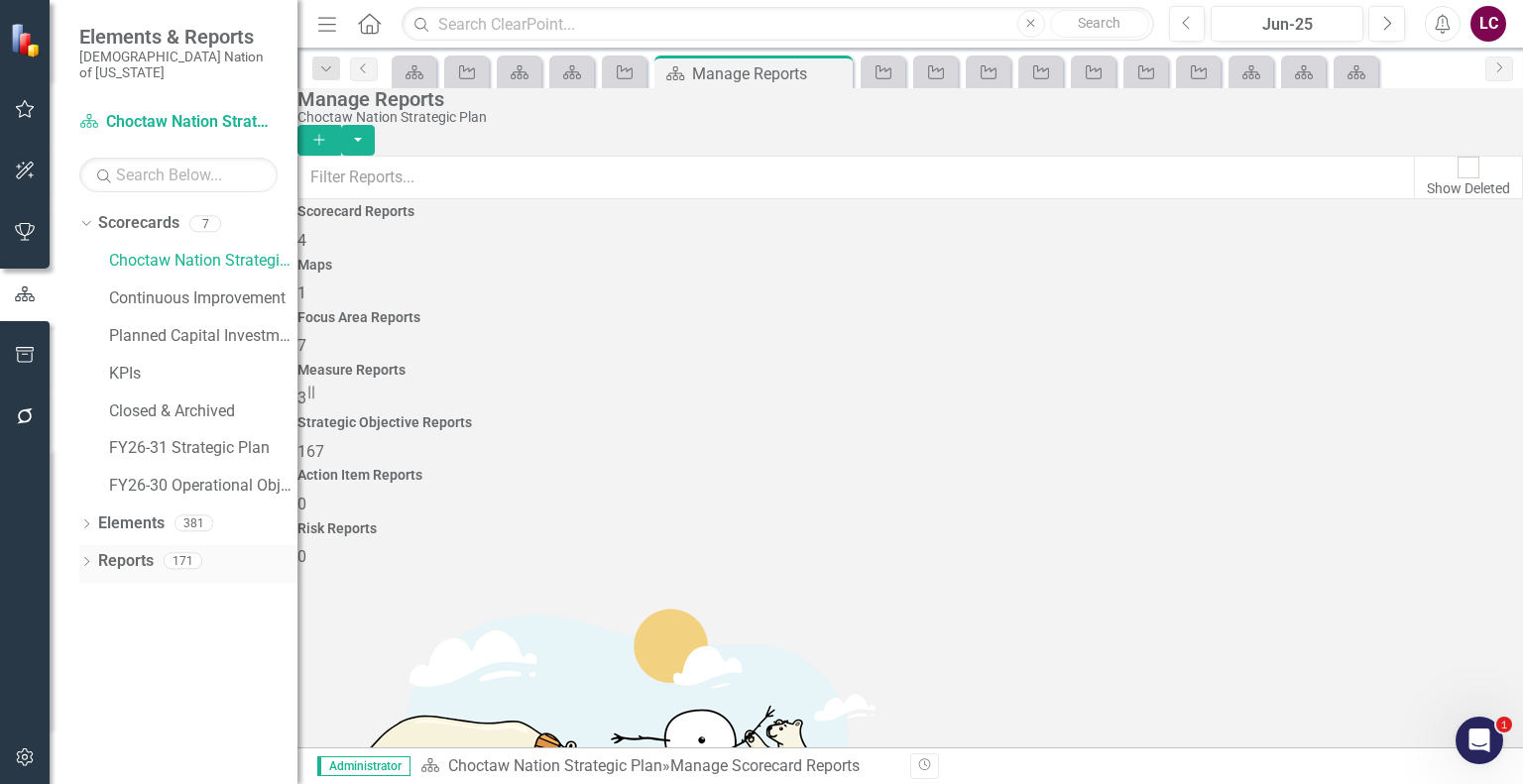click on "Reports" at bounding box center (126, 561) 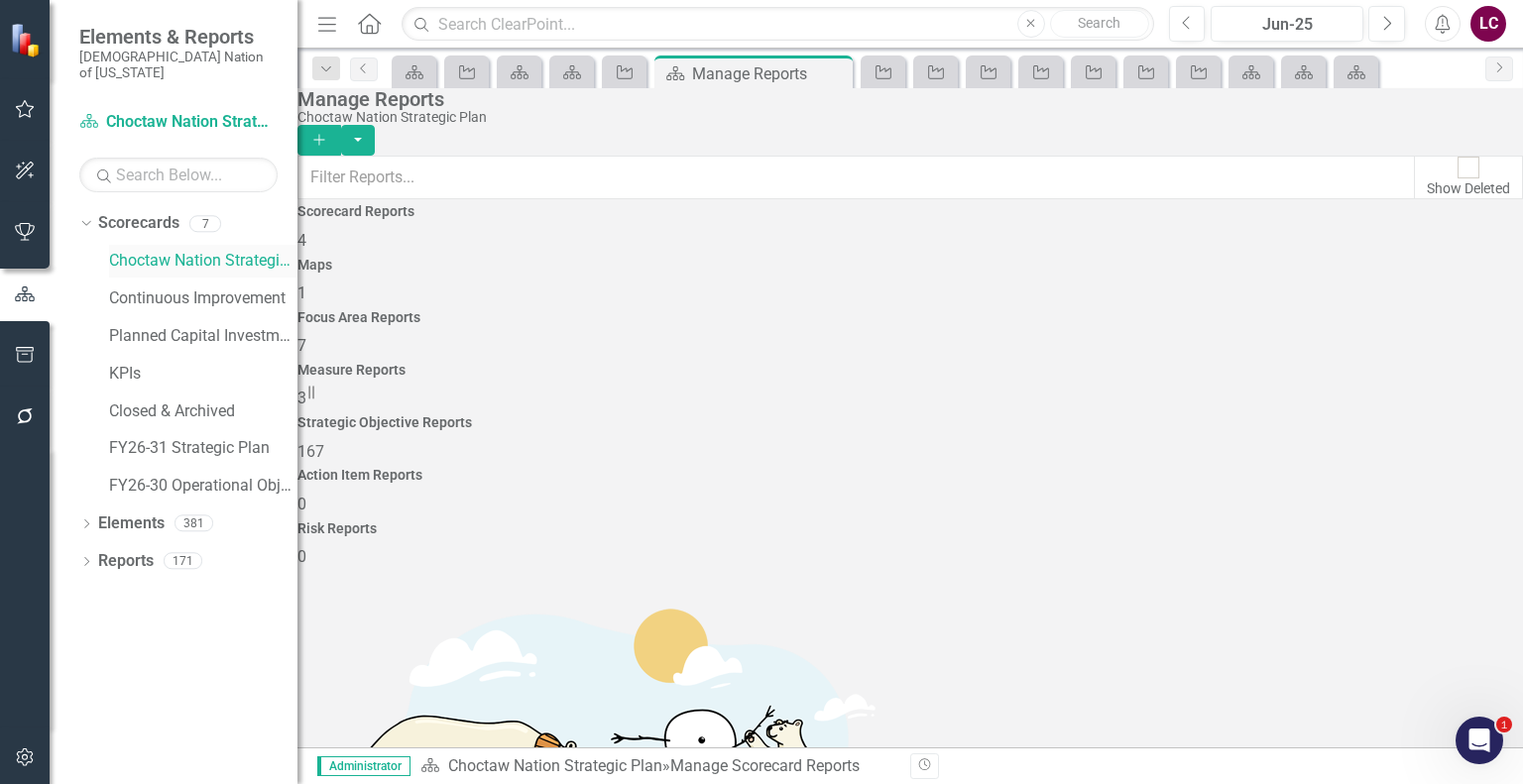 click on "Choctaw Nation Strategic Plan" at bounding box center (203, 261) 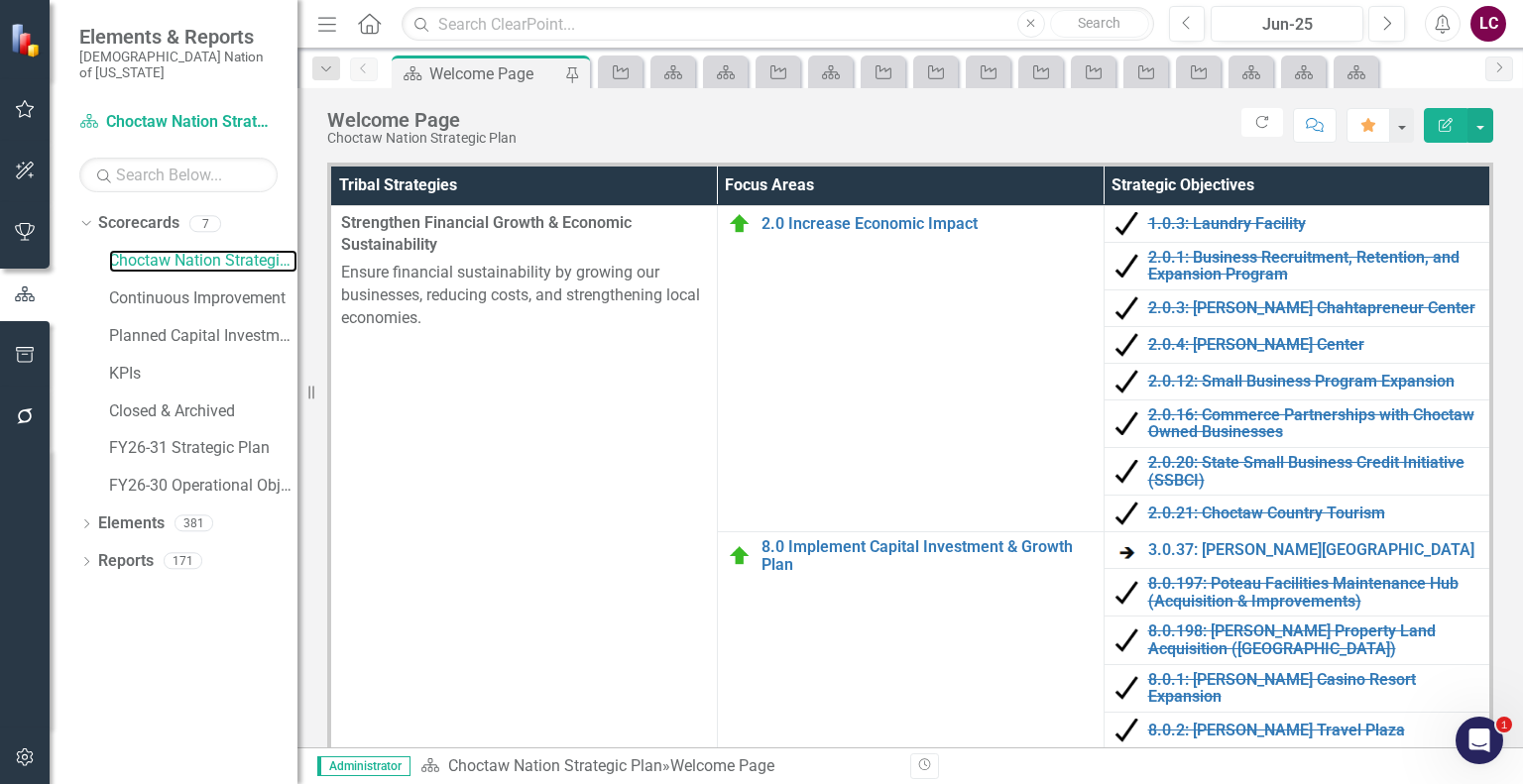 scroll, scrollTop: 595, scrollLeft: 0, axis: vertical 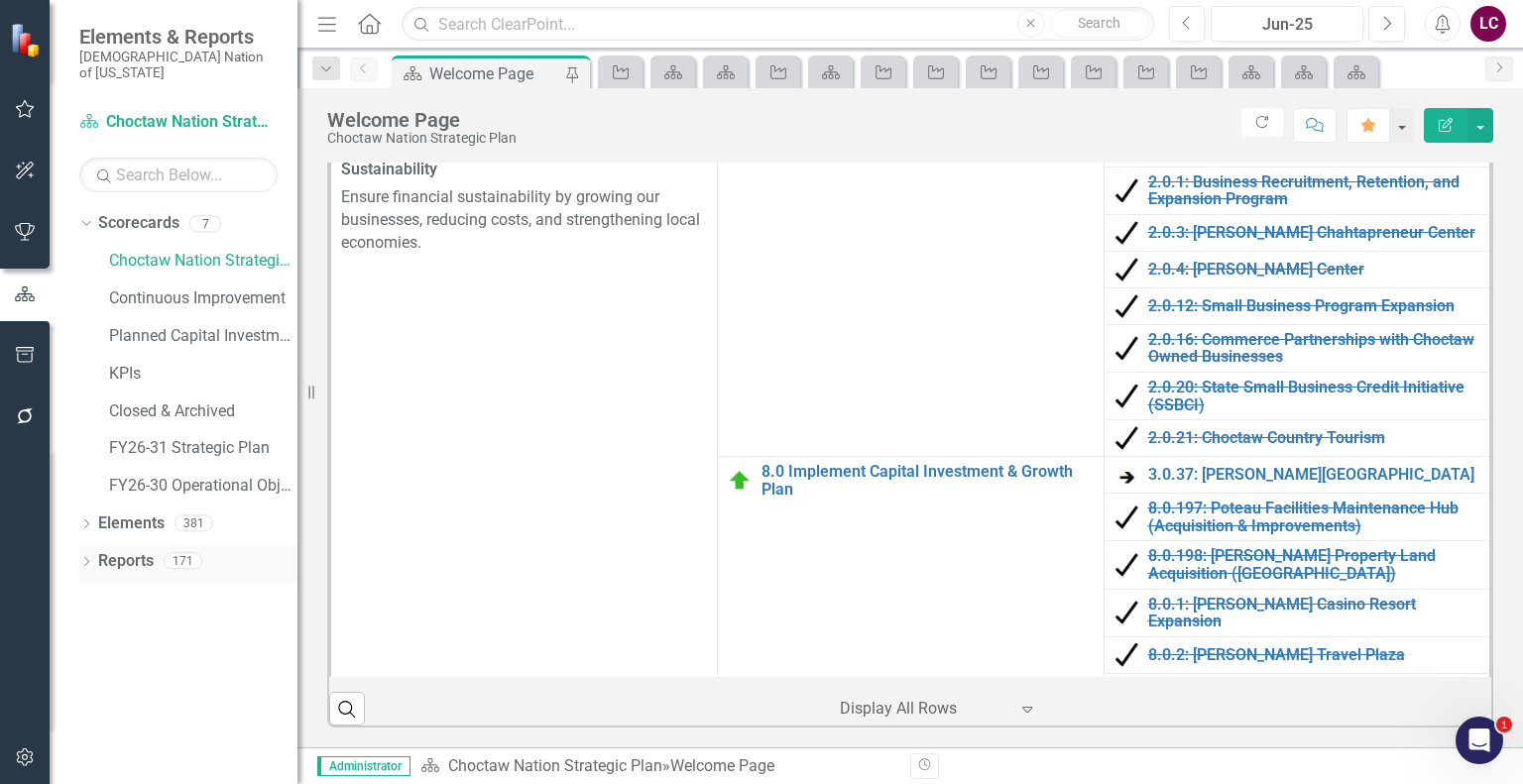 drag, startPoint x: 119, startPoint y: 546, endPoint x: 138, endPoint y: 546, distance: 19 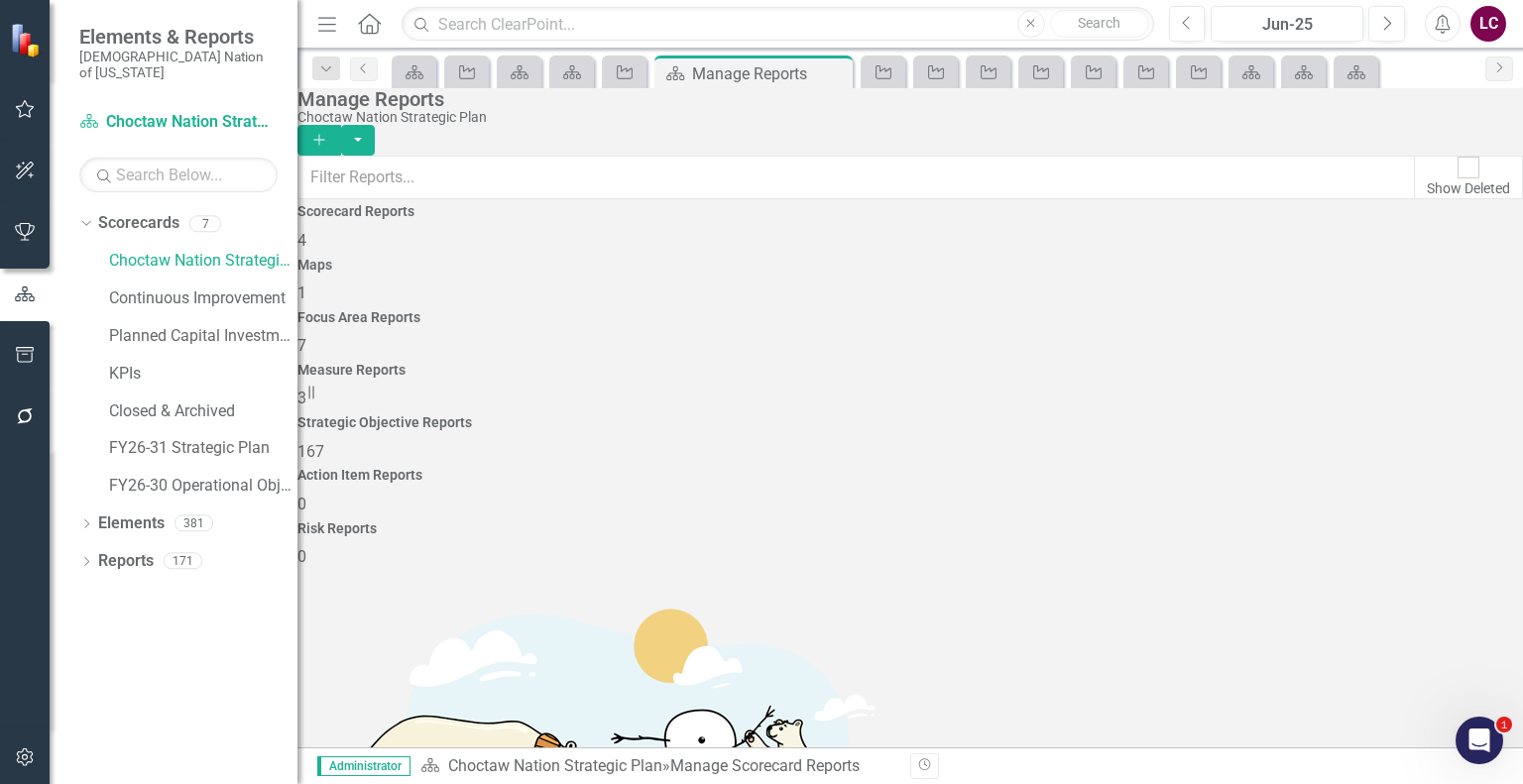 click on "167" at bounding box center (310, 451) 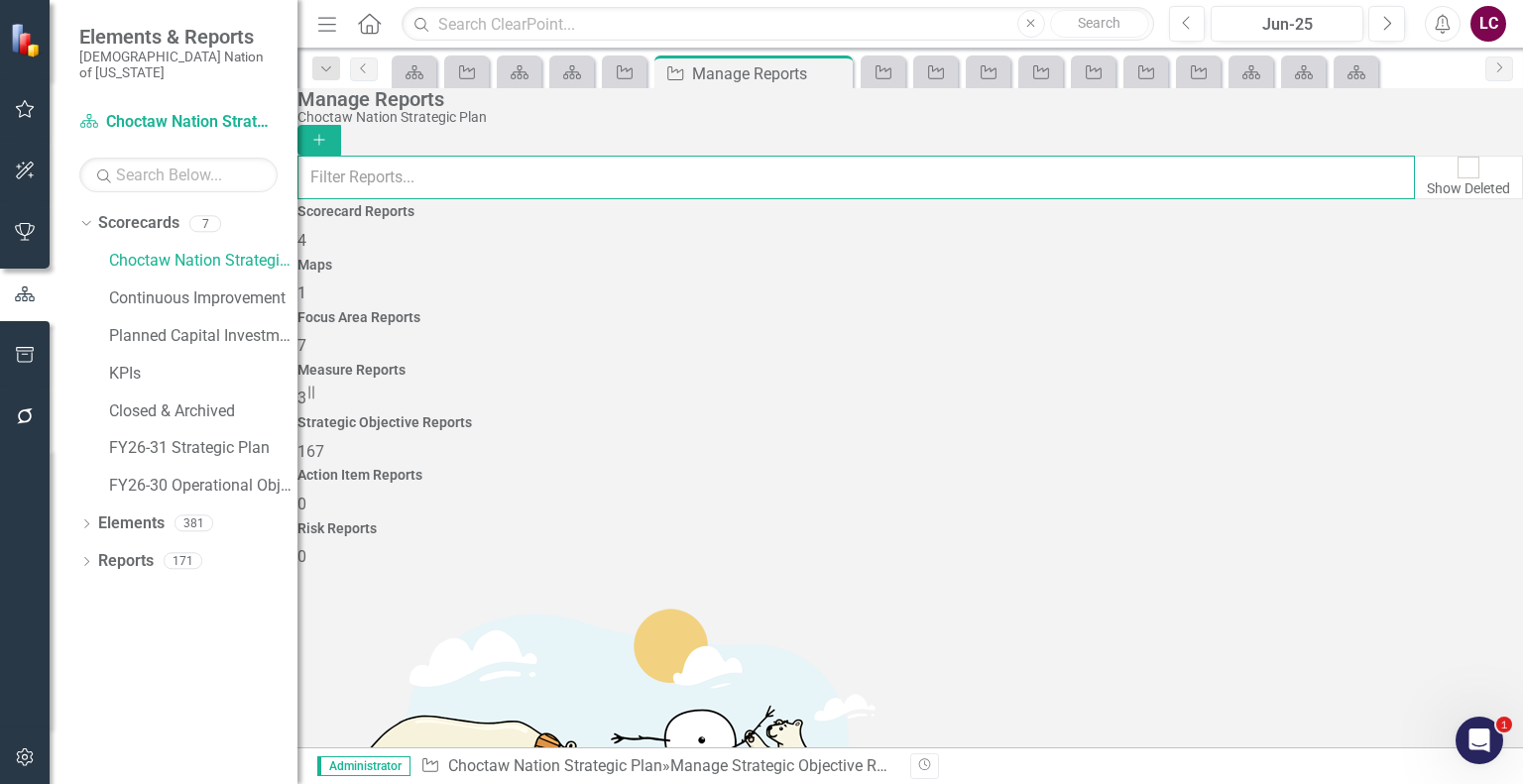 click at bounding box center (856, 177) 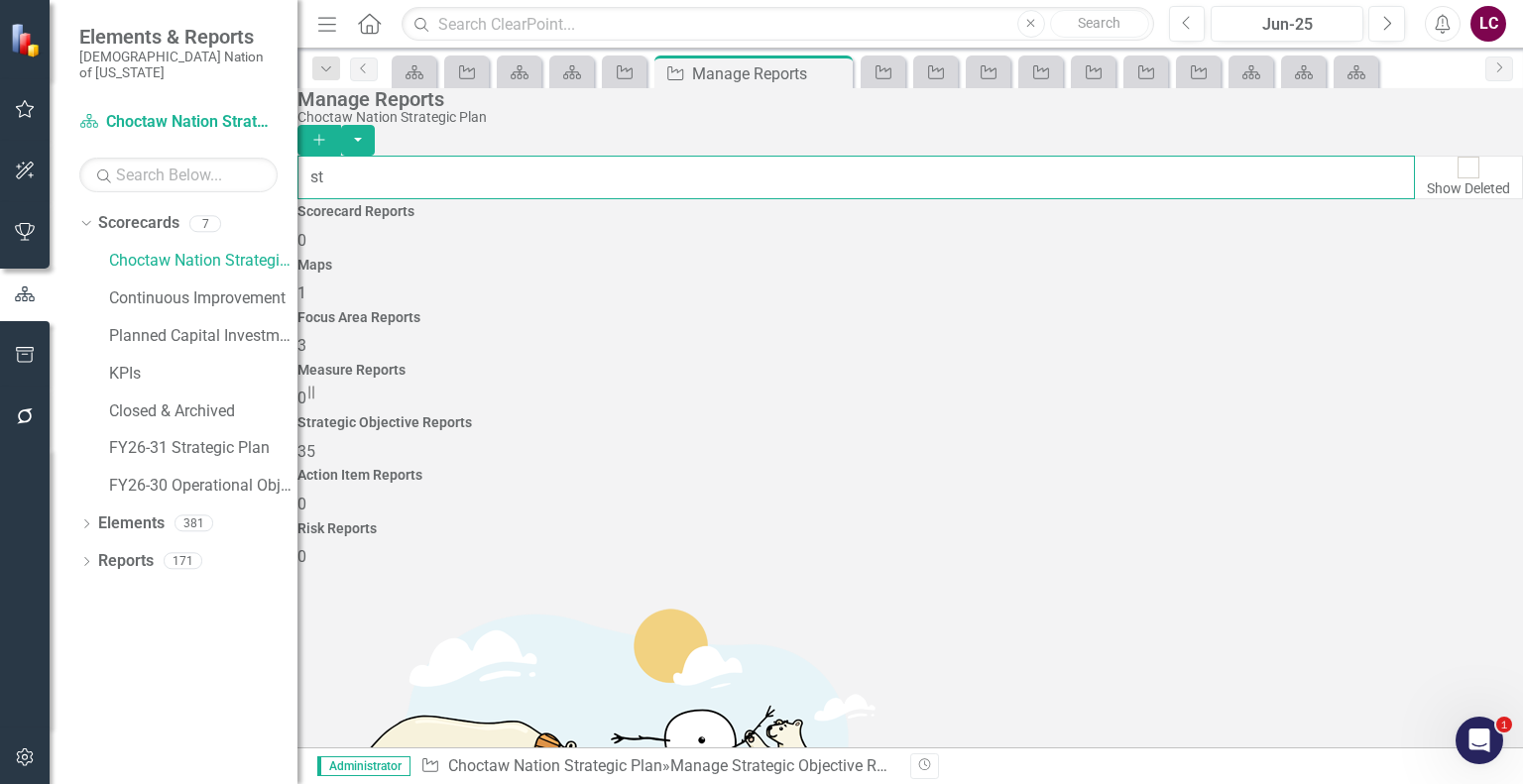 type on "s" 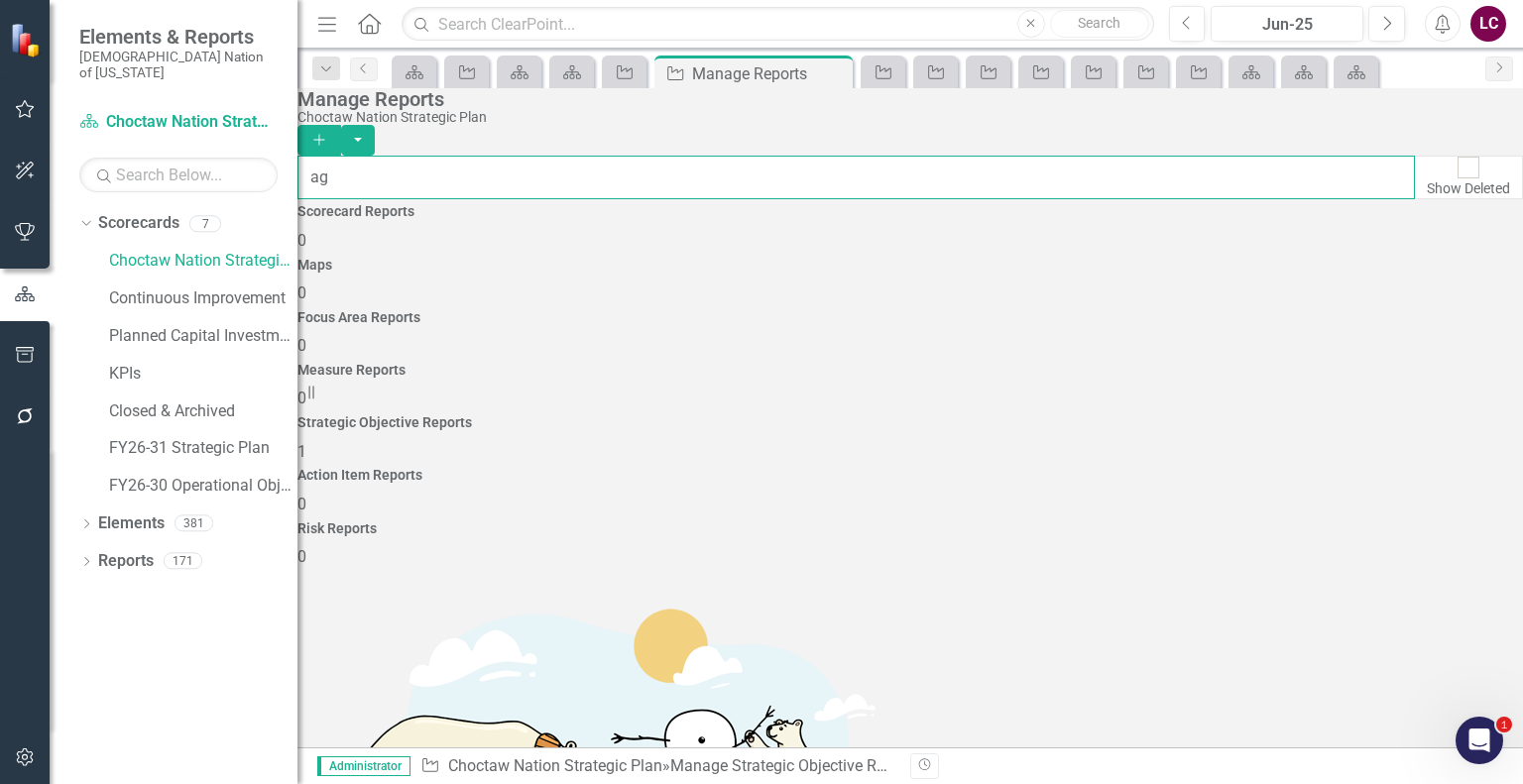 type on "a" 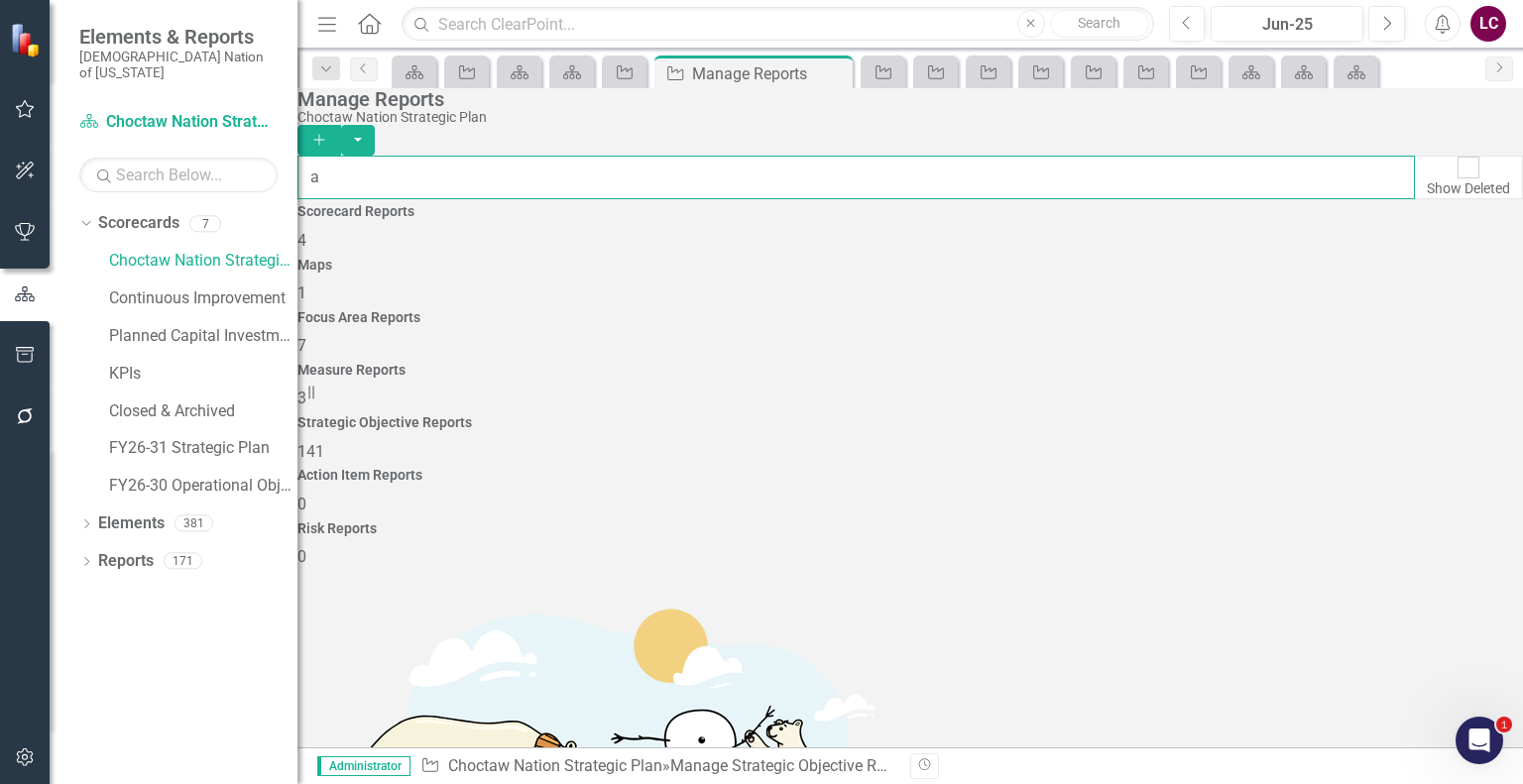 type 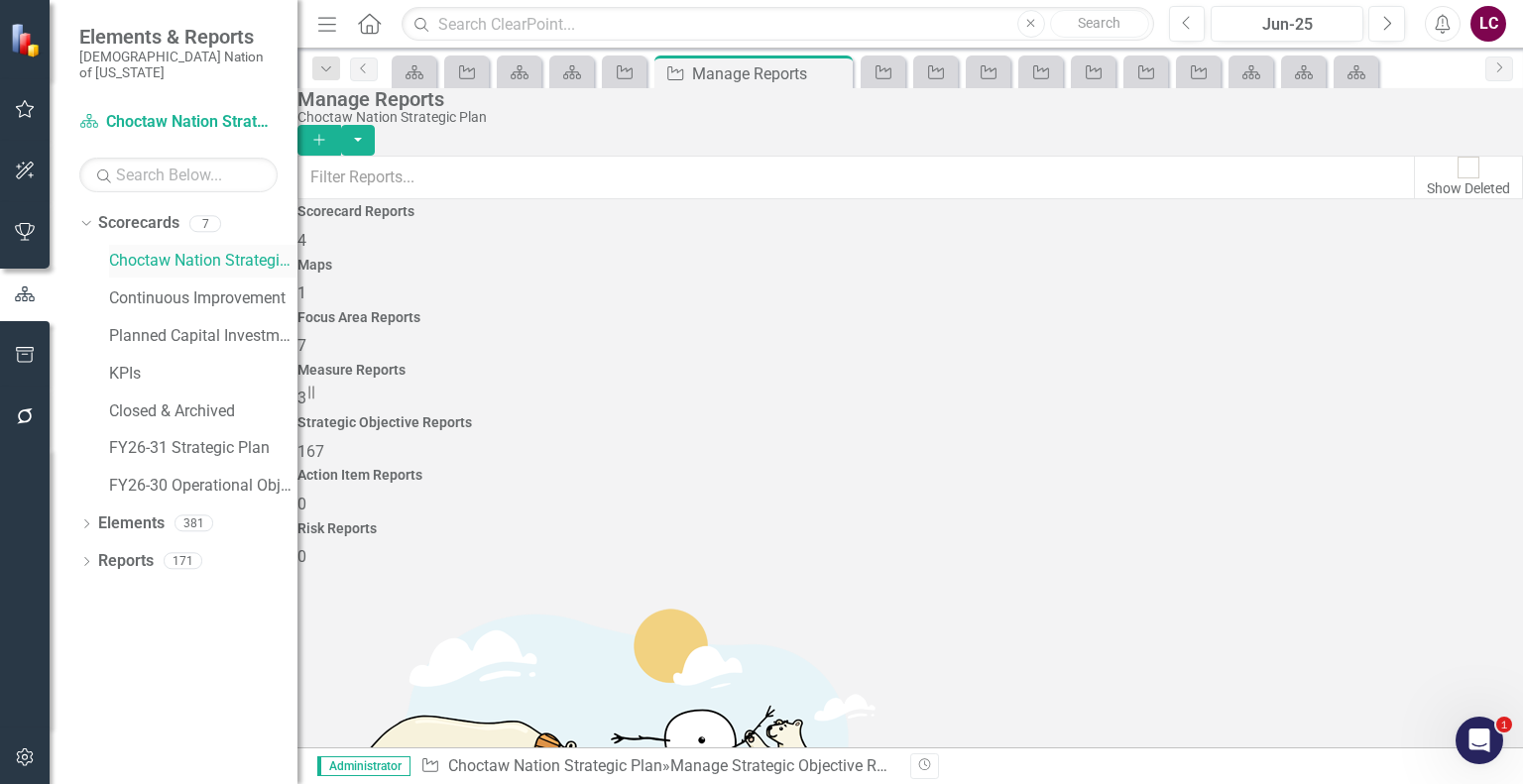 click on "Choctaw Nation Strategic Plan" at bounding box center [203, 261] 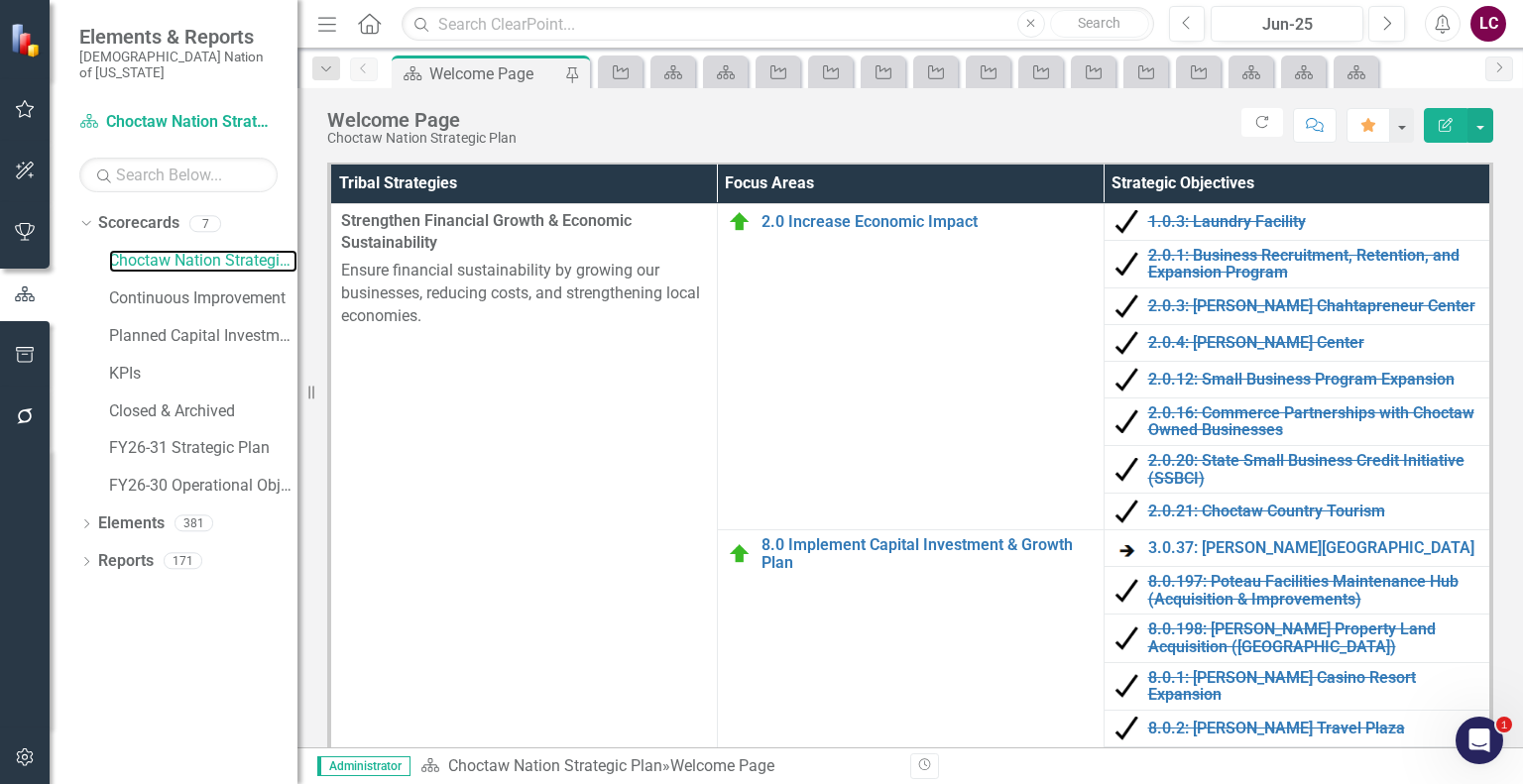 scroll, scrollTop: 595, scrollLeft: 0, axis: vertical 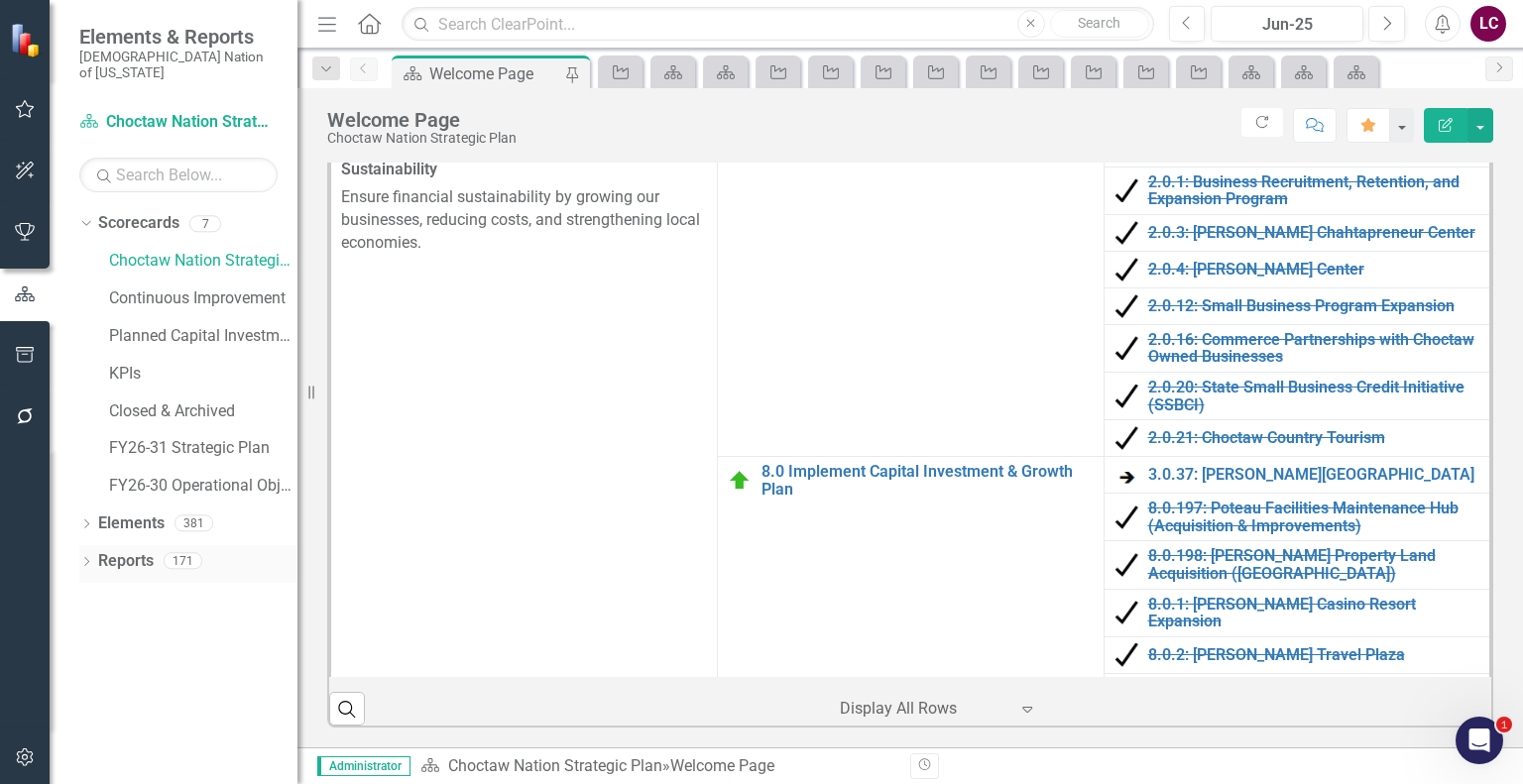 click on "Reports" at bounding box center (126, 561) 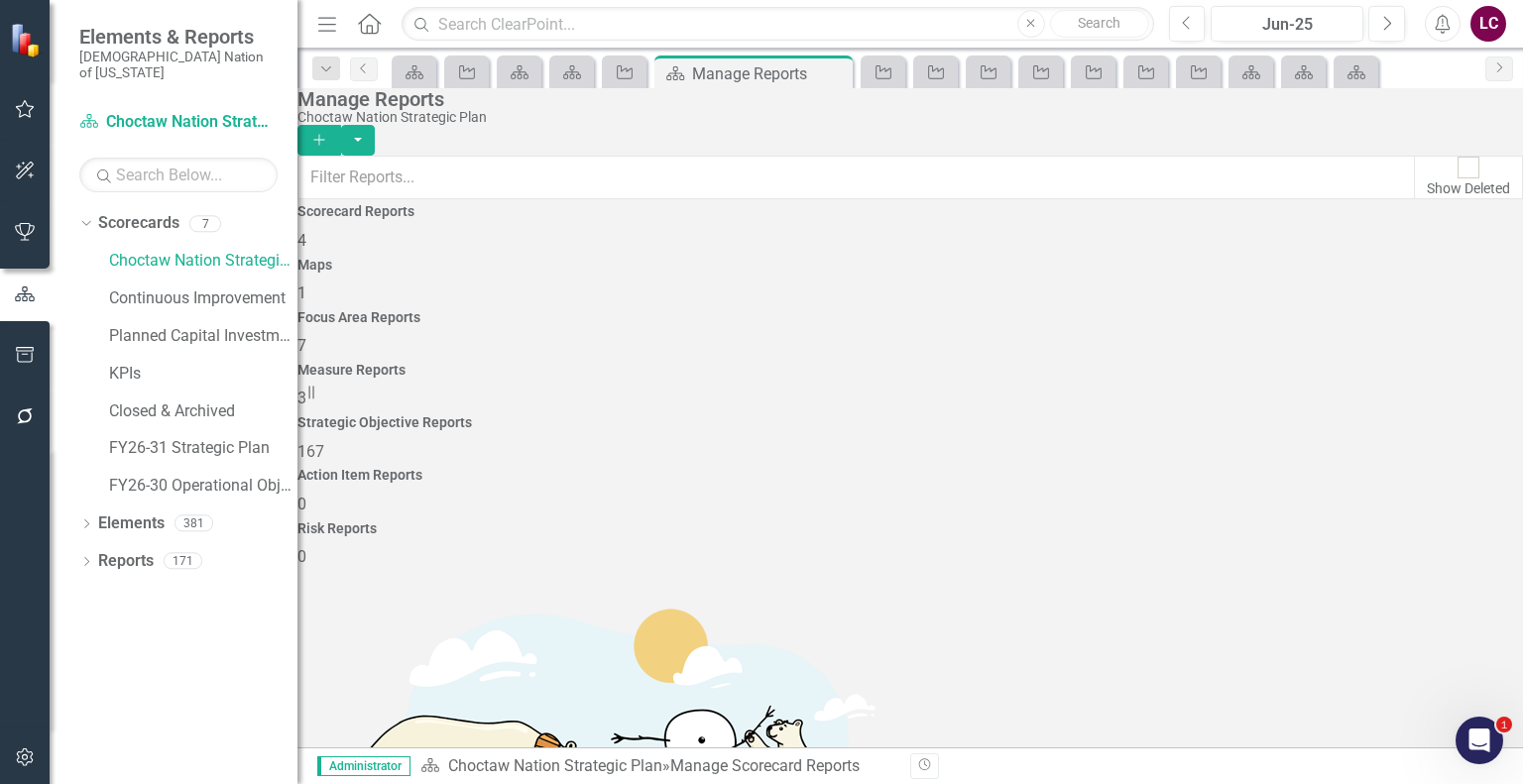 click on "167" at bounding box center [310, 451] 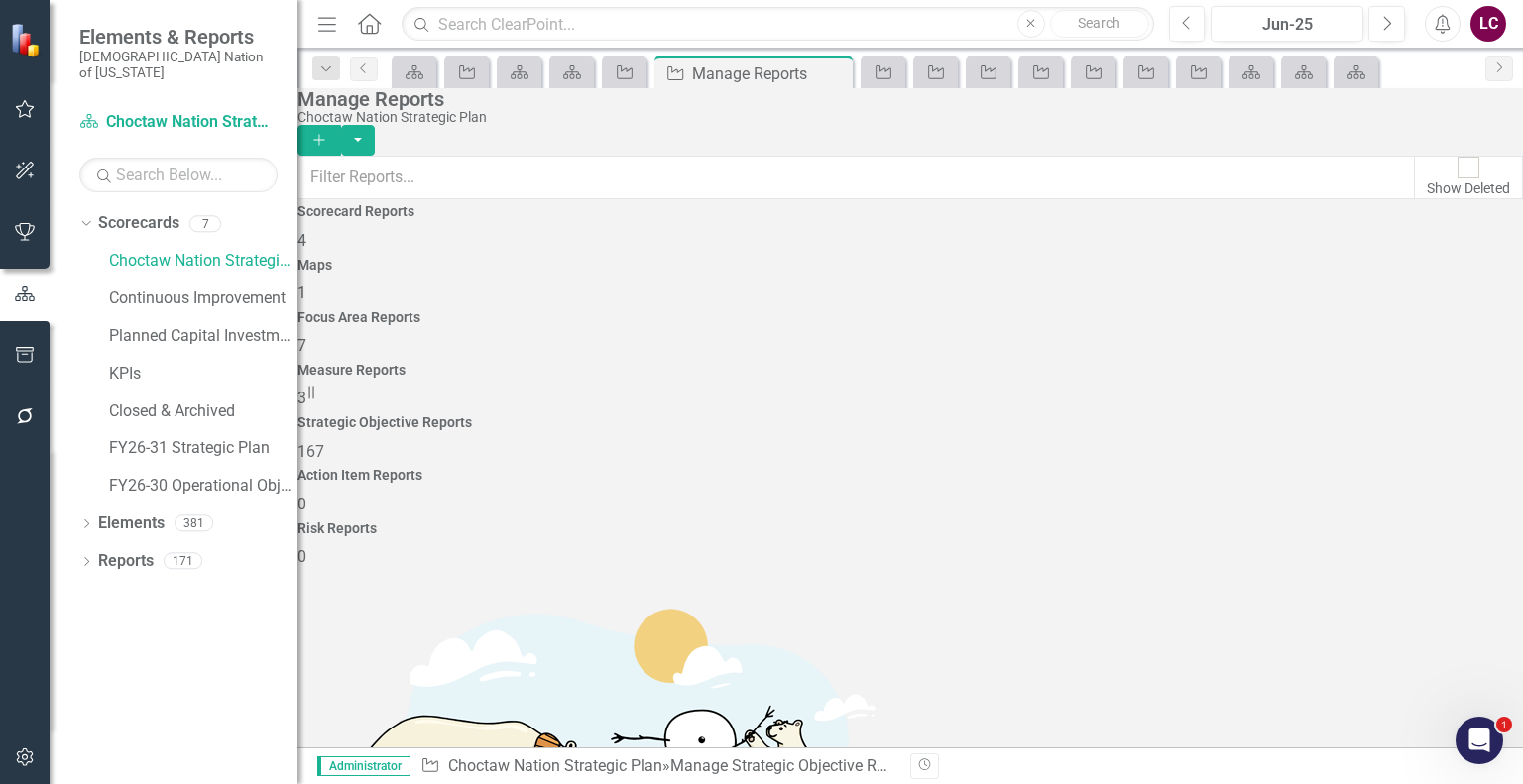 scroll, scrollTop: 0, scrollLeft: 0, axis: both 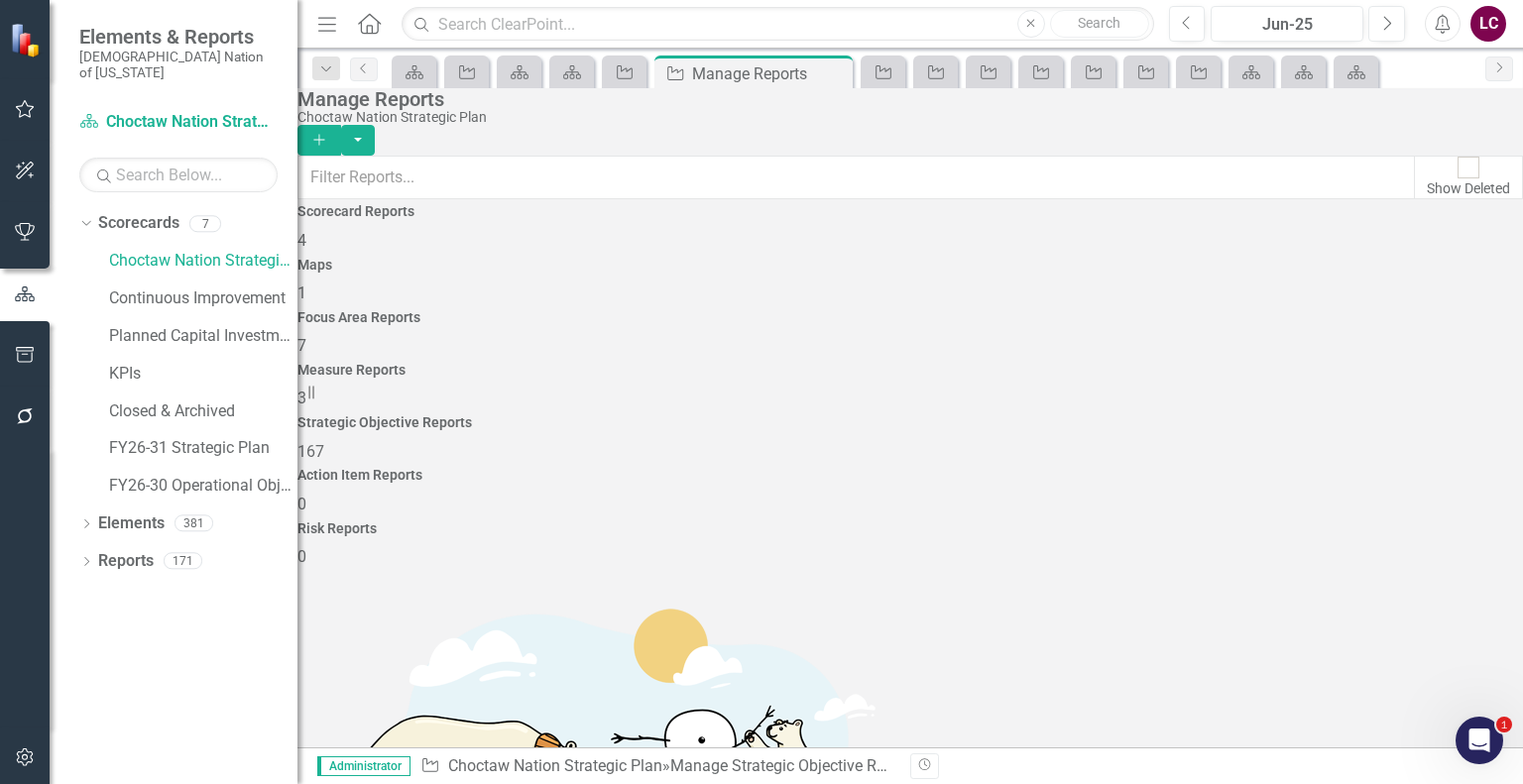 click on "Strategic Plan Summary Report" at bounding box center [445, 1029] 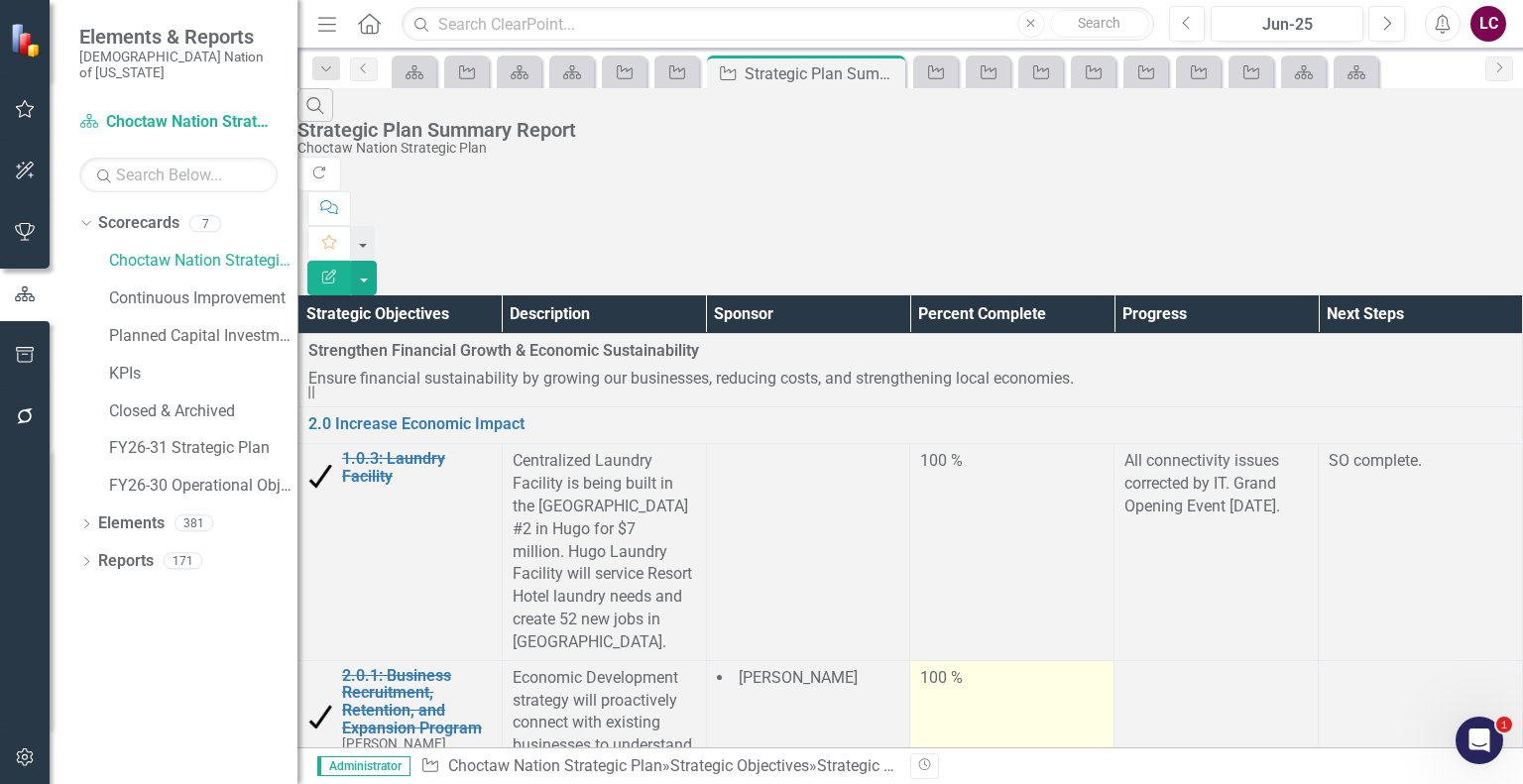 scroll, scrollTop: 0, scrollLeft: 0, axis: both 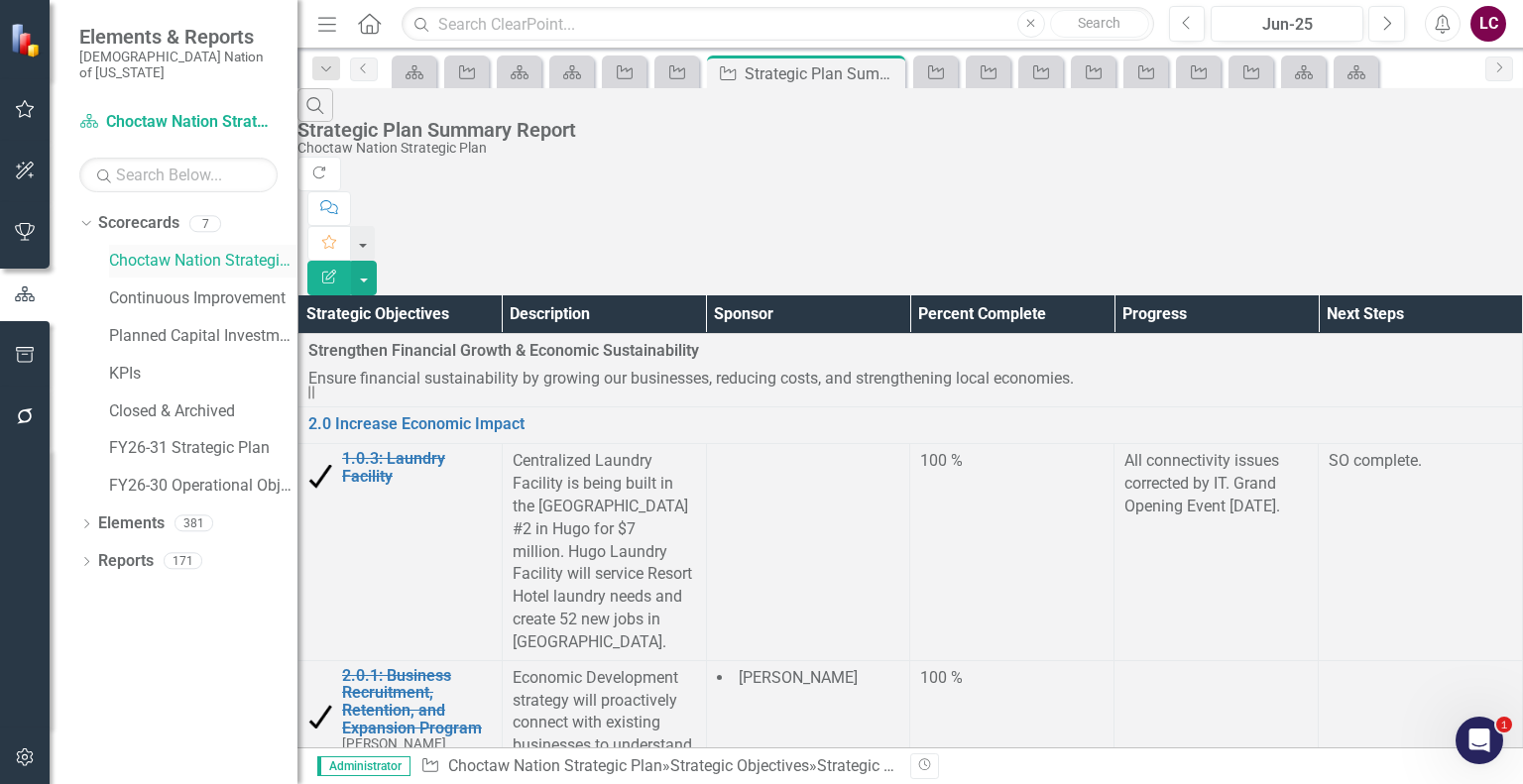 click on "Choctaw Nation Strategic Plan" at bounding box center (203, 261) 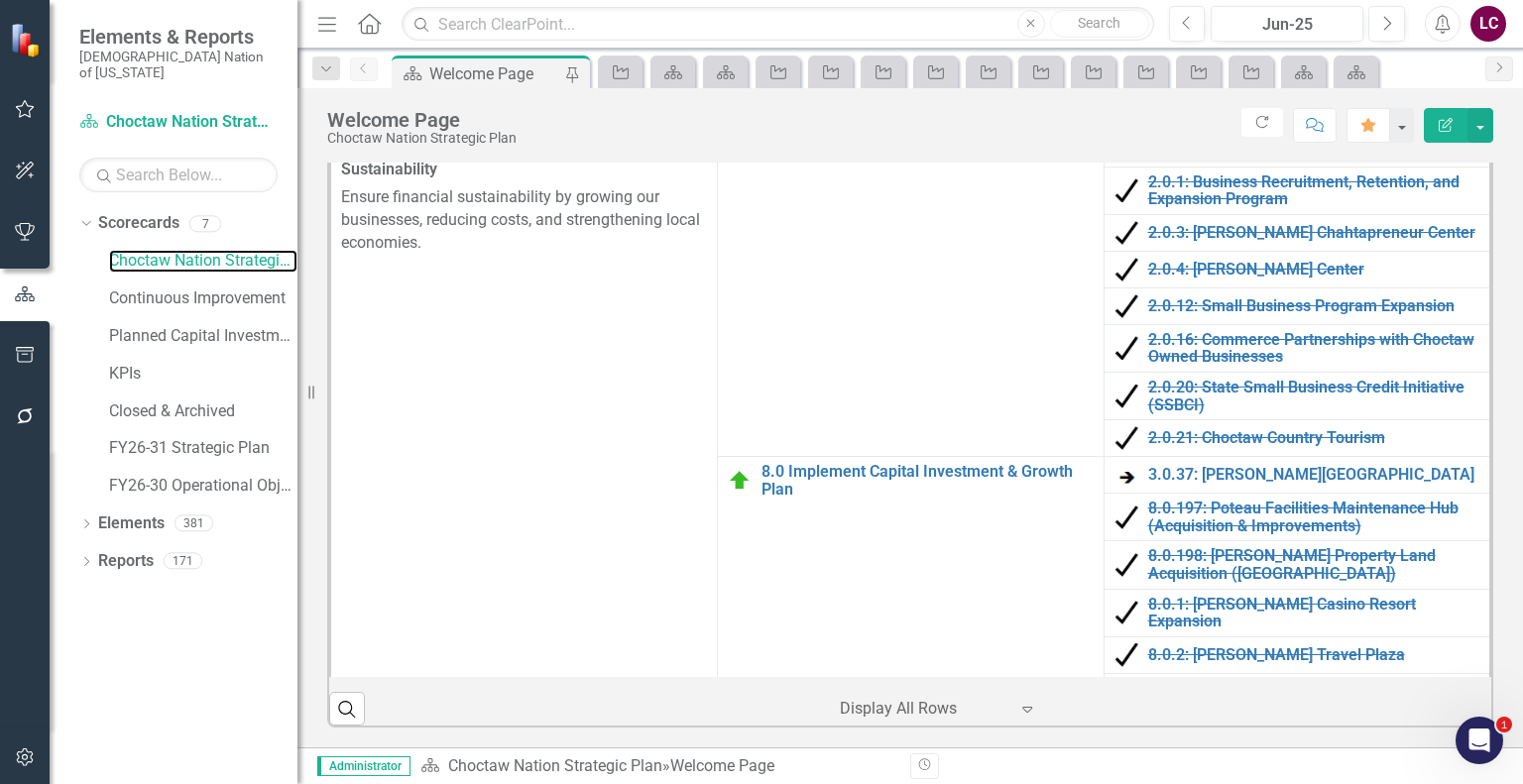 scroll, scrollTop: 892, scrollLeft: 0, axis: vertical 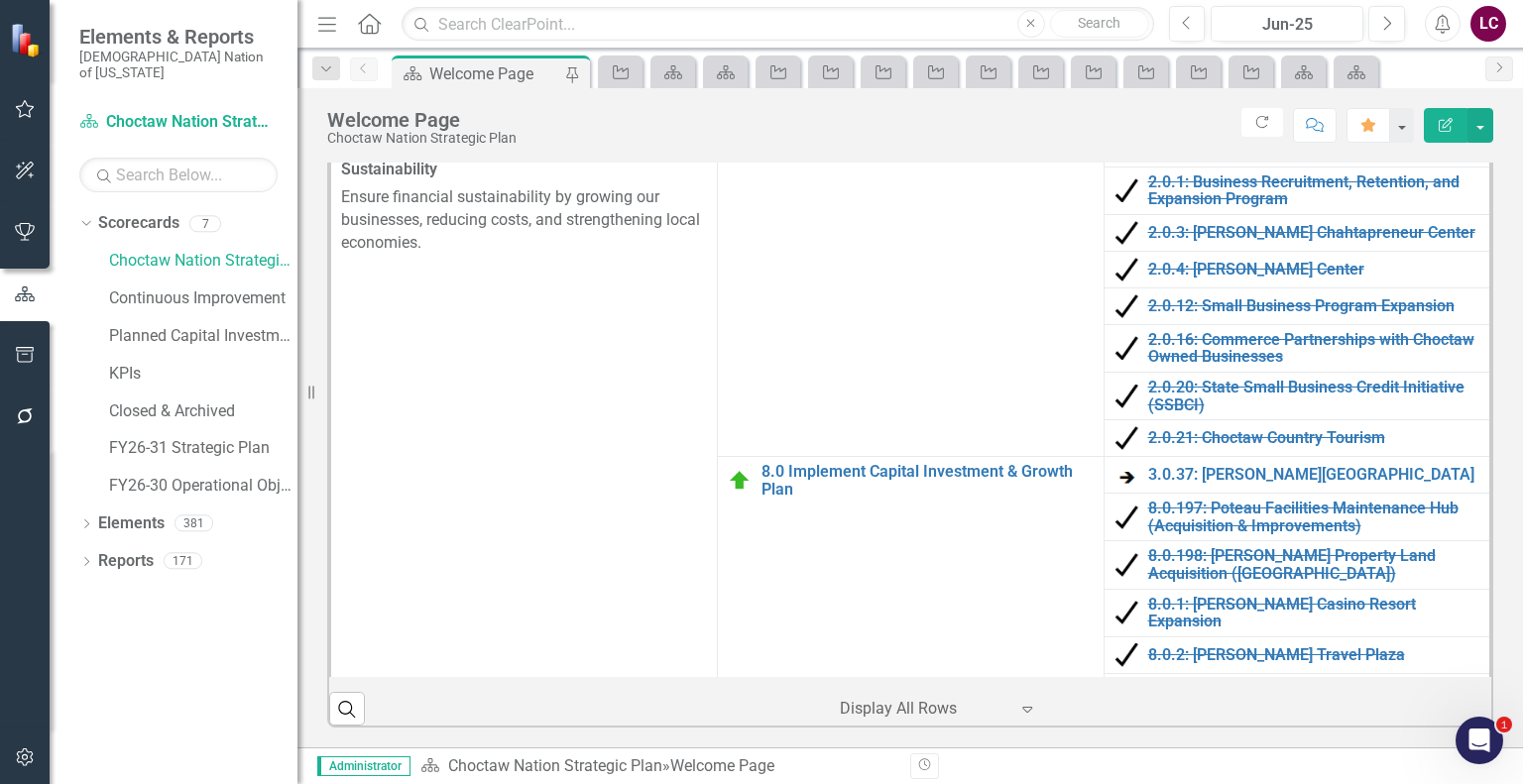 click on "Tribal Strategies Focus Areas Strategic Objectives Strengthen Financial Growth & Economic Sustainability Ensure financial sustainability by growing our businesses, reducing costs, and strengthening local economies. 2.0 Increase Economic Impact Link Map View Link Map Edit Edit Focus Area Link Open Element 1.0.3: Laundry Facility Link Map View Link Map Edit Edit Strategic Objective Link Open Element 2.0.1: Business Recruitment, Retention, and Expansion Program Link Map View Link Map Edit Edit Strategic Objective Link Open Element 2.0.3: Durant Chahtapreneur Center Link Map View Link Map Edit Edit Strategic Objective Link Open Element 2.0.4: Idabel Chahtapreneur Center Link Map View Link Map Edit Edit Strategic Objective Link Open Element 2.0.12: Small Business Program Expansion Link Map View Link Map Edit Edit Strategic Objective Link Open Element 2.0.16: Commerce Partnerships with Choctaw Owned Businesses Link Map View Link Map Edit Edit Strategic Objective Link Open Element Link Map View Link Map Edit Link 1" at bounding box center [910, 395] 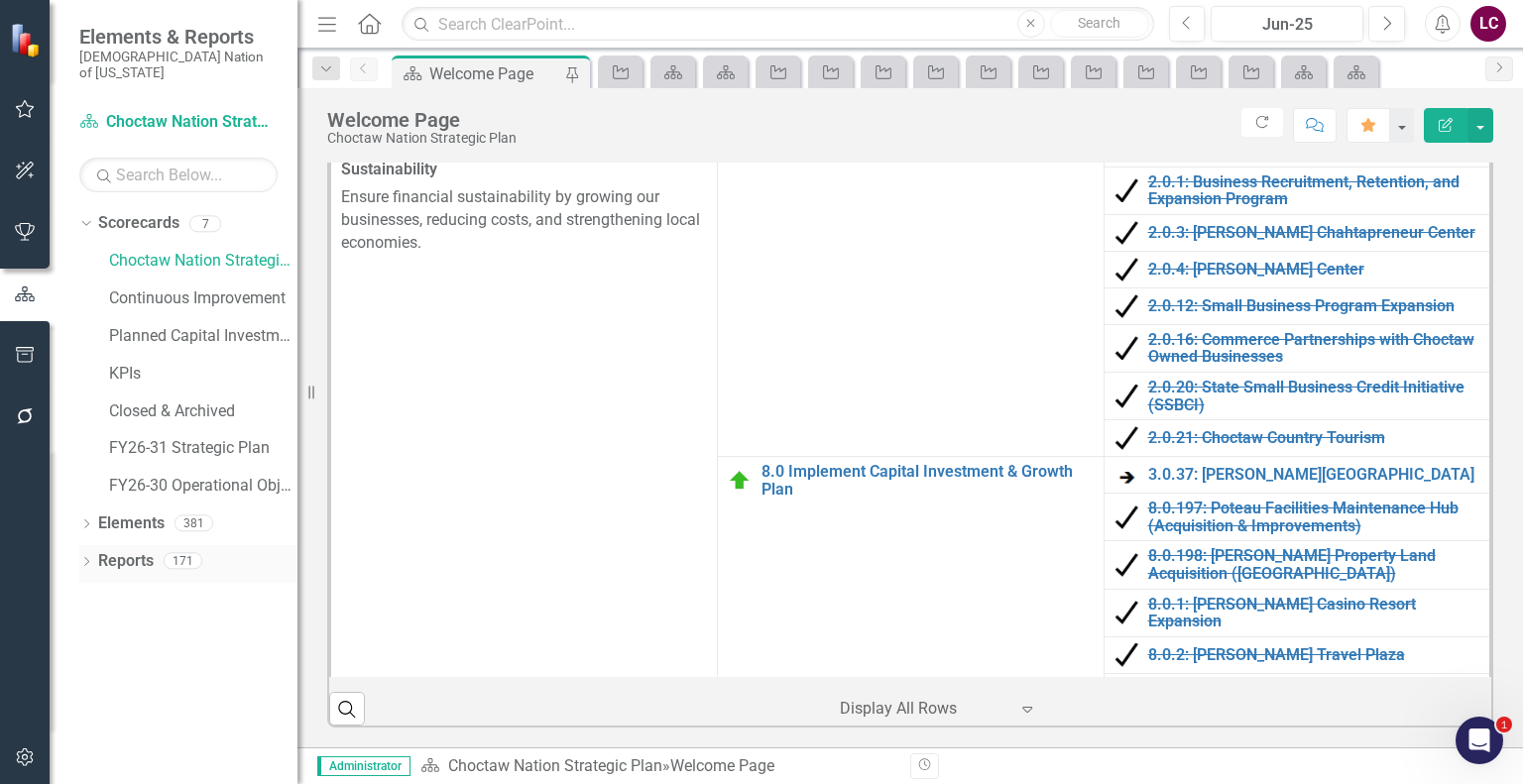click on "Reports" at bounding box center [126, 561] 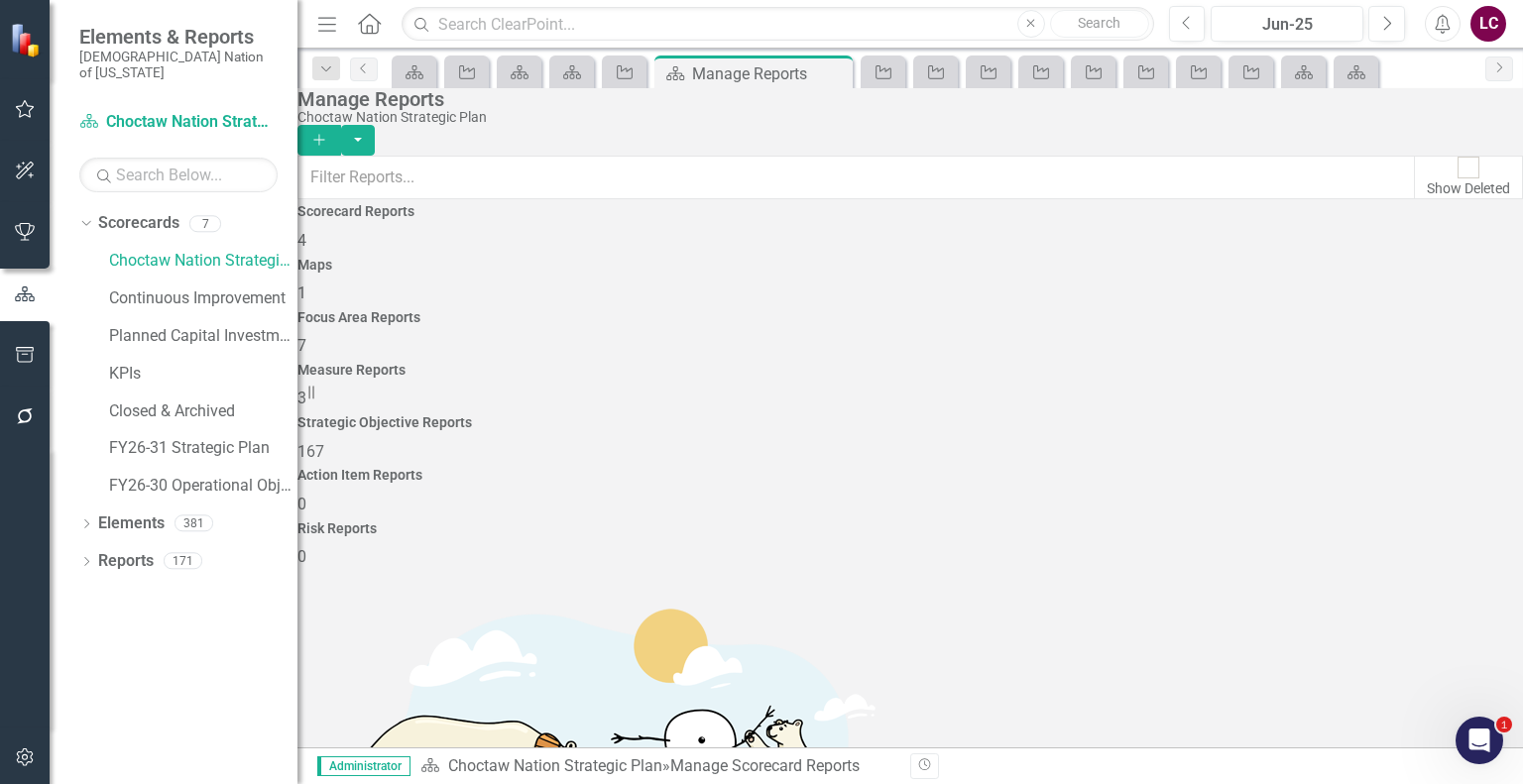 click on "167" at bounding box center [310, 451] 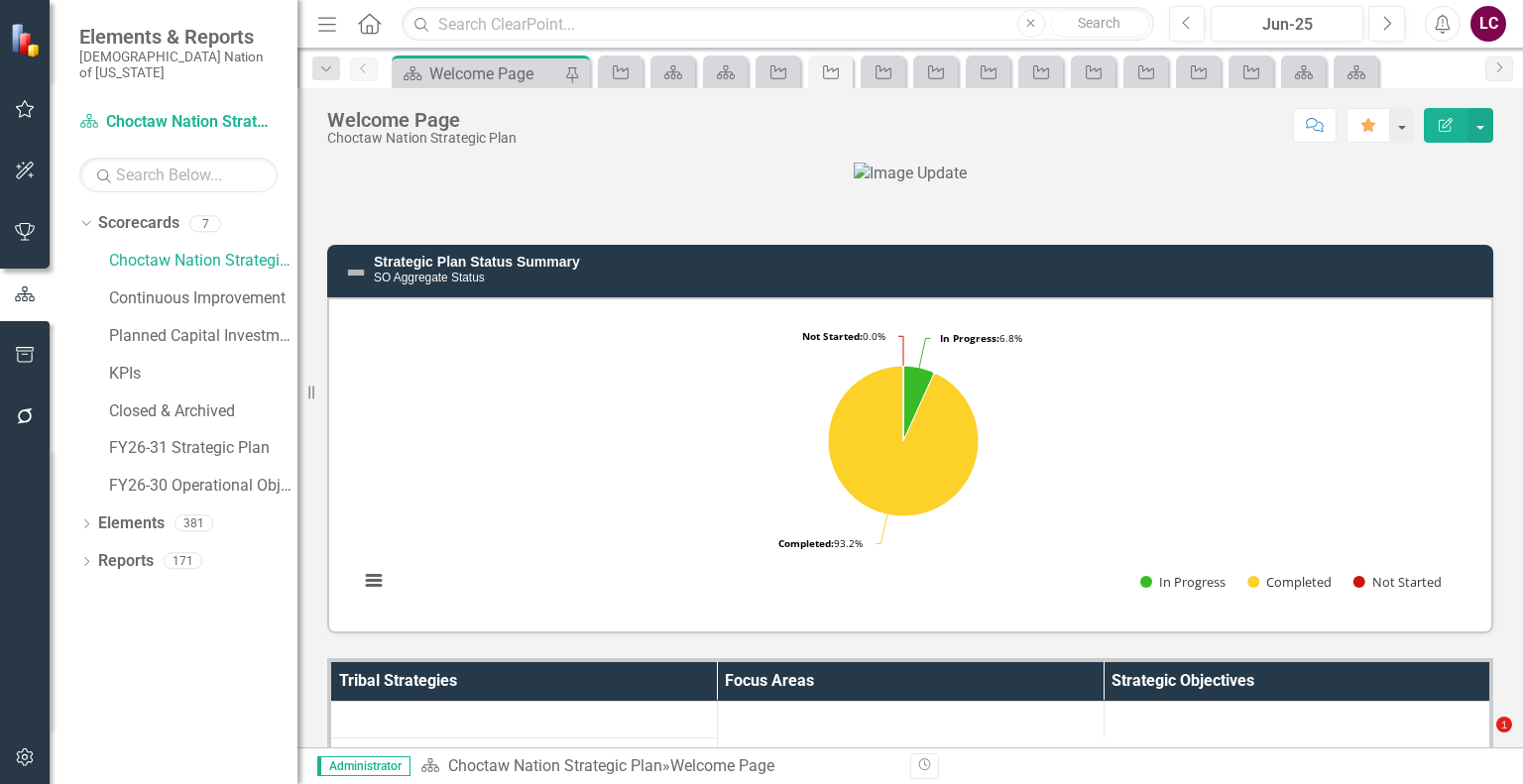 scroll, scrollTop: 0, scrollLeft: 0, axis: both 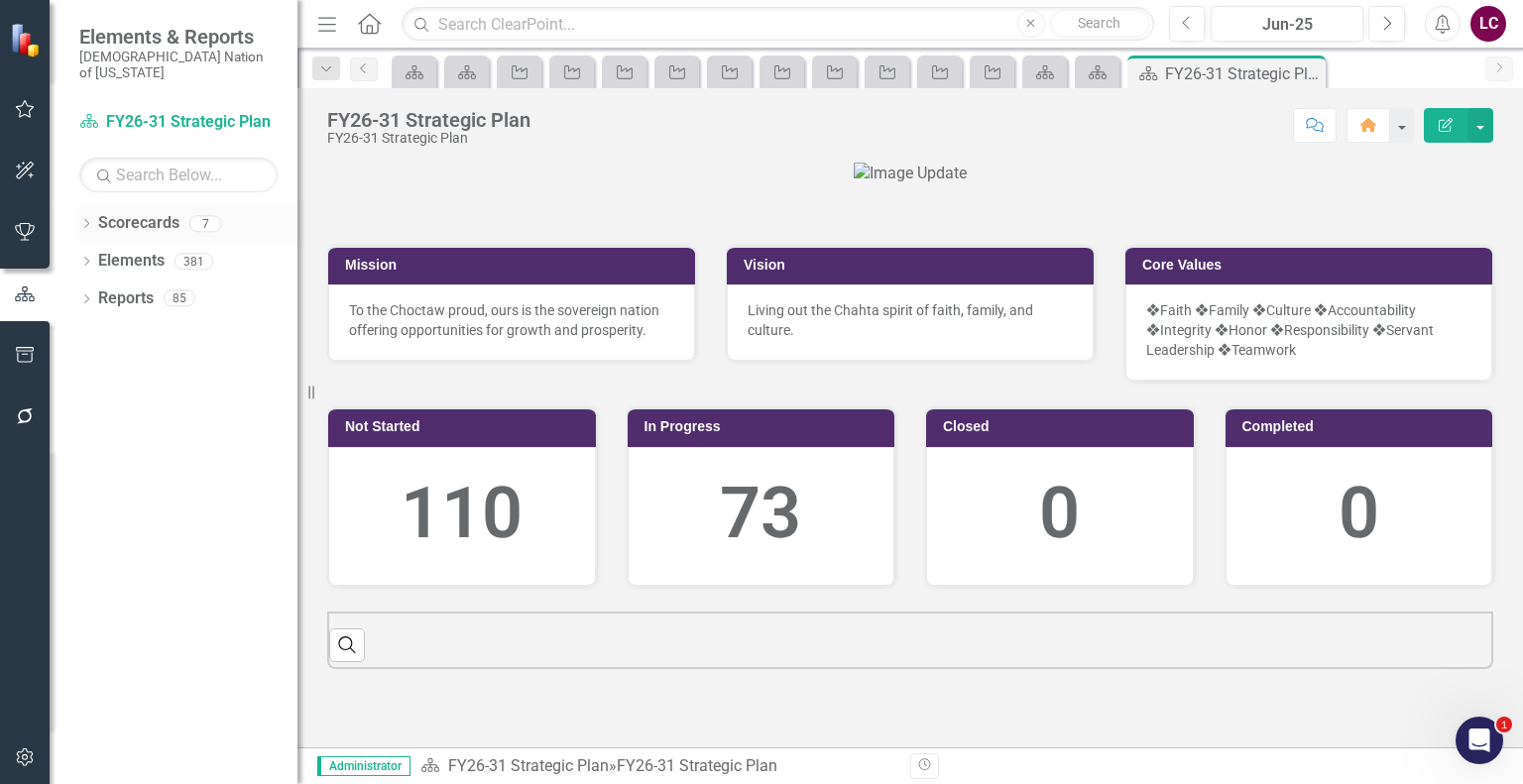click on "Dropdown" 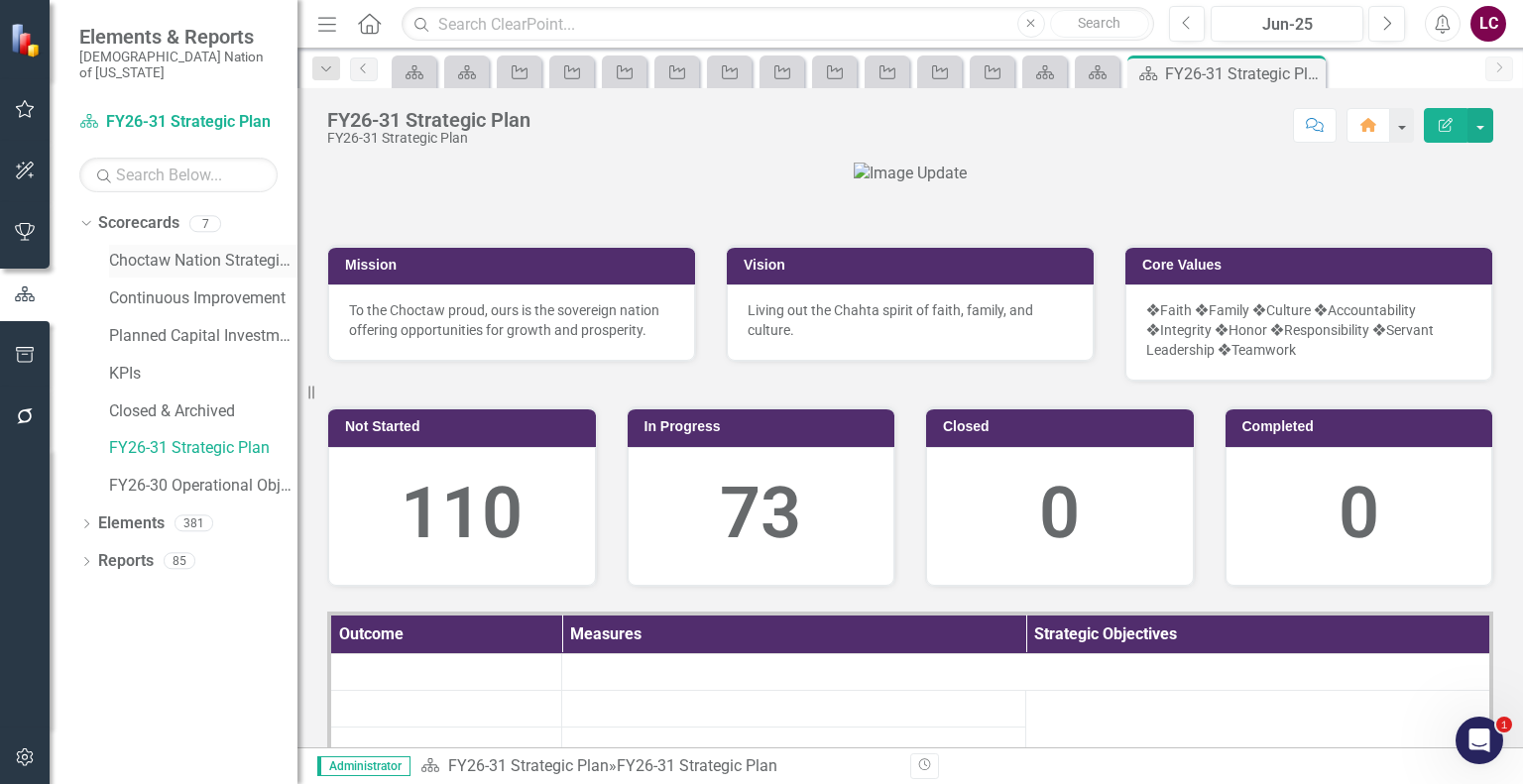 click on "Choctaw Nation Strategic Plan" at bounding box center (203, 261) 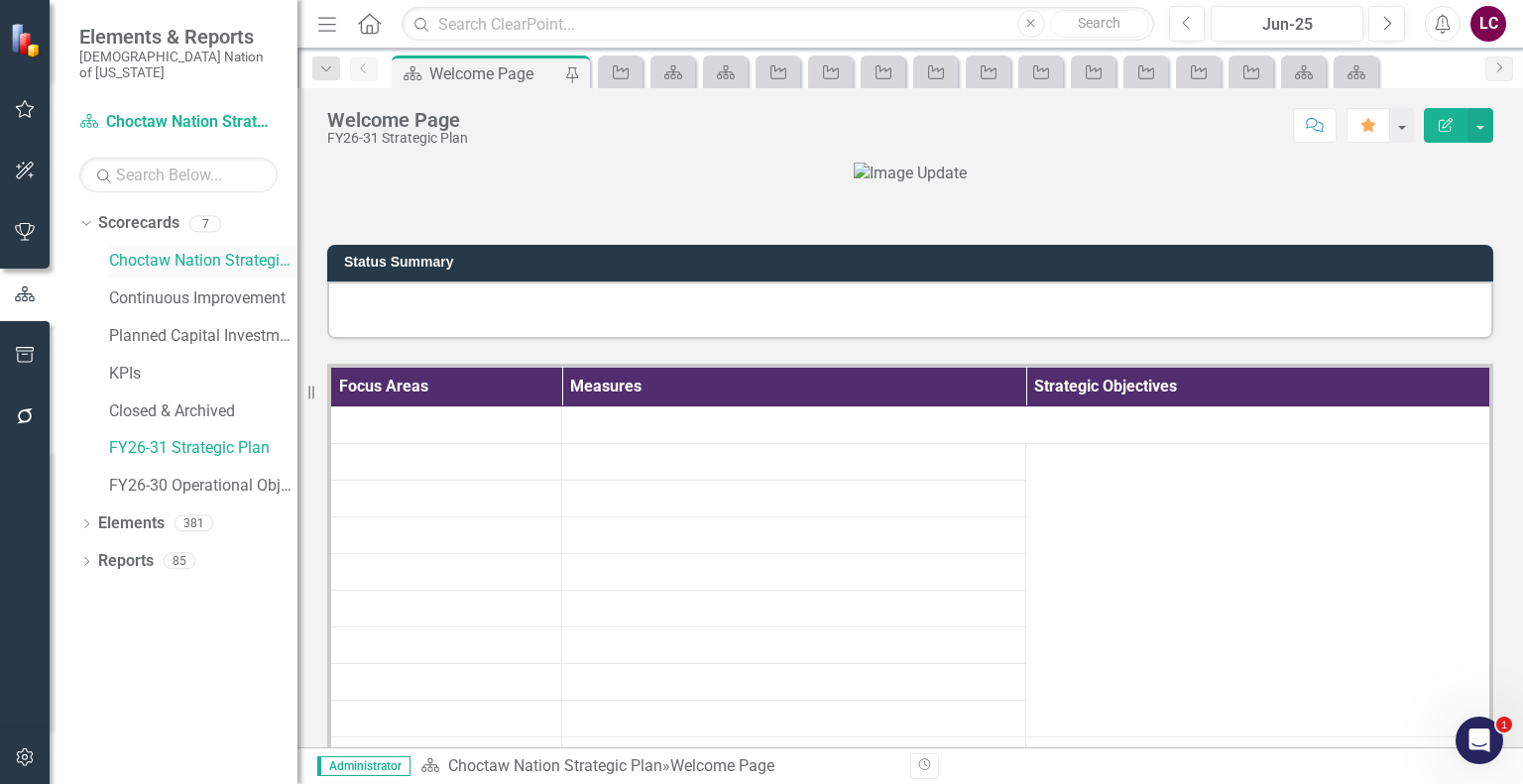click on "Choctaw Nation Strategic Plan" at bounding box center (203, 261) 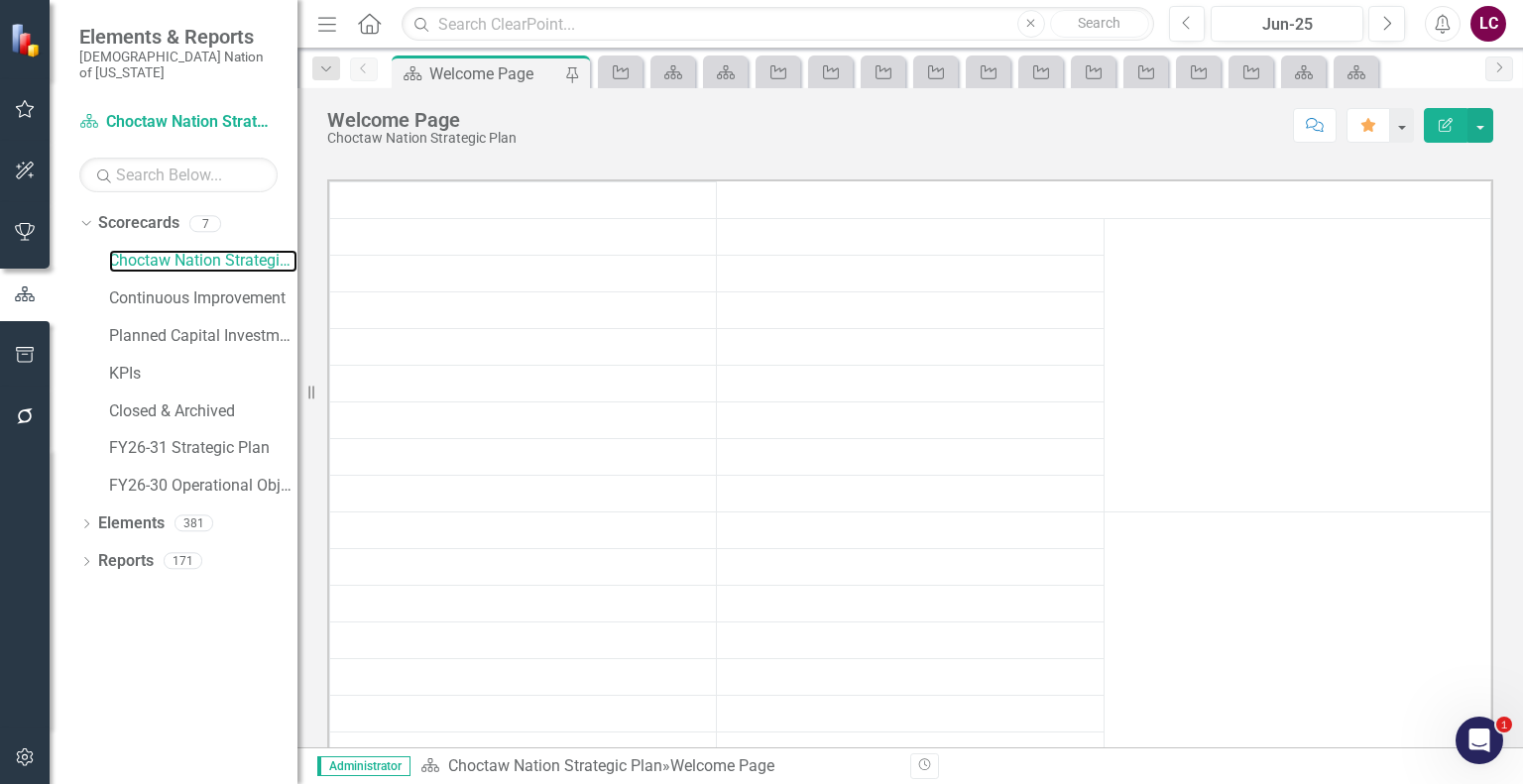 scroll, scrollTop: 595, scrollLeft: 0, axis: vertical 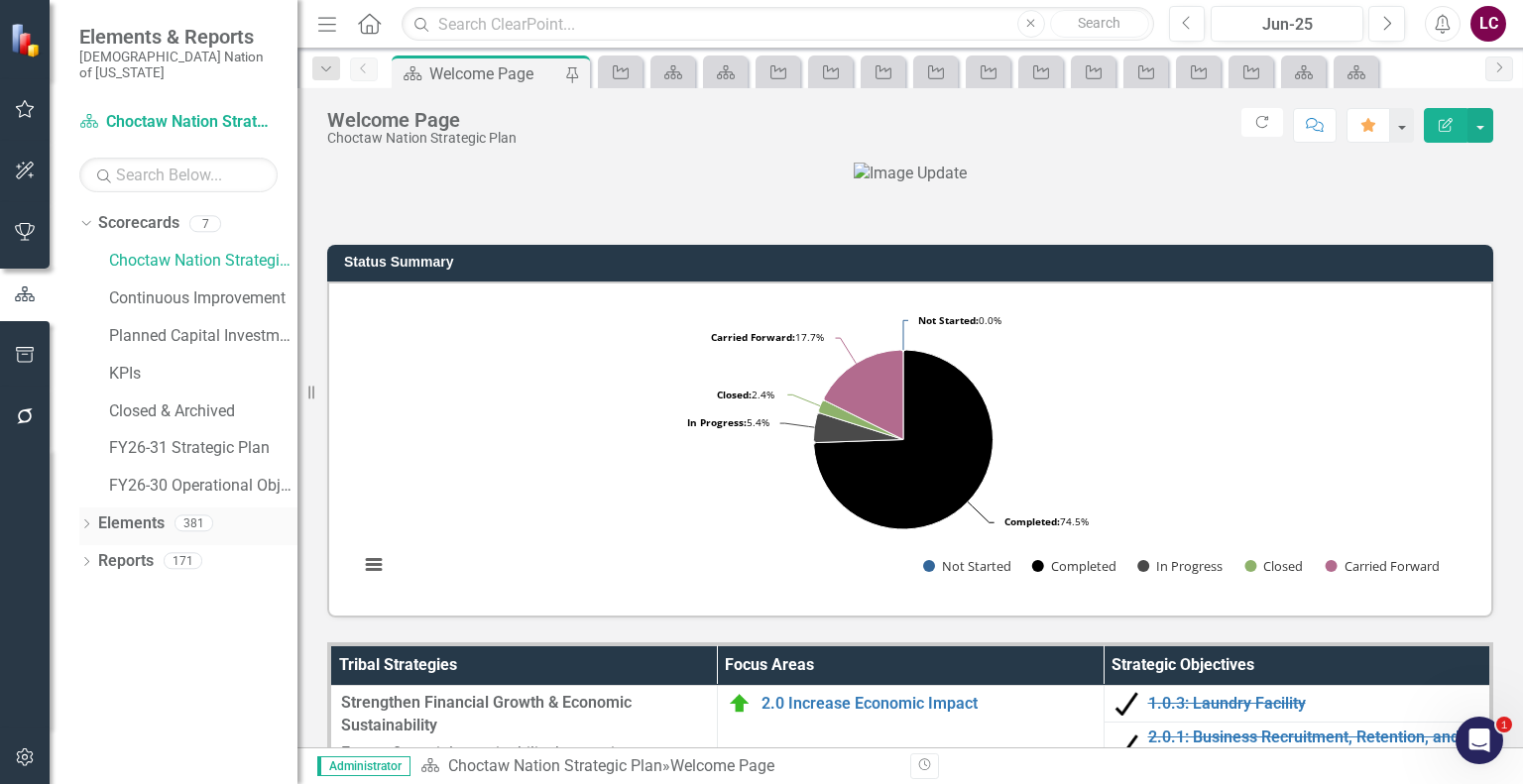 click on "Dropdown" 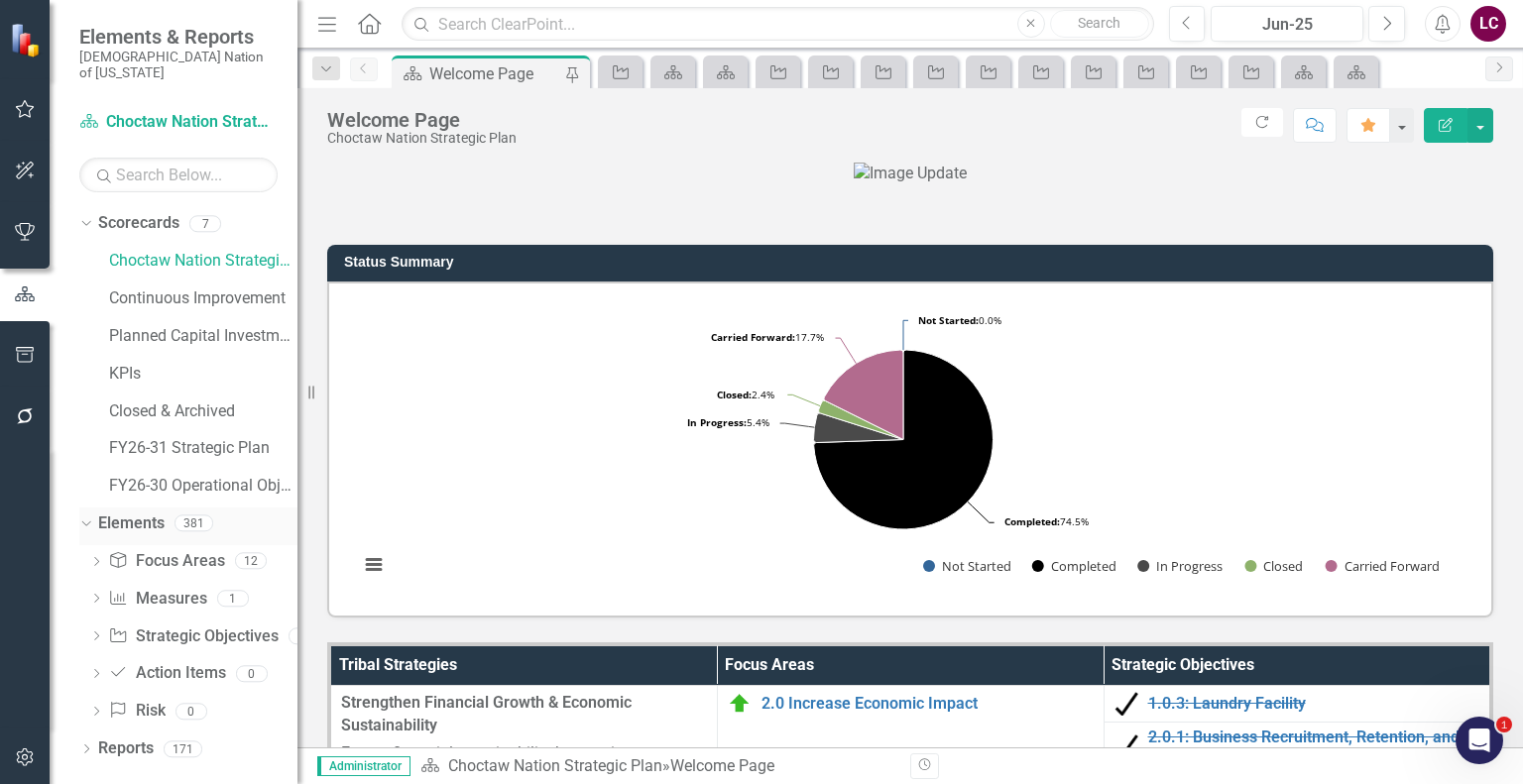 click on "Elements" at bounding box center [131, 523] 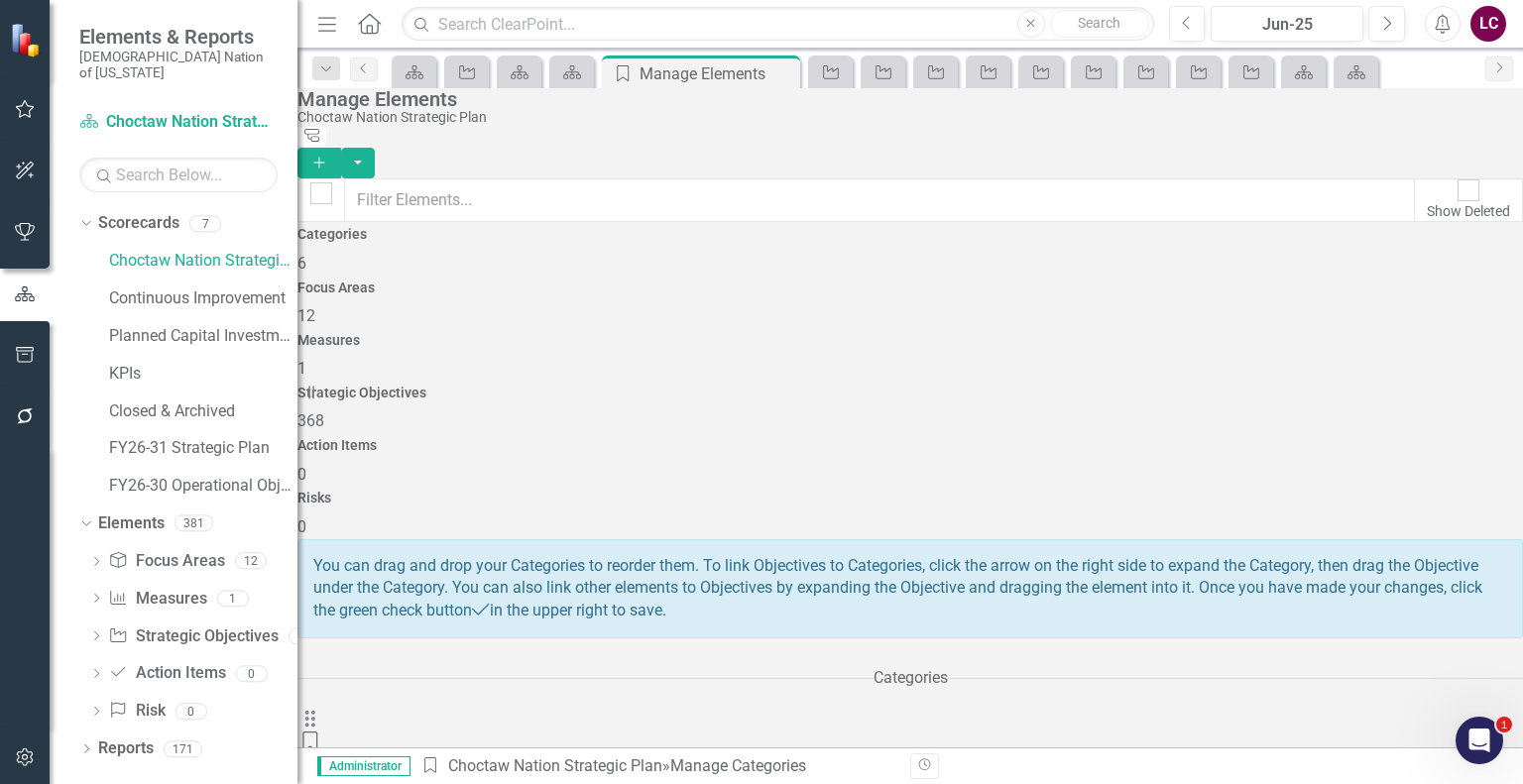 click on "368" at bounding box center (310, 420) 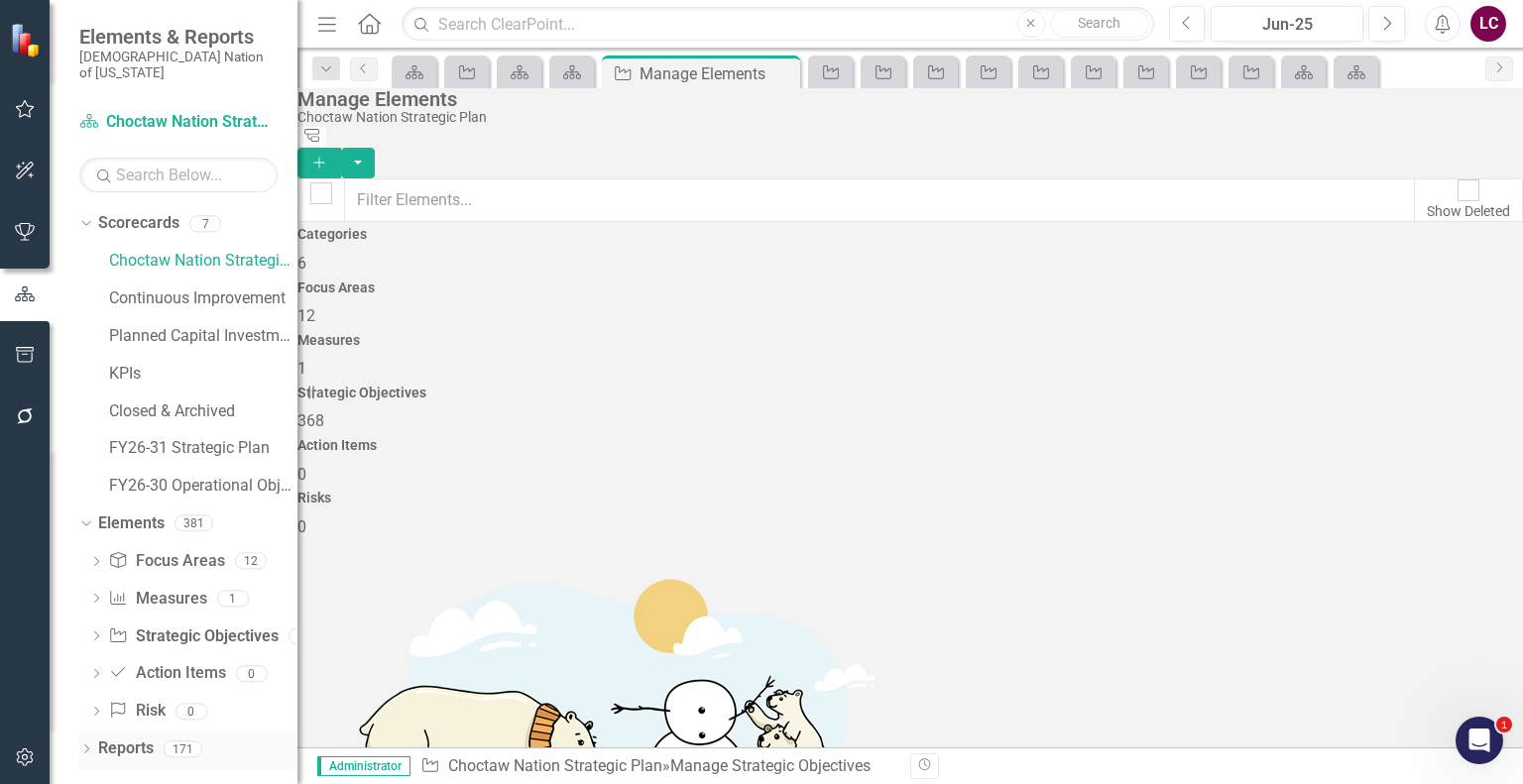 click on "Reports" at bounding box center (126, 748) 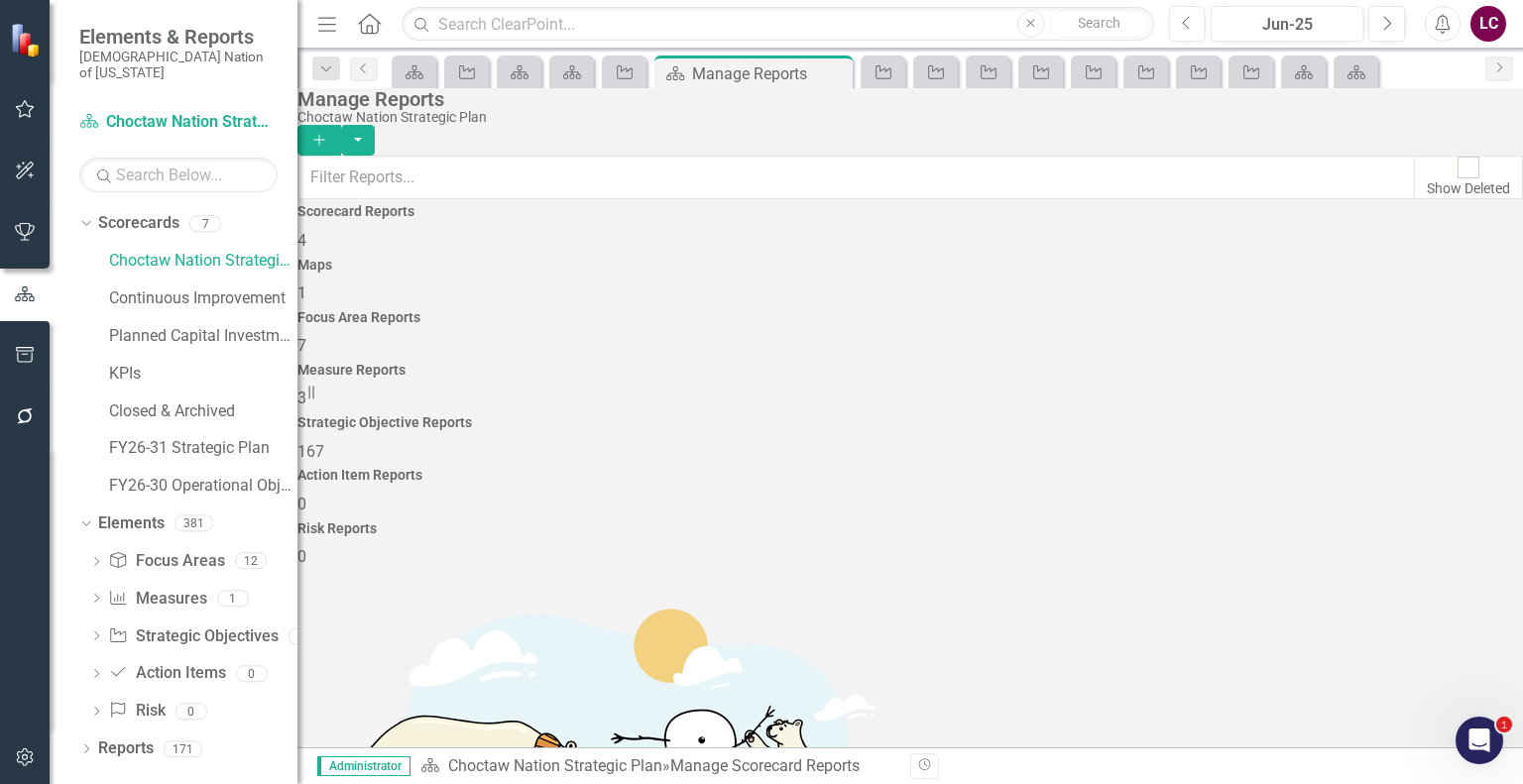 click on "167" at bounding box center [310, 451] 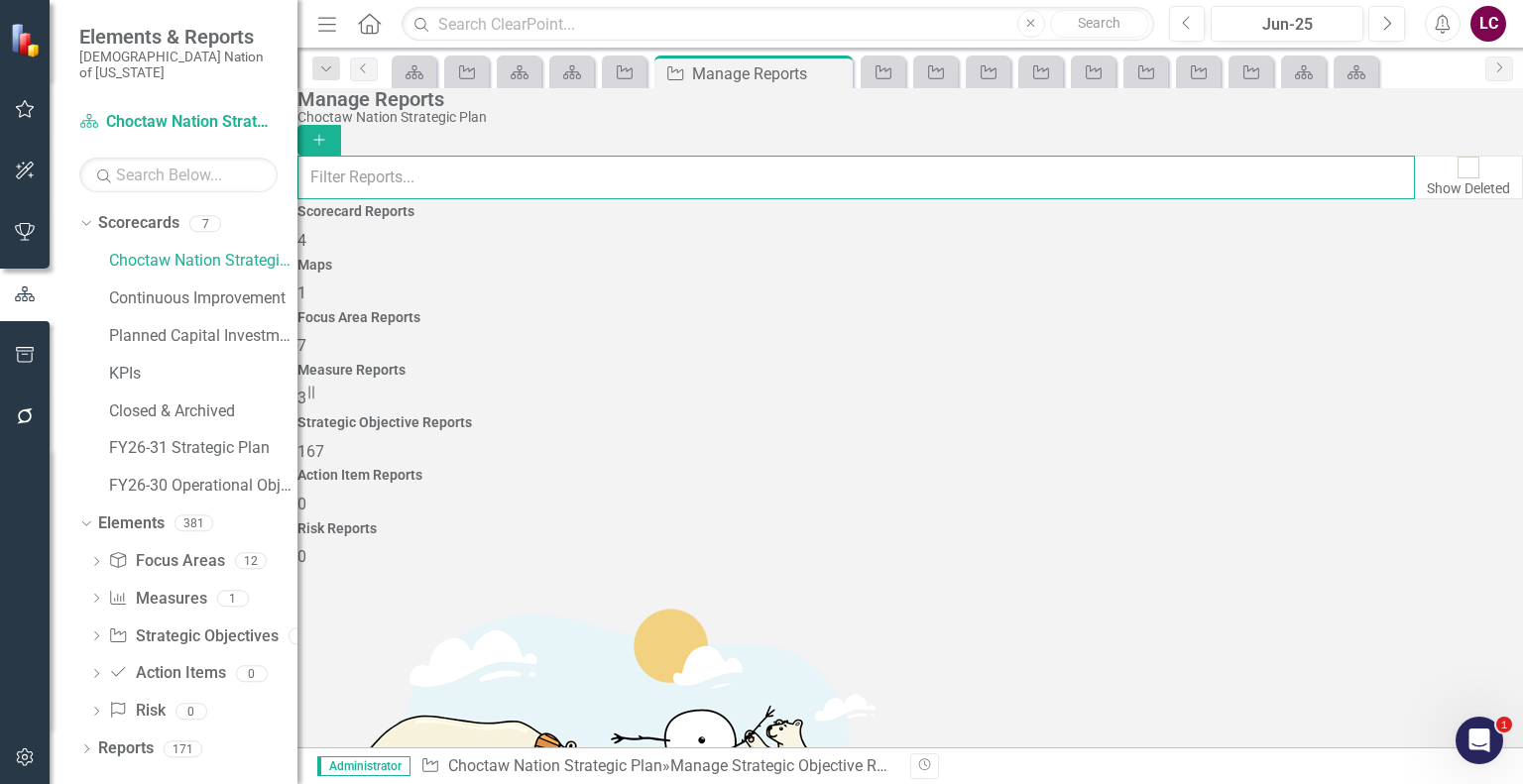 click at bounding box center (856, 177) 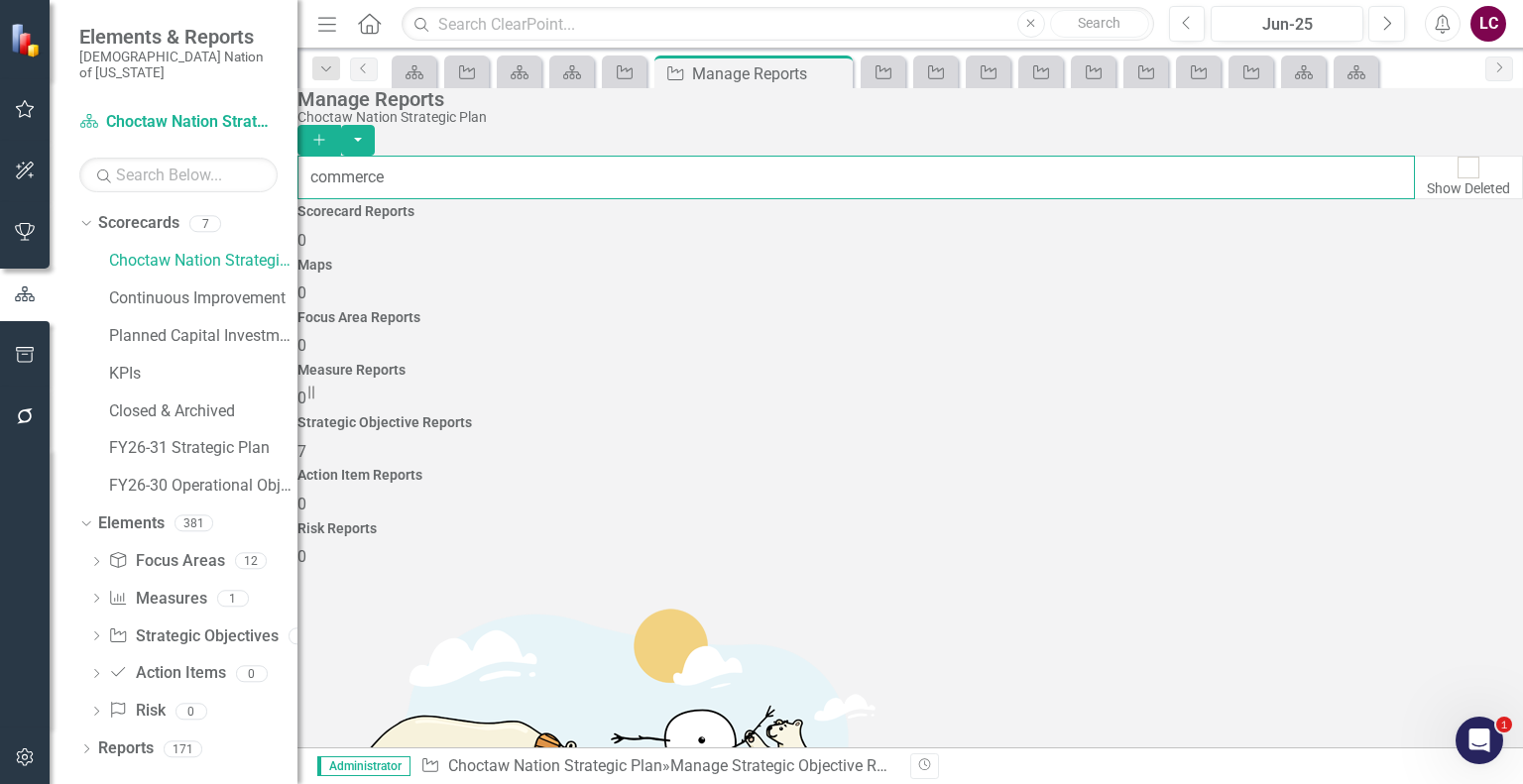scroll, scrollTop: 47, scrollLeft: 0, axis: vertical 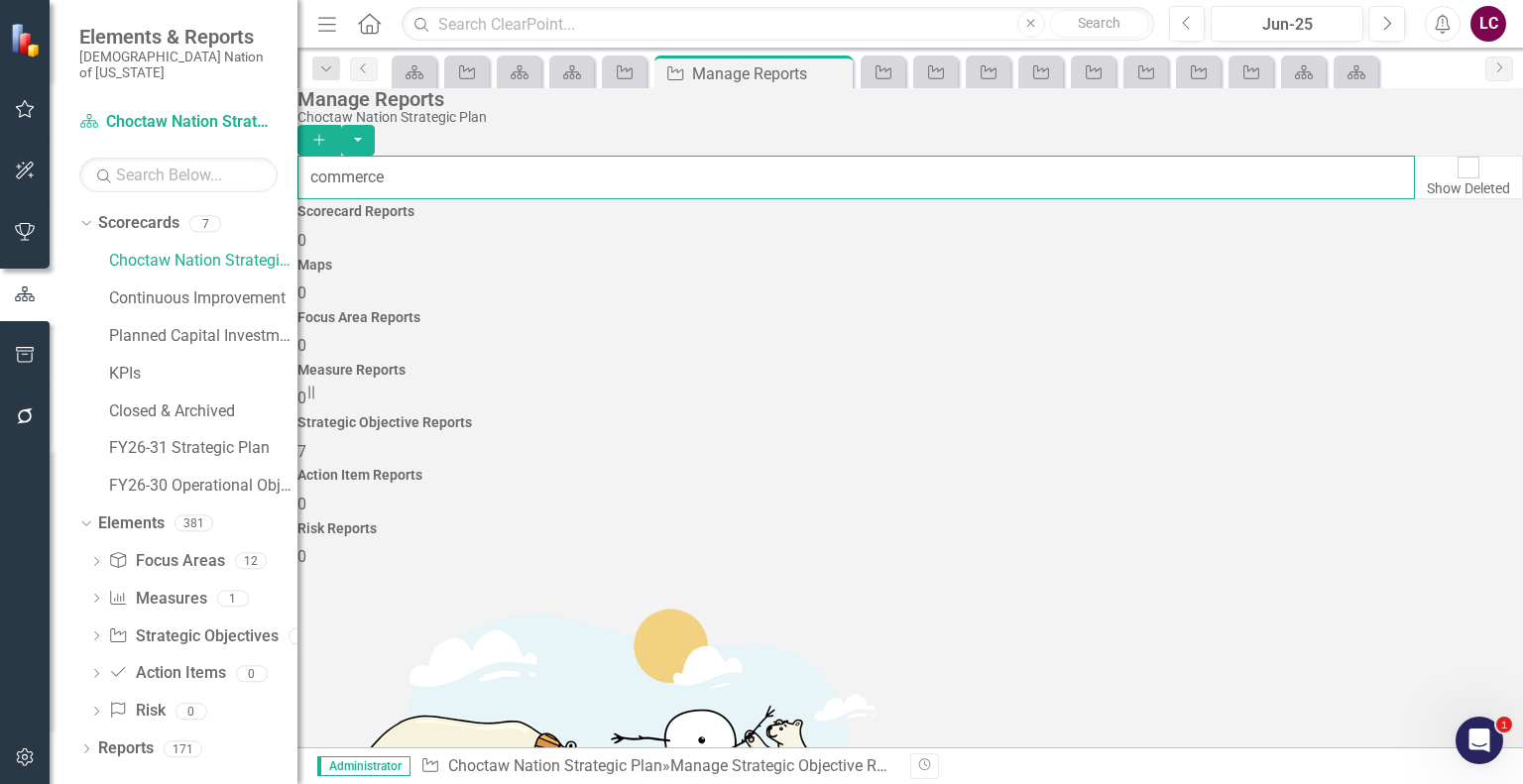 type on "commerce" 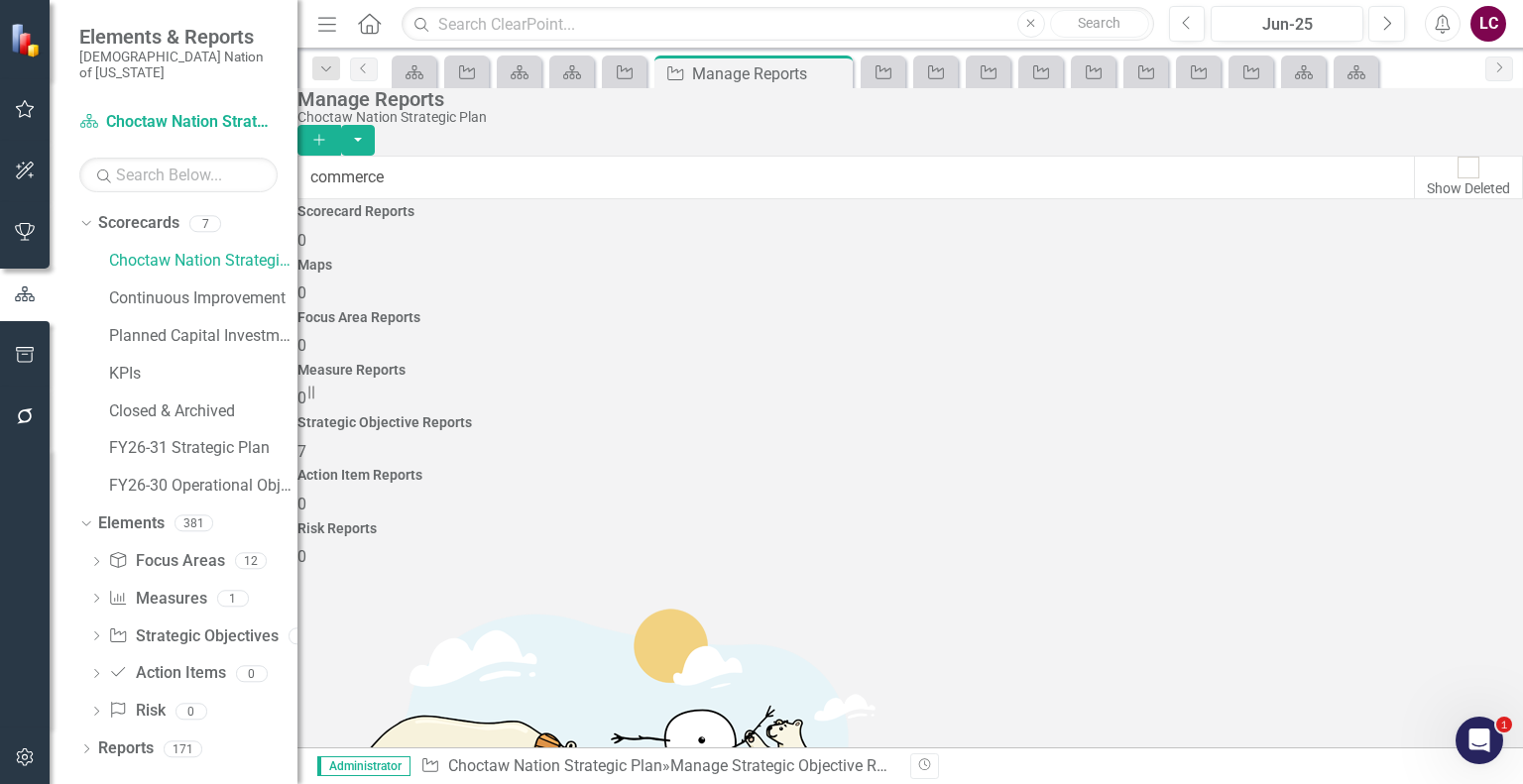 click on "All Commerce SOs" at bounding box center [364, 1406] 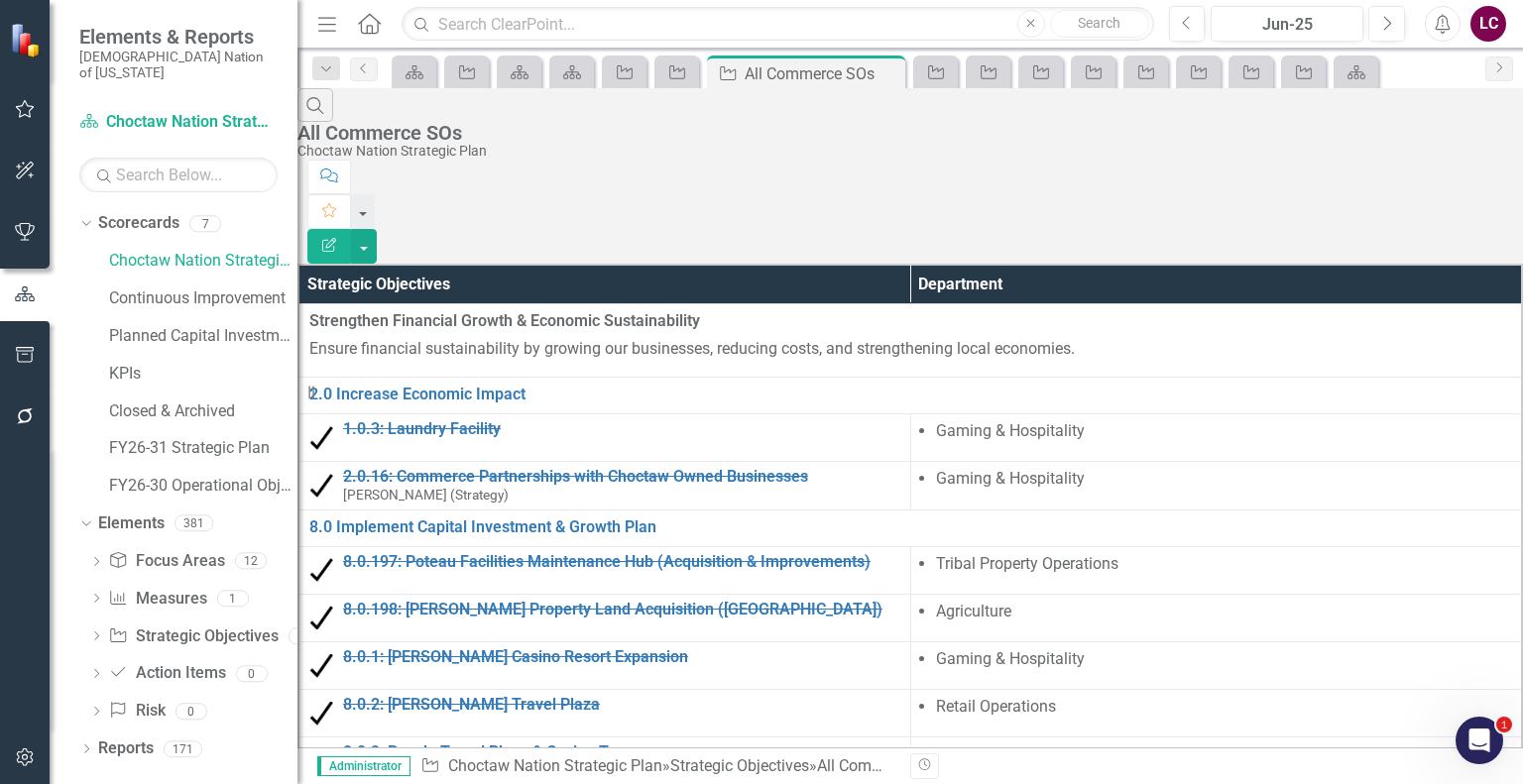 click at bounding box center [916, 5751] 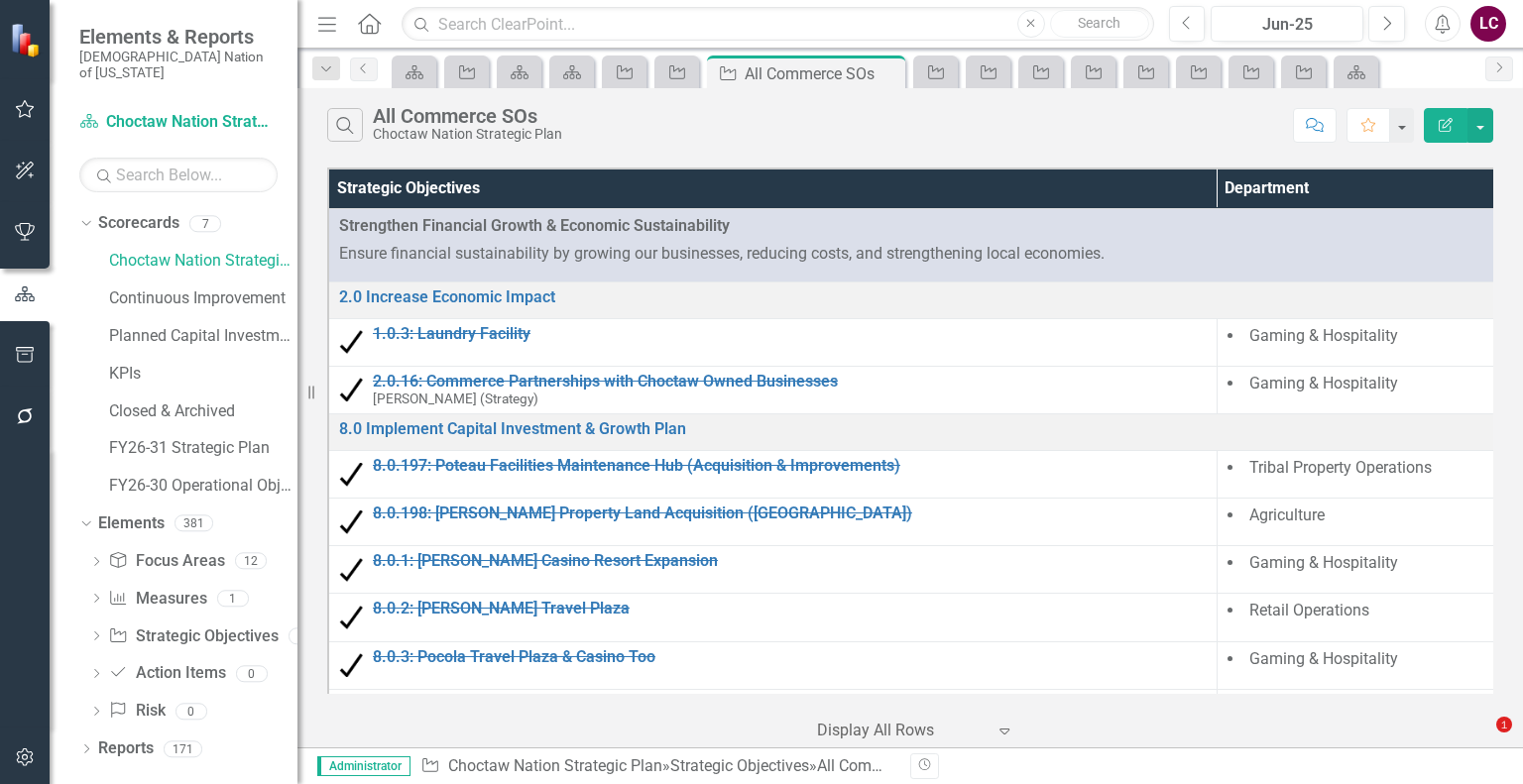 scroll, scrollTop: 0, scrollLeft: 0, axis: both 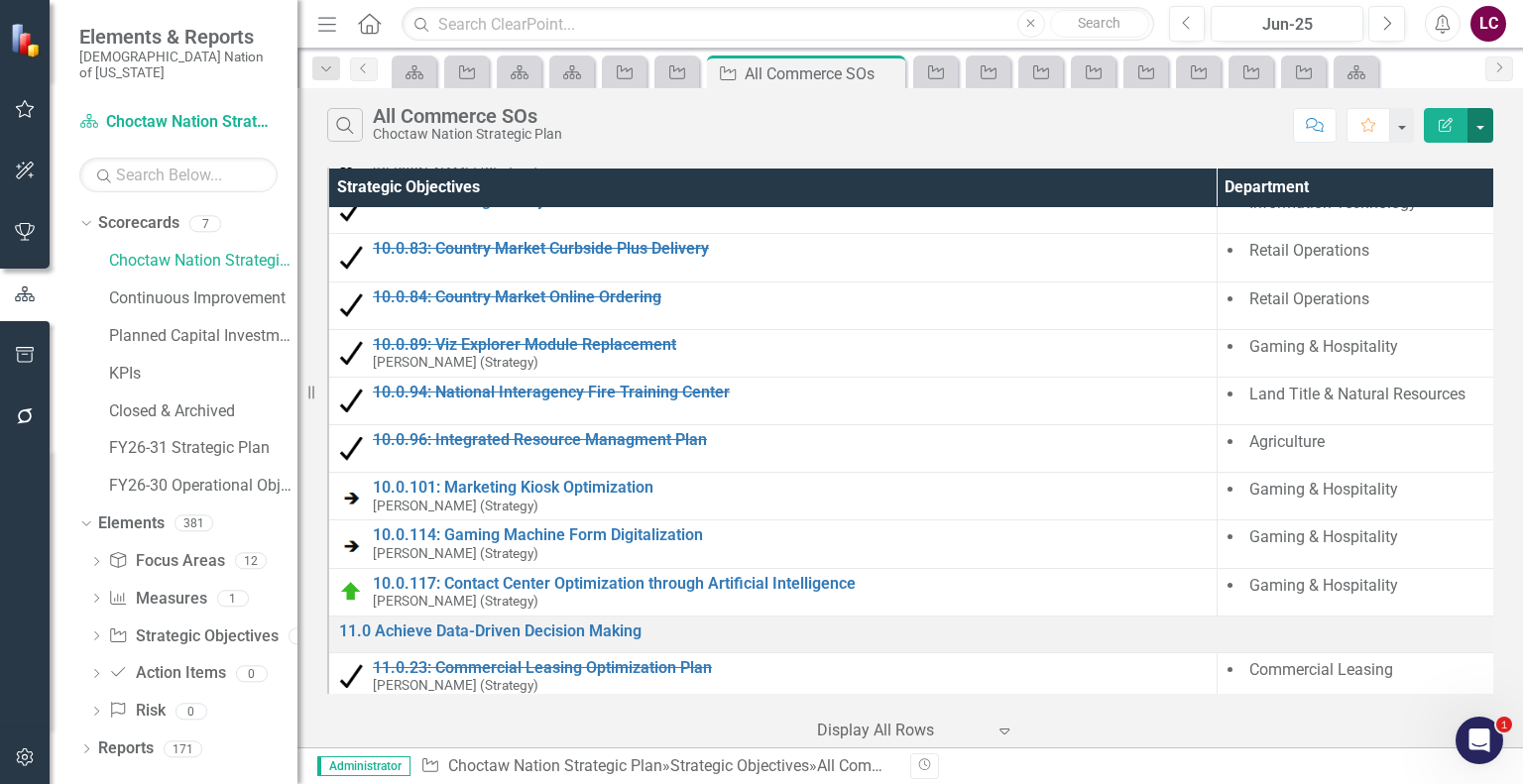 click at bounding box center (1480, 125) 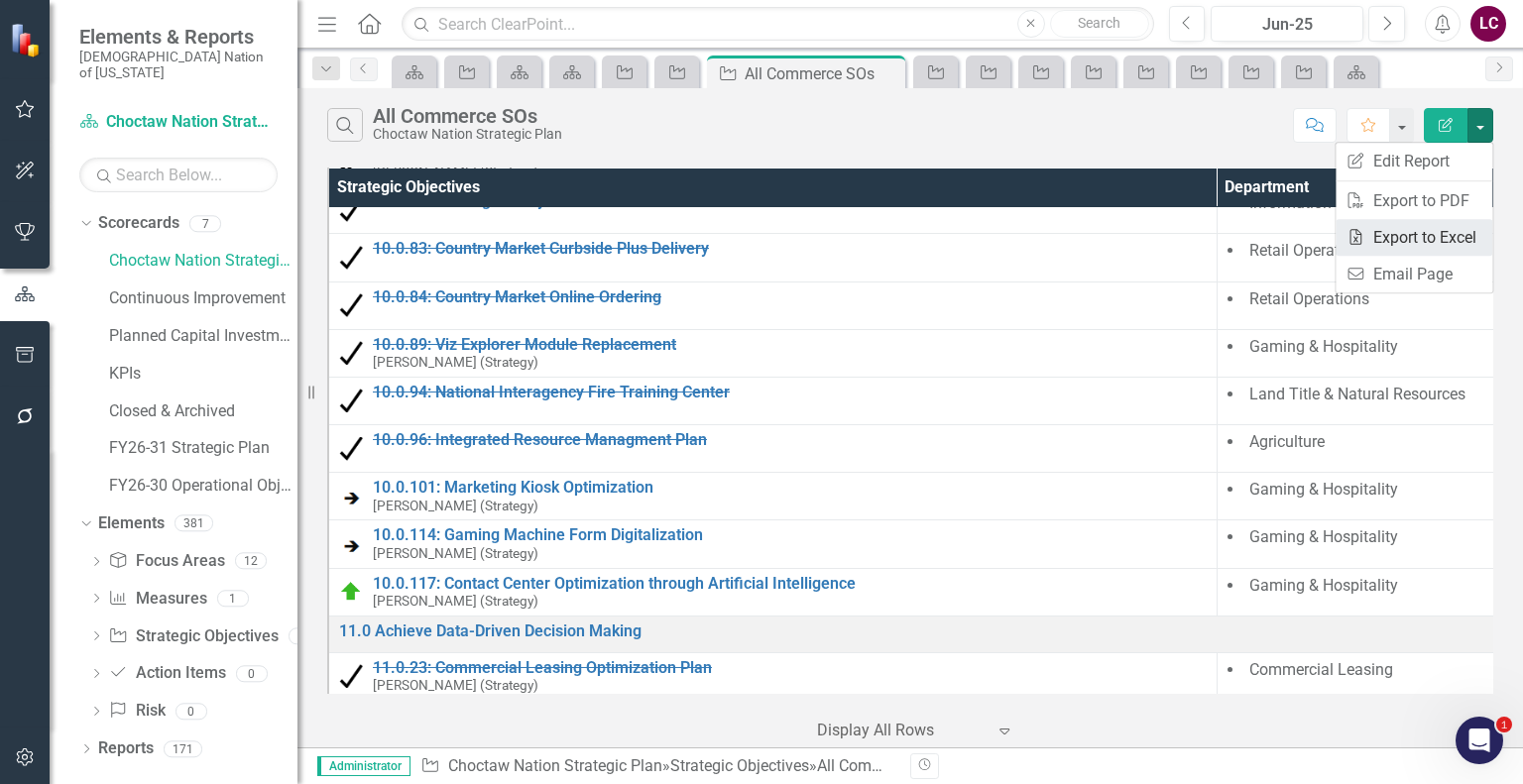 click on "Excel Export to Excel" at bounding box center [1414, 237] 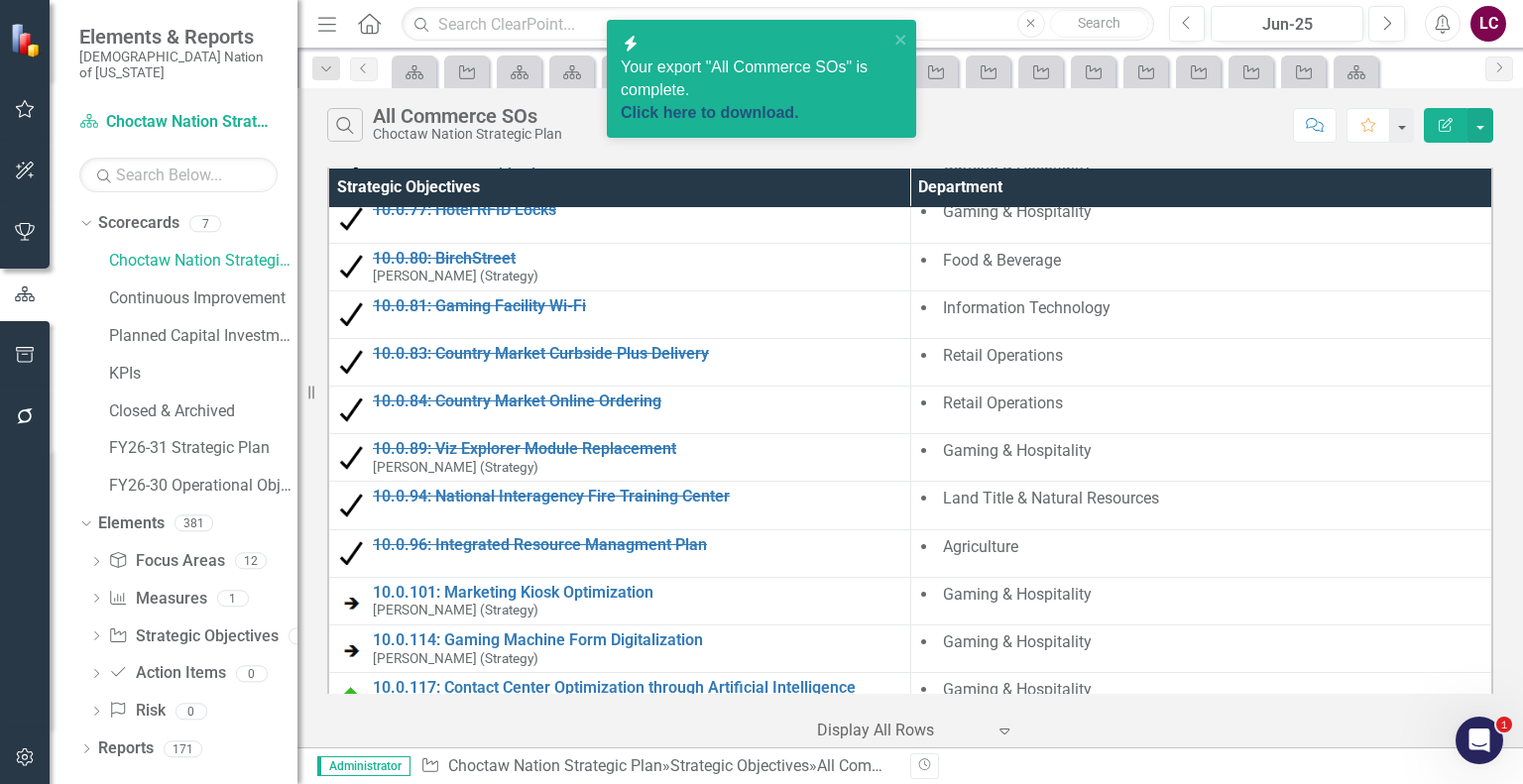 click on "Click here to download." at bounding box center (710, 112) 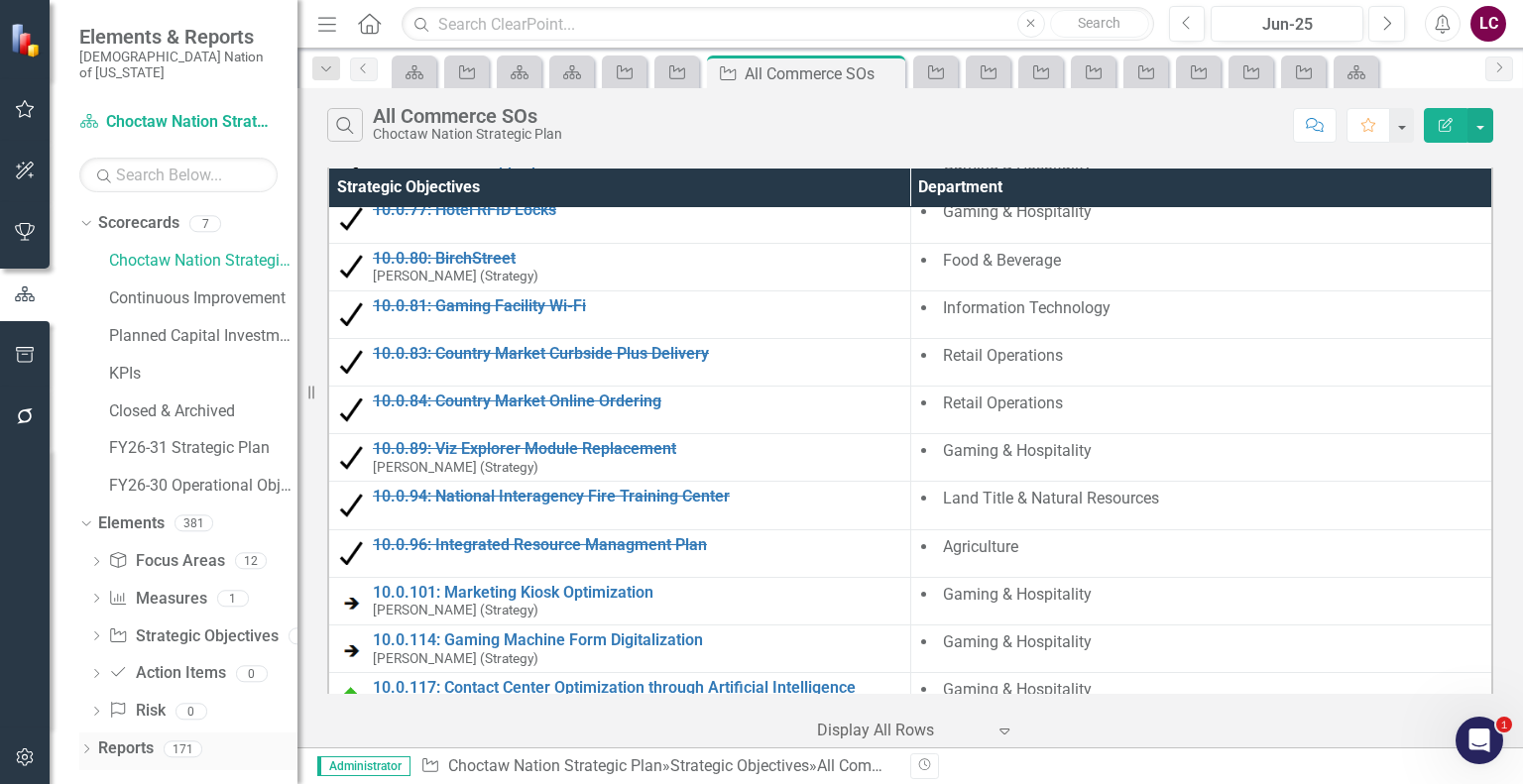 click on "Dropdown" 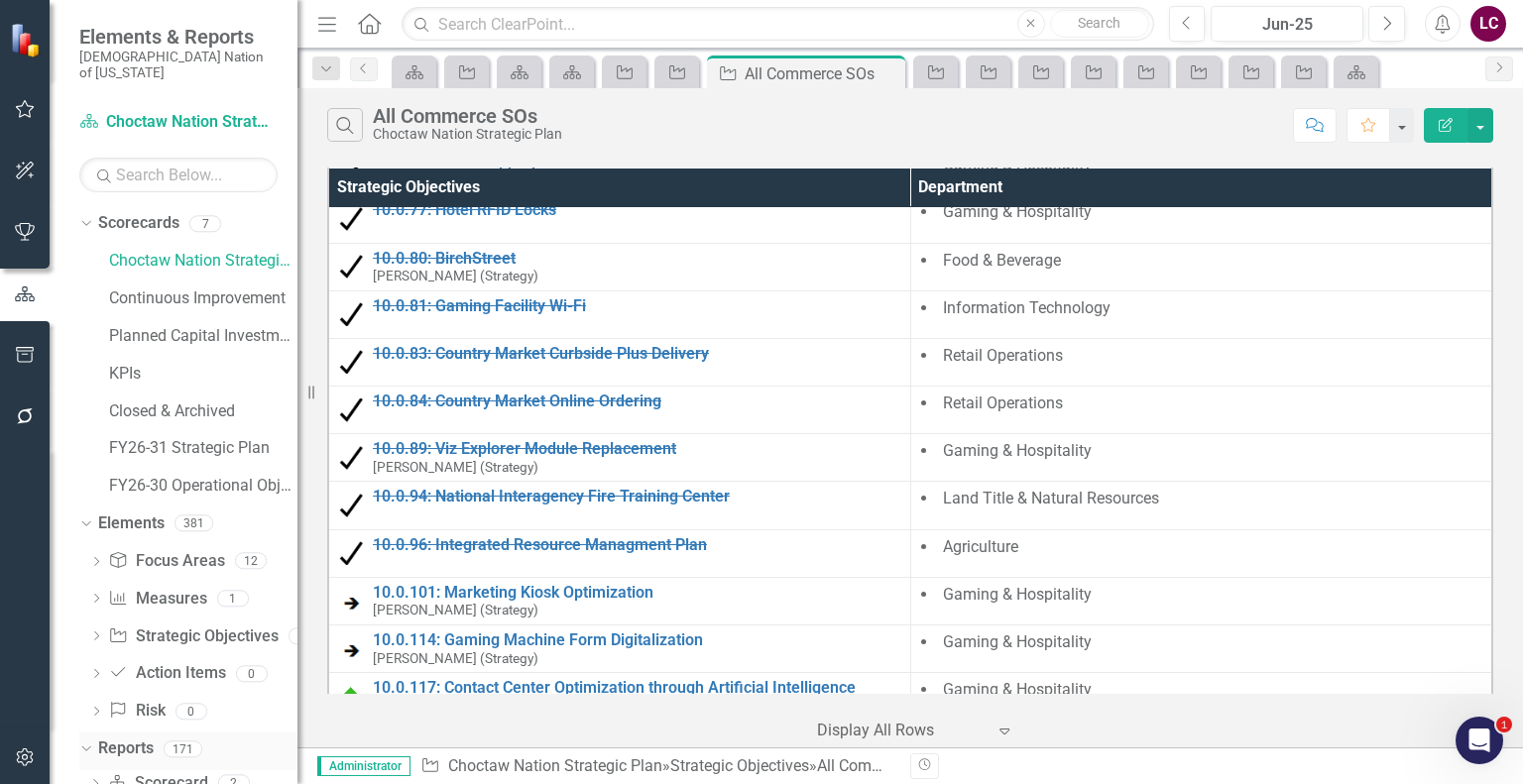 click on "Reports" at bounding box center [126, 748] 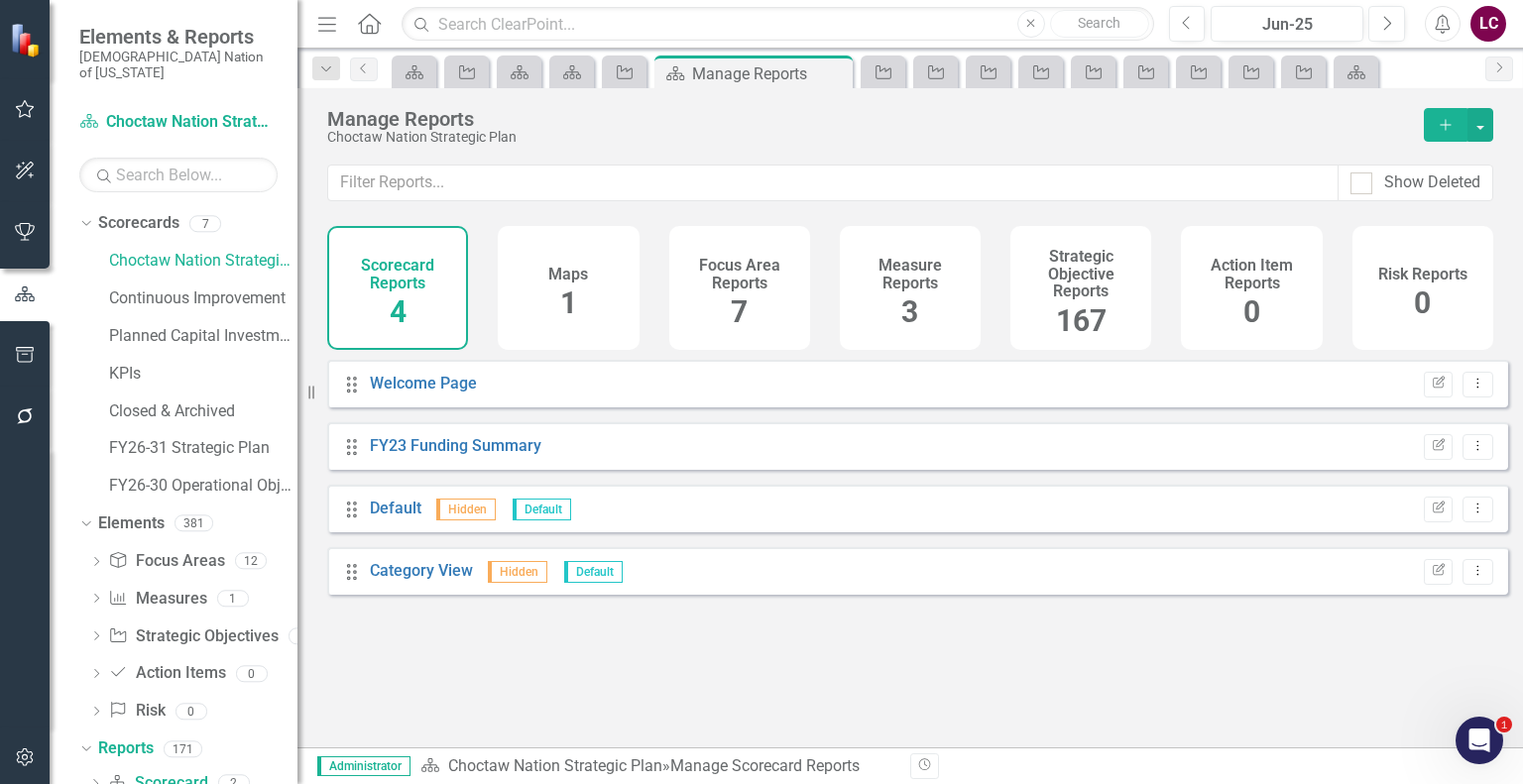 click on "167" at bounding box center (1081, 320) 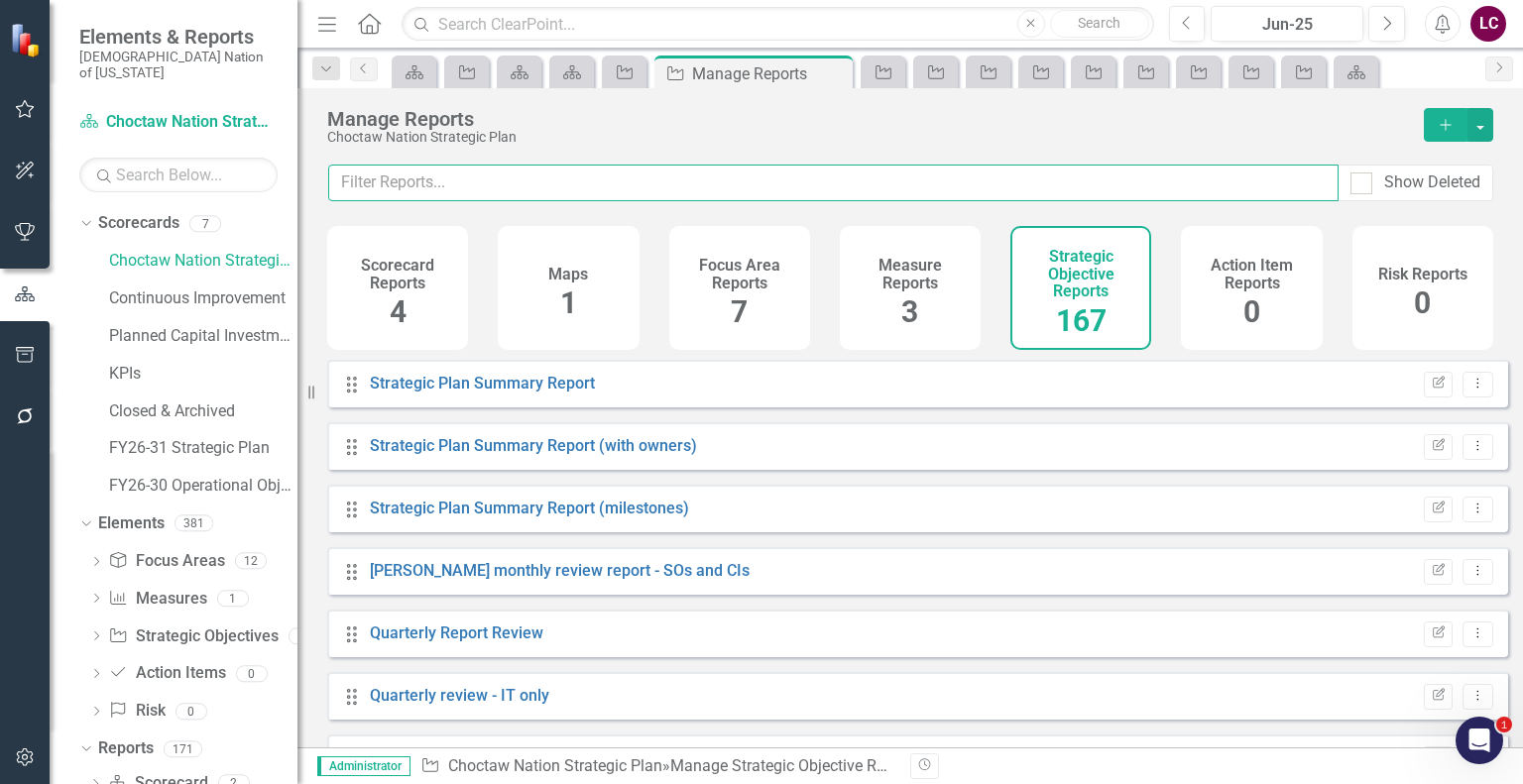 click at bounding box center [833, 182] 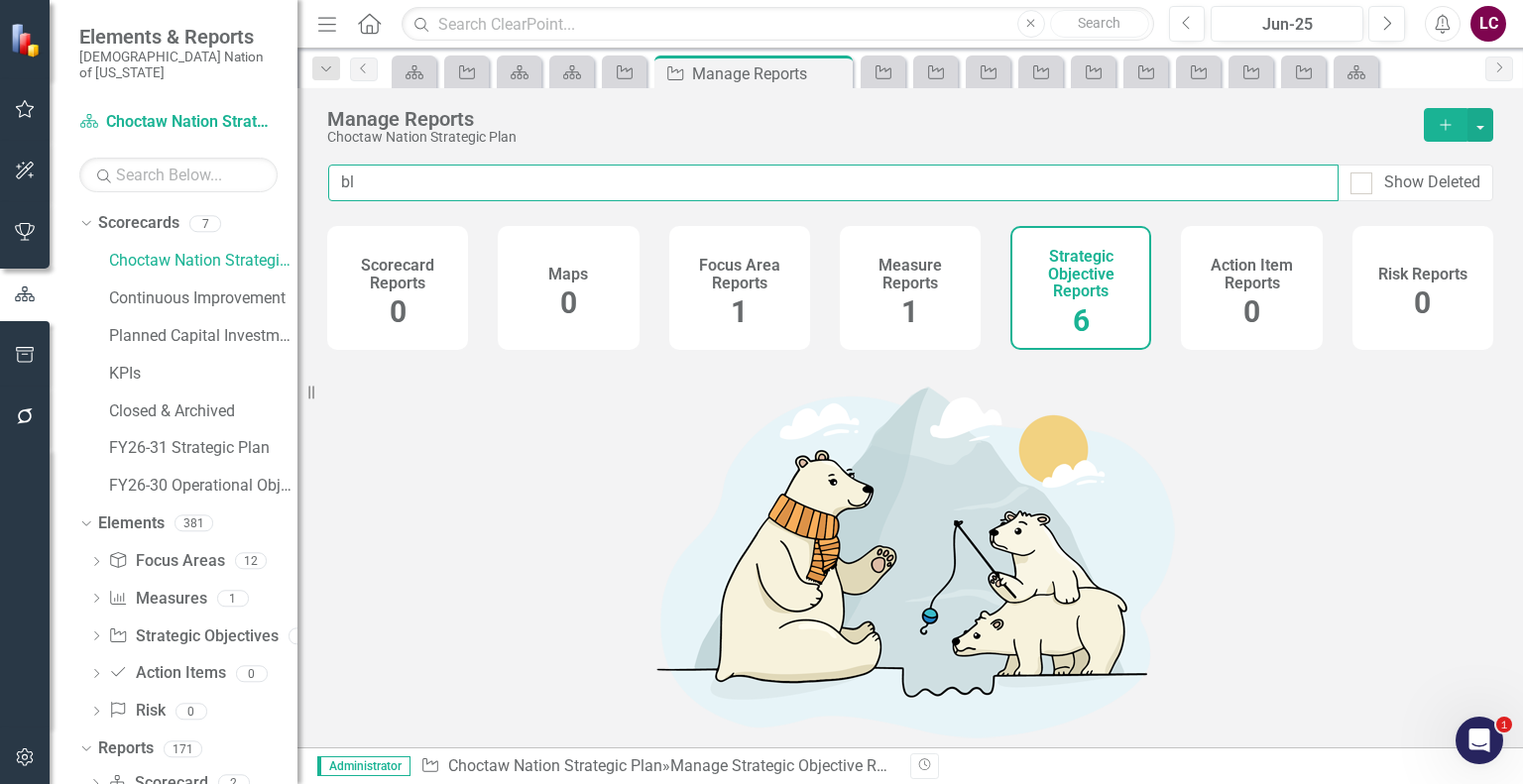type on "b" 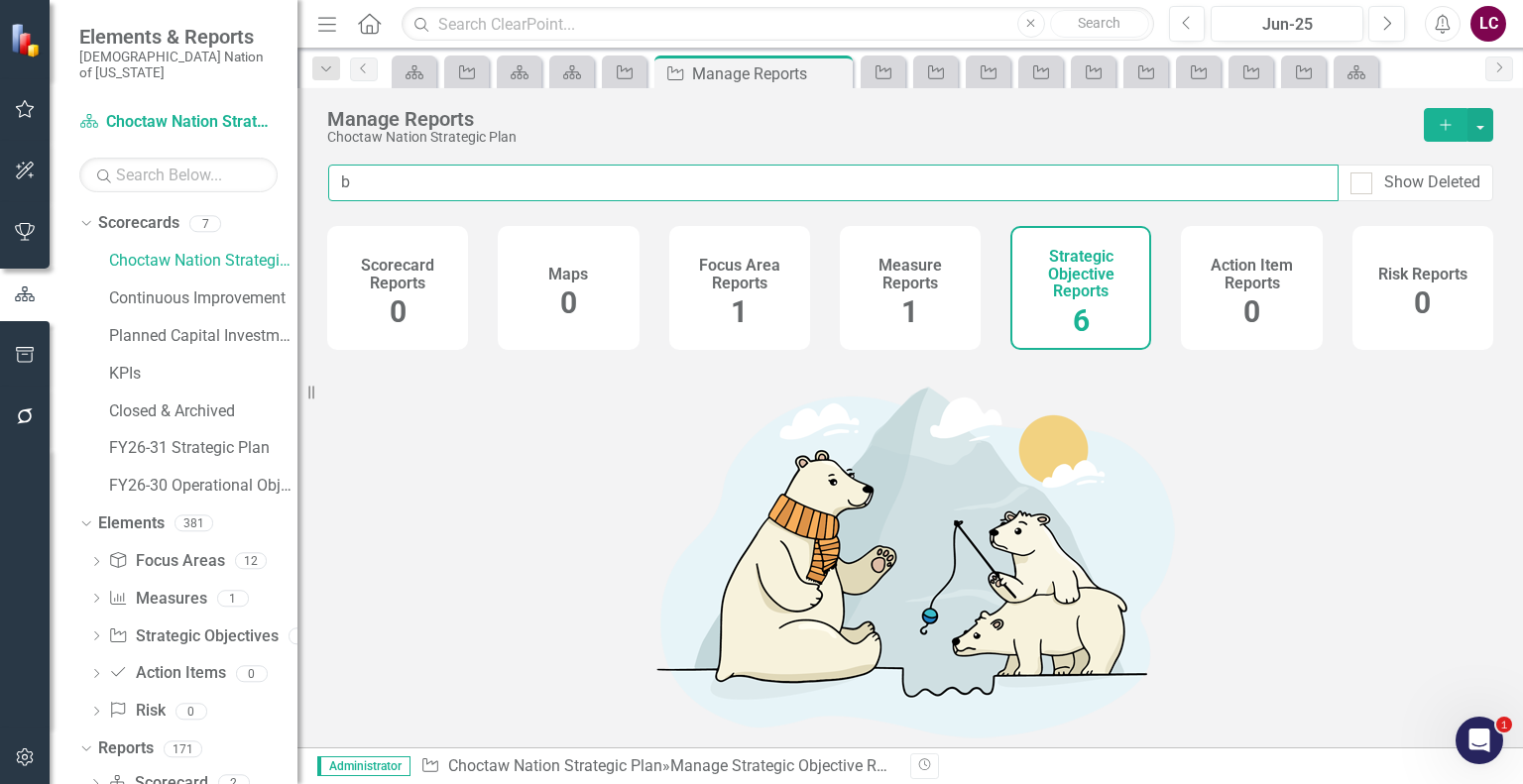 type 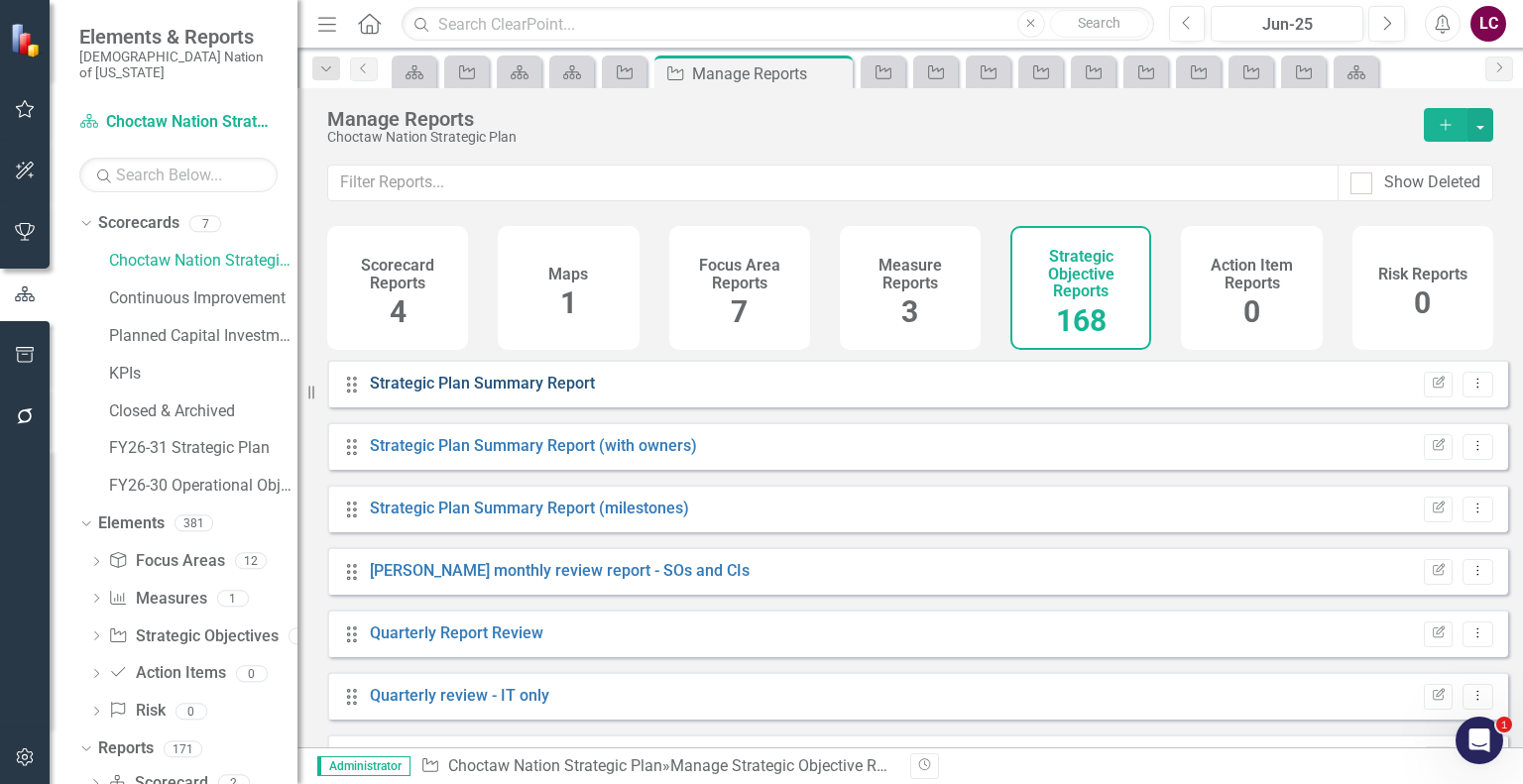 click on "Strategic Plan Summary Report" at bounding box center [482, 383] 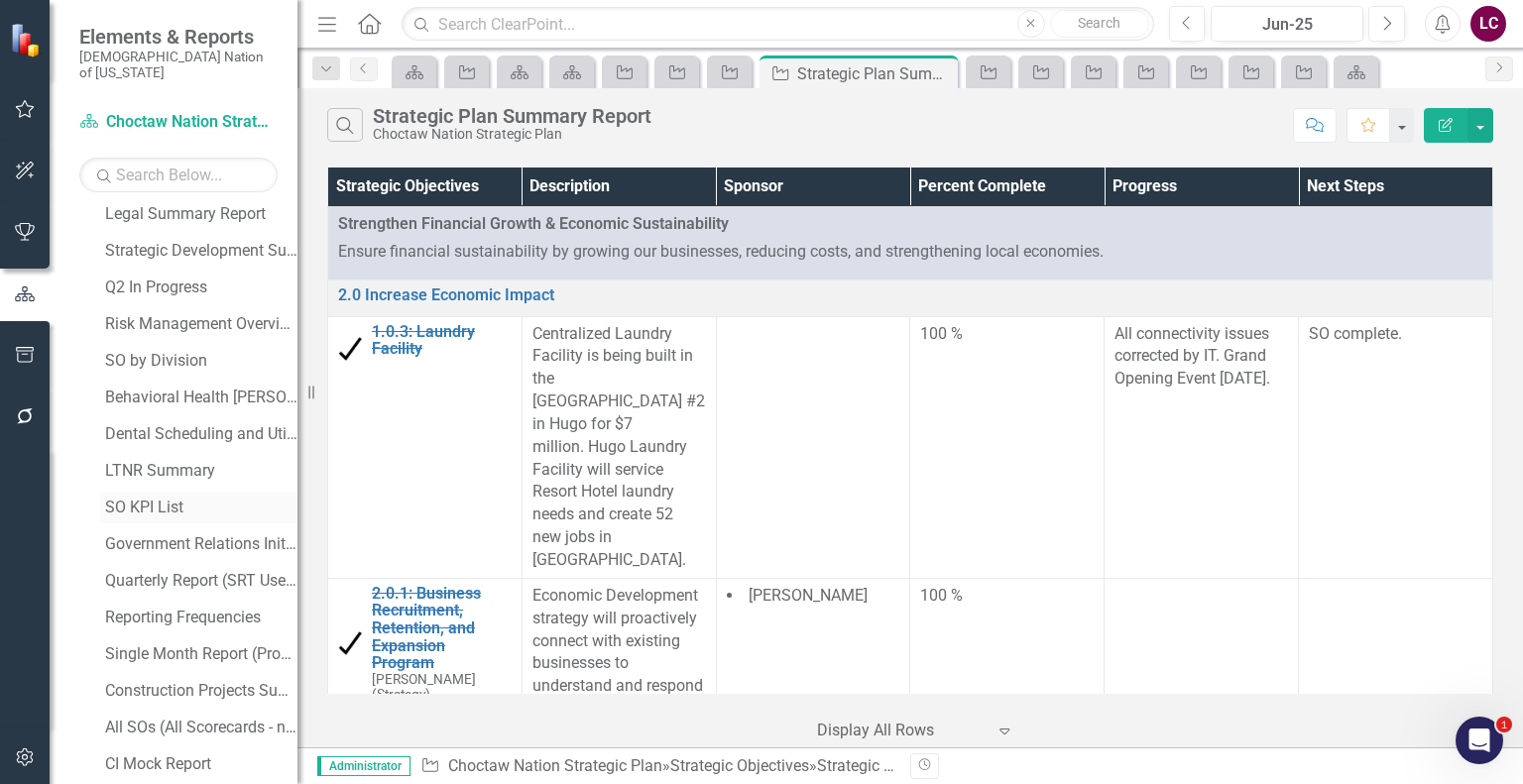 scroll, scrollTop: 4919, scrollLeft: 0, axis: vertical 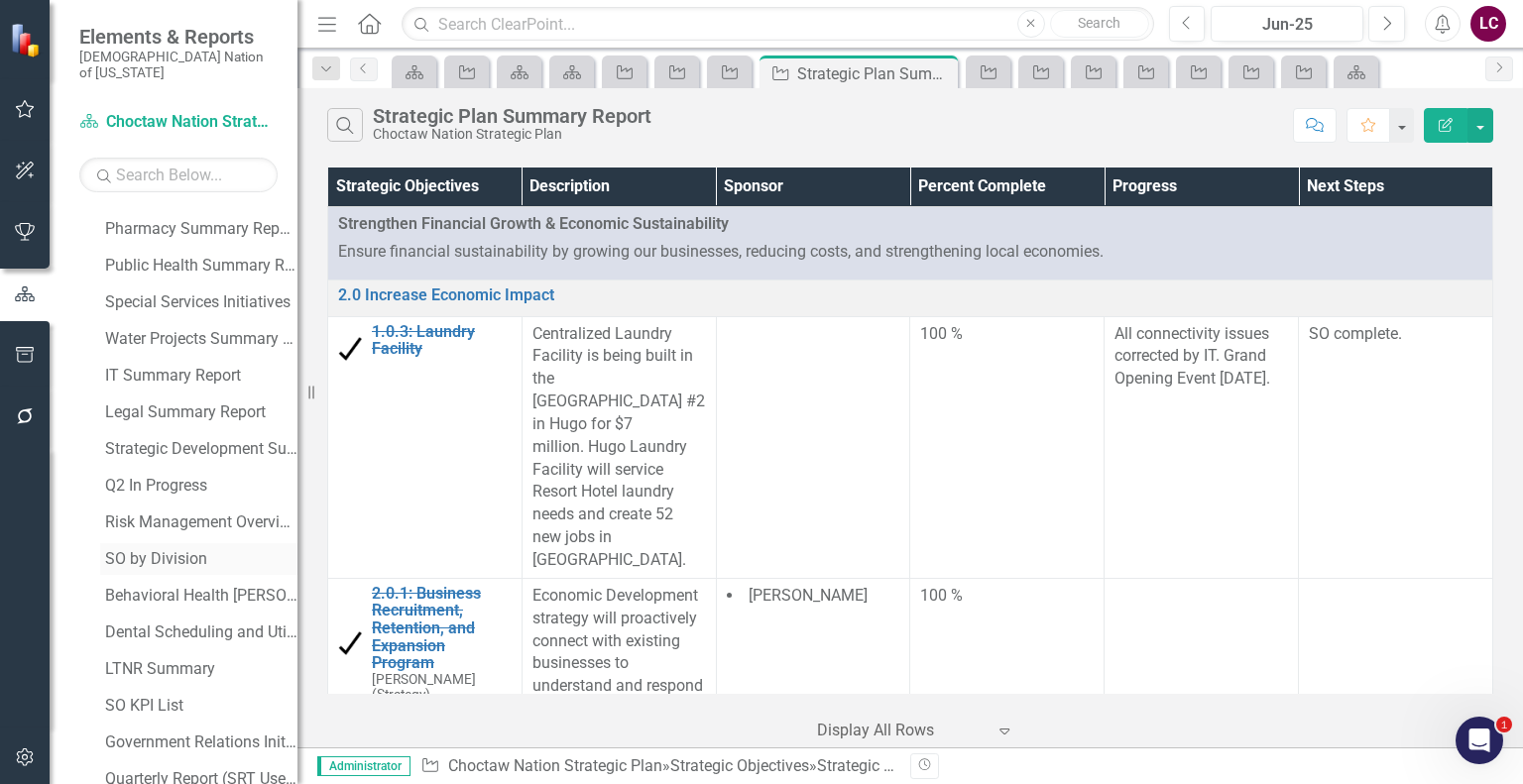 click on "SO by Division" at bounding box center (201, 559) 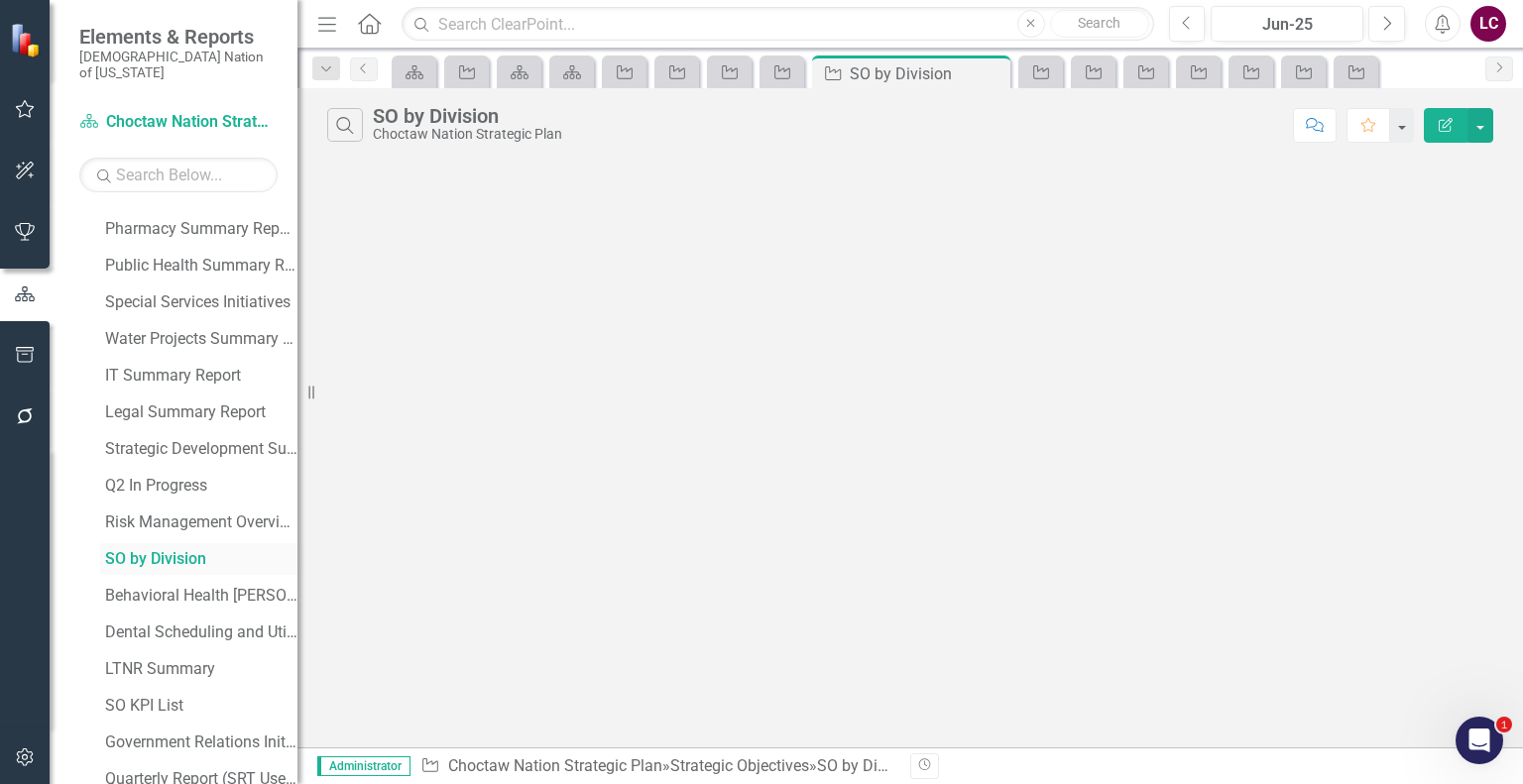 scroll, scrollTop: 4693, scrollLeft: 0, axis: vertical 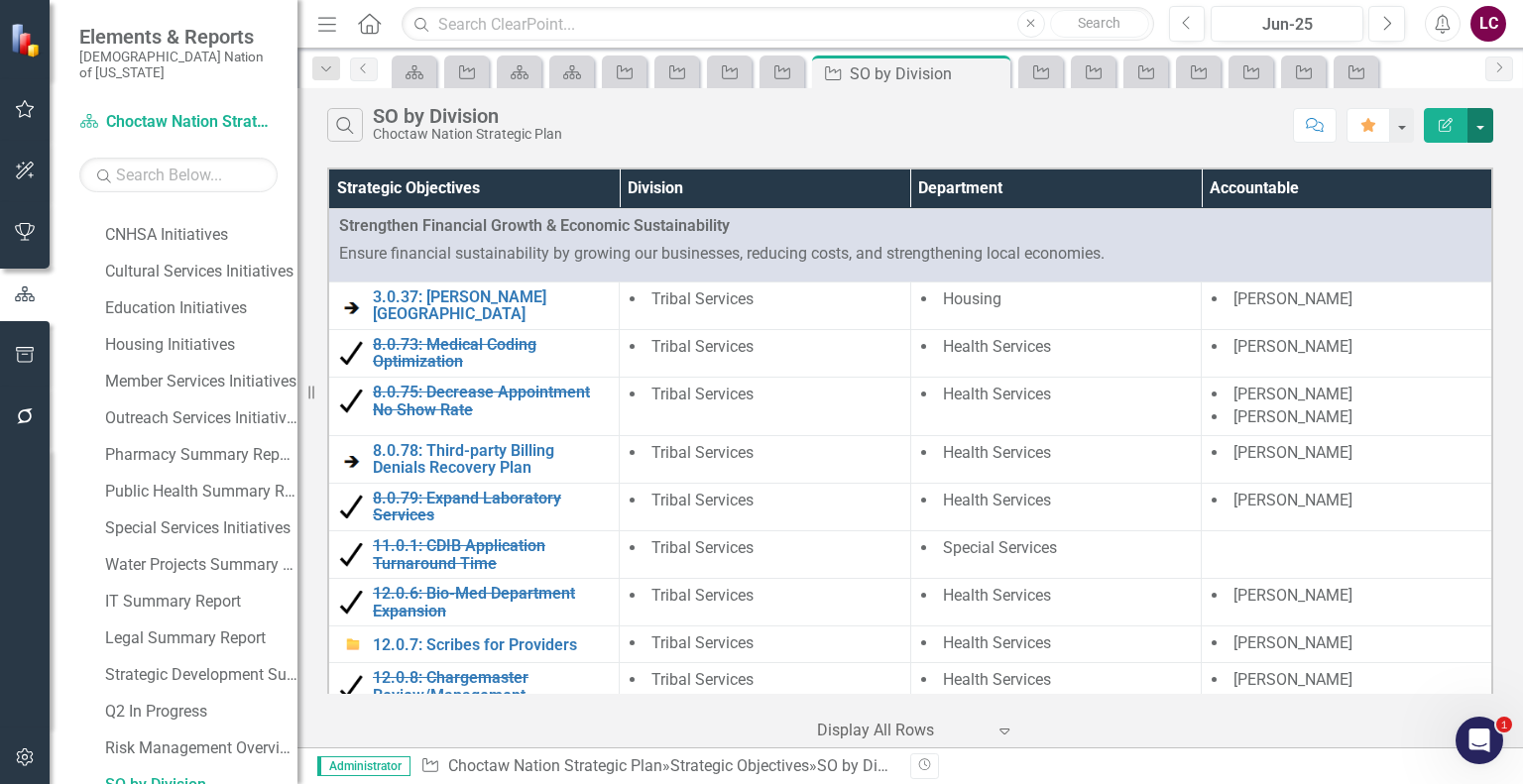 click at bounding box center [1480, 125] 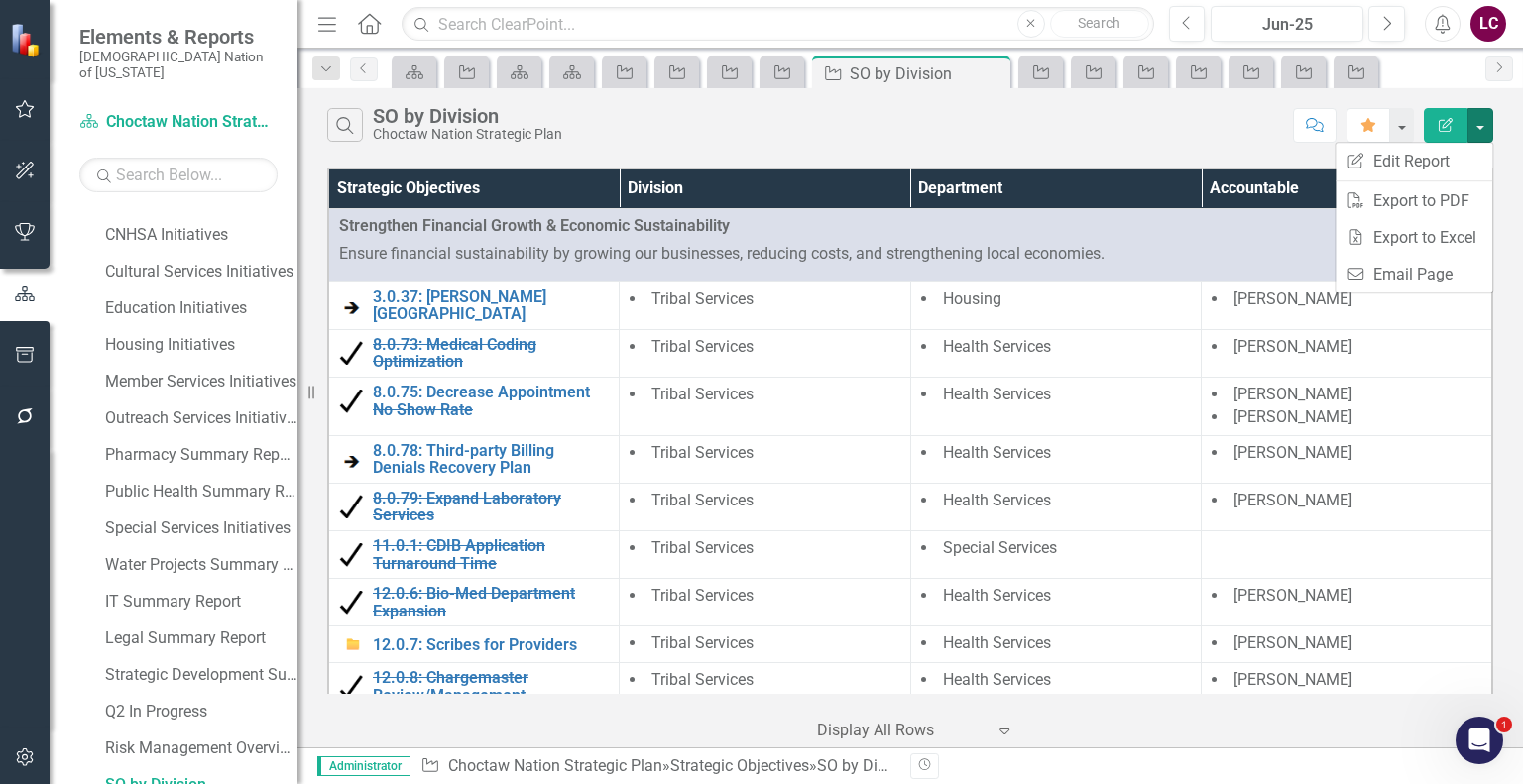 click on "Search SO by Division Choctaw Nation Strategic Plan" at bounding box center [805, 125] 